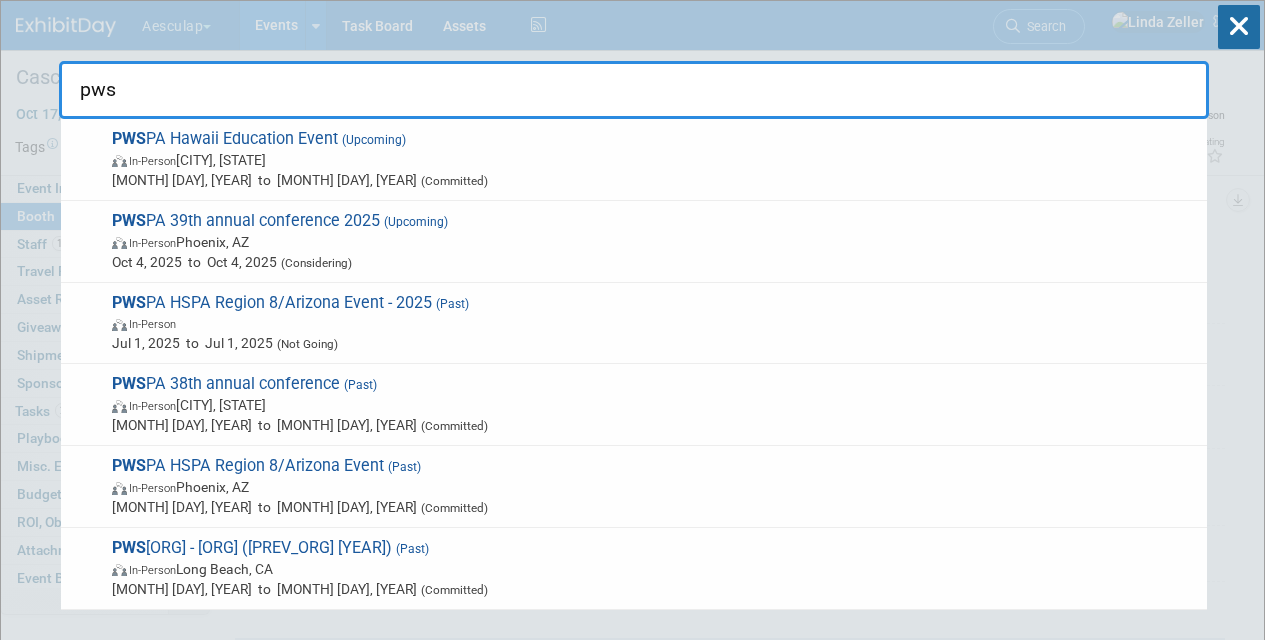 scroll, scrollTop: 0, scrollLeft: 0, axis: both 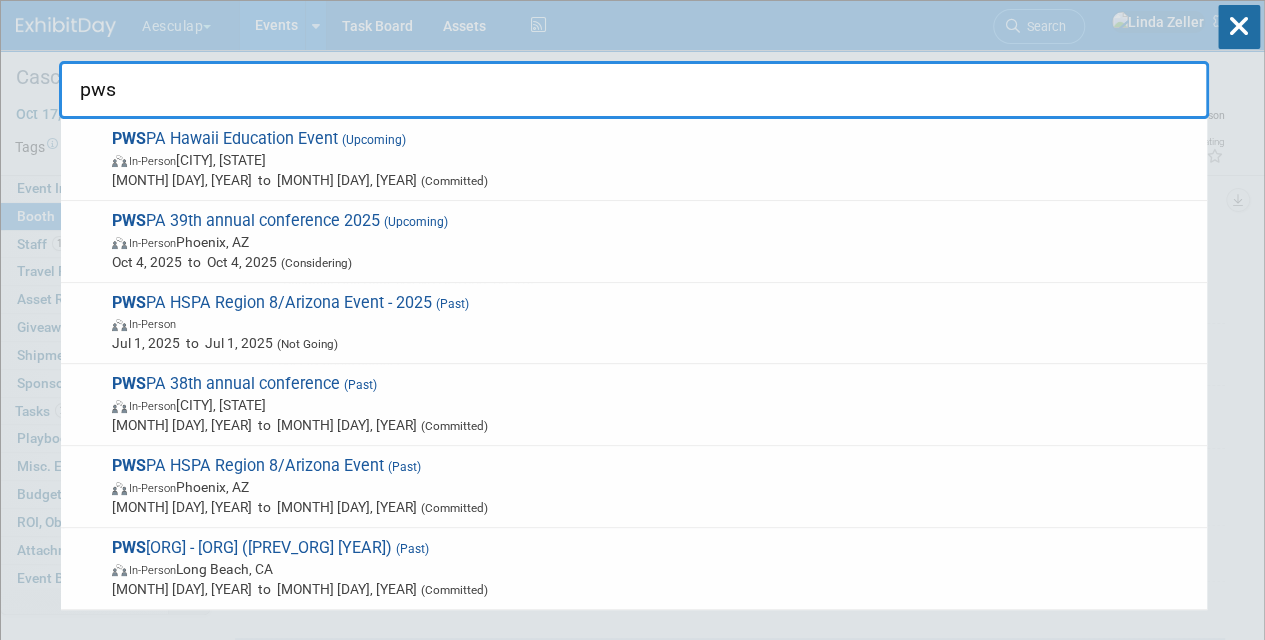 drag, startPoint x: 140, startPoint y: 86, endPoint x: 0, endPoint y: 40, distance: 147.3635 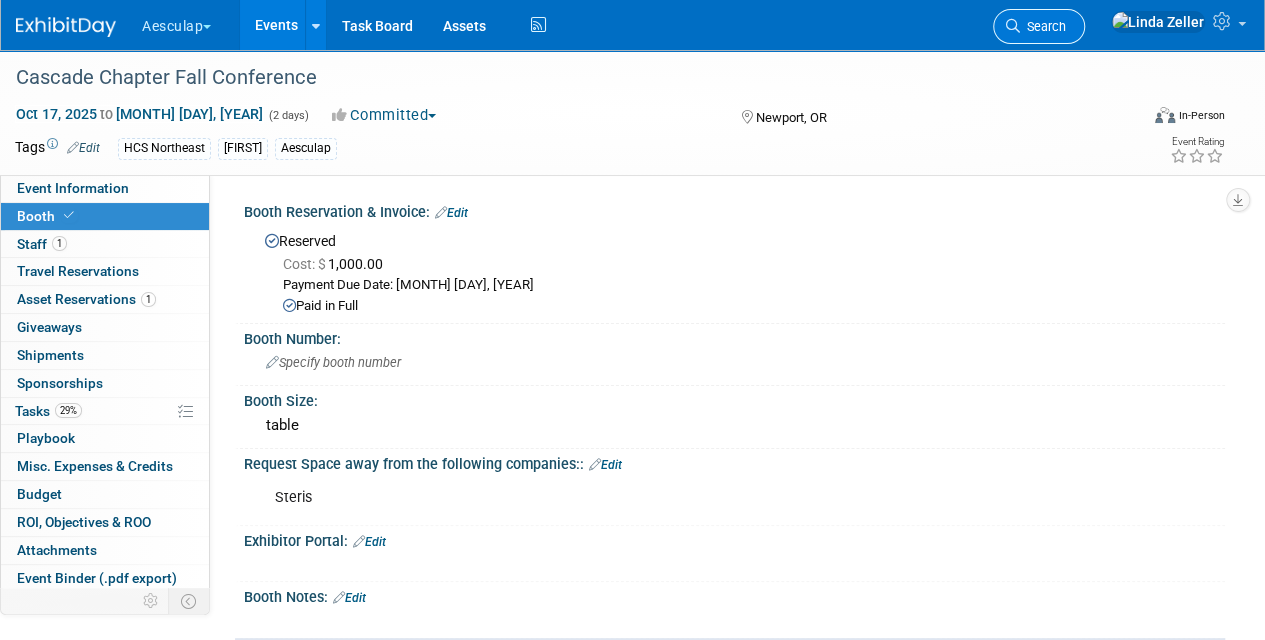 click on "Search" at bounding box center [1043, 26] 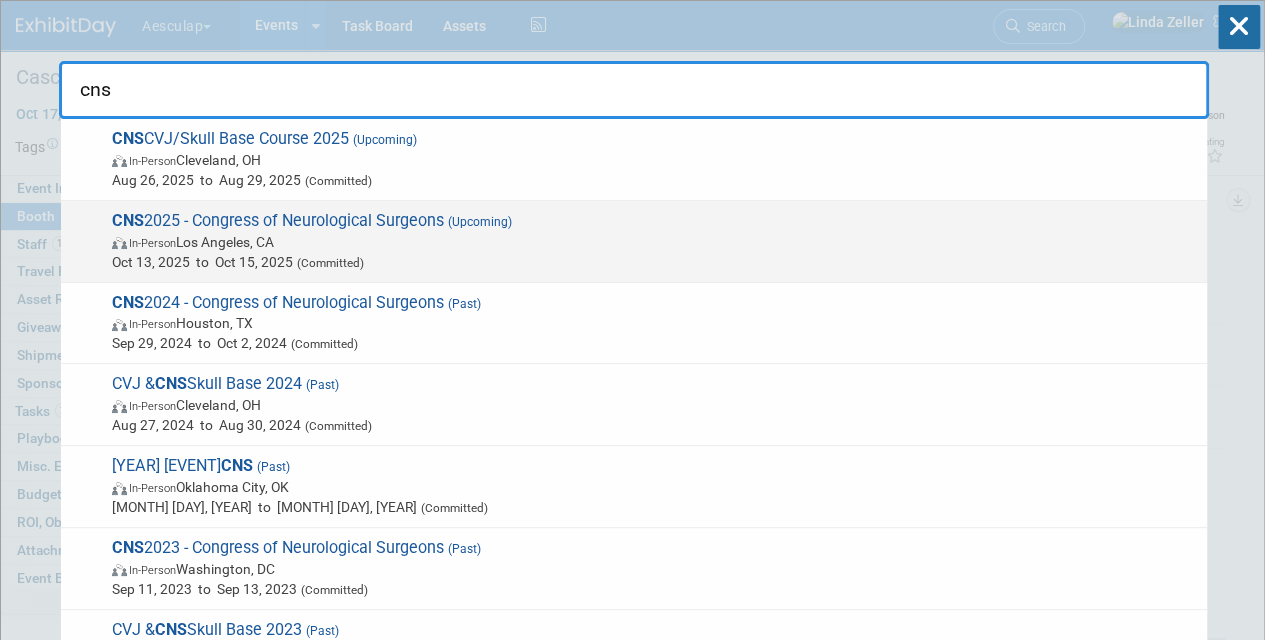 type on "cns" 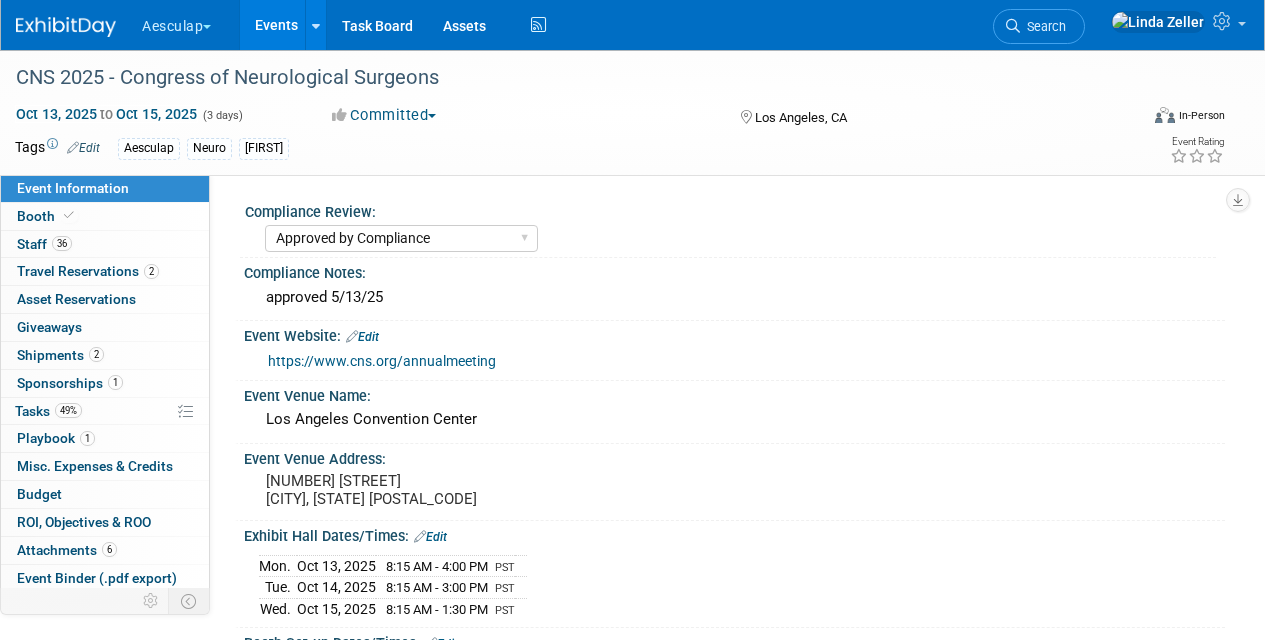 select on "Approved by Compliance" 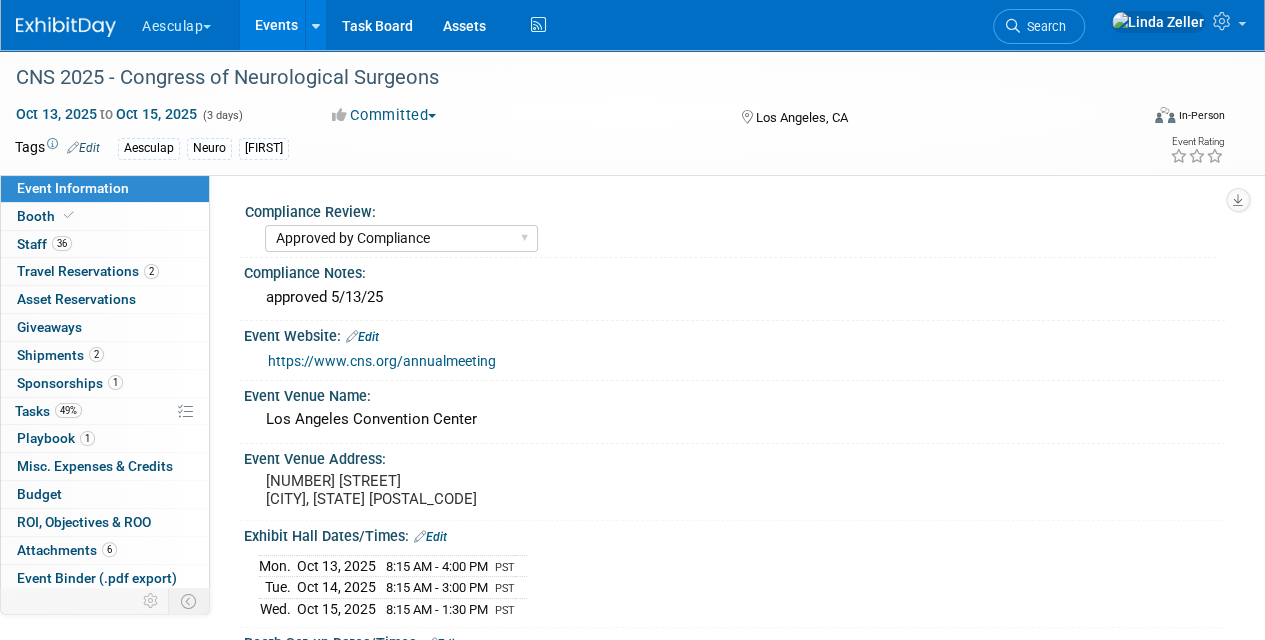scroll, scrollTop: 0, scrollLeft: 0, axis: both 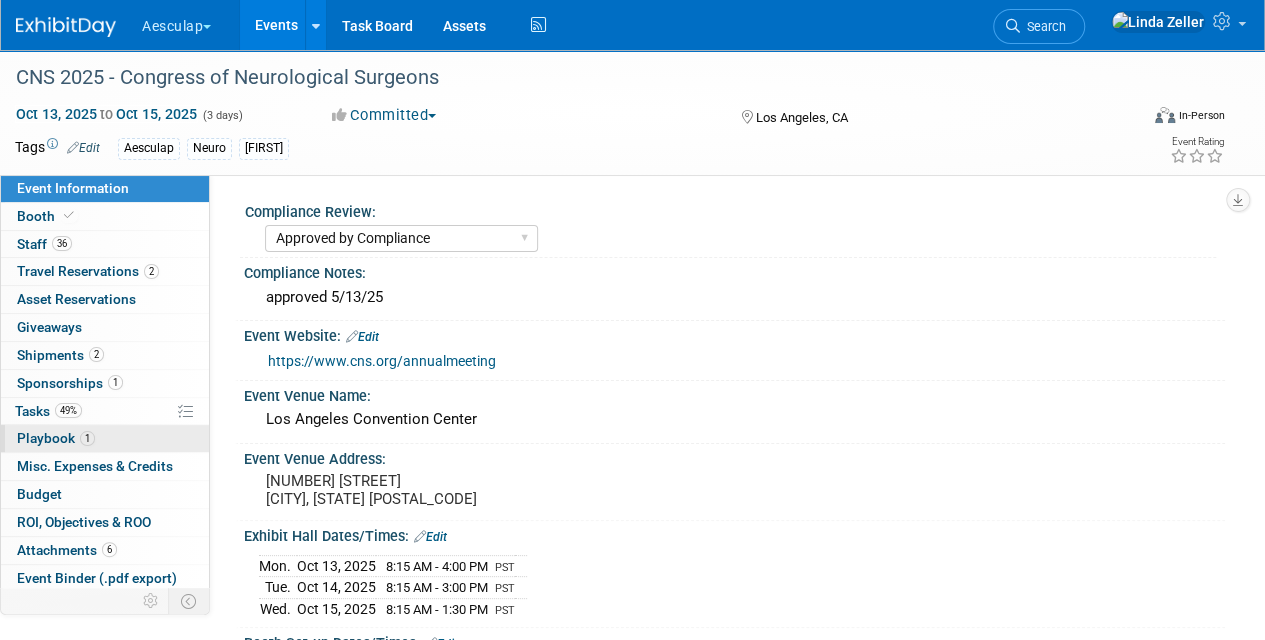 click on "Playbook 1" at bounding box center [56, 438] 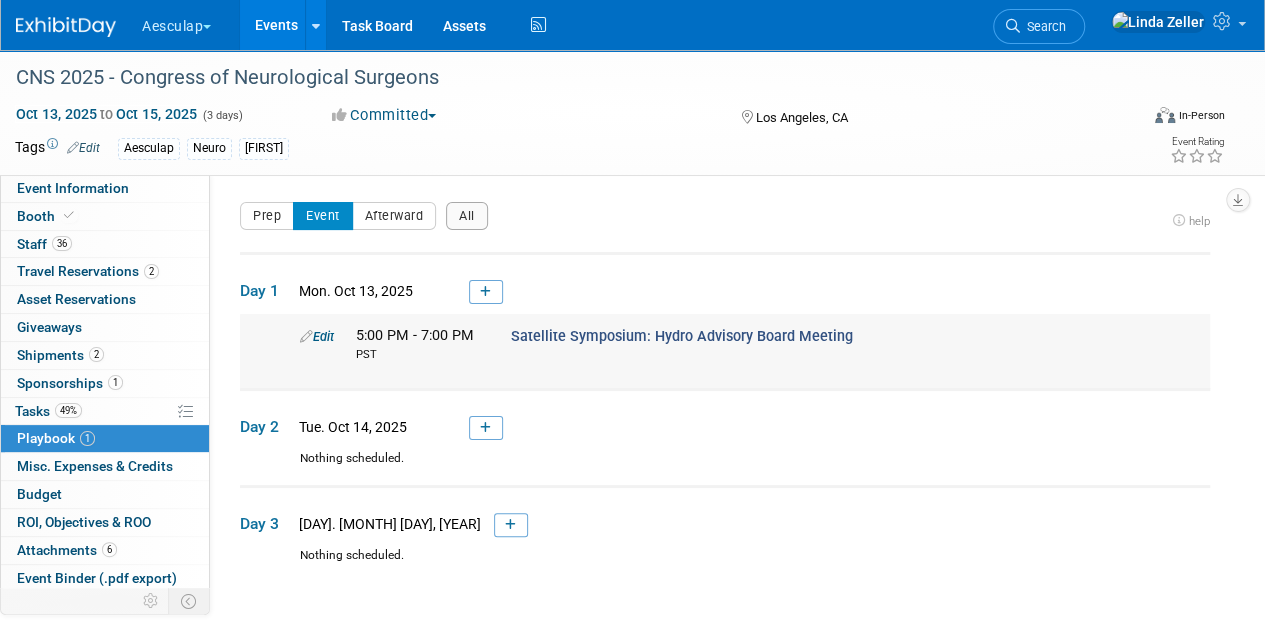 click on "Edit" at bounding box center (317, 336) 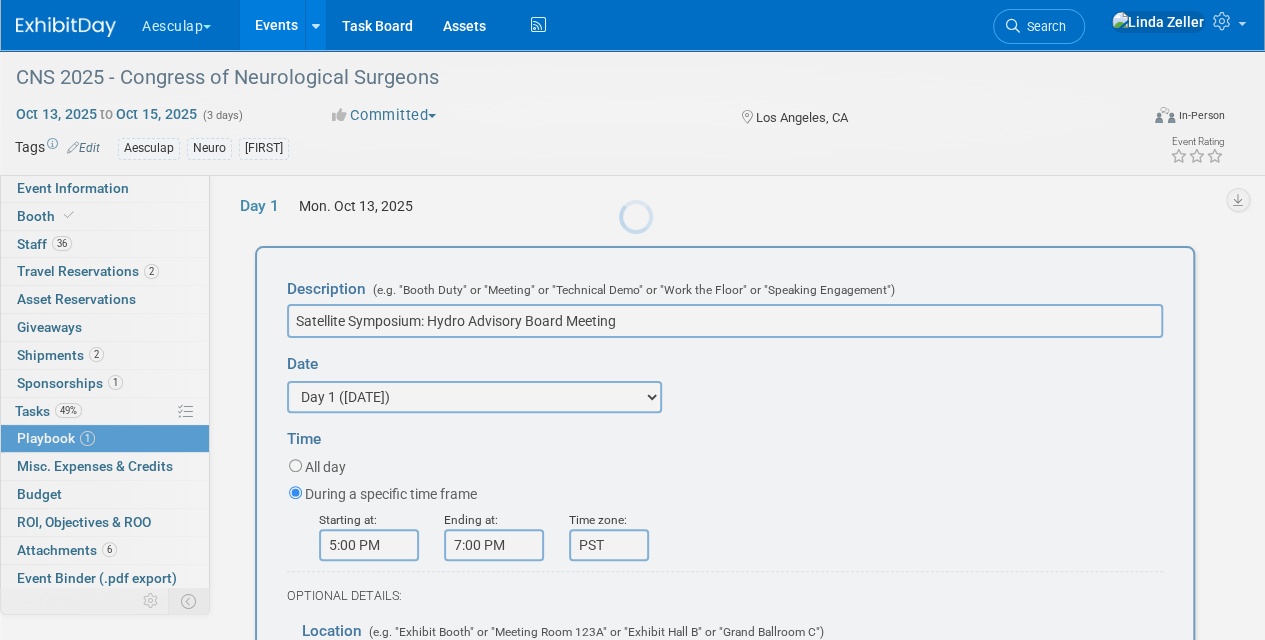 scroll, scrollTop: 0, scrollLeft: 0, axis: both 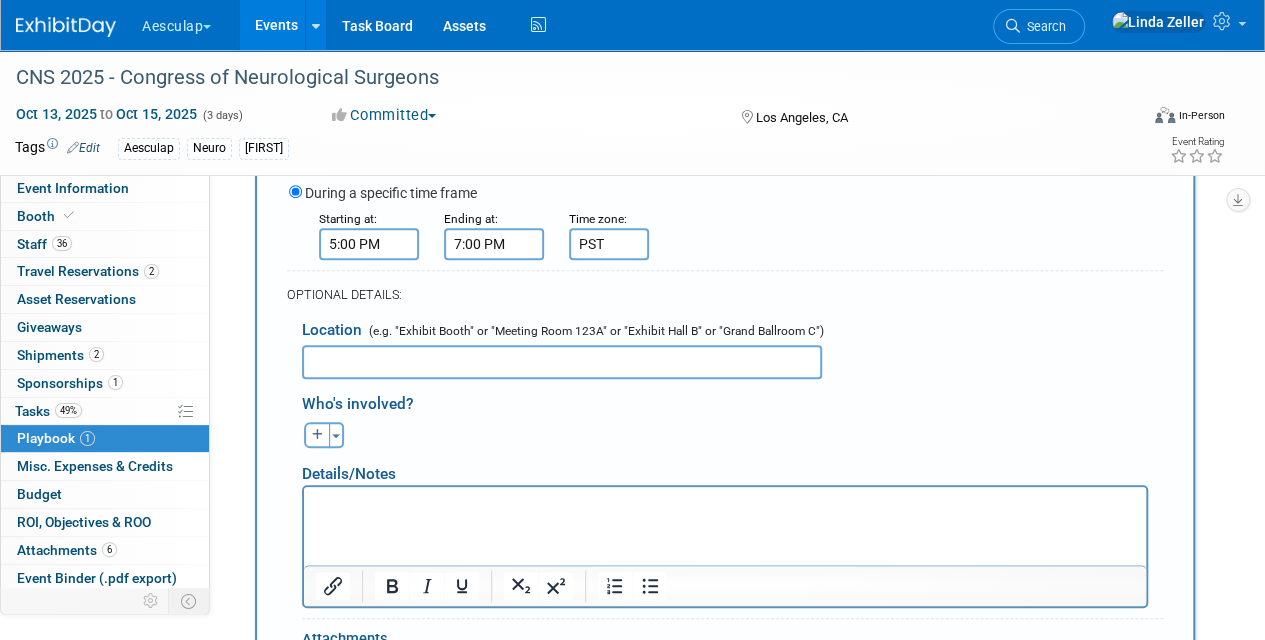 click at bounding box center (725, 505) 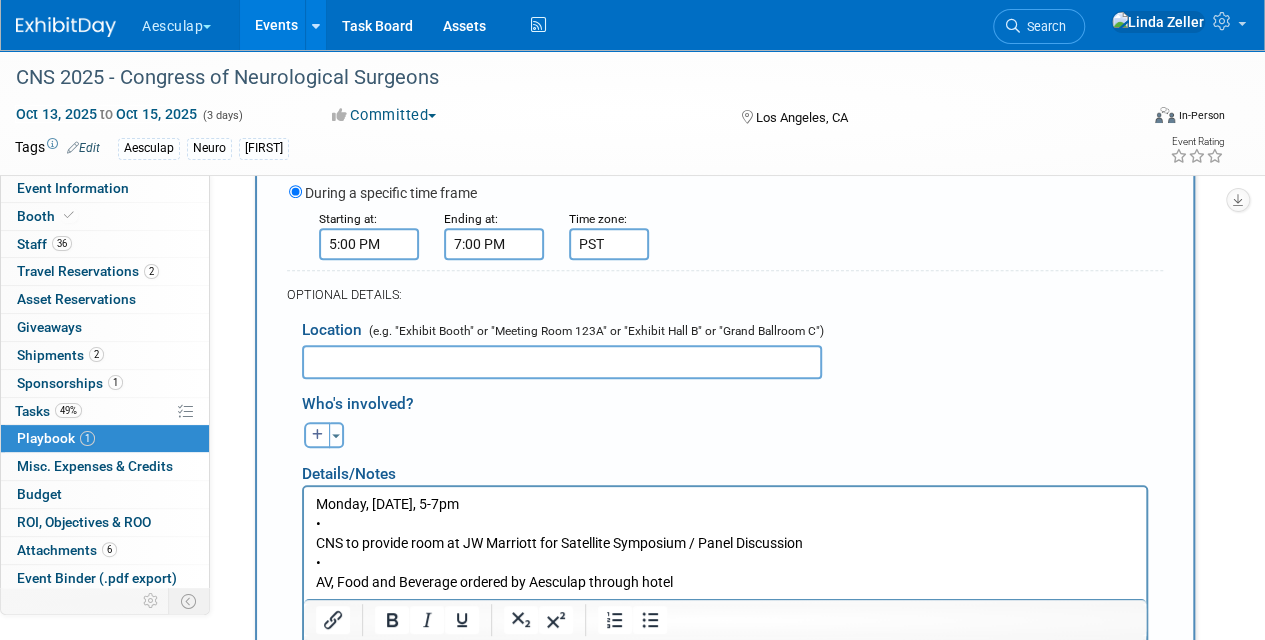 drag, startPoint x: 518, startPoint y: 495, endPoint x: 291, endPoint y: 485, distance: 227.22015 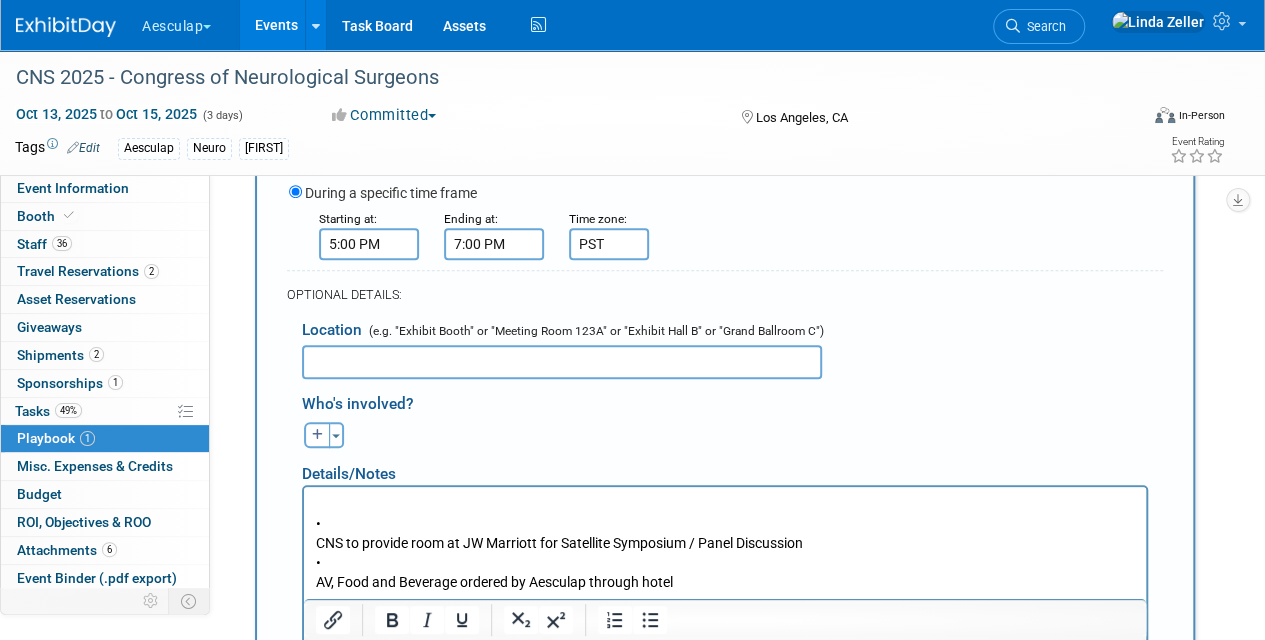 click on "• CNS to provide room at JW Marriott for Satellite Symposium / Panel Discussion • AV, Food and Beverage ordered by Aesculap through hotel" at bounding box center [725, 544] 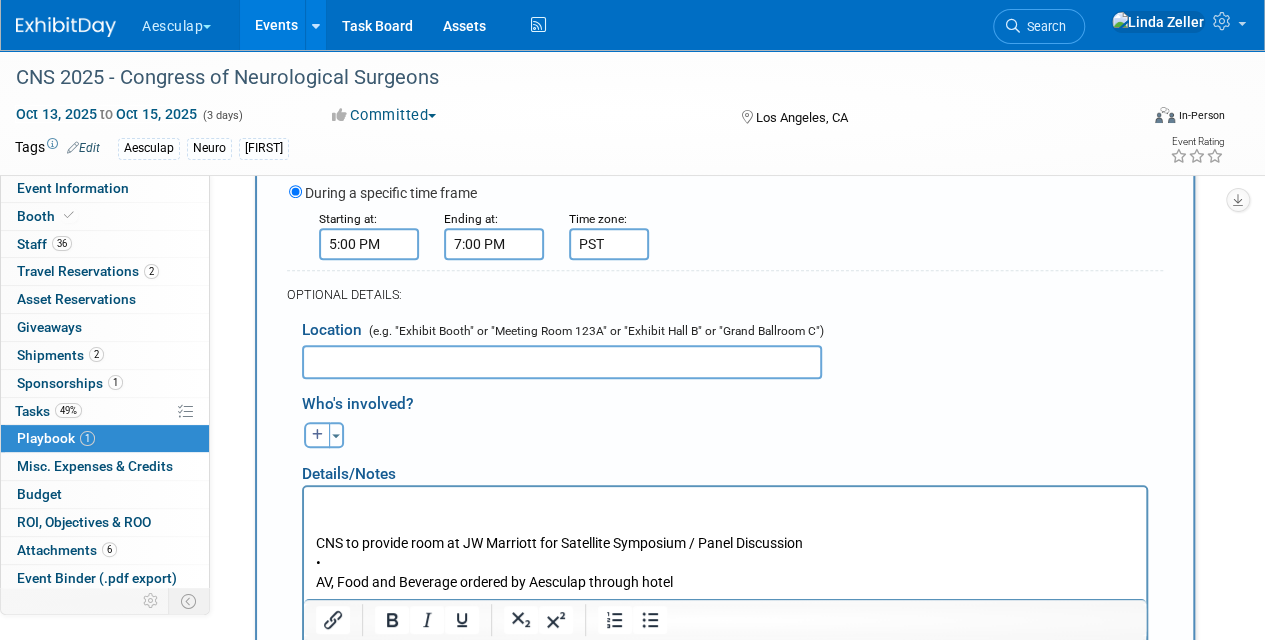 click on "CNS to provide room at JW Marriott for Satellite Symposium / Panel Discussion • AV, Food and Beverage ordered by Aesculap through hotel" at bounding box center (725, 544) 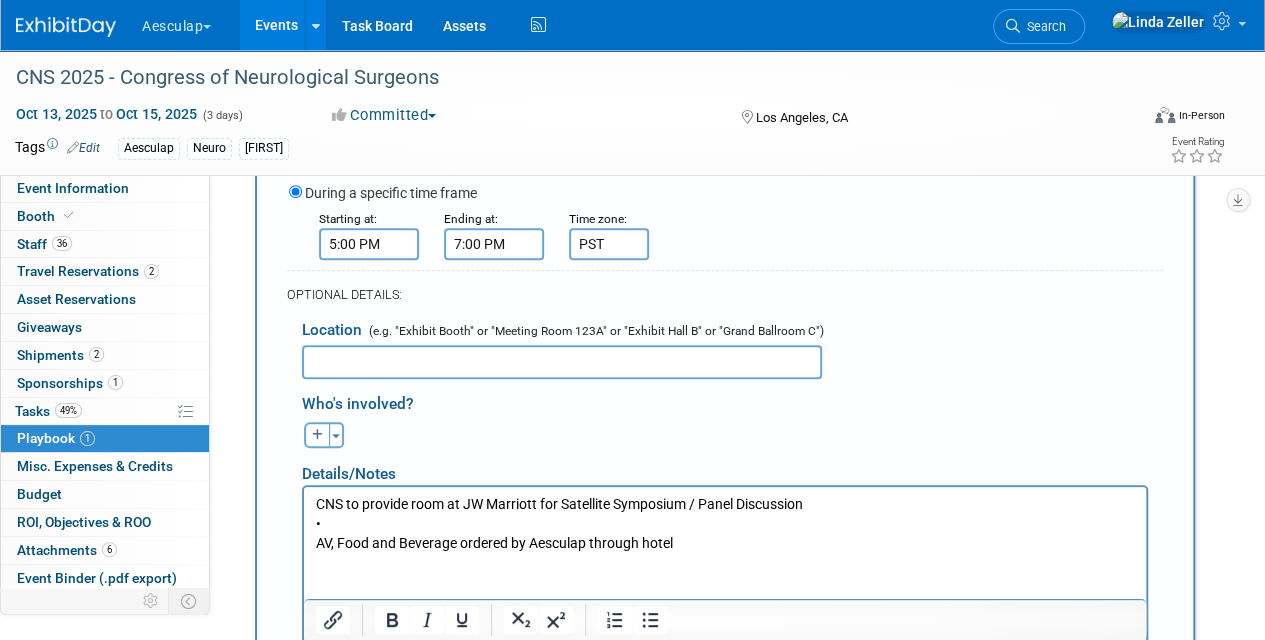 click at bounding box center (562, 362) 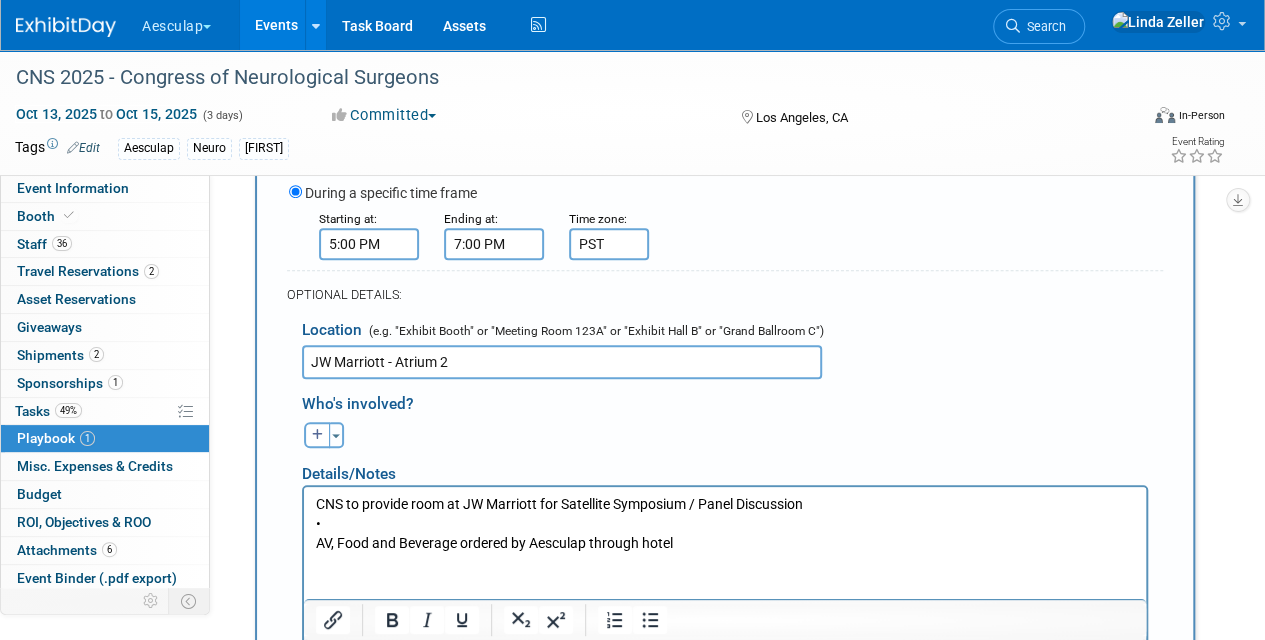 type on "JW Marriott - Atrium 2" 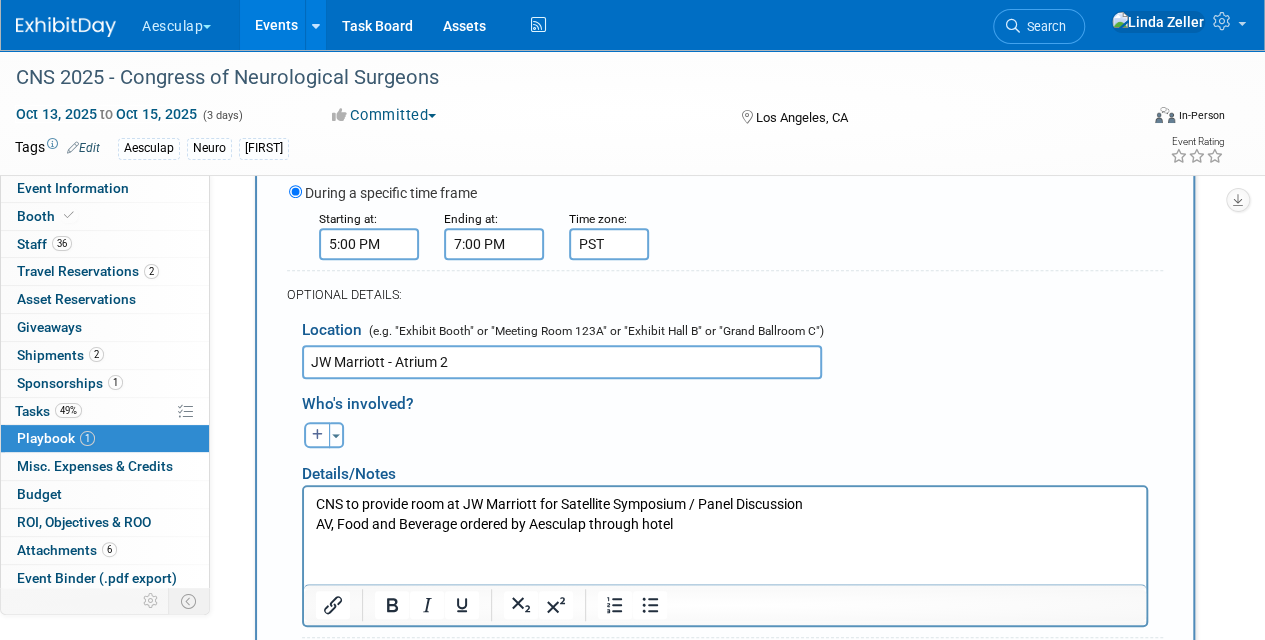 click on "CNS to provide room at JW Marriott for Satellite Symposium / Panel Discussion AV, Food and Beverage ordered by Aesculap through hotel" at bounding box center (725, 514) 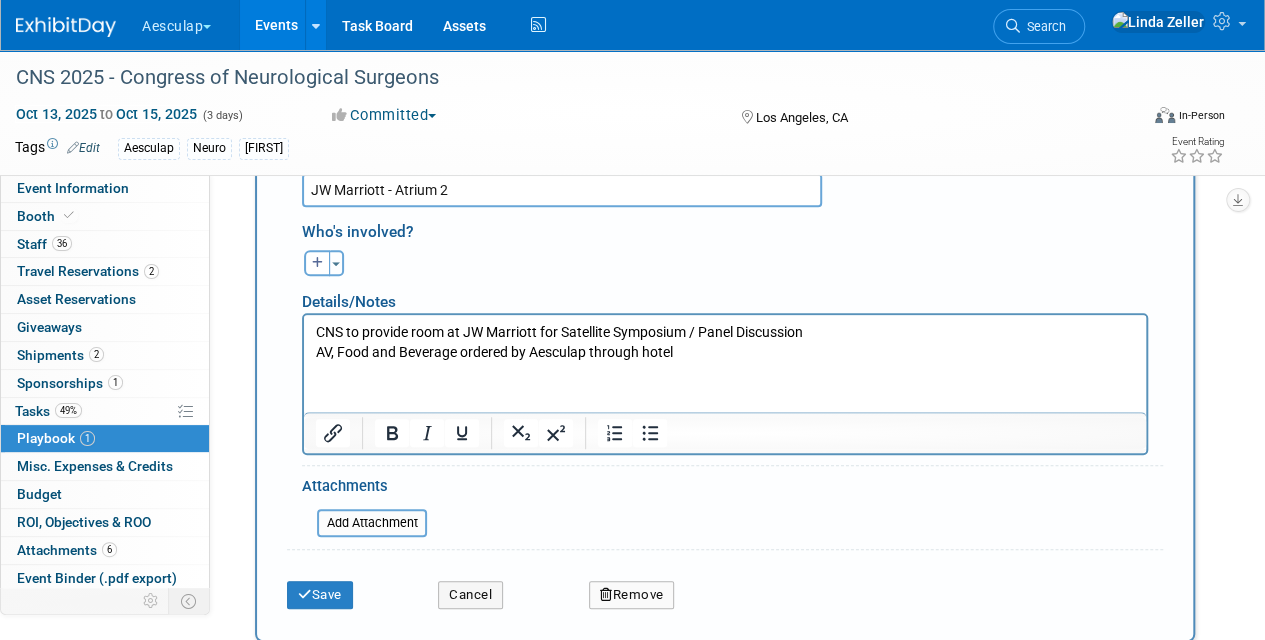 scroll, scrollTop: 586, scrollLeft: 0, axis: vertical 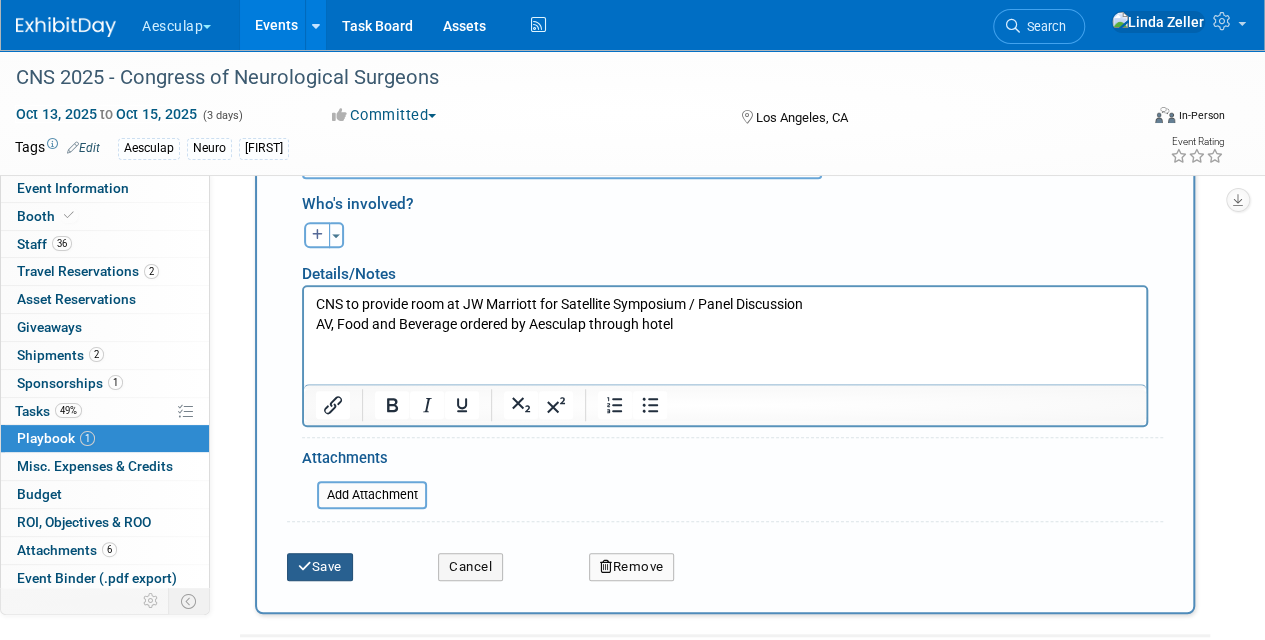 click on "Save" at bounding box center [320, 567] 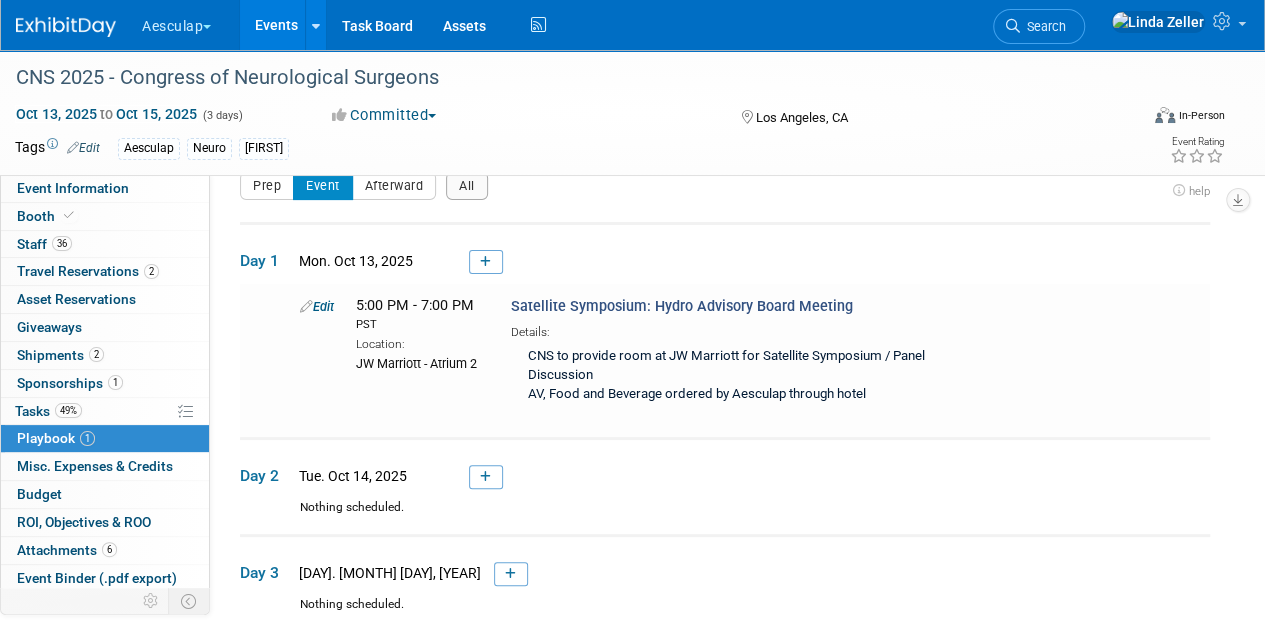 scroll, scrollTop: 0, scrollLeft: 0, axis: both 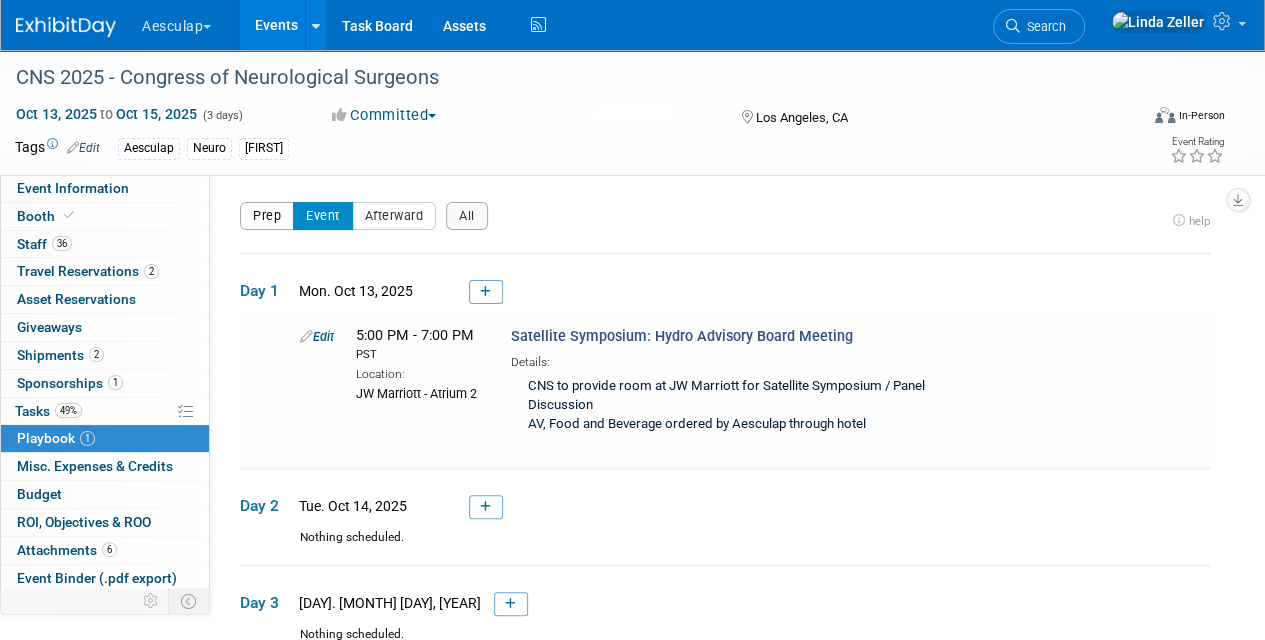 click on "Prep" at bounding box center (267, 216) 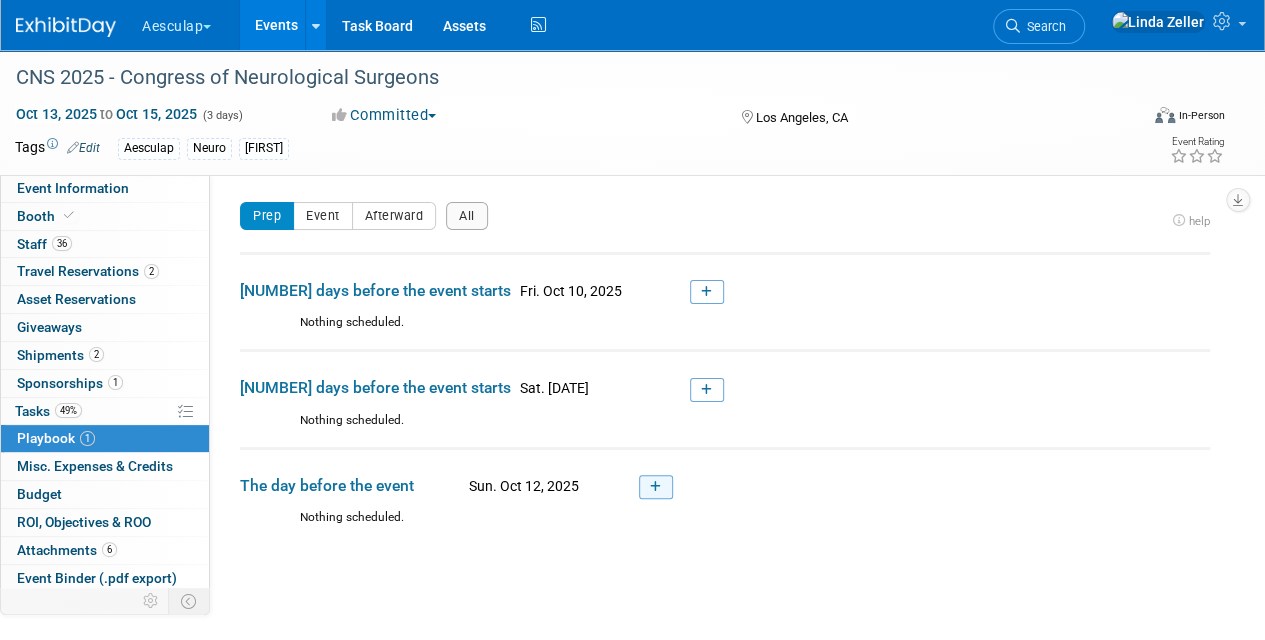click at bounding box center (655, 487) 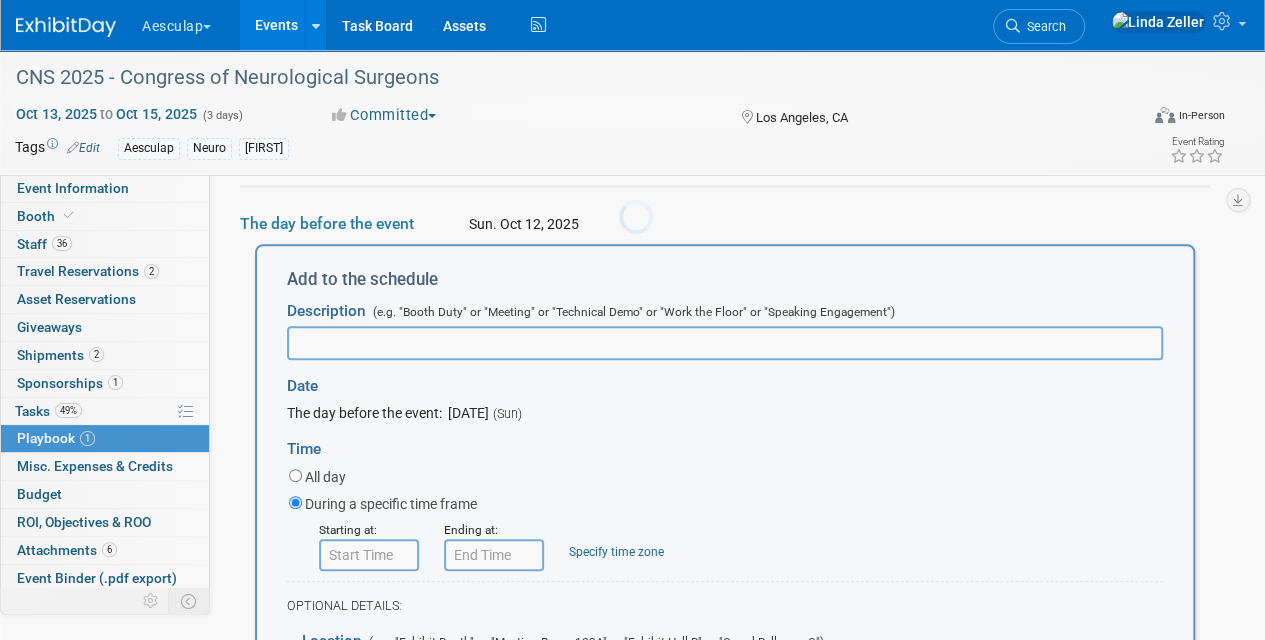 scroll, scrollTop: 0, scrollLeft: 0, axis: both 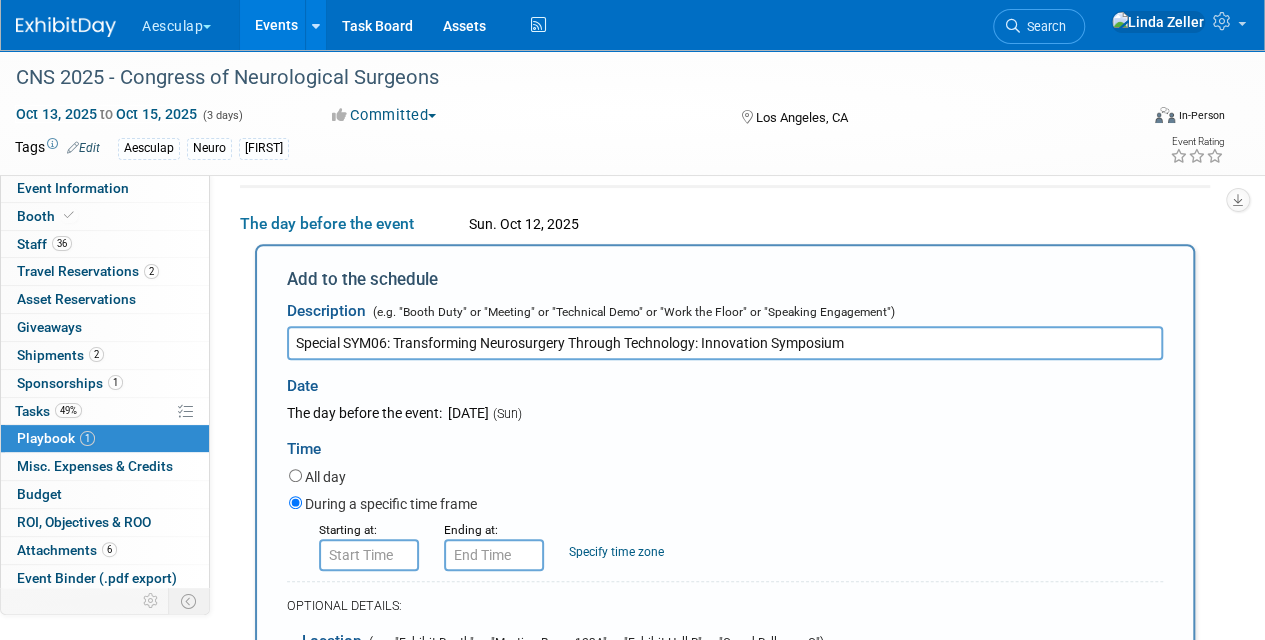 type on "Special SYM06: Transforming Neurosurgery Through Technology: Innovation Symposium" 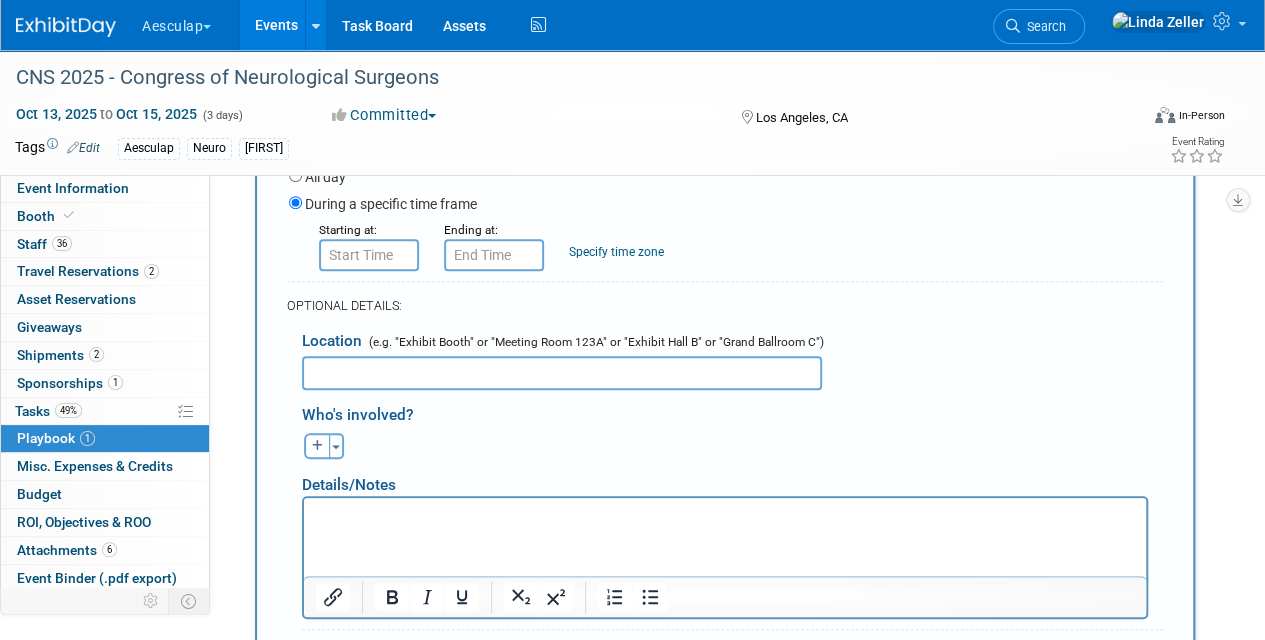 click at bounding box center [725, 516] 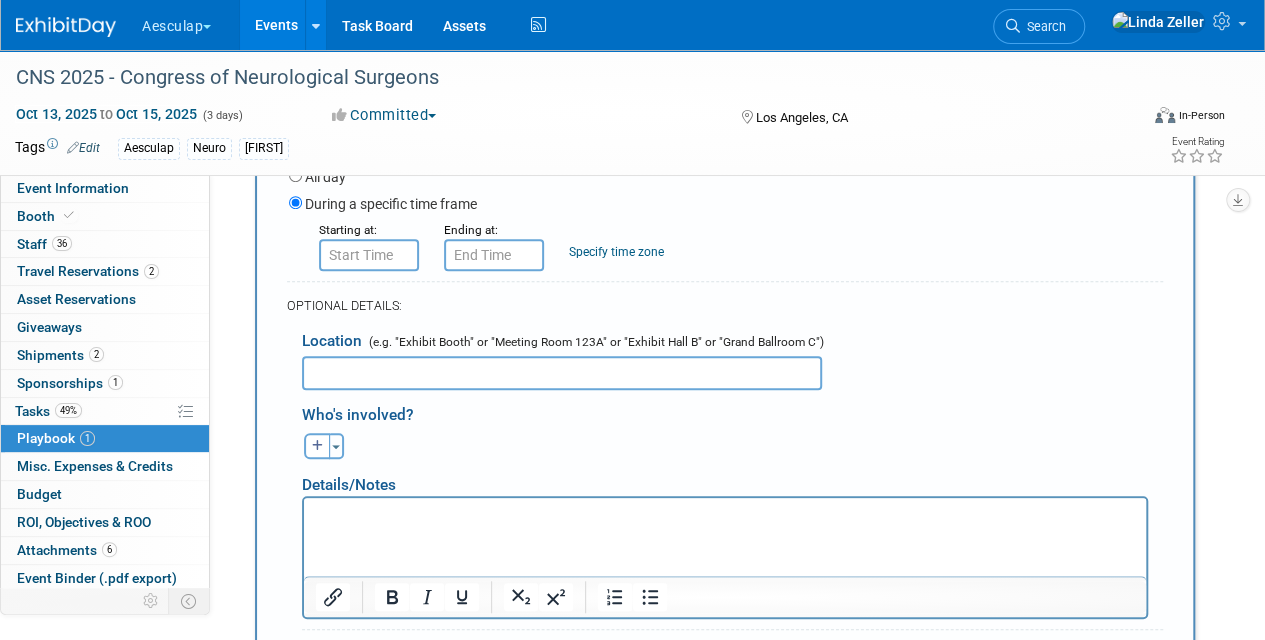 type 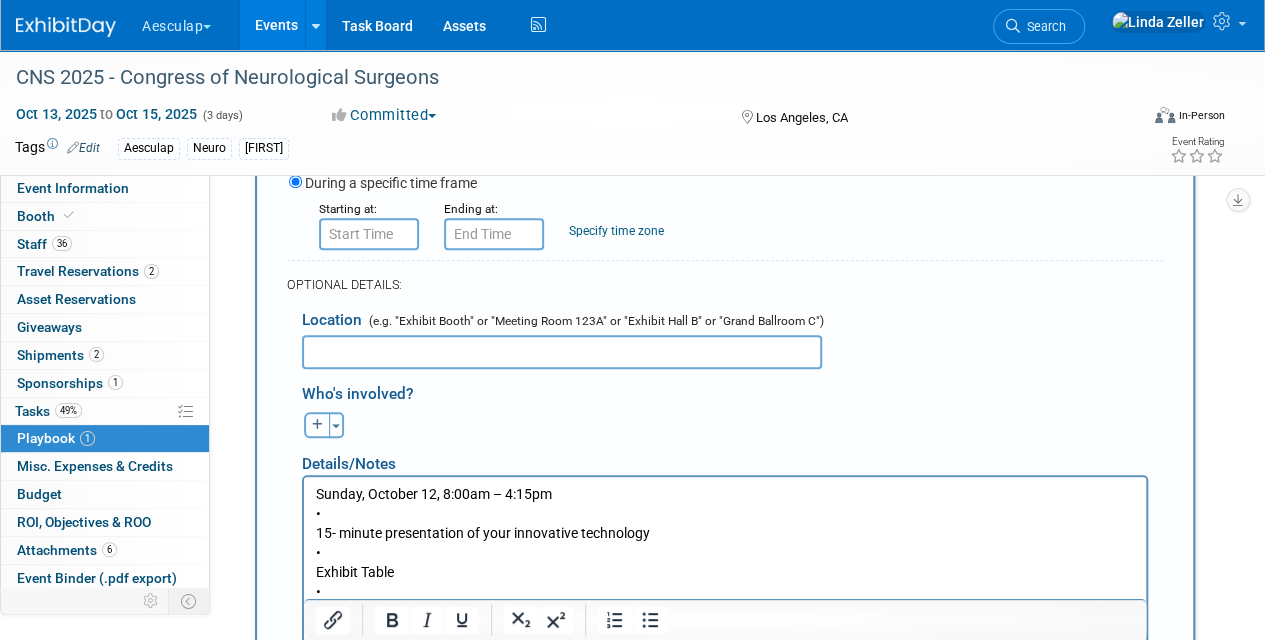 scroll, scrollTop: 479, scrollLeft: 0, axis: vertical 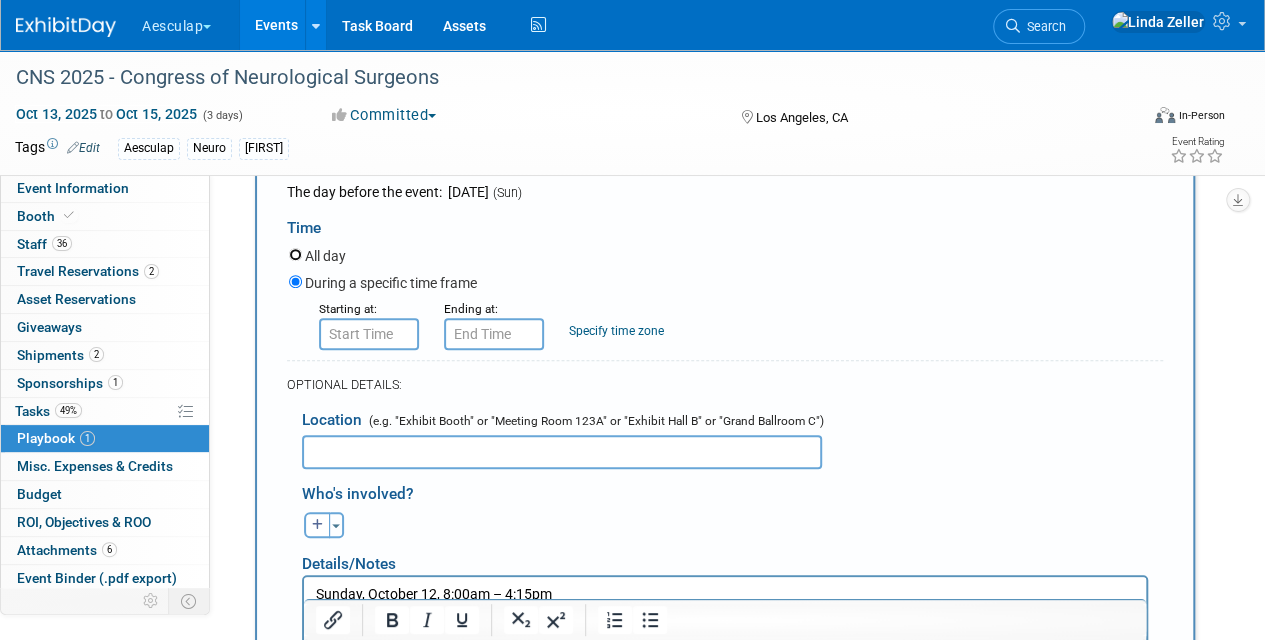 click on "All day" at bounding box center [295, 254] 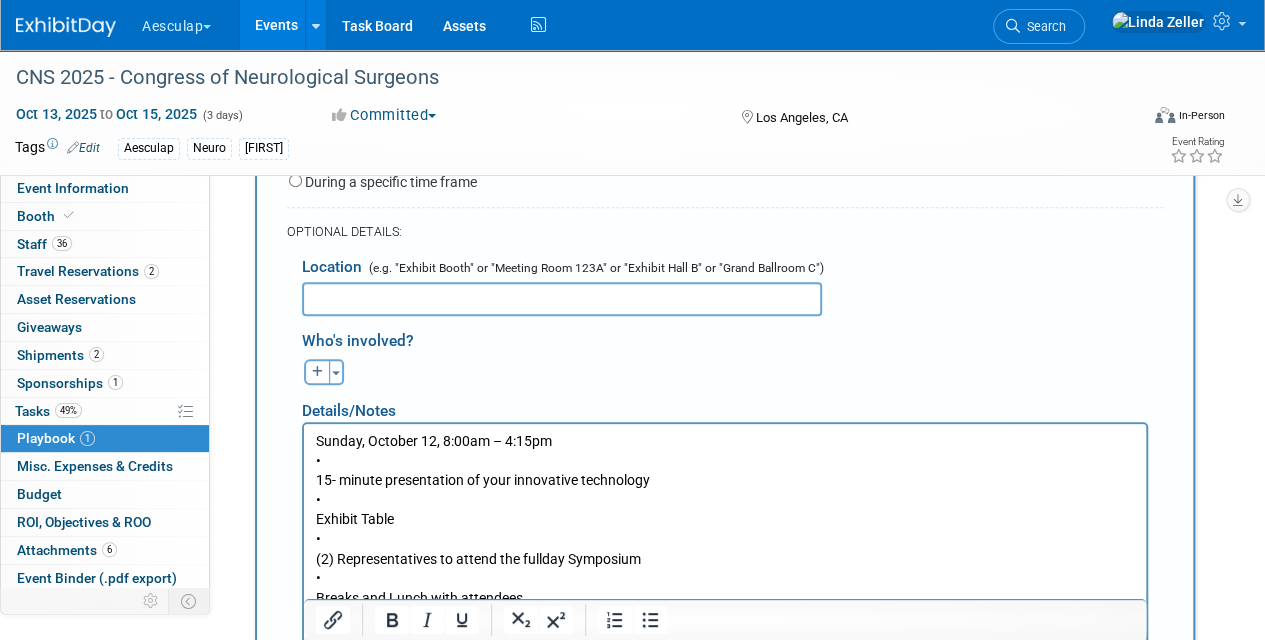 scroll, scrollTop: 679, scrollLeft: 0, axis: vertical 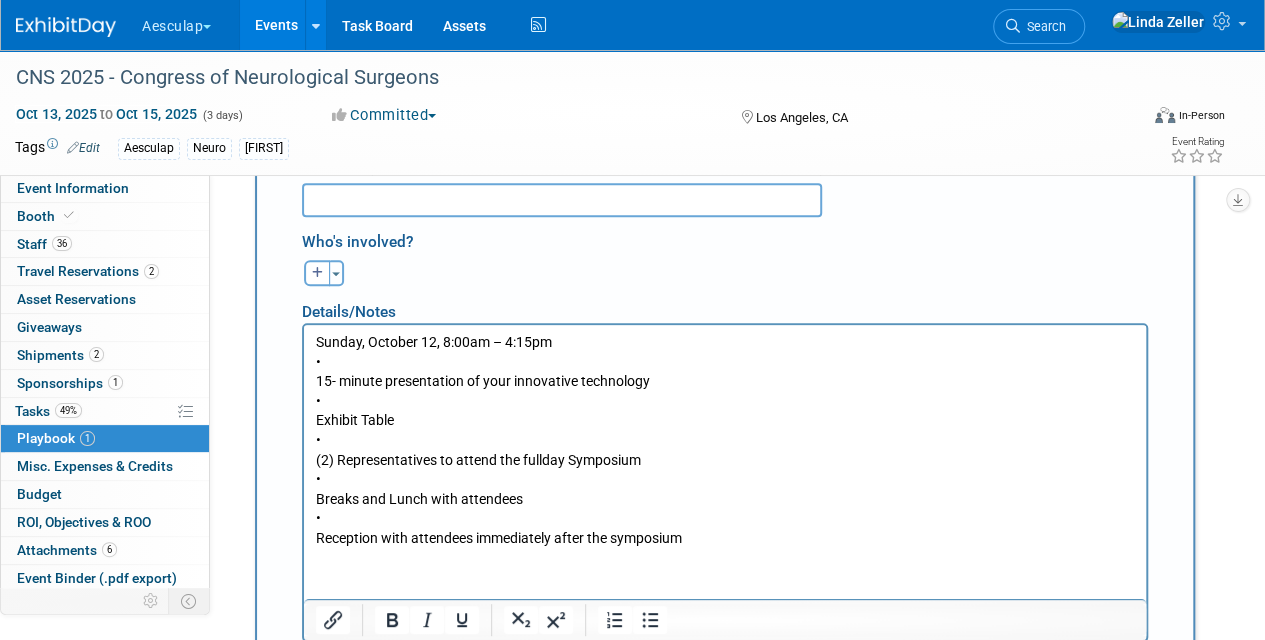 click on "Sunday, [MONTH] [DAY], [YEAR], [TIME]–[TIME] • 15- minute presentation of your innovative technology • Exhibit Table • (2) Representatives to attend the fullday Symposium • Breaks and Lunch with attendees • Reception with attendees immediately after the symposium" at bounding box center (725, 441) 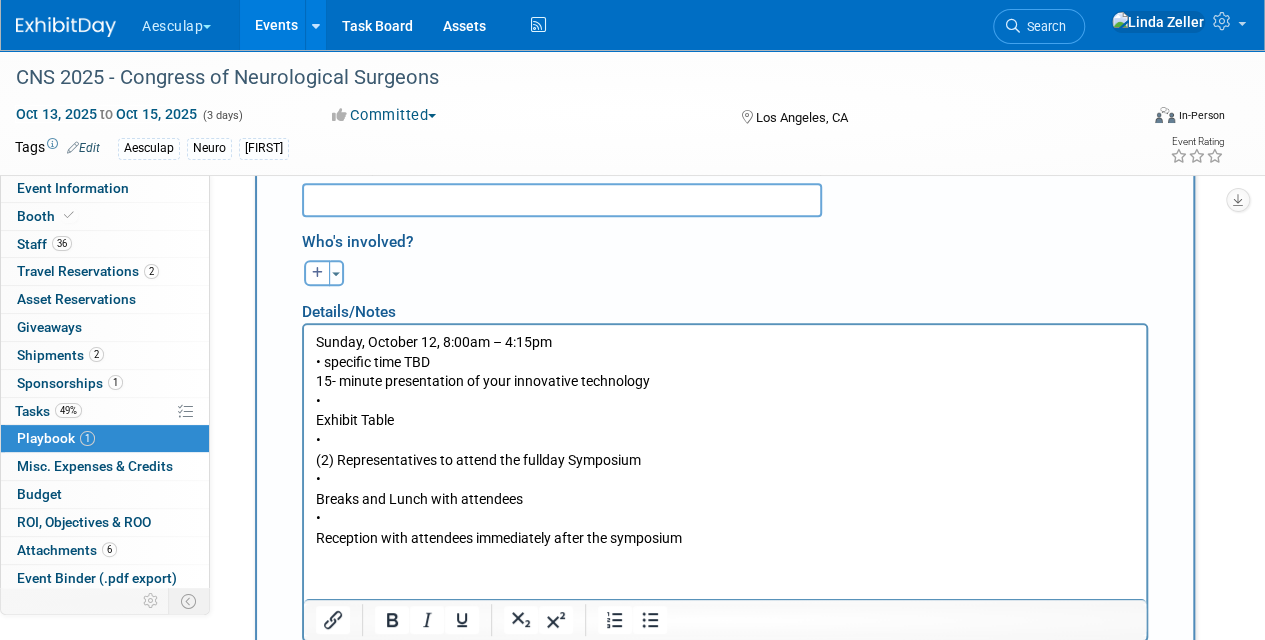 click on "Sunday, [DATE], 8:00am – 4:15pm • specific time TBD 15- minute presentation of your innovative technology • Exhibit Table • (2) Representatives to attend the fullday Symposium • Breaks and Lunch with attendees • Reception with attendees immediately after the symposium" at bounding box center [725, 441] 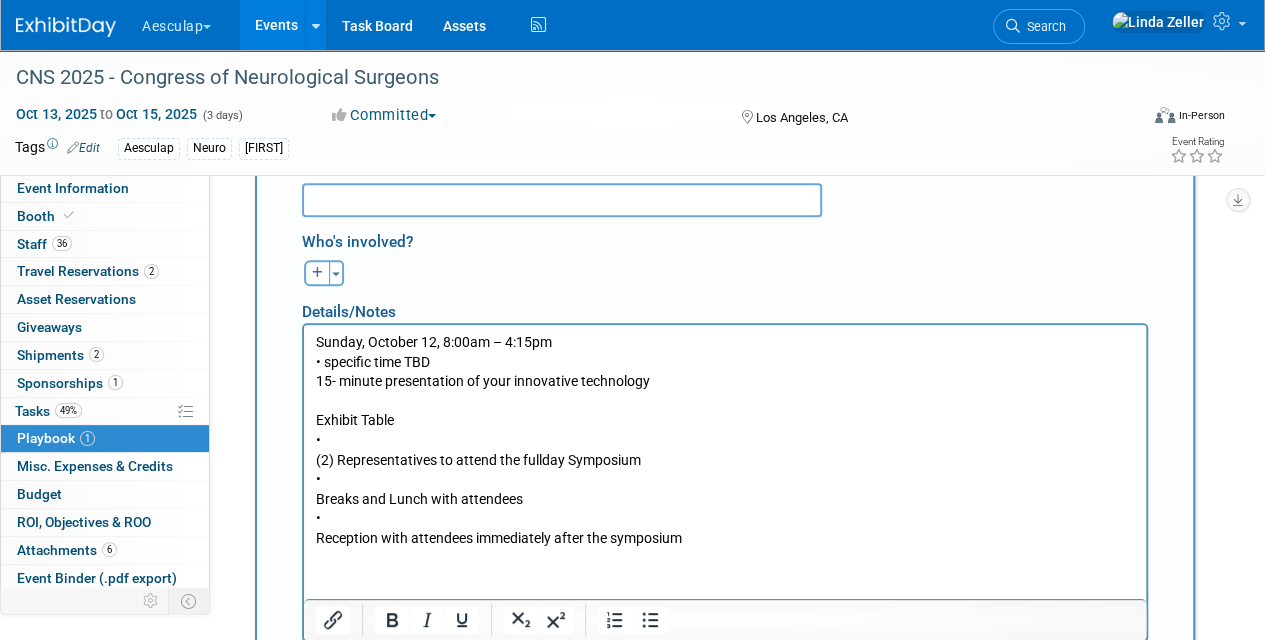 click on "[DAY], [MONTH] [DAY], [YEAR], [TIME]–[TIME] • specific time TBD [TIME]-minute presentation of your innovative technology Exhibit Table • (2) Representatives to attend the fullday Symposium • Breaks and Lunch with attendees • Reception with attendees immediately after the symposium" at bounding box center [725, 441] 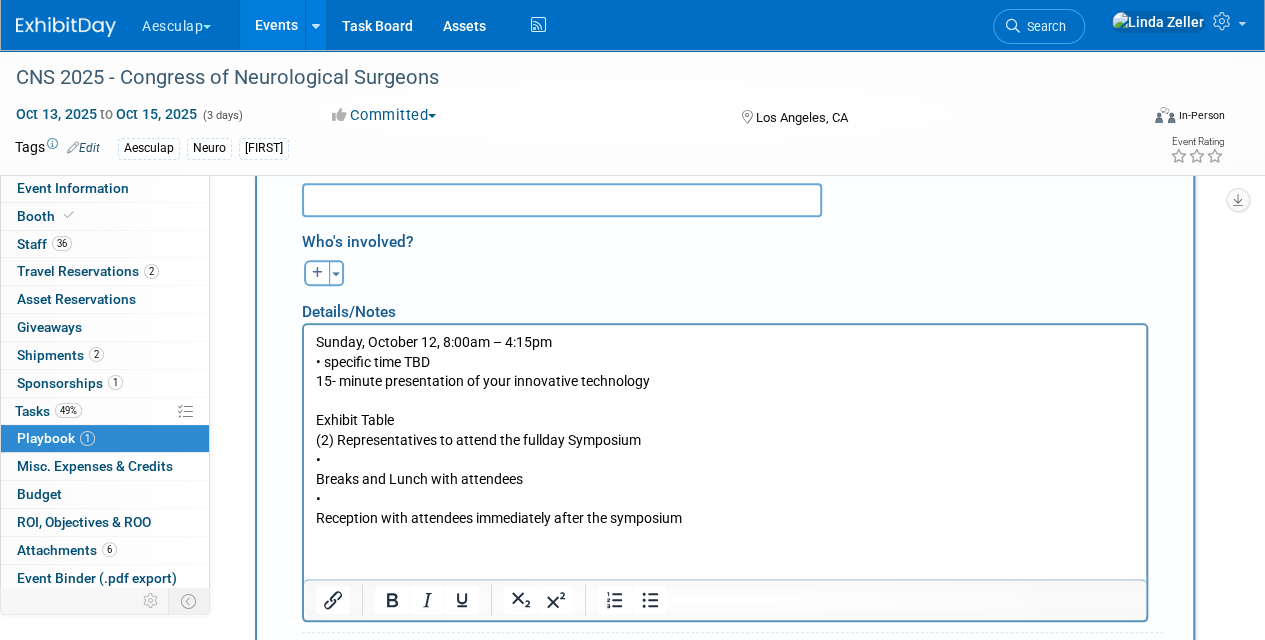 click on "Sunday, October 12, 8:00am – 4:15pm • specific time TBD 15- minute presentation of your innovative technology Exhibit Table (2) Representatives to attend the fullday Symposium • Breaks and Lunch with attendees • Reception with attendees immediately after the symposium" at bounding box center [725, 431] 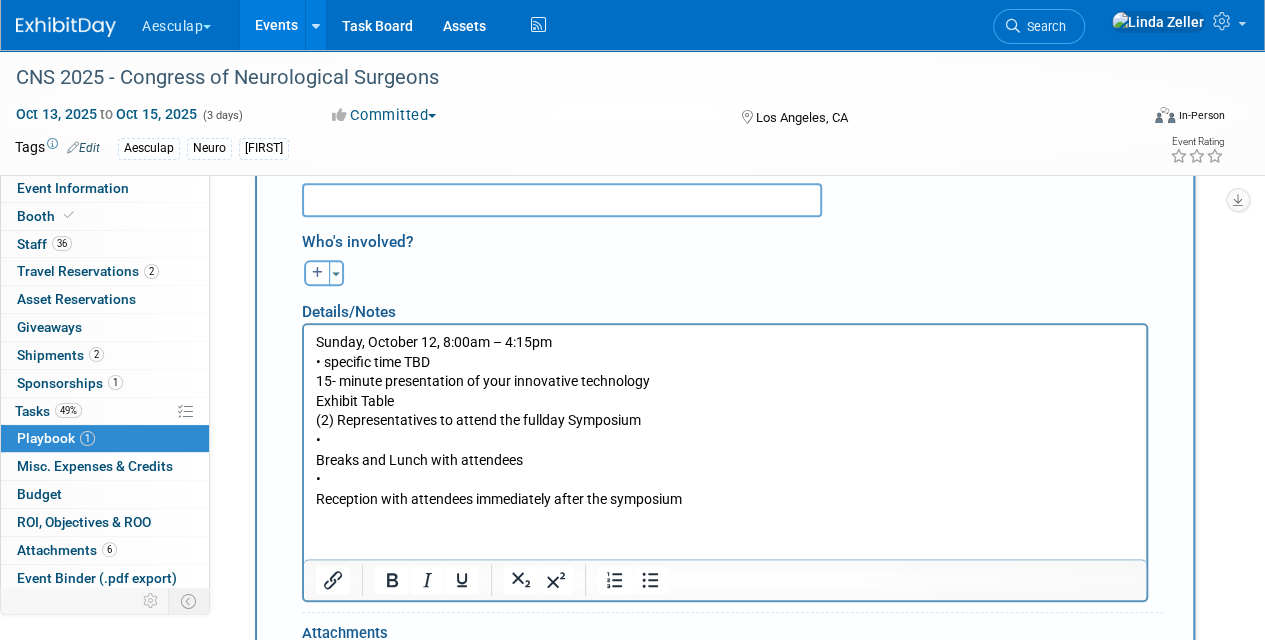 click on "Sunday, October 12, 8:00am – 4:15pm • specific time TBD 15- minute presentation of your innovative technology Exhibit Table (2) Representatives to attend the fullday Symposium • Breaks and Lunch with attendees • Reception with attendees immediately after the symposium" at bounding box center (725, 421) 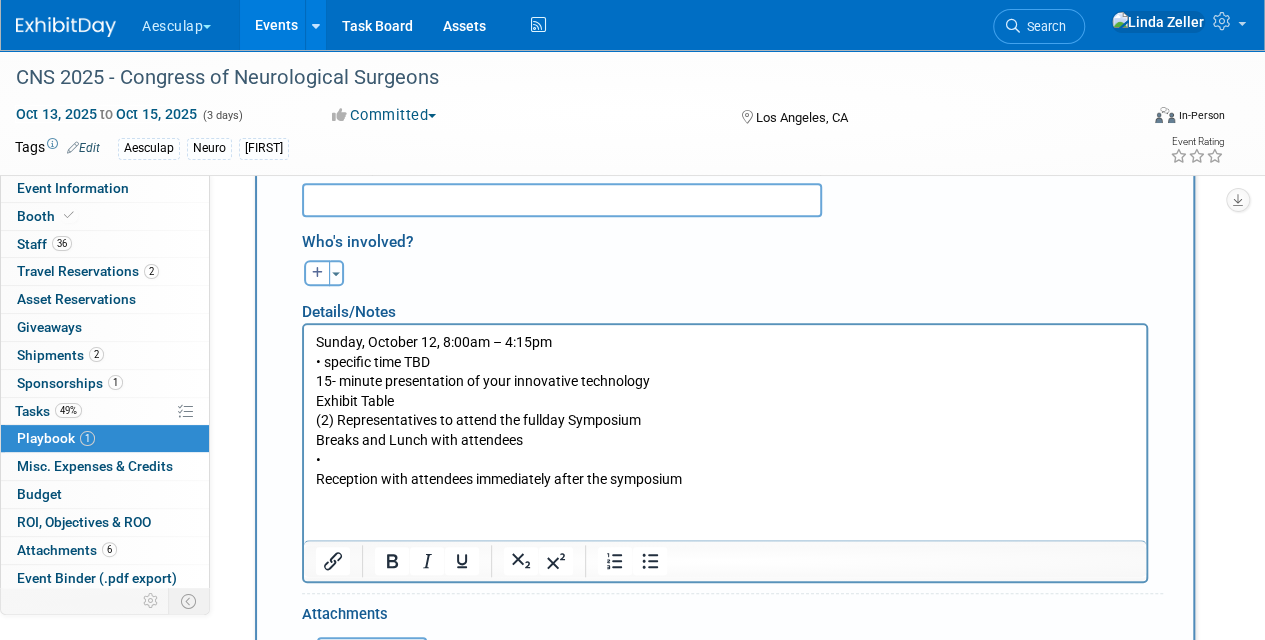 click on "Sunday, [DATE], [TIME] – [TIME] • specific time TBD 15- minute presentation of your innovative technology Exhibit Table (2) Representatives to attend the fullday Symposium Breaks and Lunch with attendees • Reception with attendees immediately after the symposium" at bounding box center [725, 411] 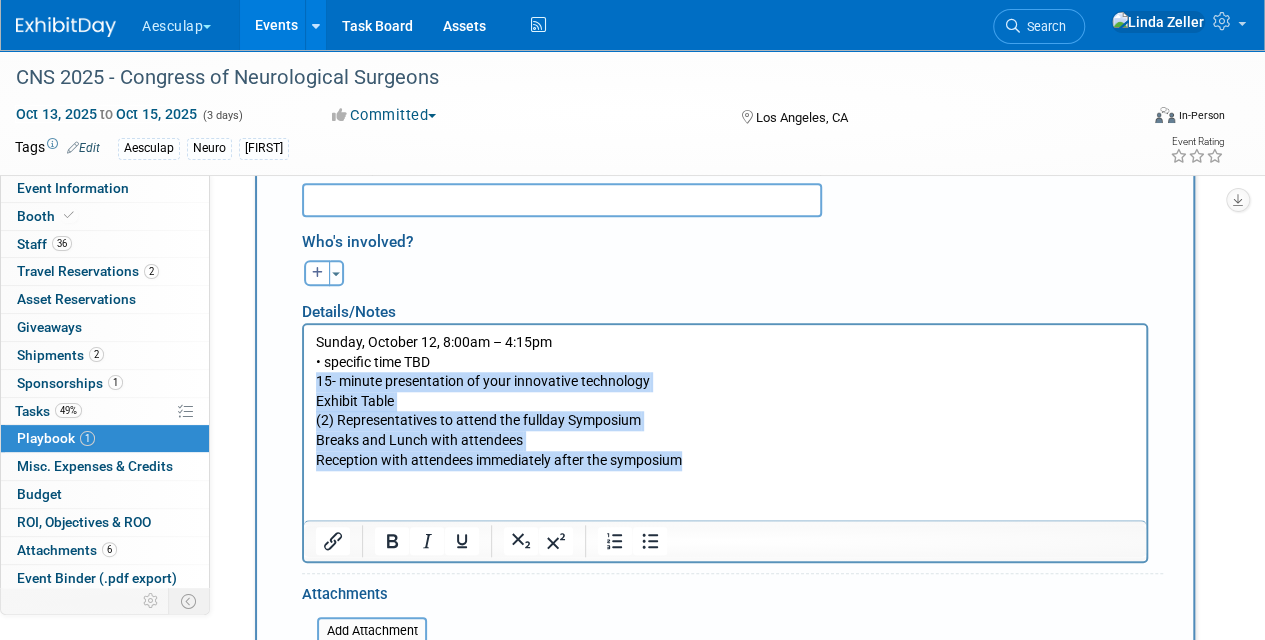 drag, startPoint x: 316, startPoint y: 380, endPoint x: 712, endPoint y: 470, distance: 406.0985 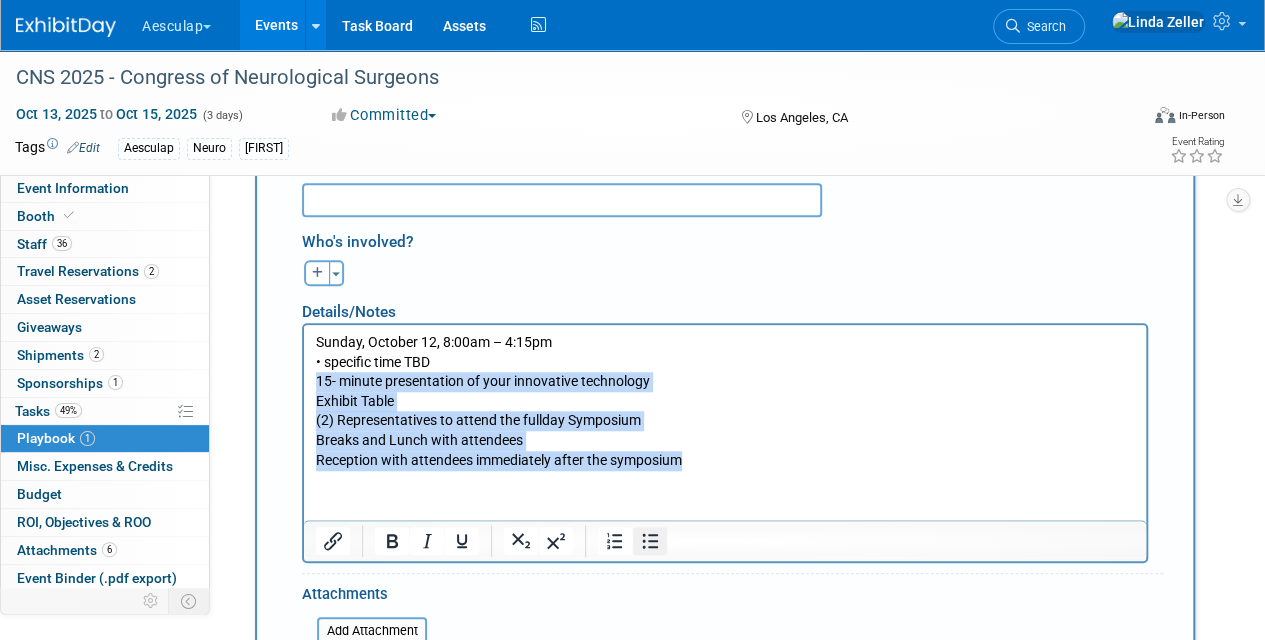 drag, startPoint x: 56, startPoint y: 74, endPoint x: 647, endPoint y: 536, distance: 750.14996 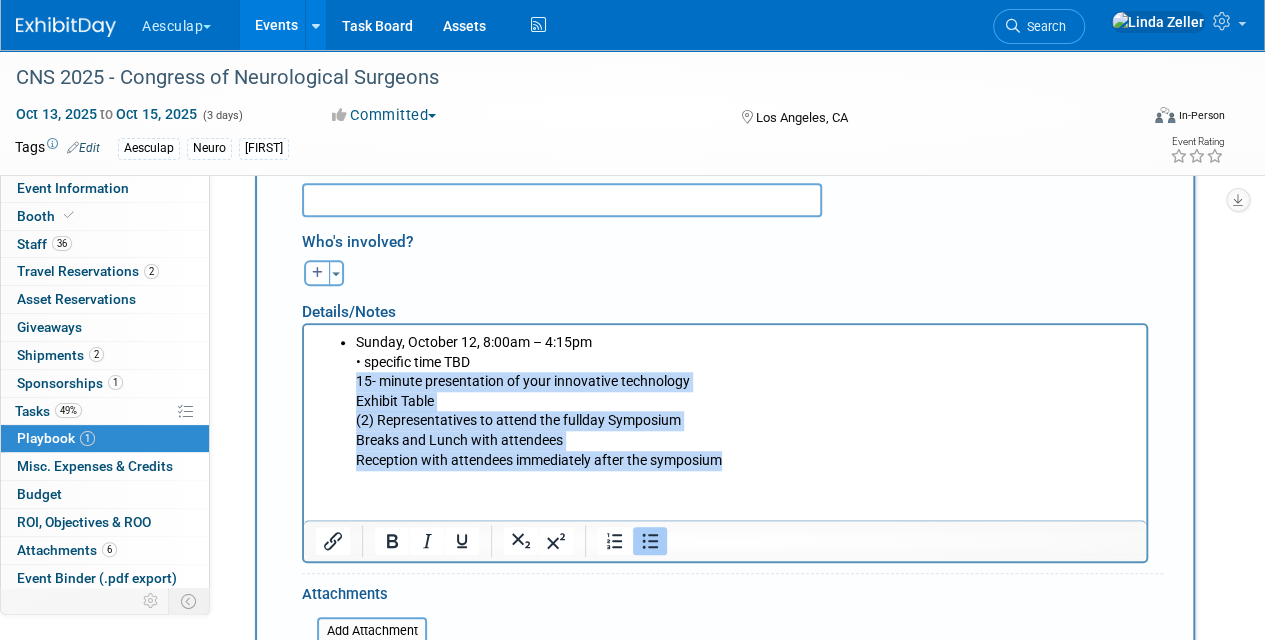 click 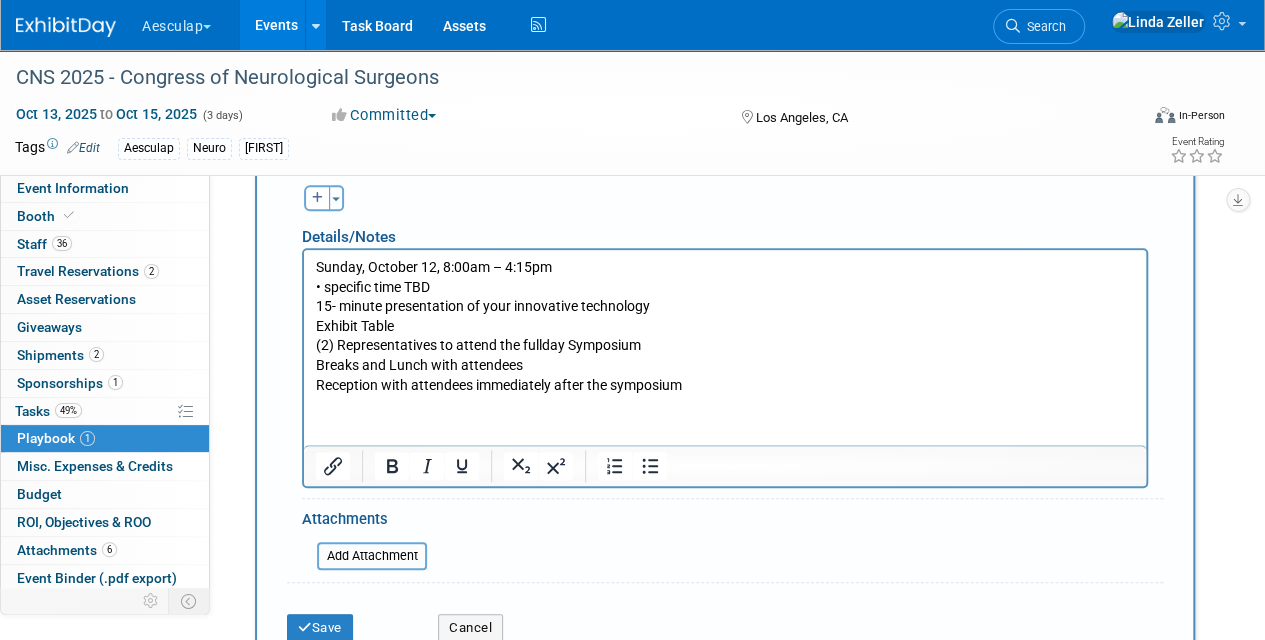 scroll, scrollTop: 879, scrollLeft: 0, axis: vertical 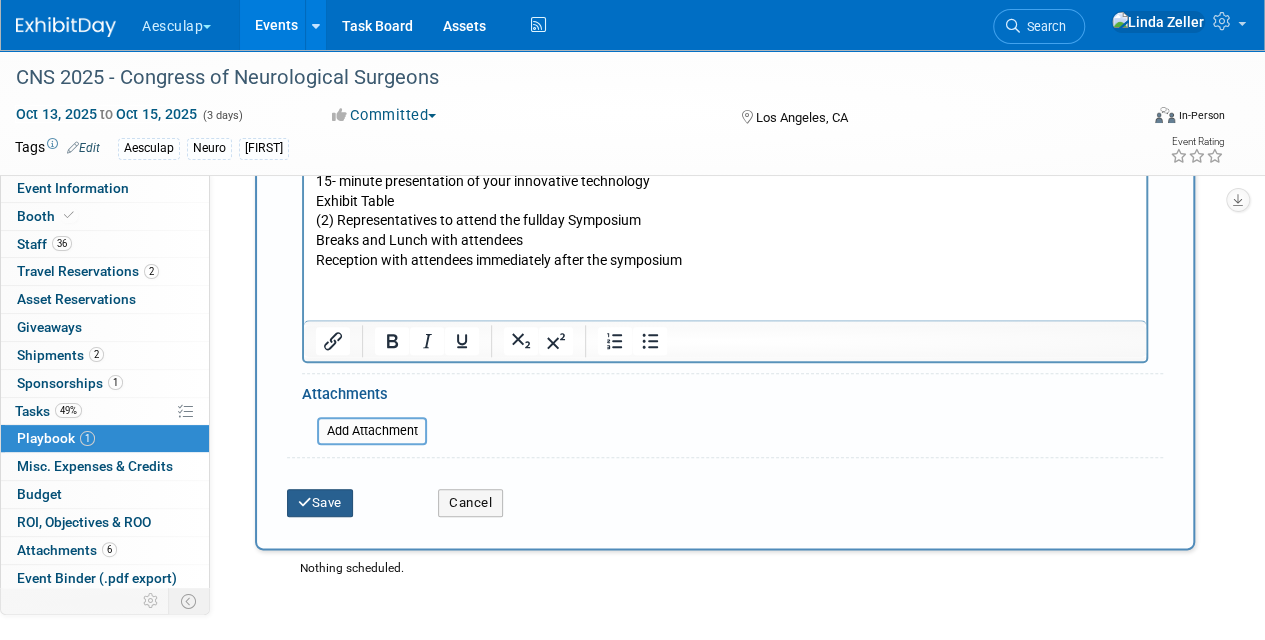 click on "Save" at bounding box center (320, 503) 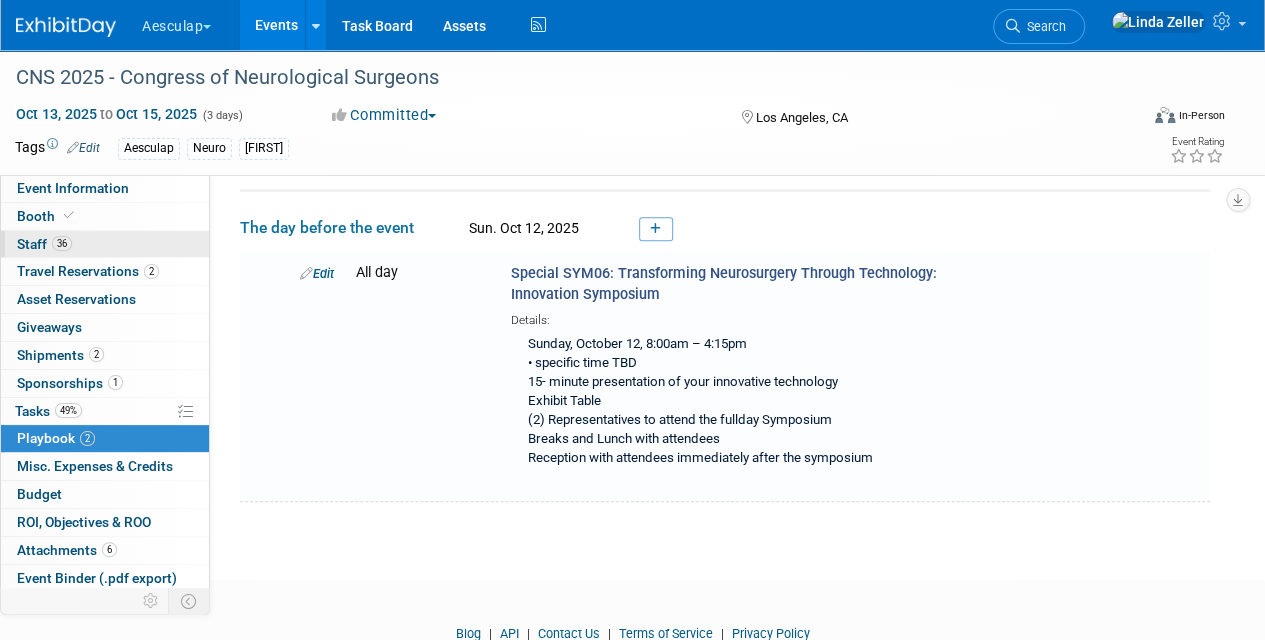 scroll, scrollTop: 256, scrollLeft: 0, axis: vertical 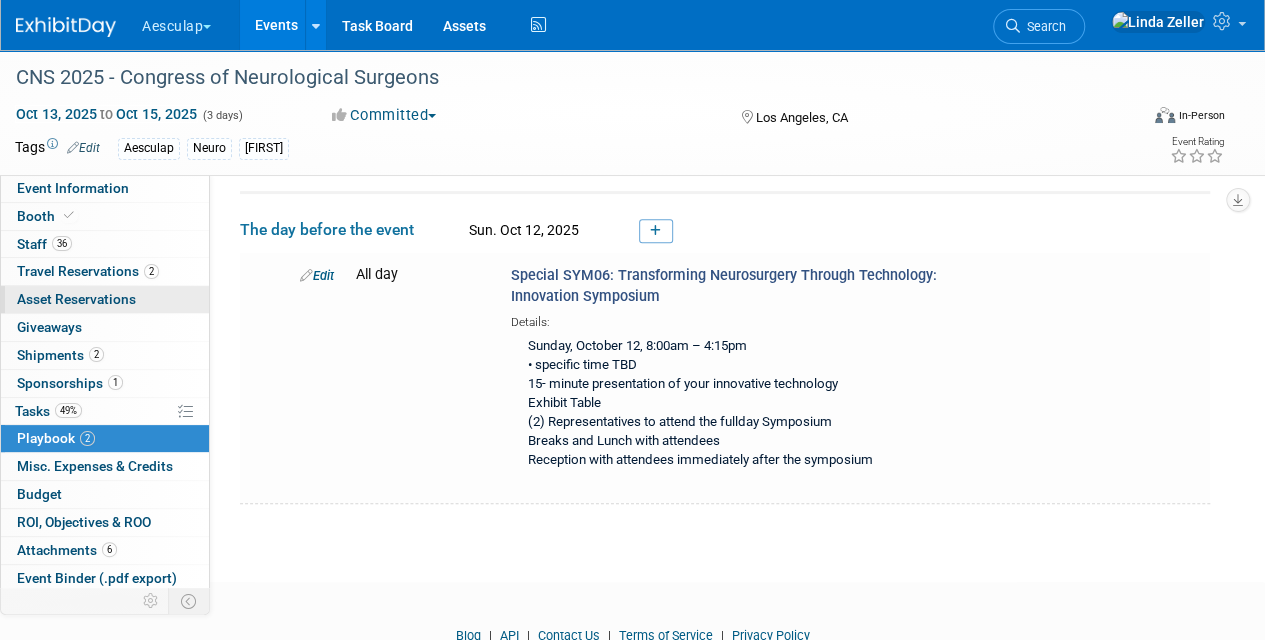 click on "Asset Reservations 0" at bounding box center [76, 299] 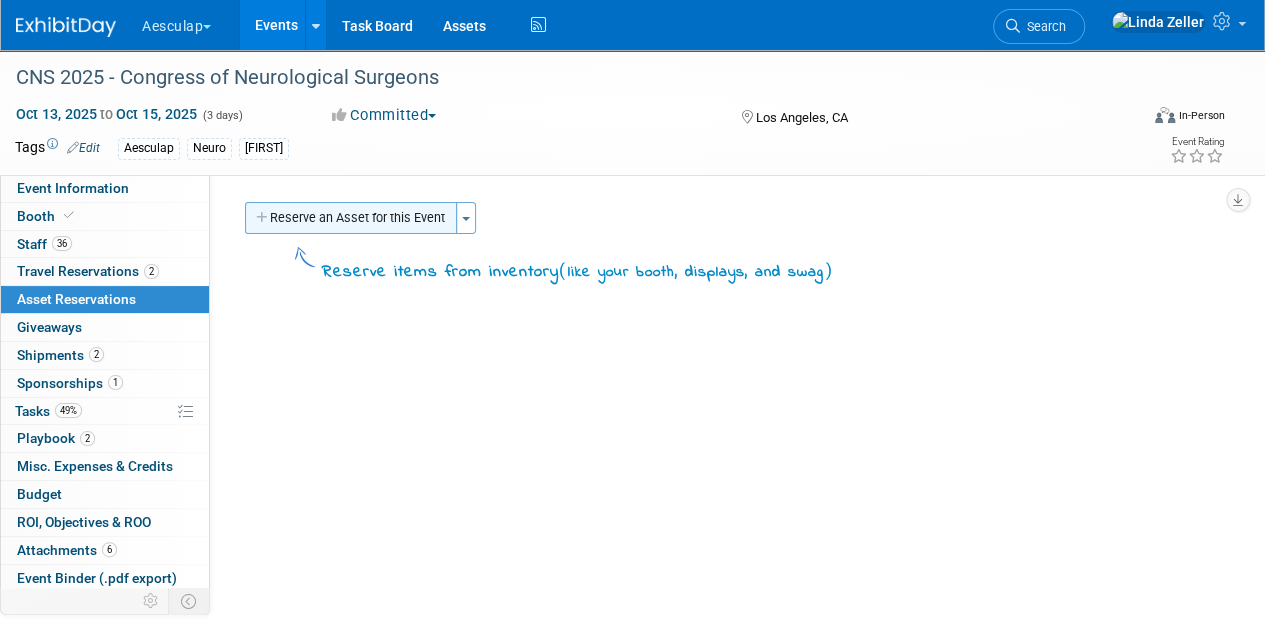 click on "Reserve an Asset for this Event" at bounding box center [351, 218] 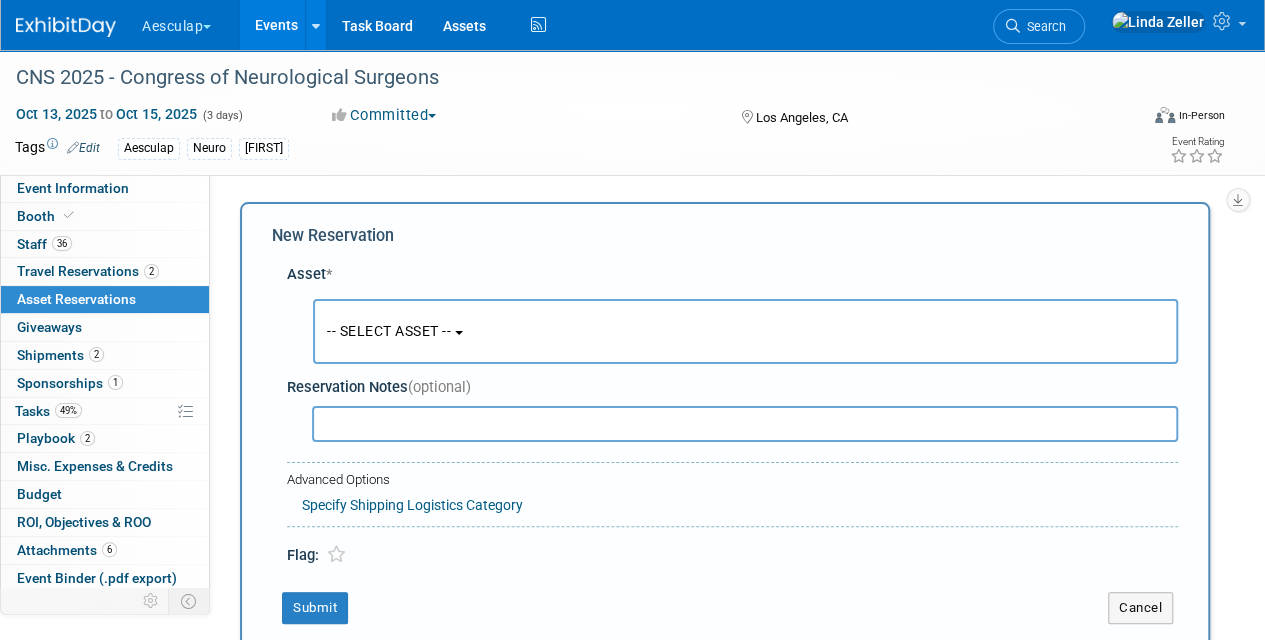 scroll, scrollTop: 19, scrollLeft: 0, axis: vertical 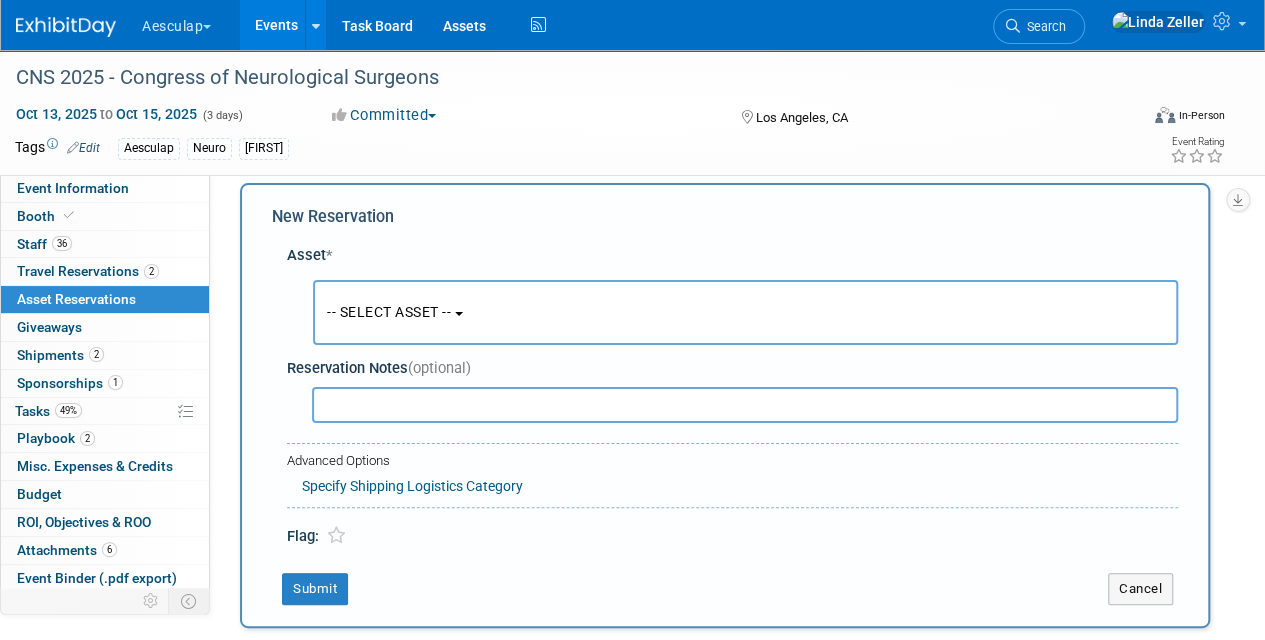 click on "-- SELECT ASSET --" at bounding box center (389, 312) 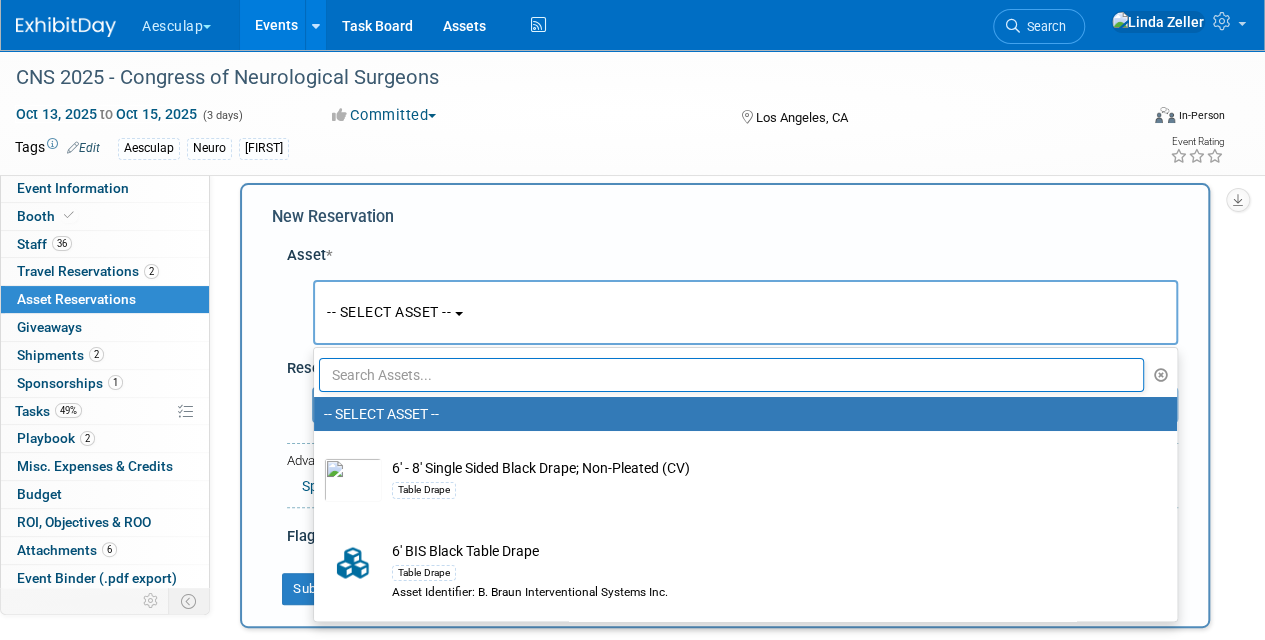 click at bounding box center [731, 375] 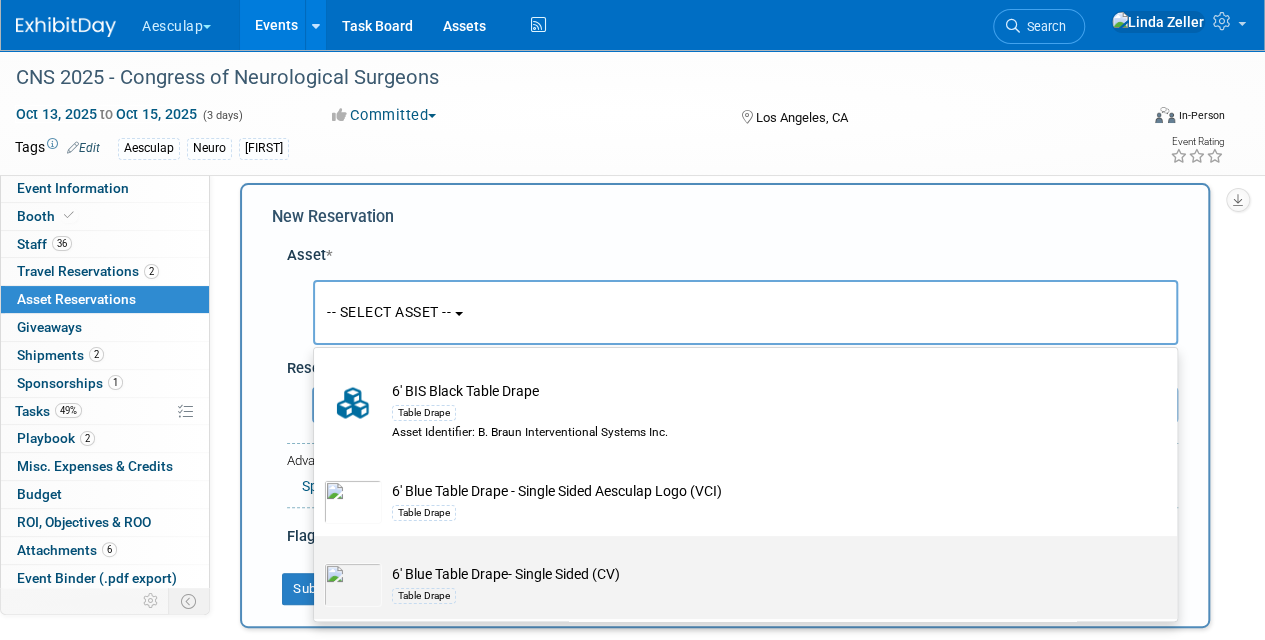scroll, scrollTop: 200, scrollLeft: 0, axis: vertical 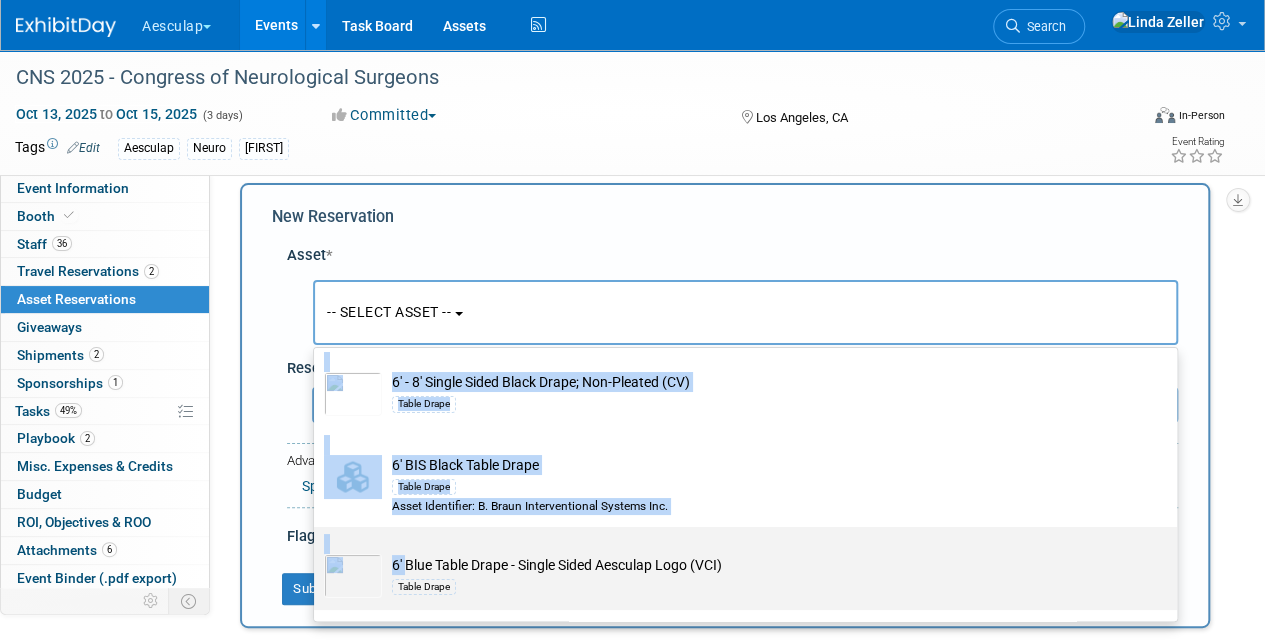 drag, startPoint x: 409, startPoint y: 455, endPoint x: 299, endPoint y: 325, distance: 170.29387 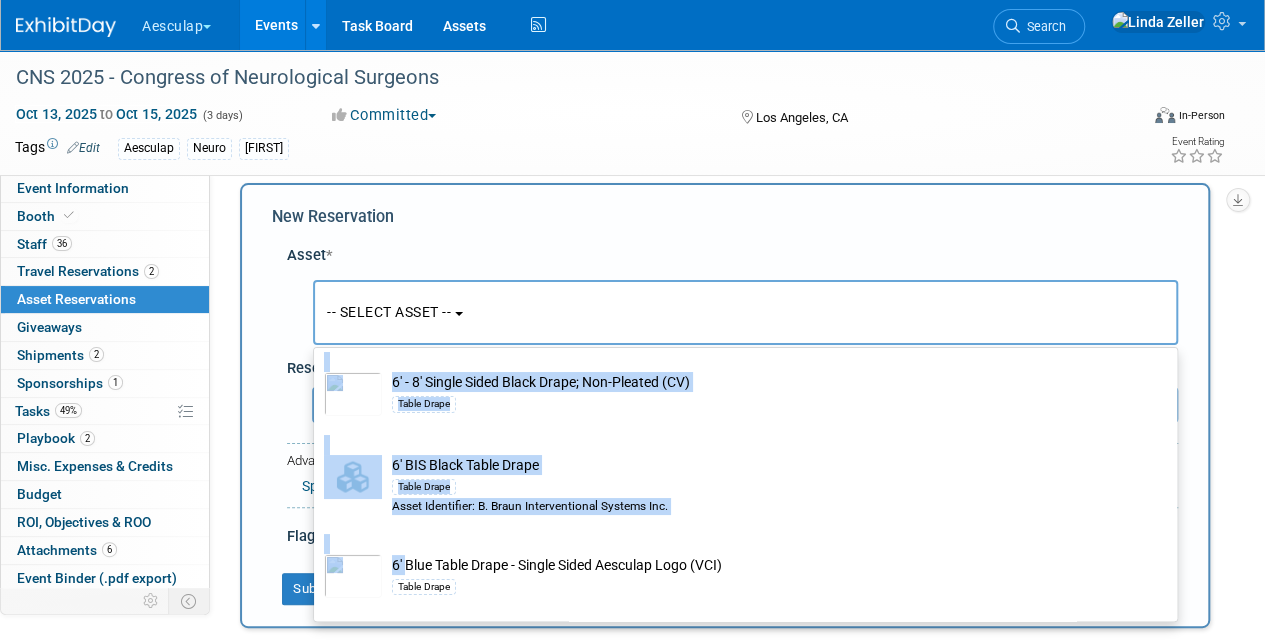 scroll, scrollTop: 0, scrollLeft: 0, axis: both 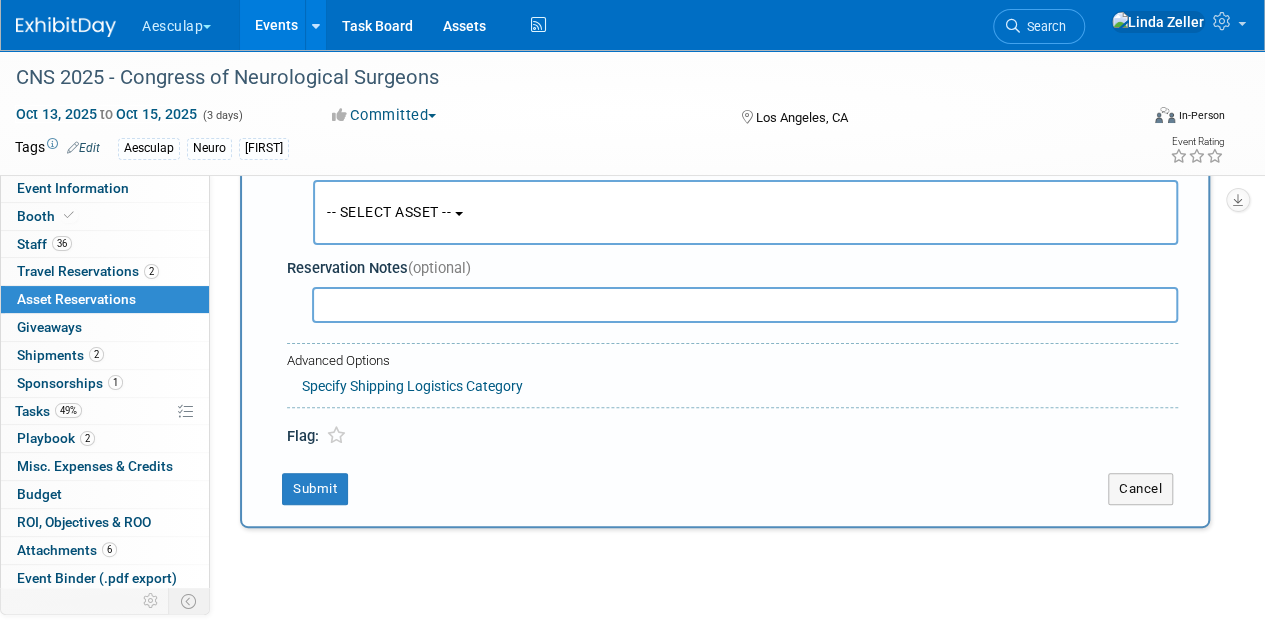 click on "-- SELECT ASSET --" at bounding box center (745, 212) 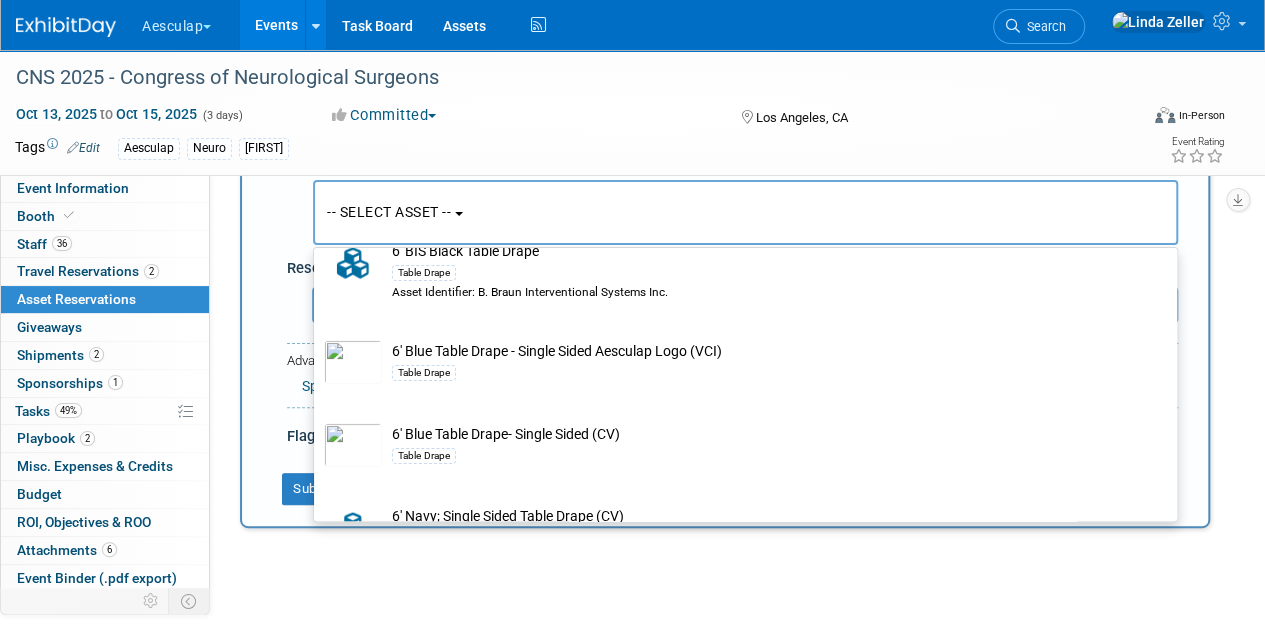 scroll, scrollTop: 300, scrollLeft: 0, axis: vertical 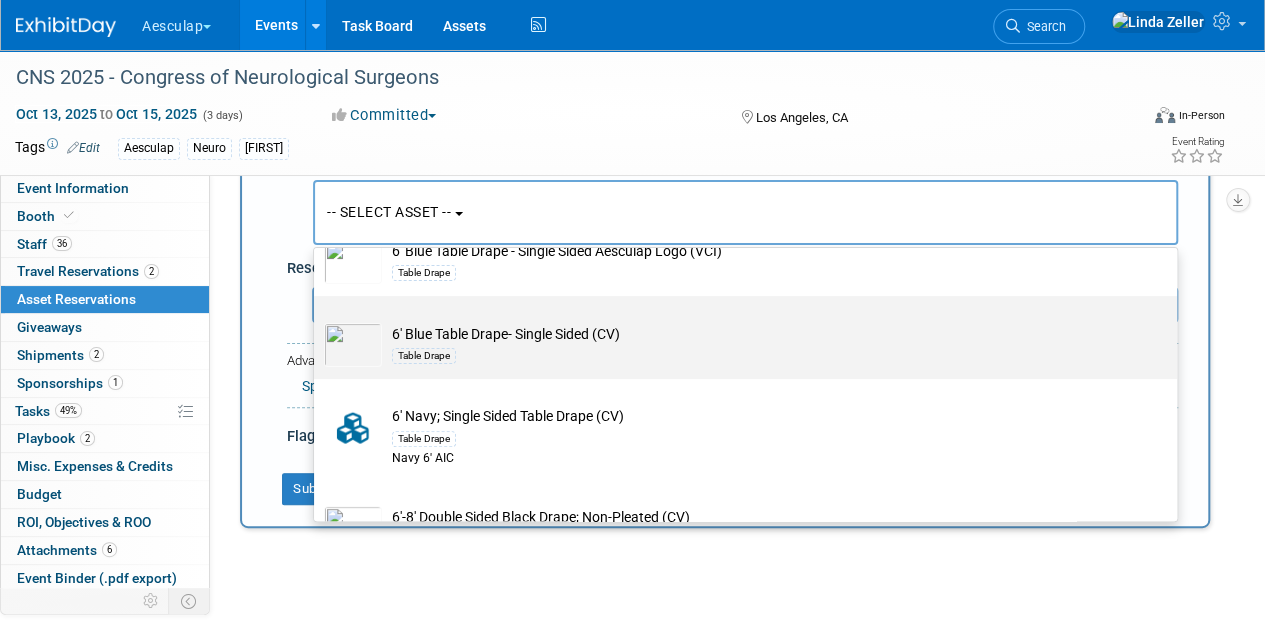 click on "Table Drape" at bounding box center [764, 355] 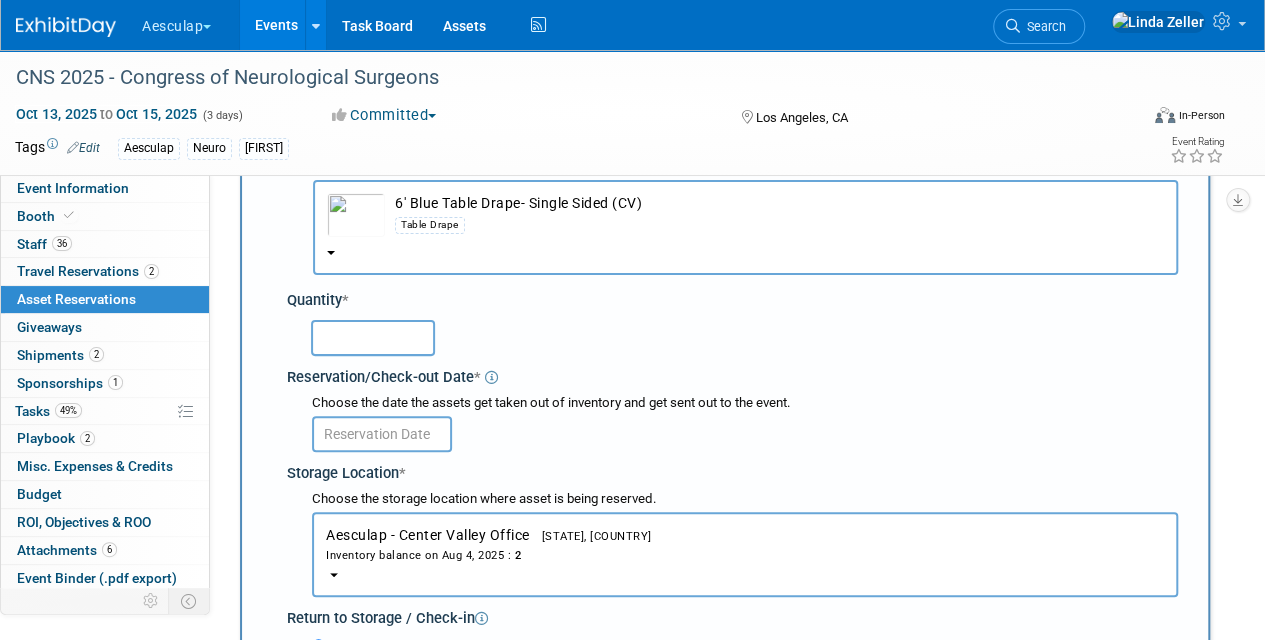 click at bounding box center (373, 338) 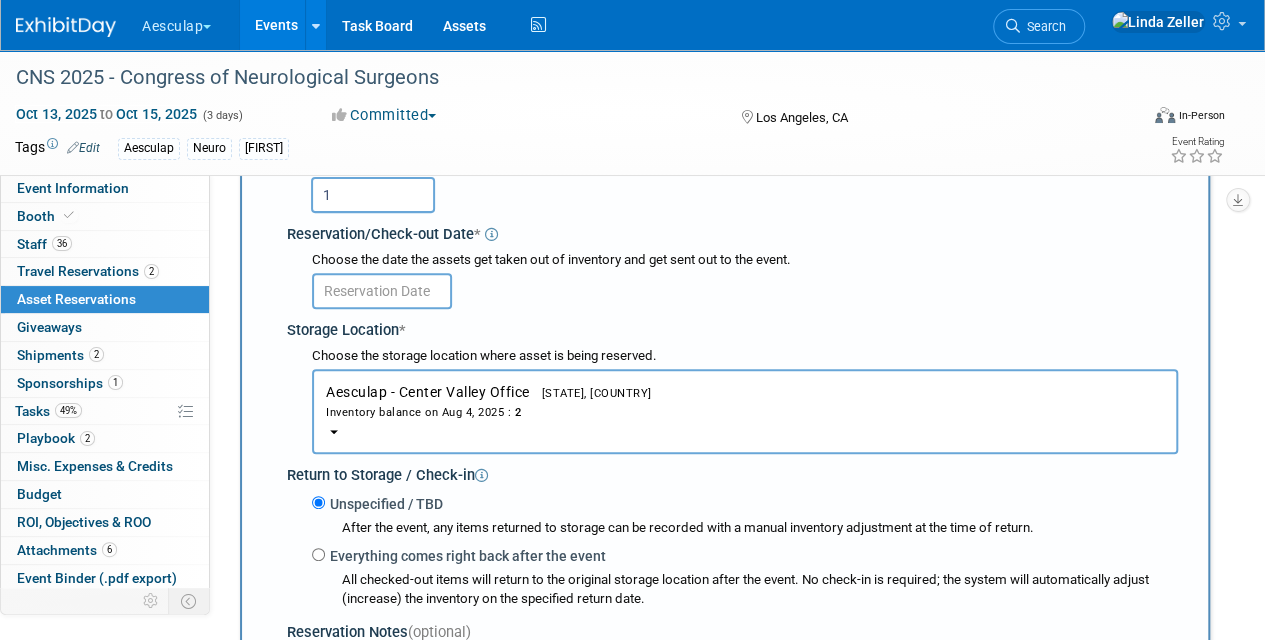 scroll, scrollTop: 319, scrollLeft: 0, axis: vertical 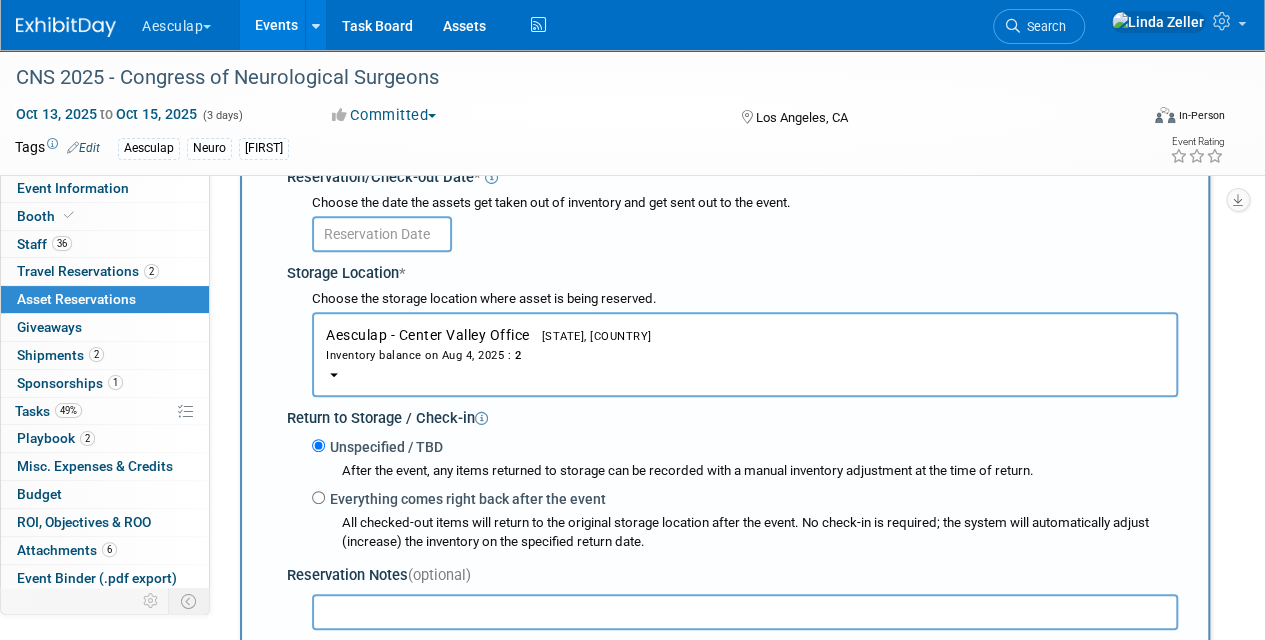 type on "1" 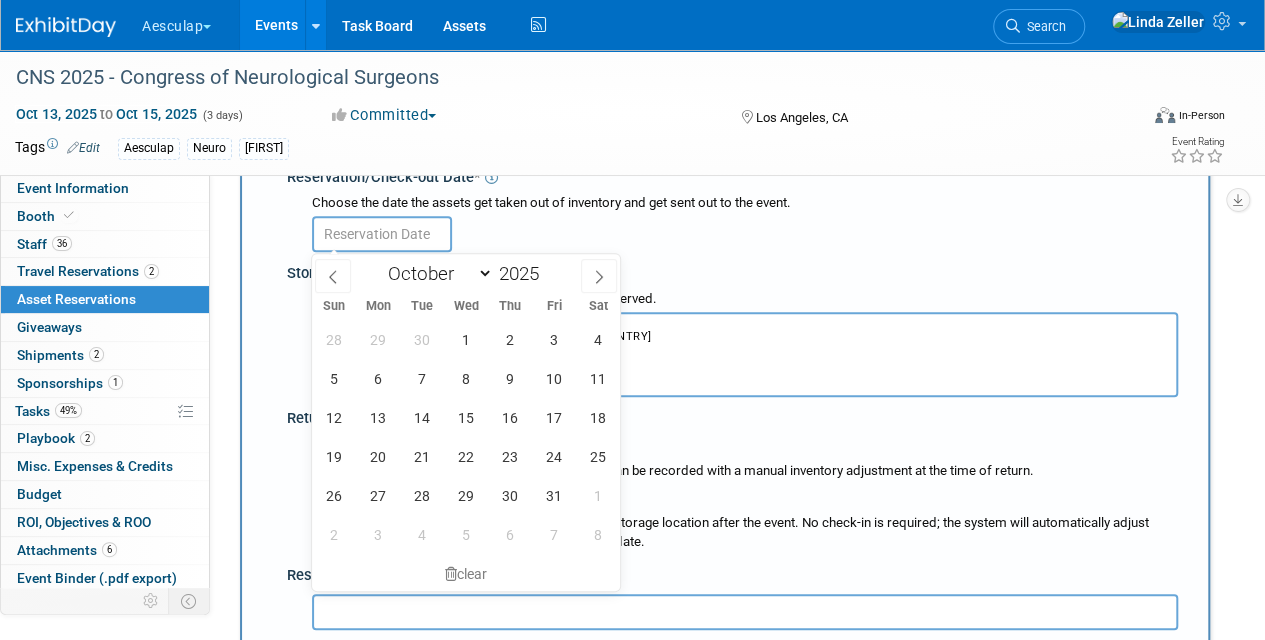 click at bounding box center (382, 234) 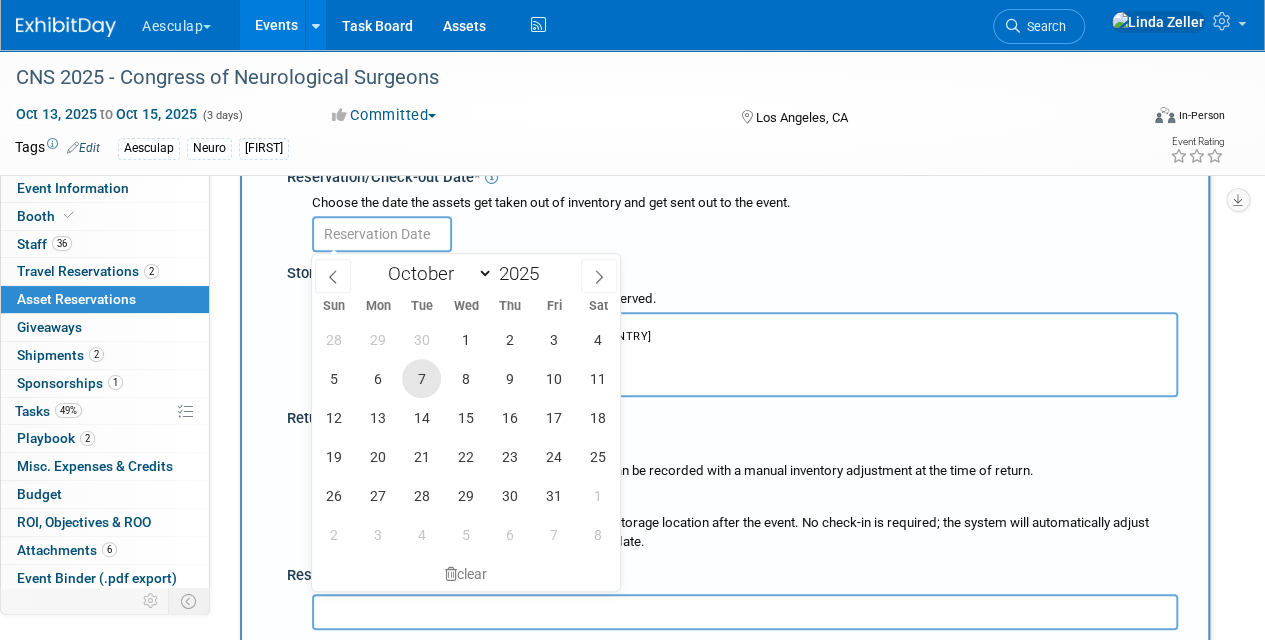 click on "7" at bounding box center [421, 378] 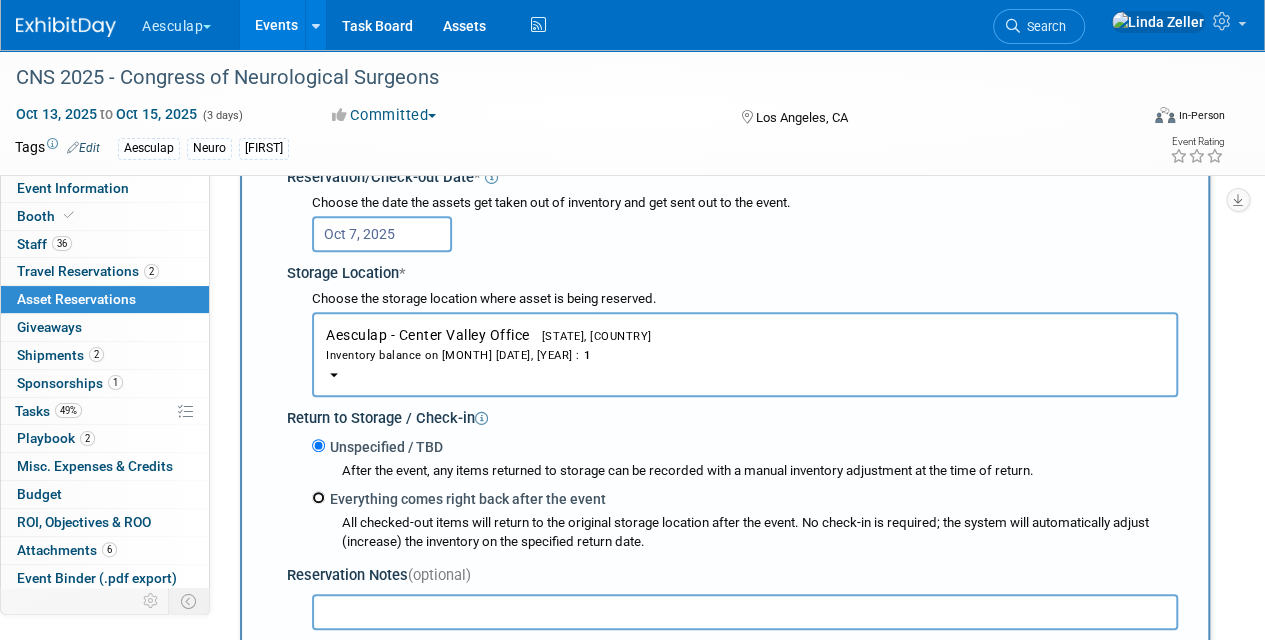 click on "Everything comes right back after the event" at bounding box center [318, 497] 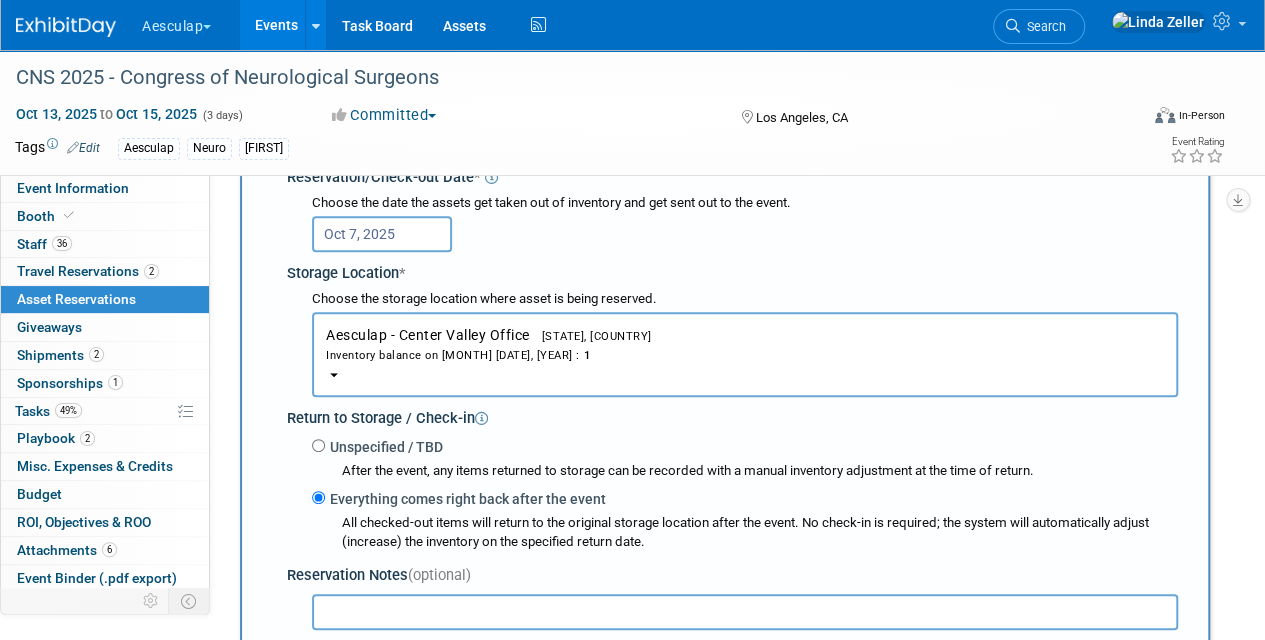 select on "9" 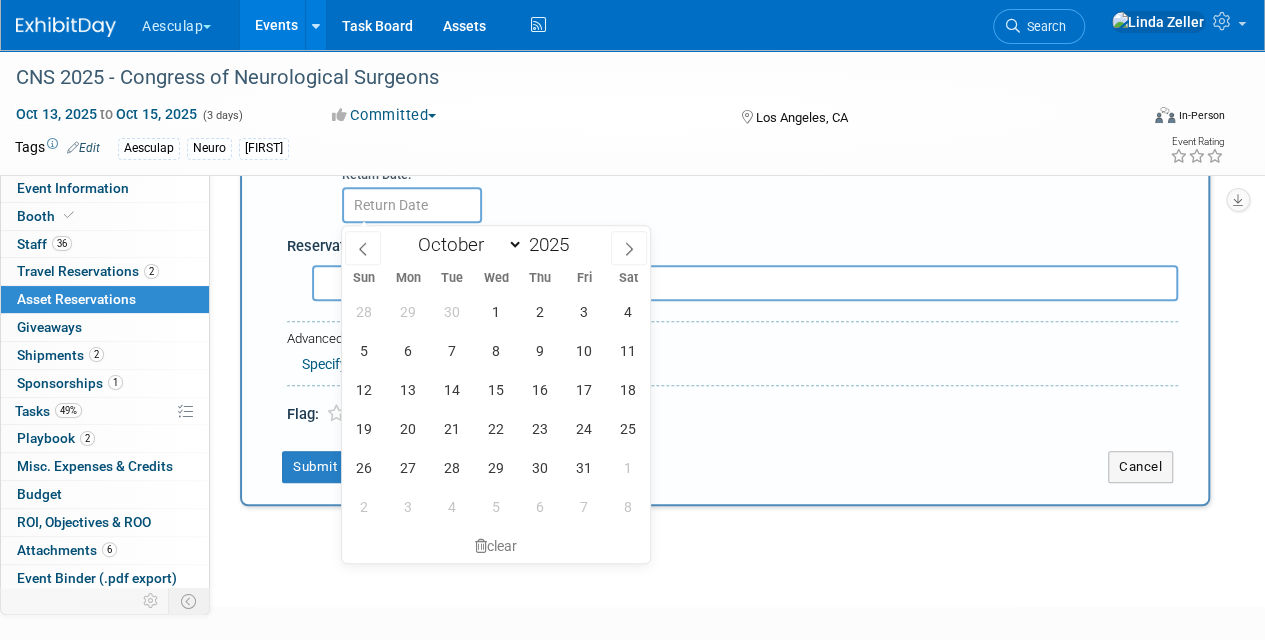 scroll, scrollTop: 719, scrollLeft: 0, axis: vertical 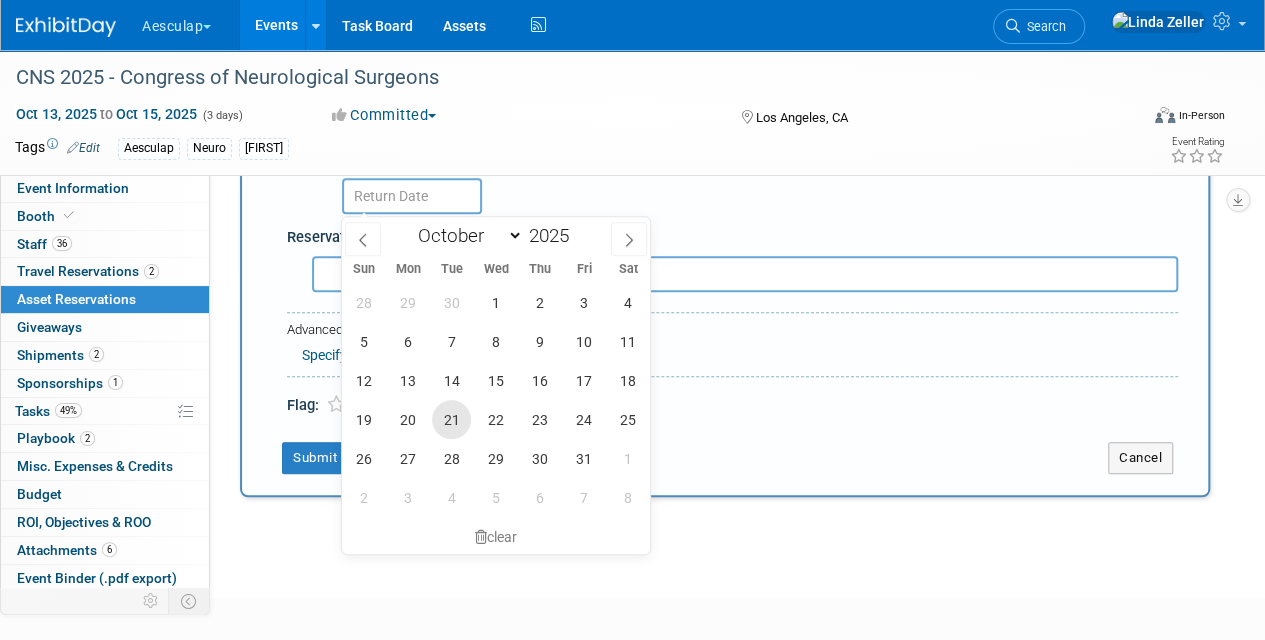 click on "21" at bounding box center (451, 419) 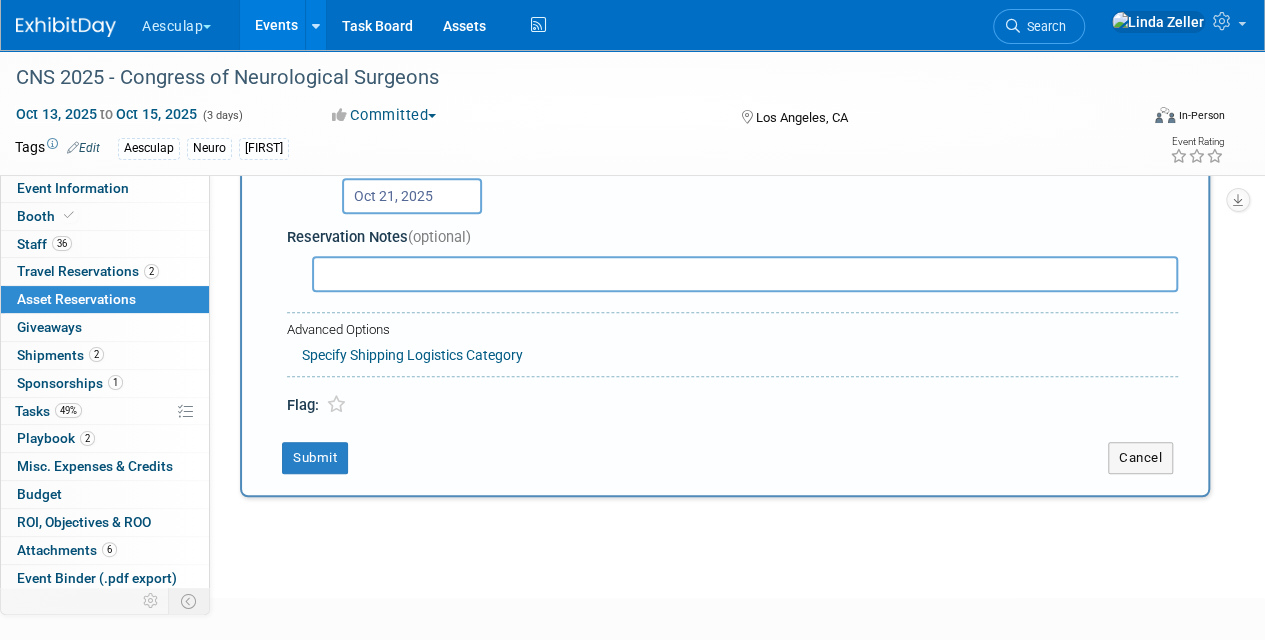 click at bounding box center [745, 274] 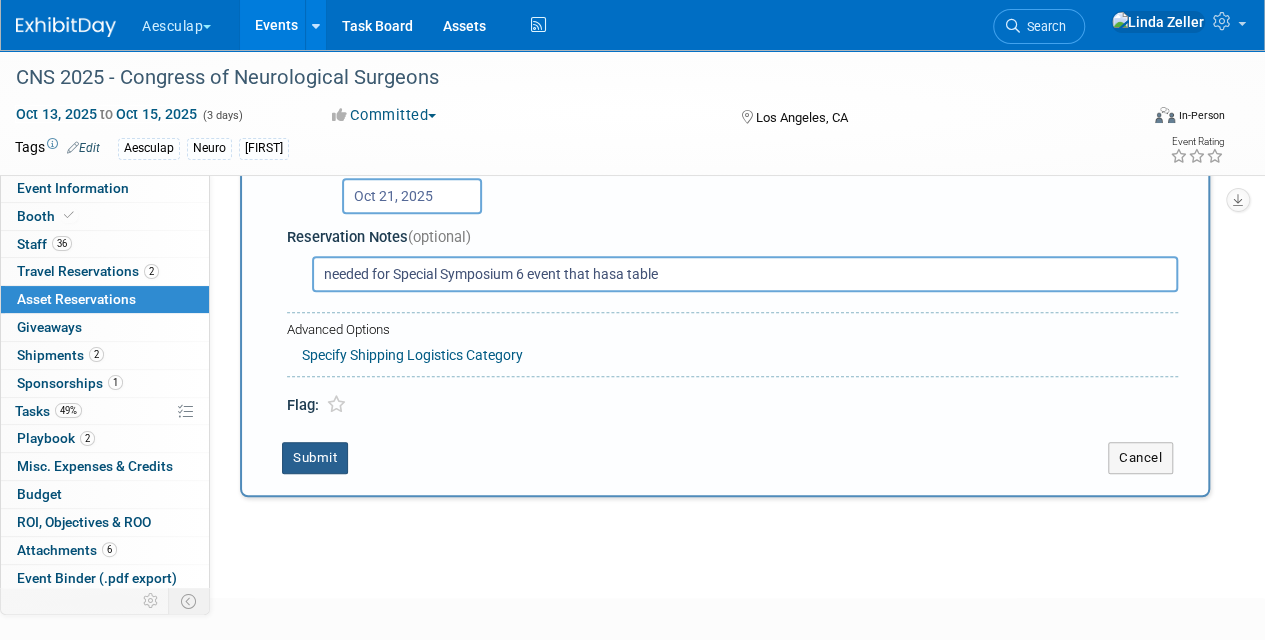 type on "needed for Special Symposium 6 event that hasa table" 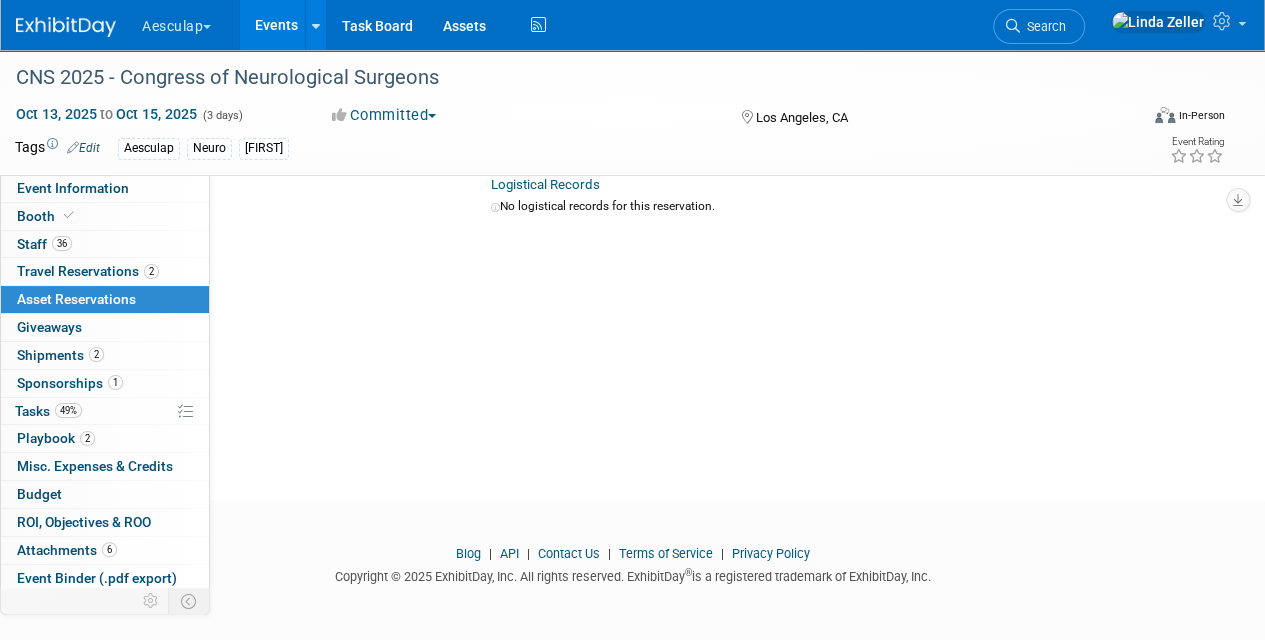 scroll, scrollTop: 24, scrollLeft: 0, axis: vertical 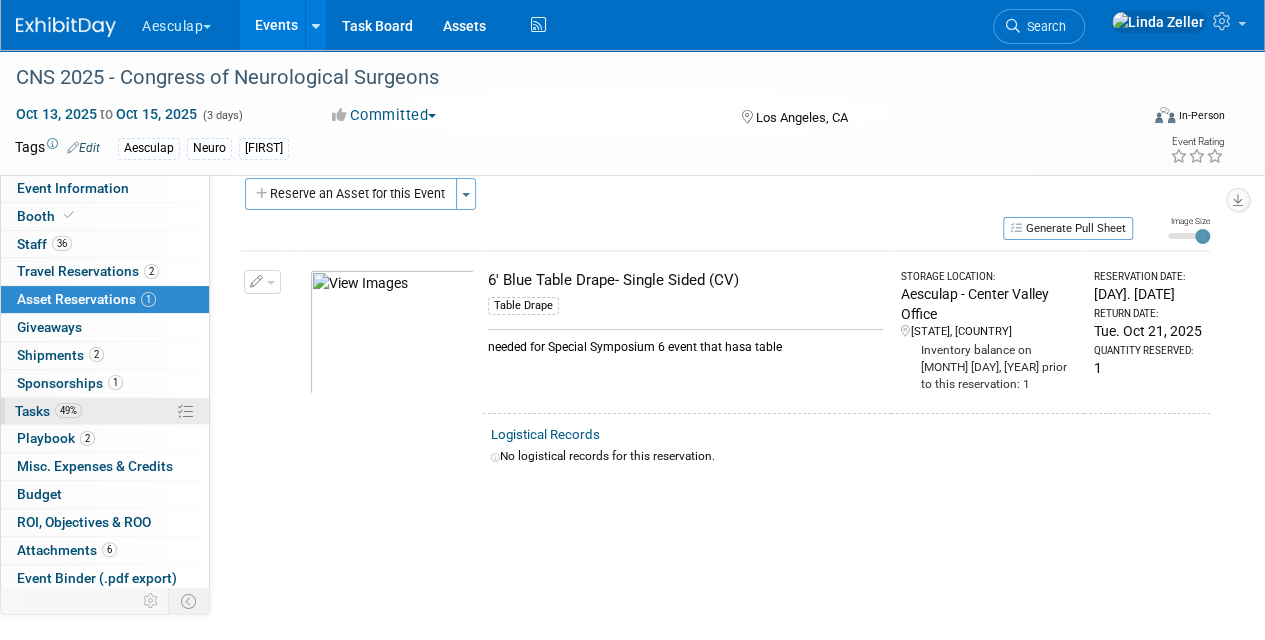 click on "Tasks 49%" at bounding box center [48, 411] 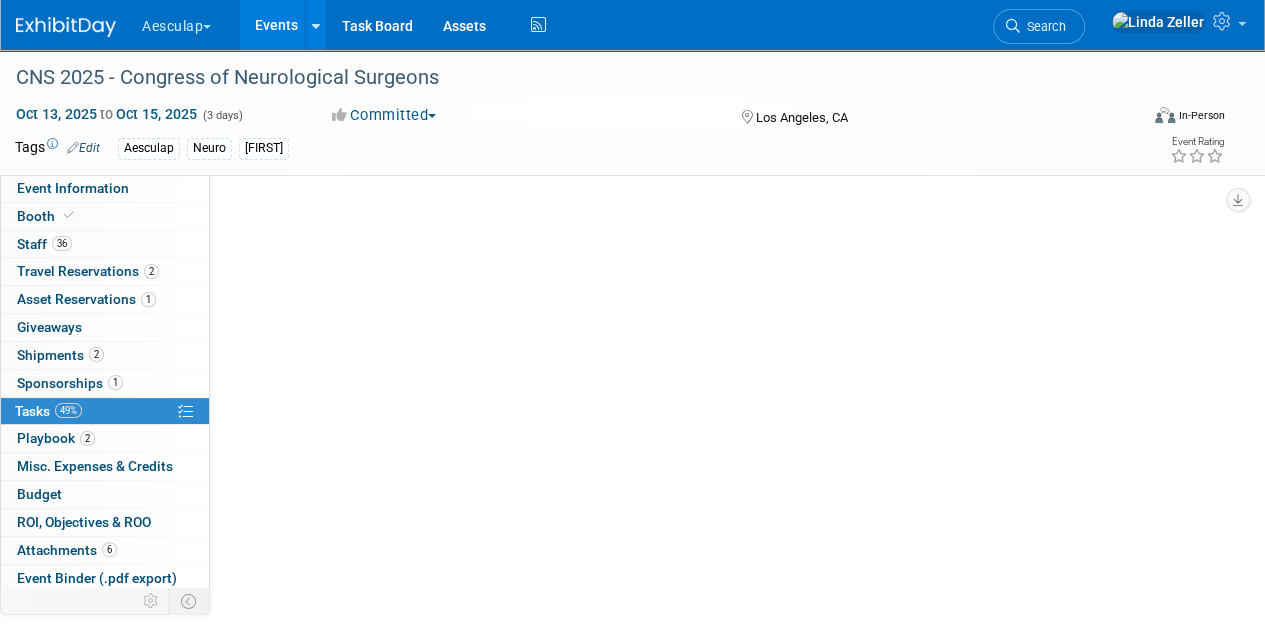 scroll, scrollTop: 0, scrollLeft: 0, axis: both 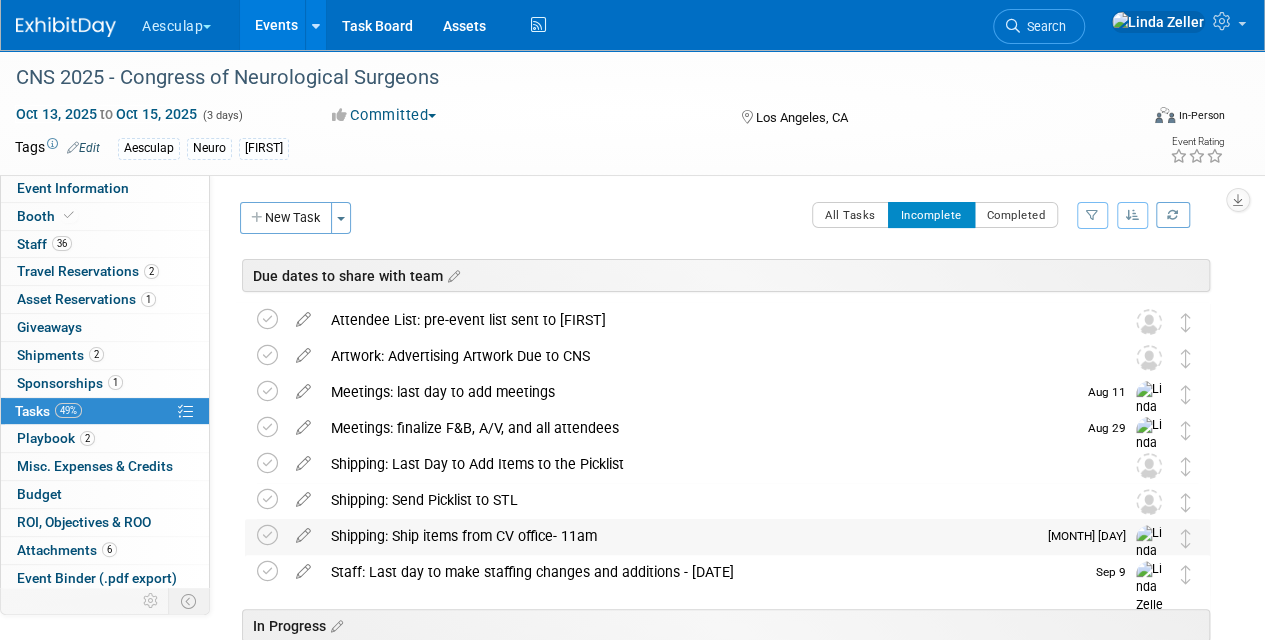 click on "Shipping: Ship items from CV office- 11am" at bounding box center (678, 536) 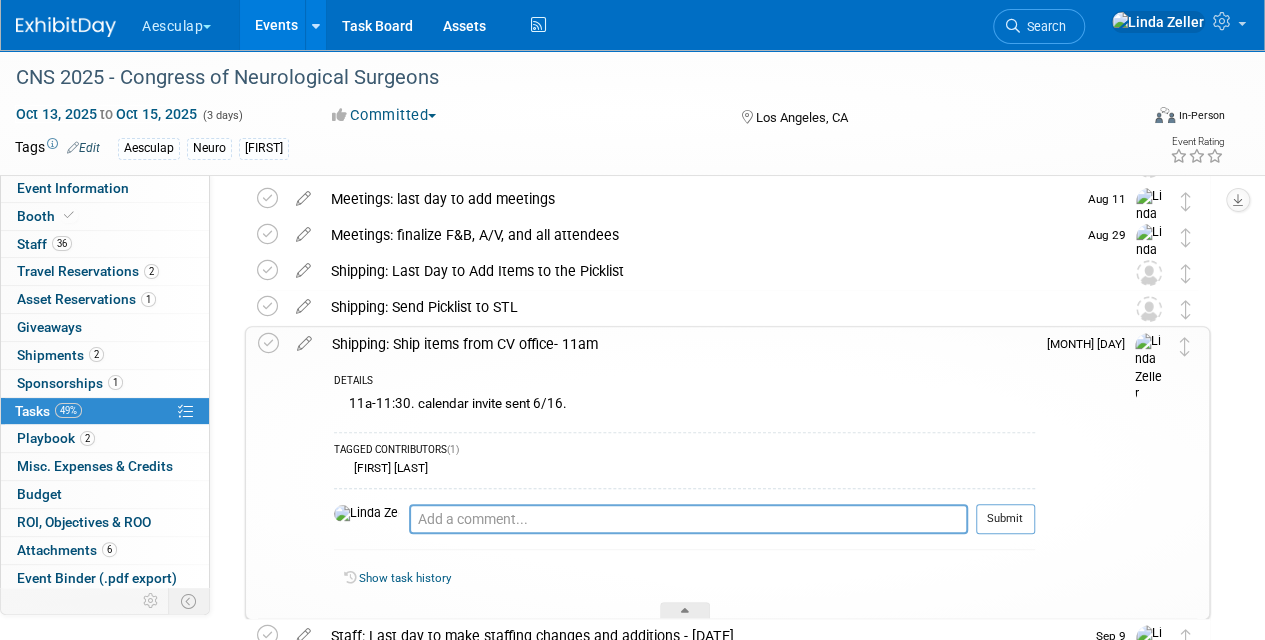 scroll, scrollTop: 200, scrollLeft: 0, axis: vertical 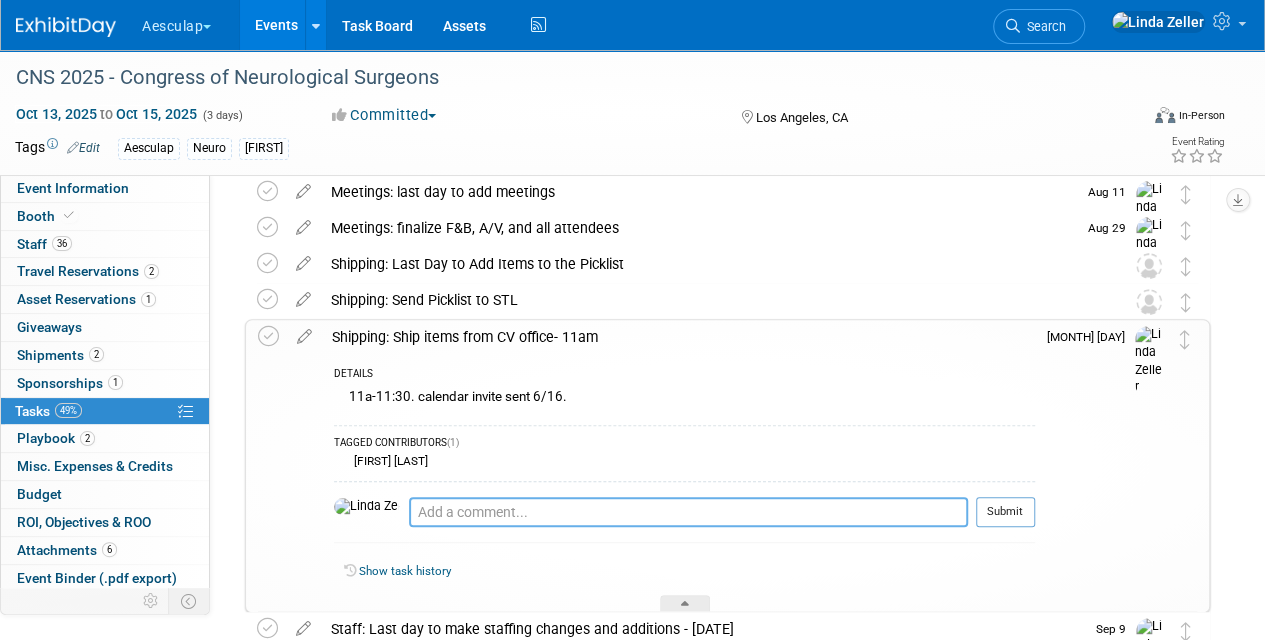 click at bounding box center [688, 512] 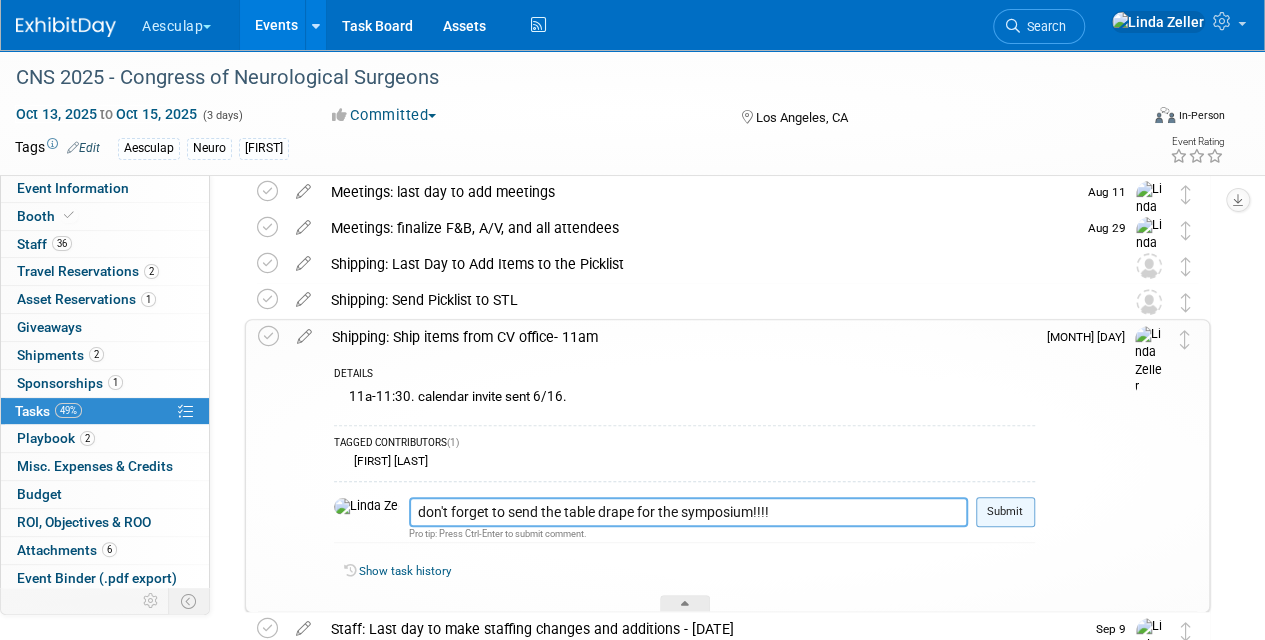 type on "don't forget to send the table drape for the symposium!!!!" 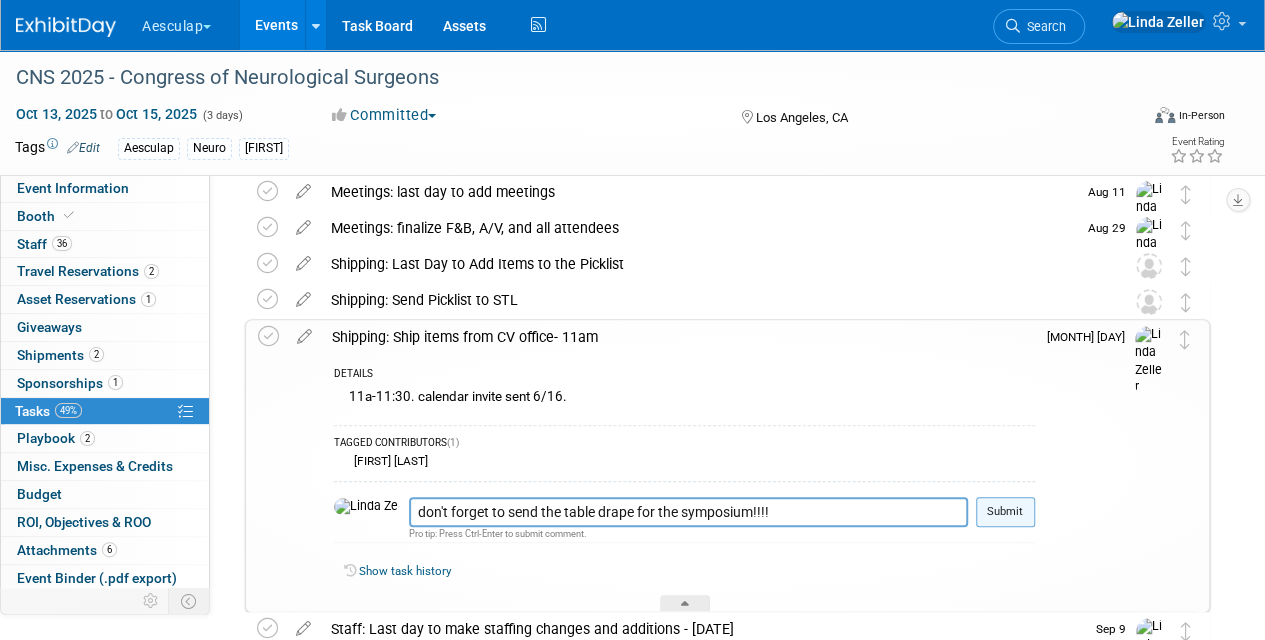 click on "Submit" at bounding box center (1005, 512) 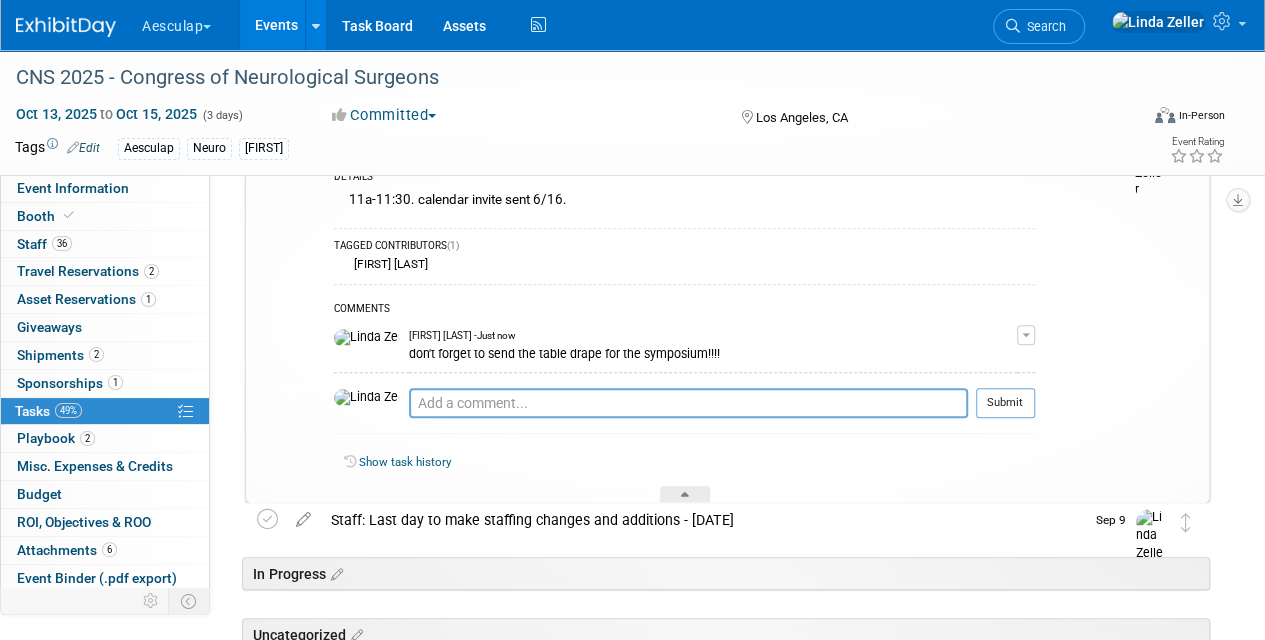 scroll, scrollTop: 400, scrollLeft: 0, axis: vertical 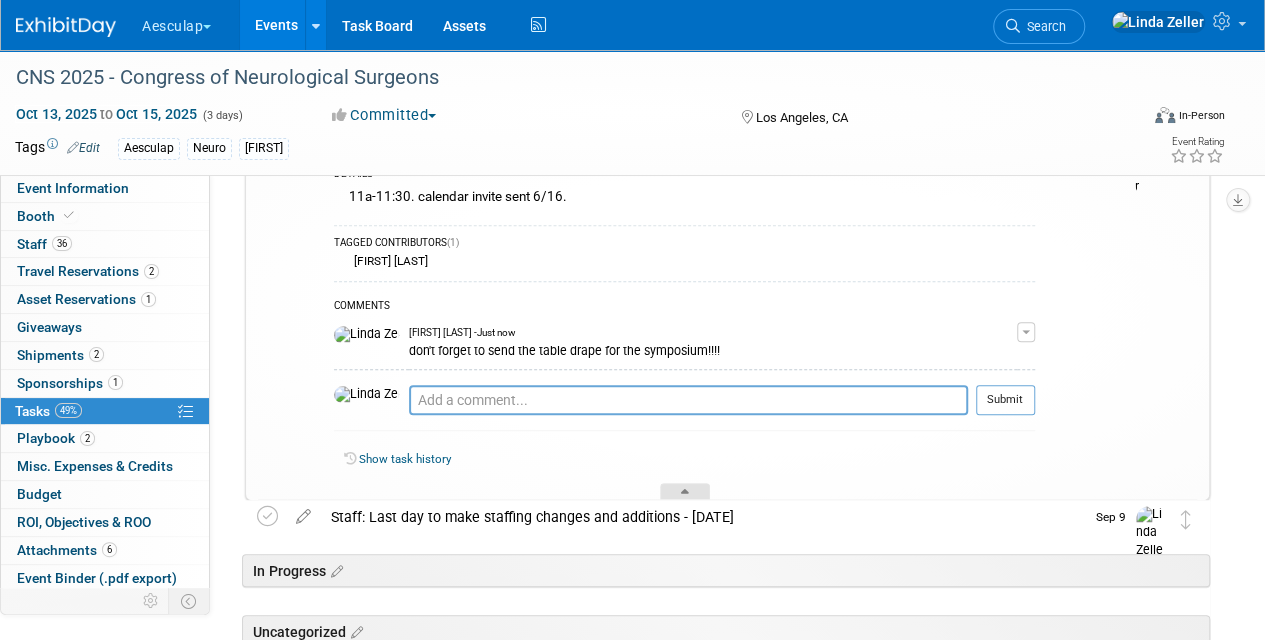 click at bounding box center (685, 491) 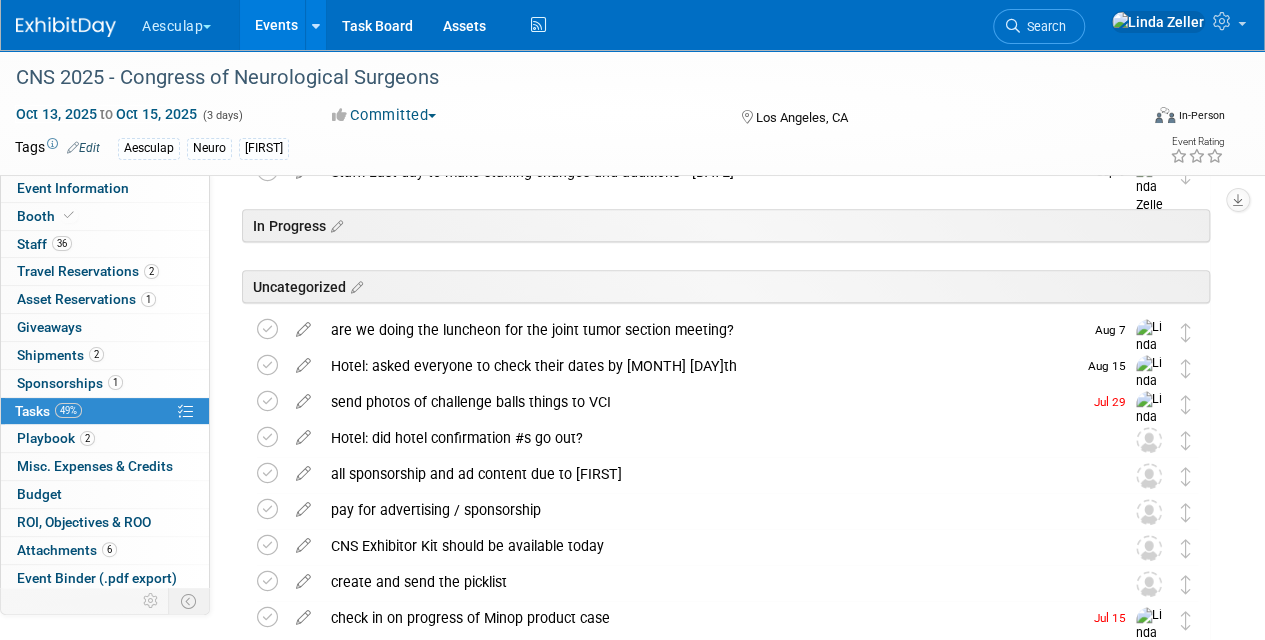 click on "49%
Tasks 49%" at bounding box center (105, 411) 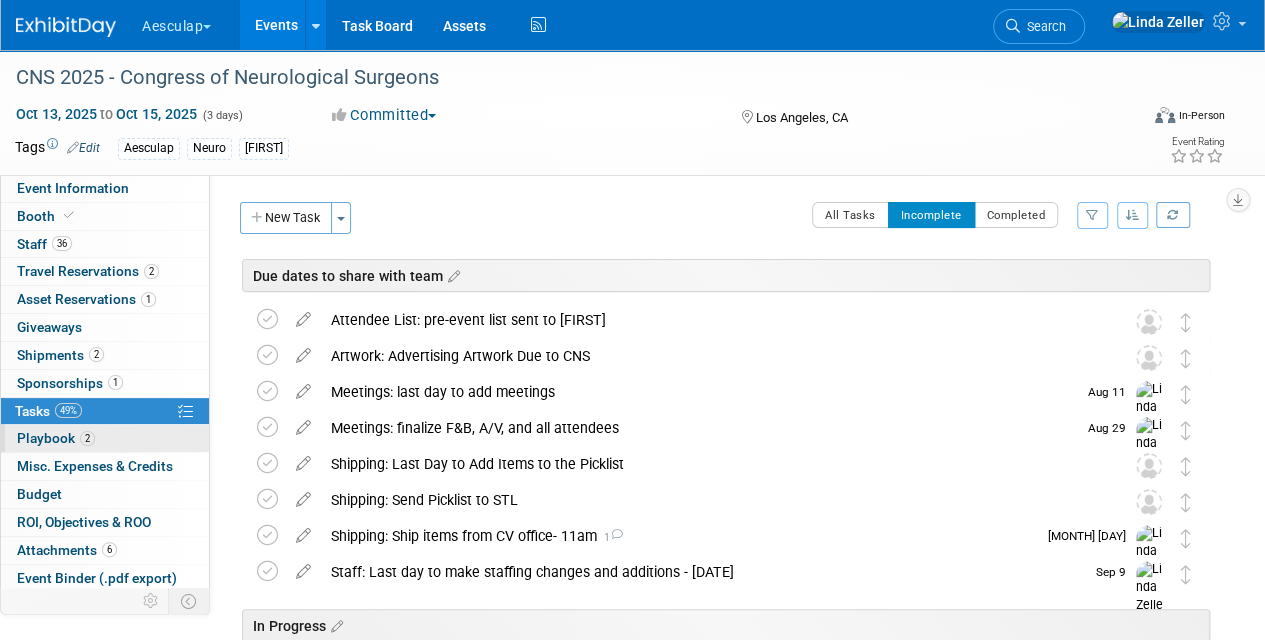 click on "Playbook 2" at bounding box center [56, 438] 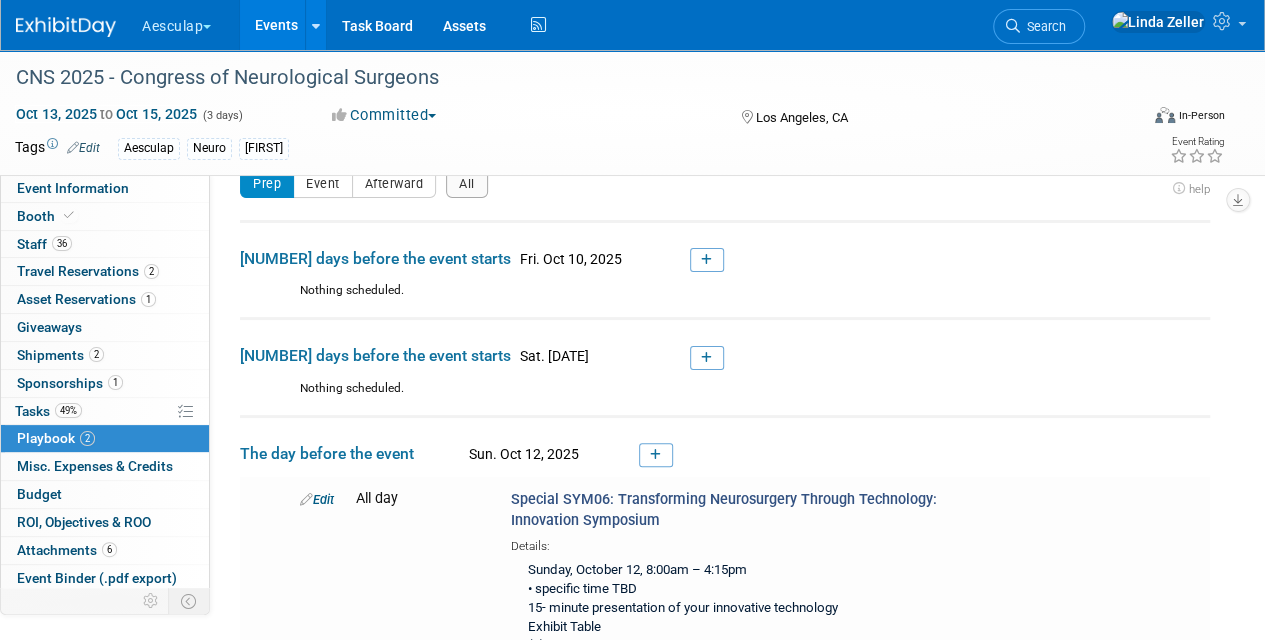 scroll, scrollTop: 0, scrollLeft: 0, axis: both 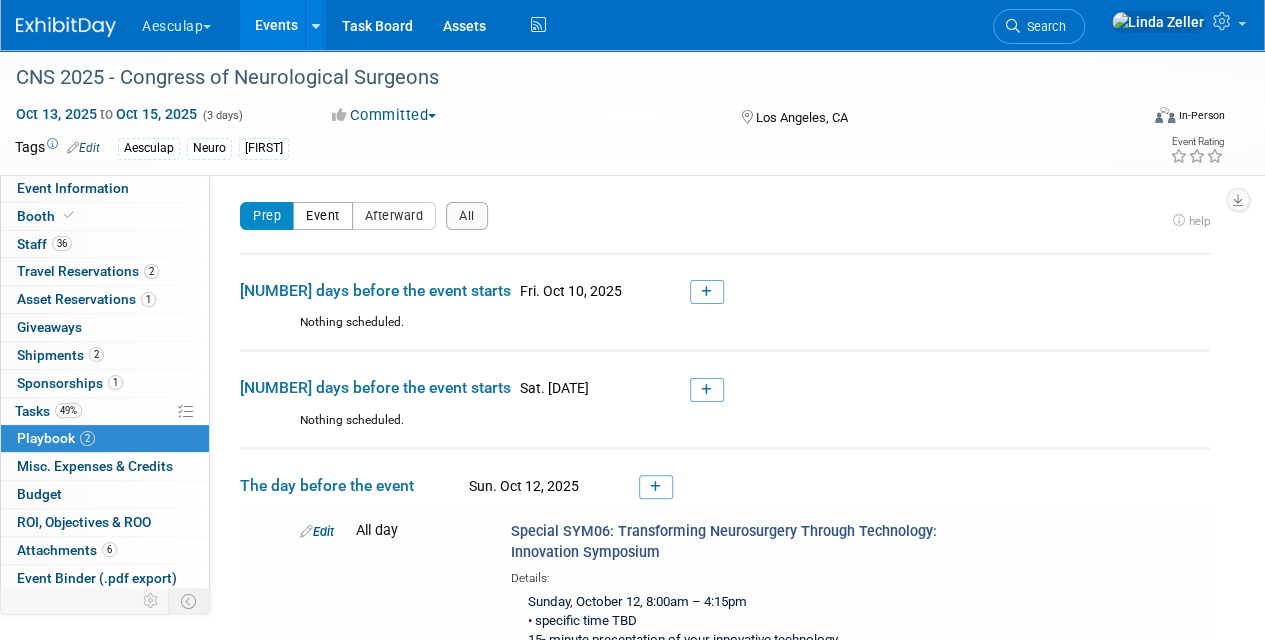 click on "Event" at bounding box center [323, 216] 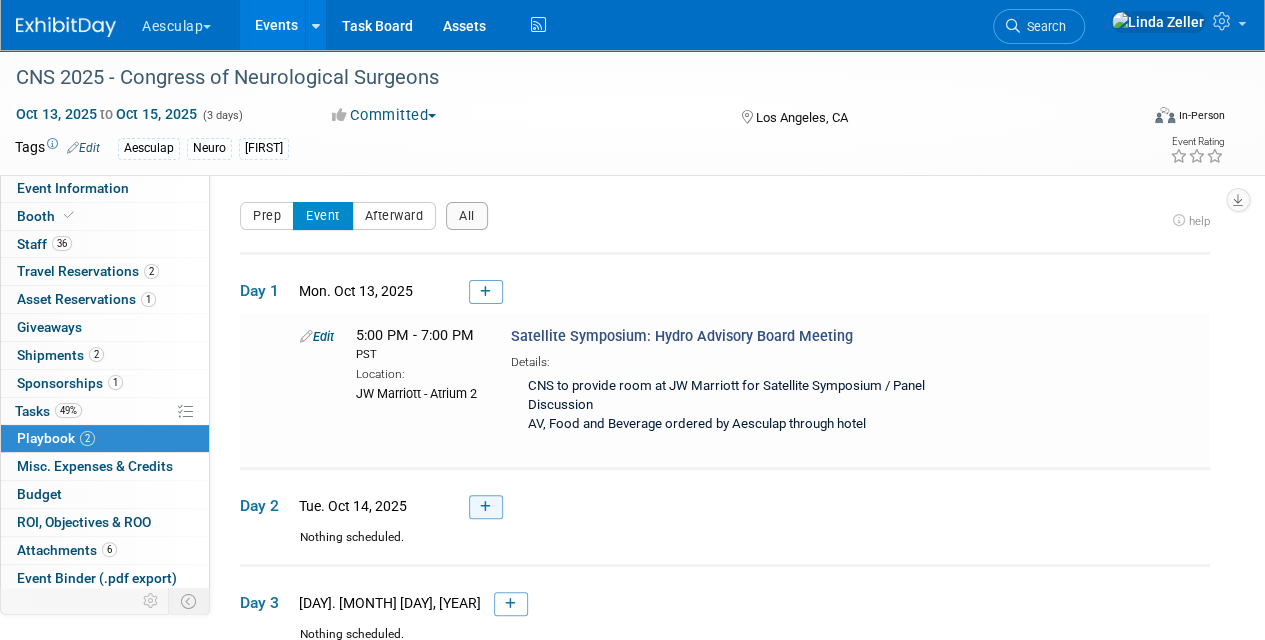 click at bounding box center (485, 507) 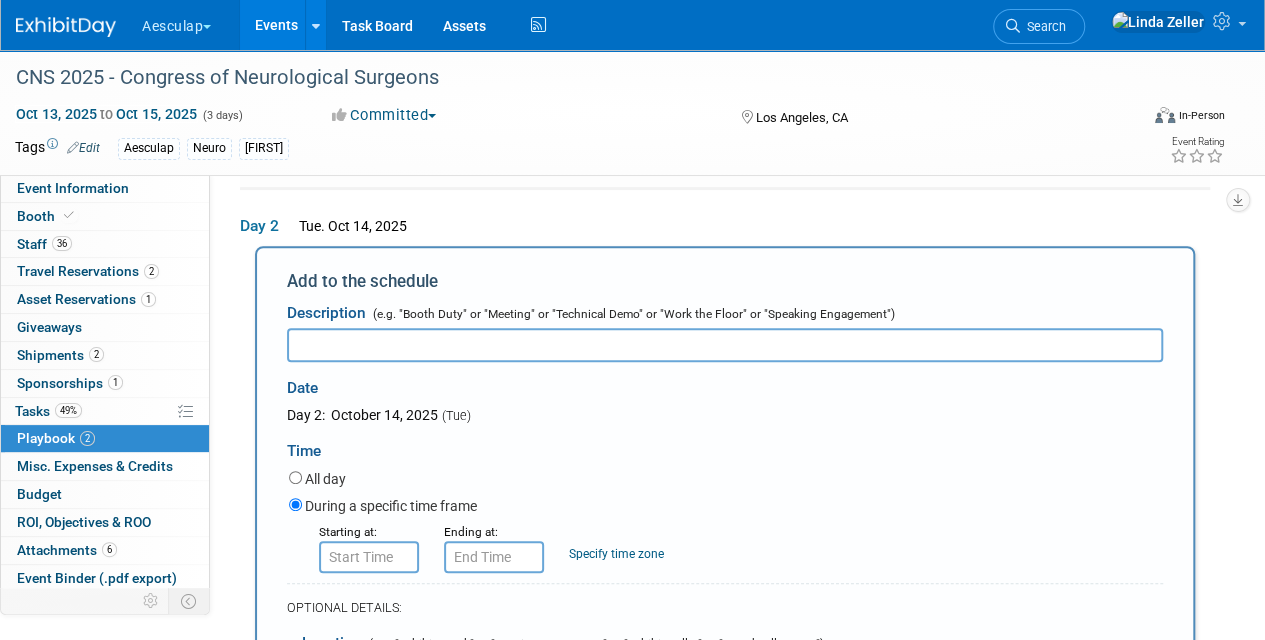 scroll, scrollTop: 578, scrollLeft: 0, axis: vertical 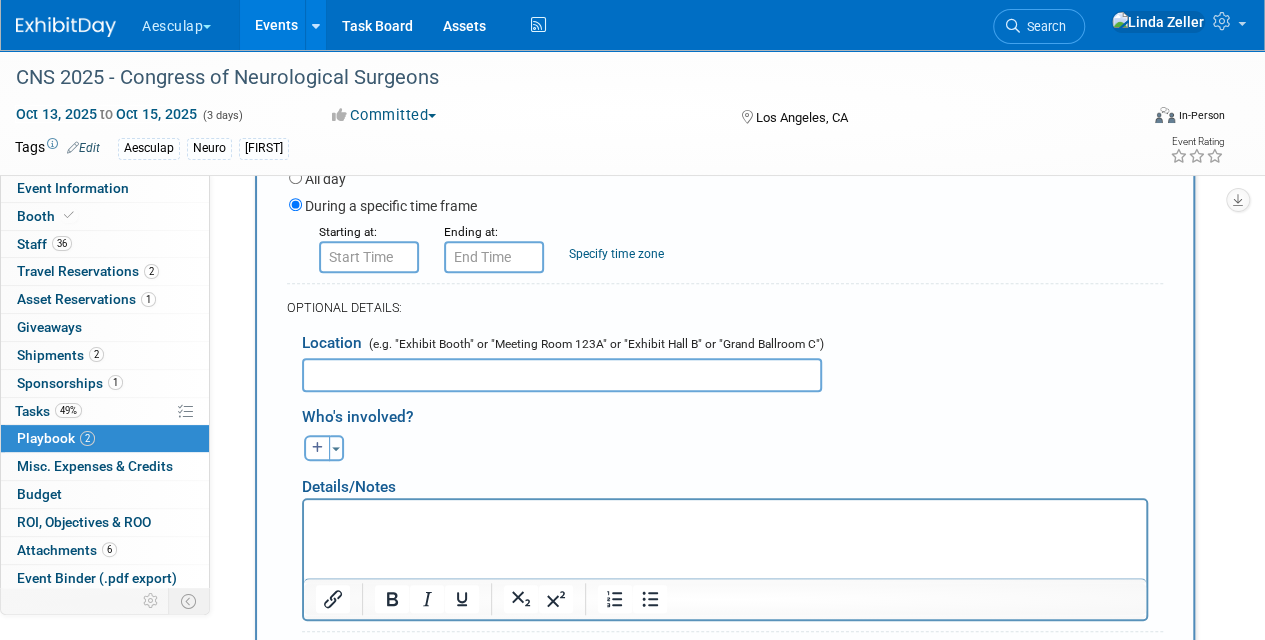 click at bounding box center [725, 518] 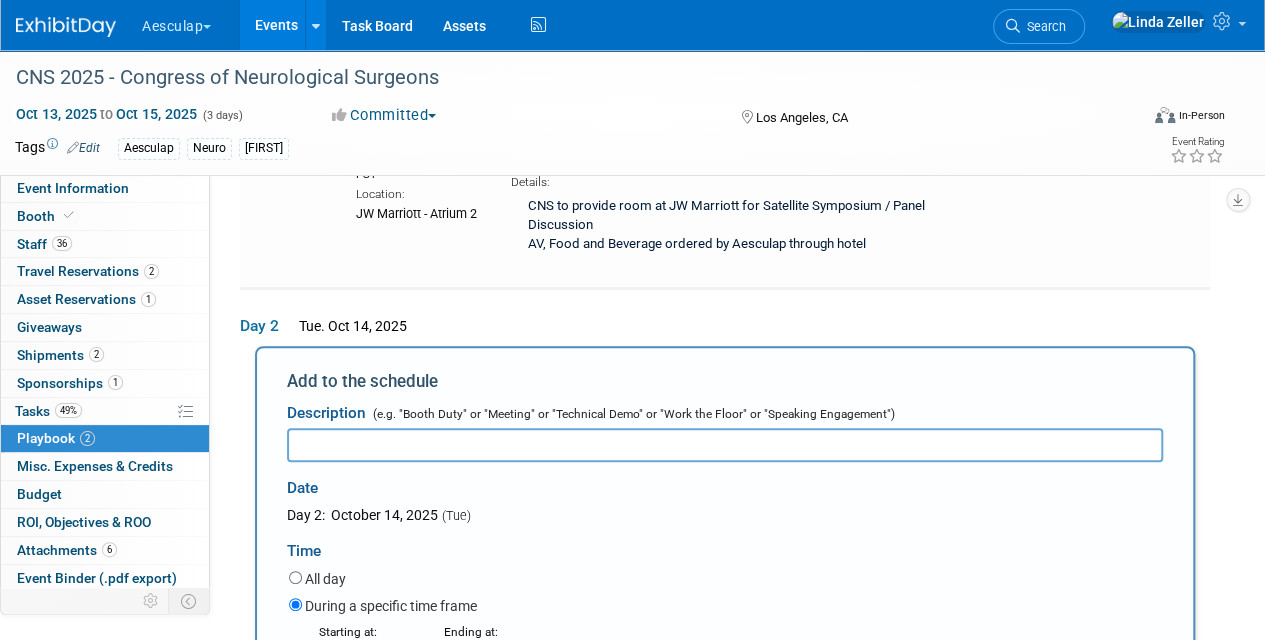 scroll, scrollTop: 178, scrollLeft: 0, axis: vertical 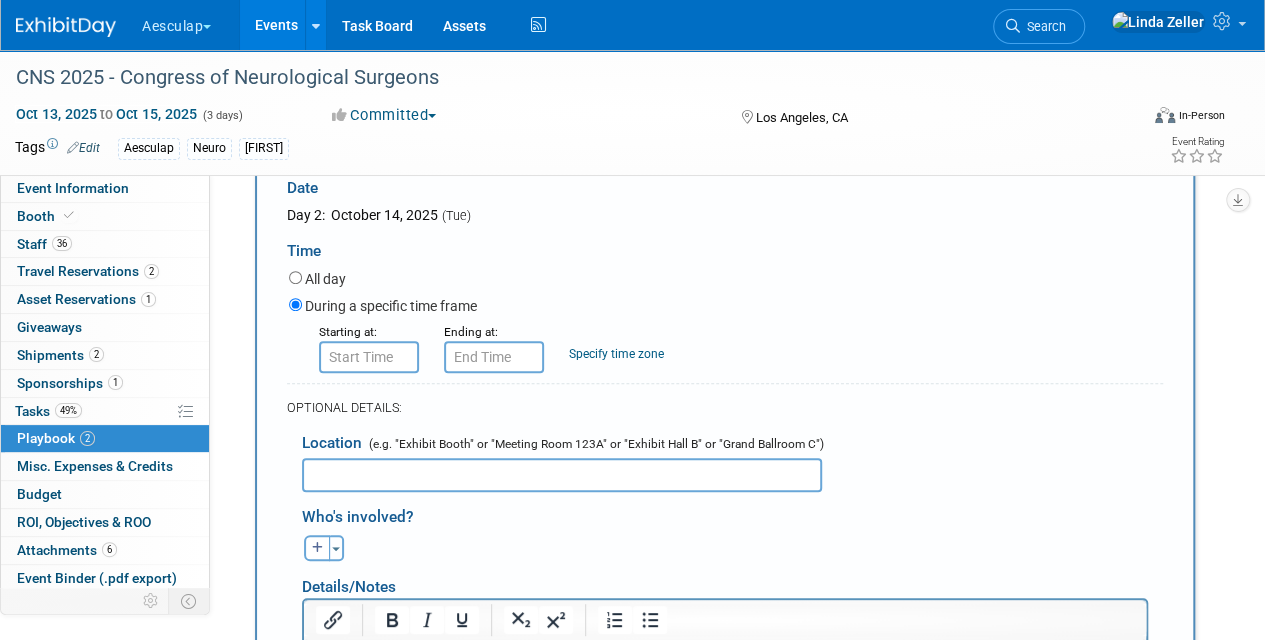 type on "Skills Challenge" 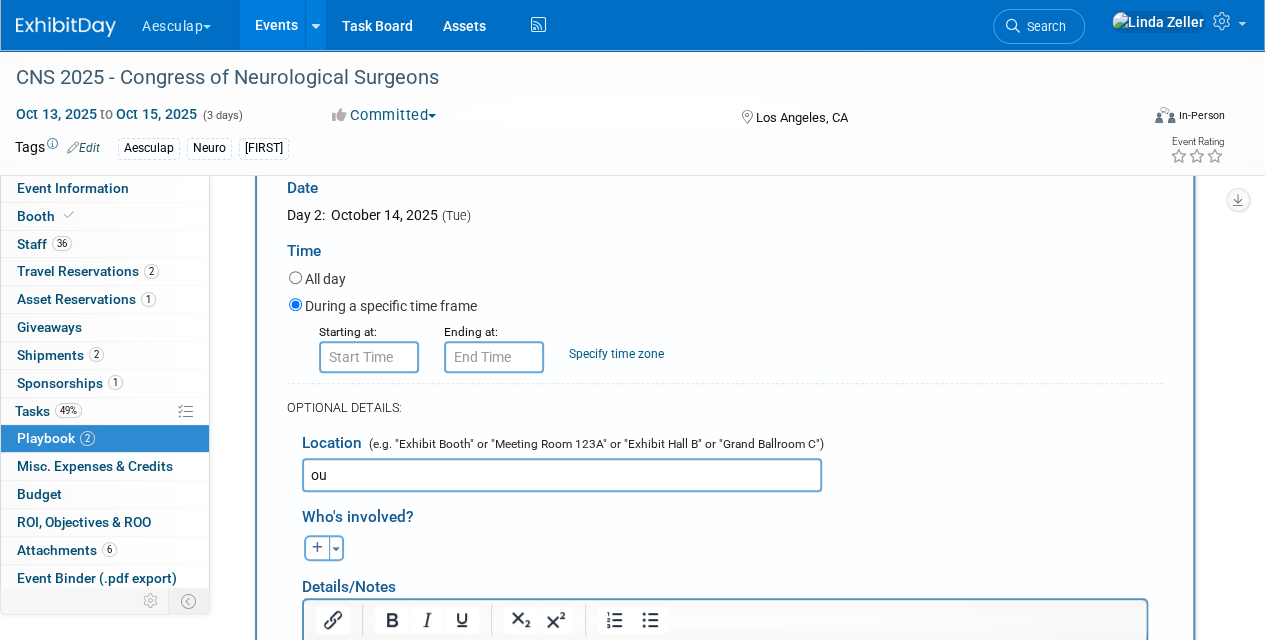 type on "o" 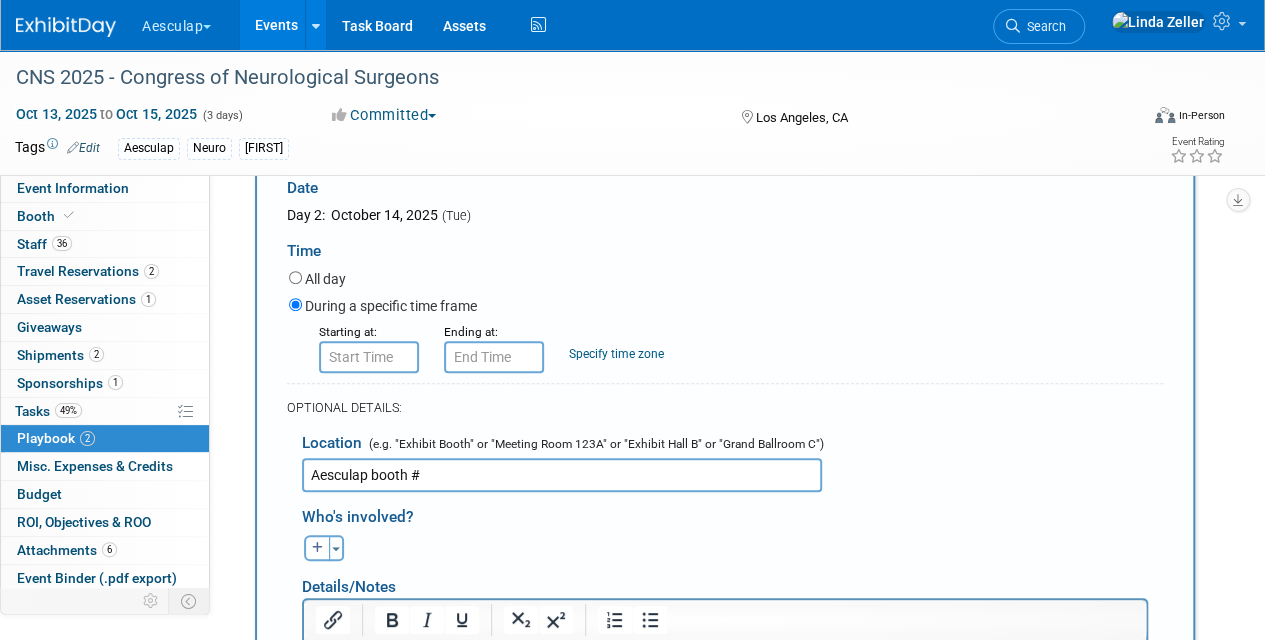 scroll, scrollTop: 678, scrollLeft: 0, axis: vertical 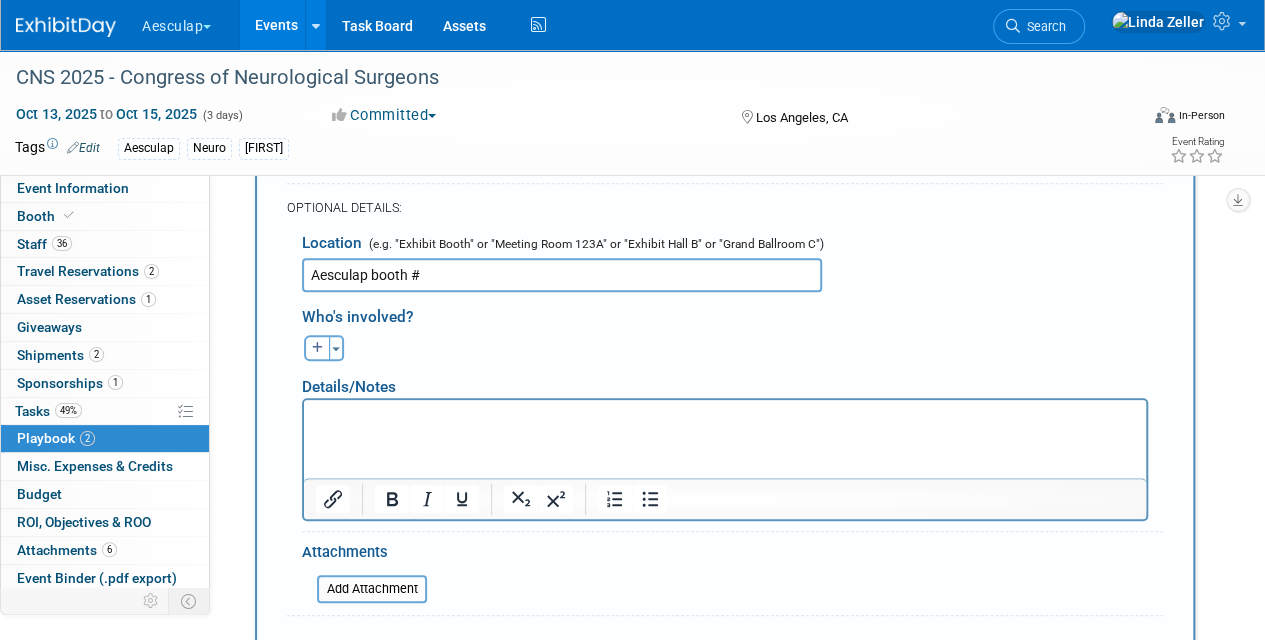 type on "Aesculap booth #" 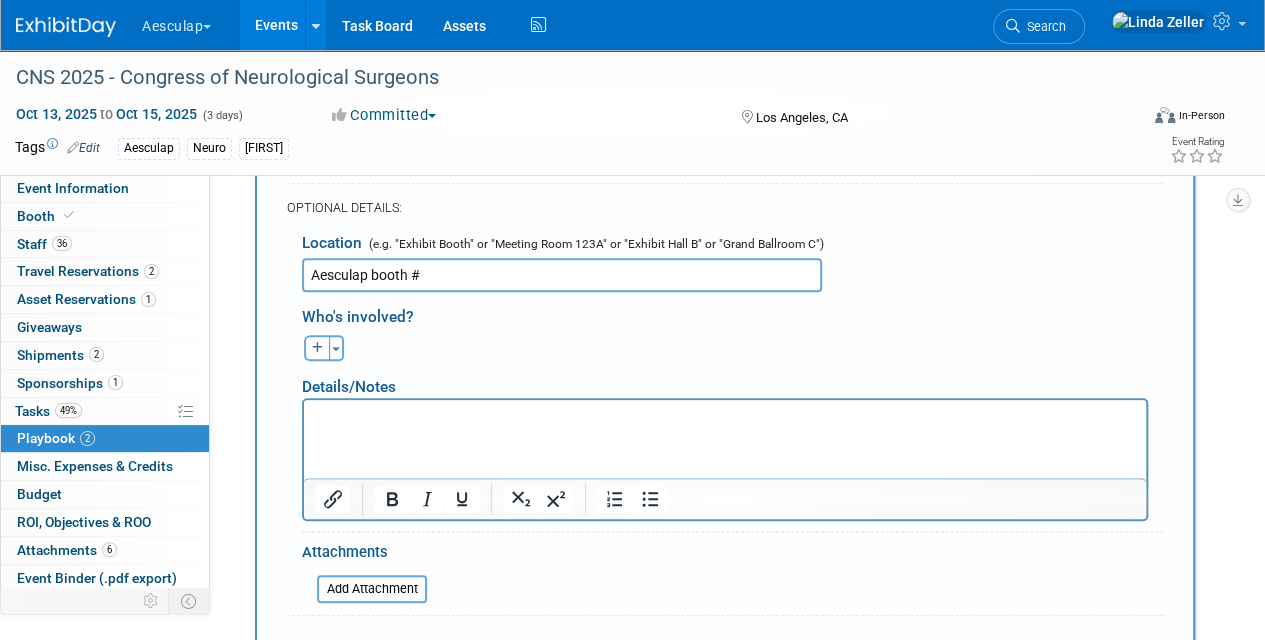 type 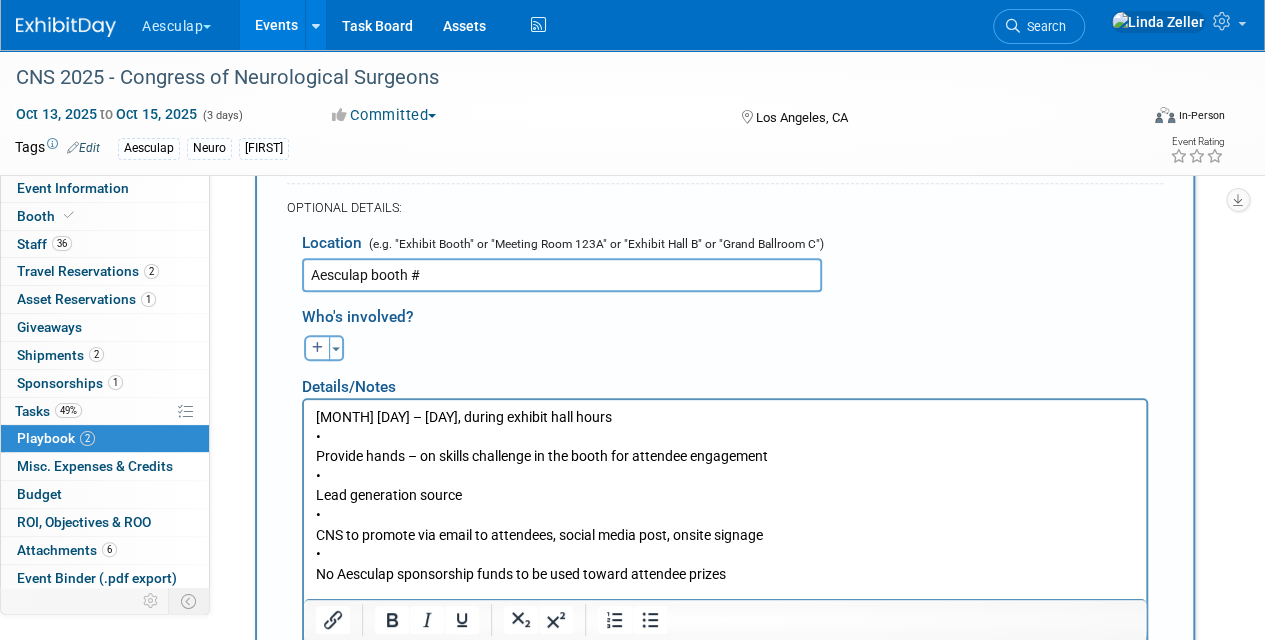 click on "October 13 – 15, during exhibit hall hours • Provide hands – on skills challenge in the booth for attendee engagement • Lead generation source • CNS to promote via email to attendees, social media post, onsite signage • No Aesculap sponsorship funds to be used toward attendee prizes" at bounding box center [725, 496] 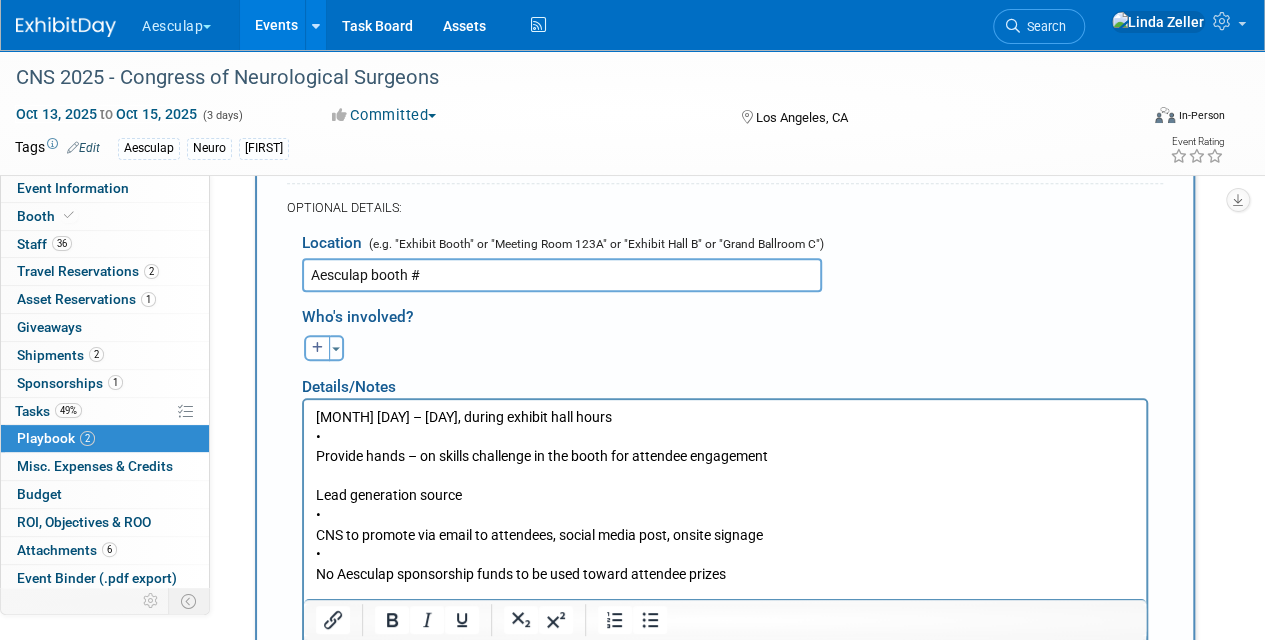 click on "[MONTH] [DAY] – [DAY], during exhibit hall hours • Provide hands – on skills challenge in the booth for attendee engagement Lead generation source • CNS to promote via email to attendees, social media post, onsite signage • No Aesculap sponsorship funds to be used toward attendee prizes" at bounding box center (725, 496) 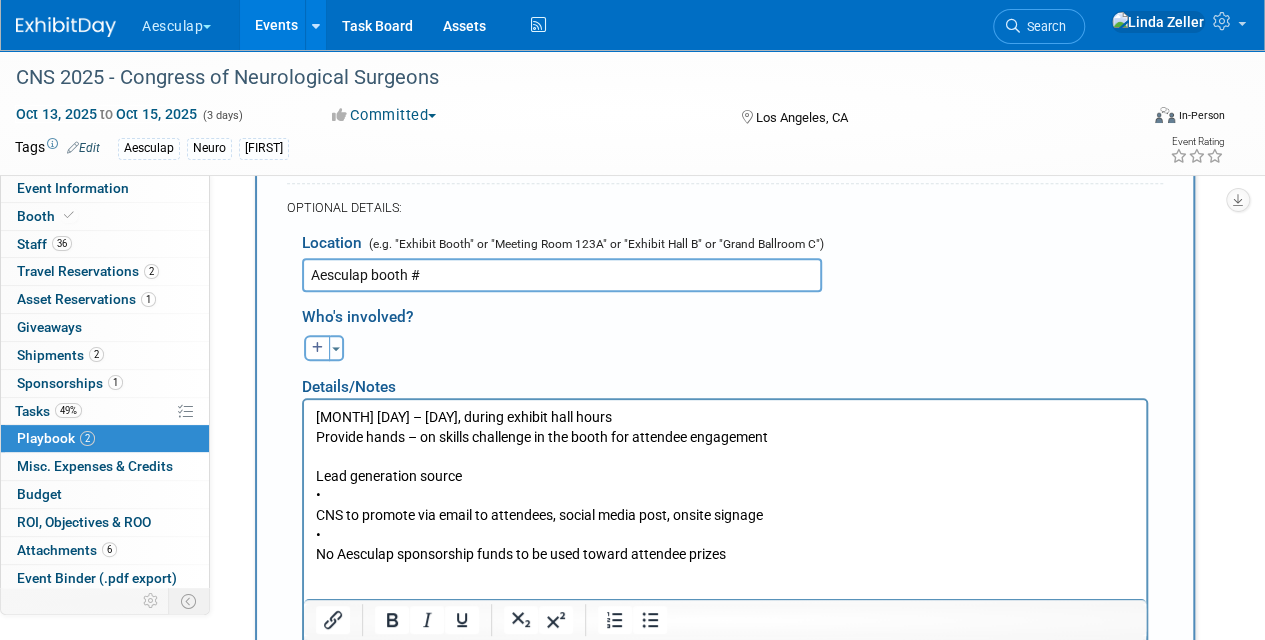 click on "[MONTH] [DAY] – [DAY], during exhibit hall hours Provide hands – on skills challenge in the booth for attendee engagement Lead generation source • CNS to promote via email to attendees, social media post, onsite signage • No Aesculap sponsorship funds to be used toward attendee prizes" at bounding box center (725, 486) 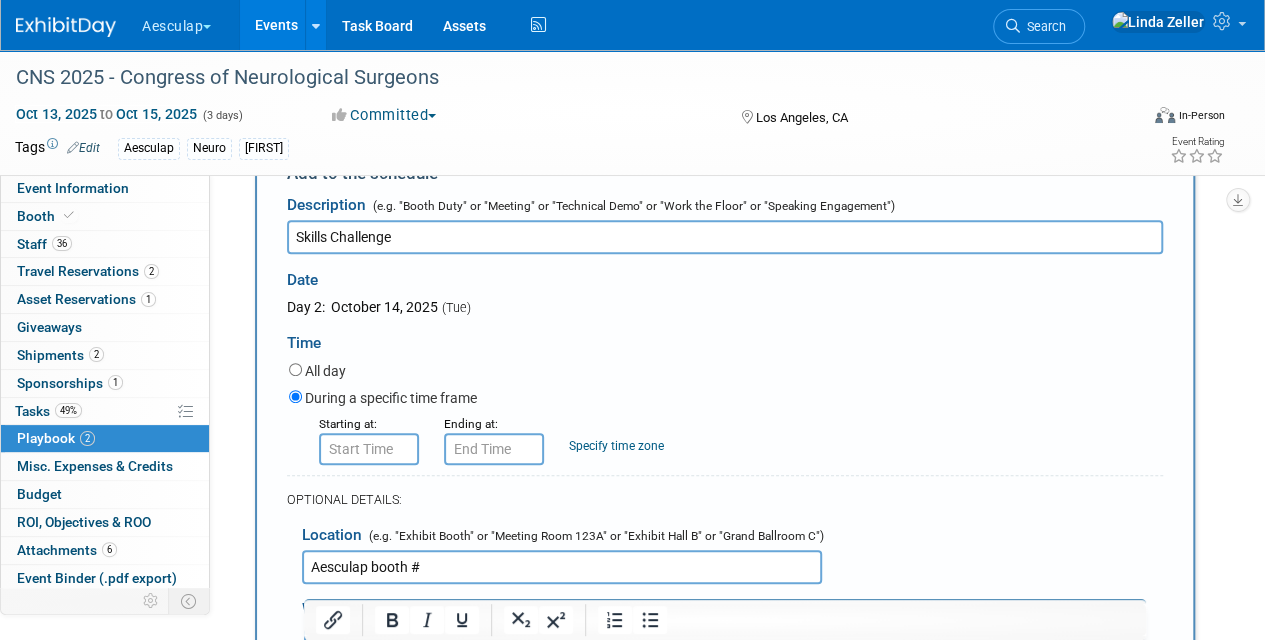 scroll, scrollTop: 378, scrollLeft: 0, axis: vertical 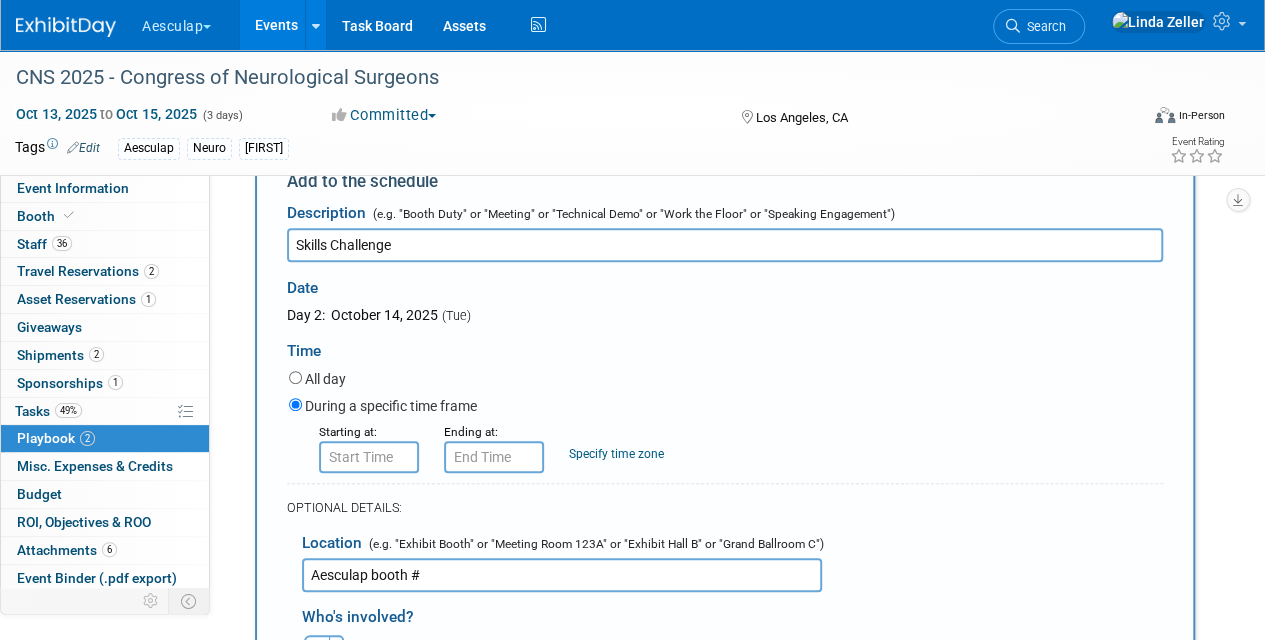 click on "October 14, 2025" at bounding box center (383, 315) 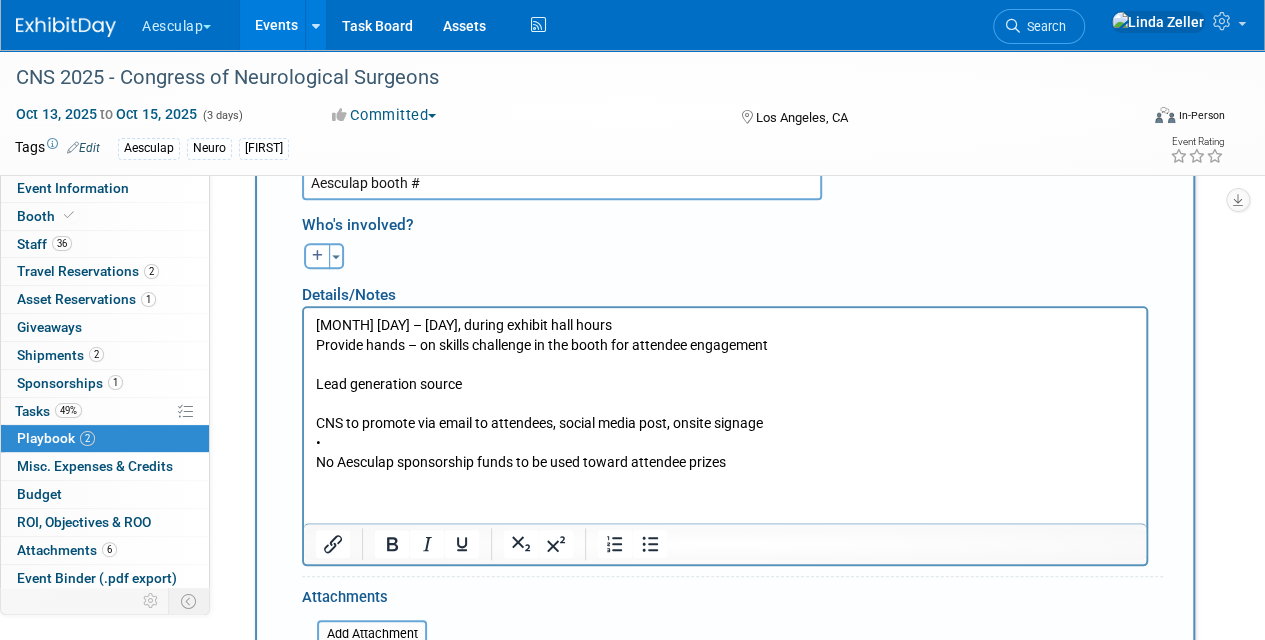 scroll, scrollTop: 778, scrollLeft: 0, axis: vertical 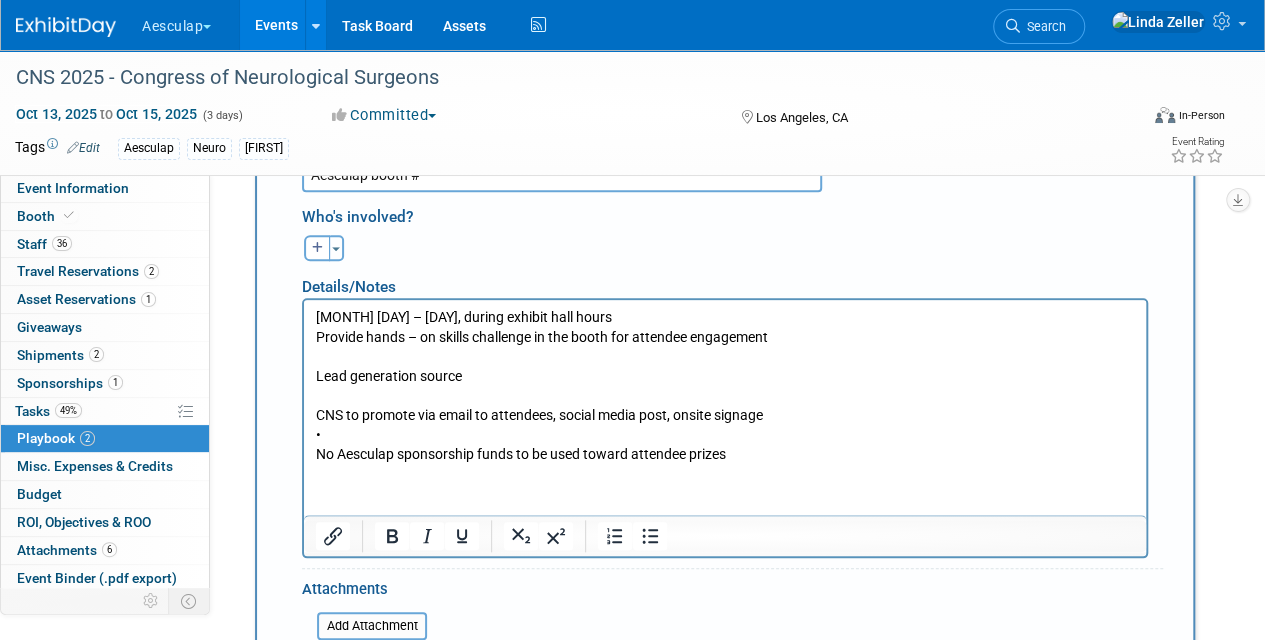 click on "October 13 – 15, during exhibit hall hours Provide hands – on skills challenge in the booth for attendee engagement Lead generation source CNS to promote via email to attendees, social media post, onsite signage • No Aesculap sponsorship funds to be used toward attendee prizes" at bounding box center (725, 386) 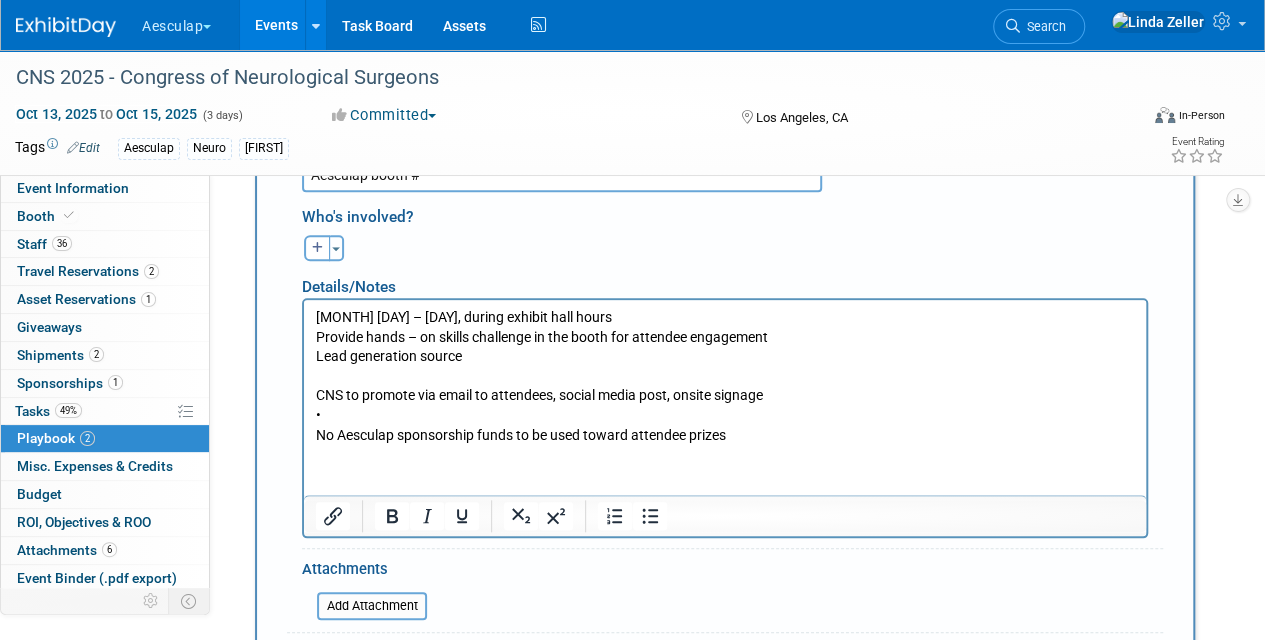 click on "October 13 – 15, during exhibit hall hours Provide hands – on skills challenge in the booth for attendee engagement Lead generation source CNS to promote via email to attendees, social media post, onsite signage • No Aesculap sponsorship funds to be used toward attendee prizes" at bounding box center [725, 376] 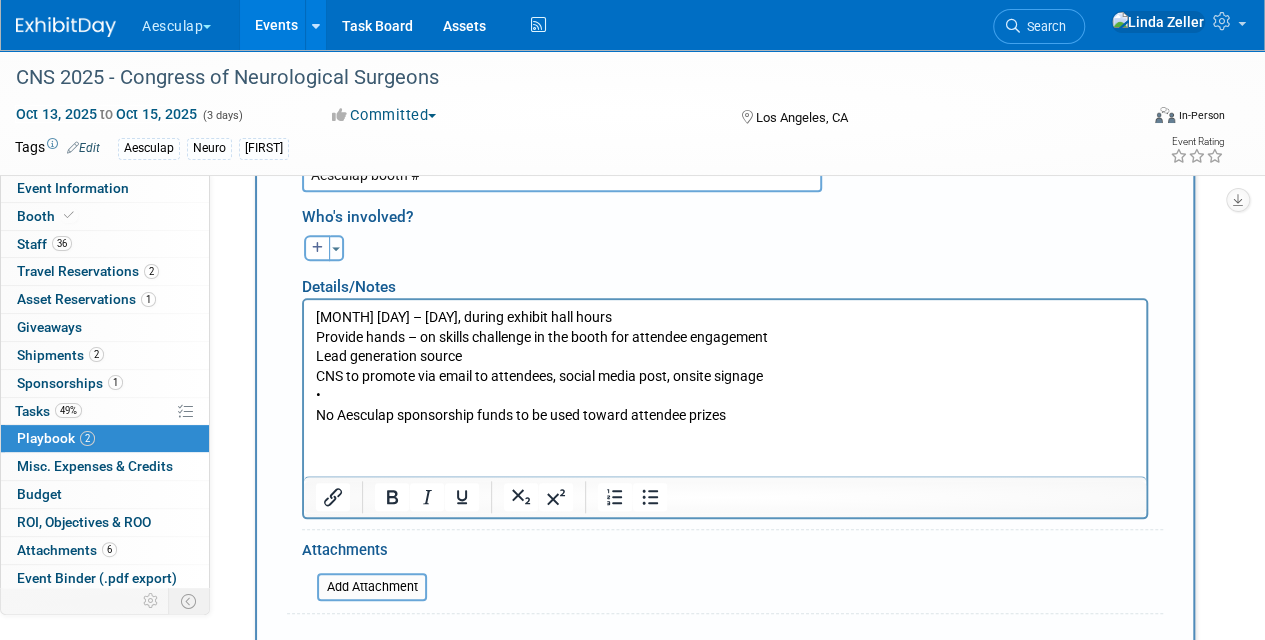 click on "October 13 – 15, during exhibit hall hours Provide hands – on skills challenge in the booth for attendee engagement Lead generation source CNS to promote via email to attendees, social media post, onsite signage • No Aesculap sponsorship funds to be used toward attendee prizes" at bounding box center (725, 367) 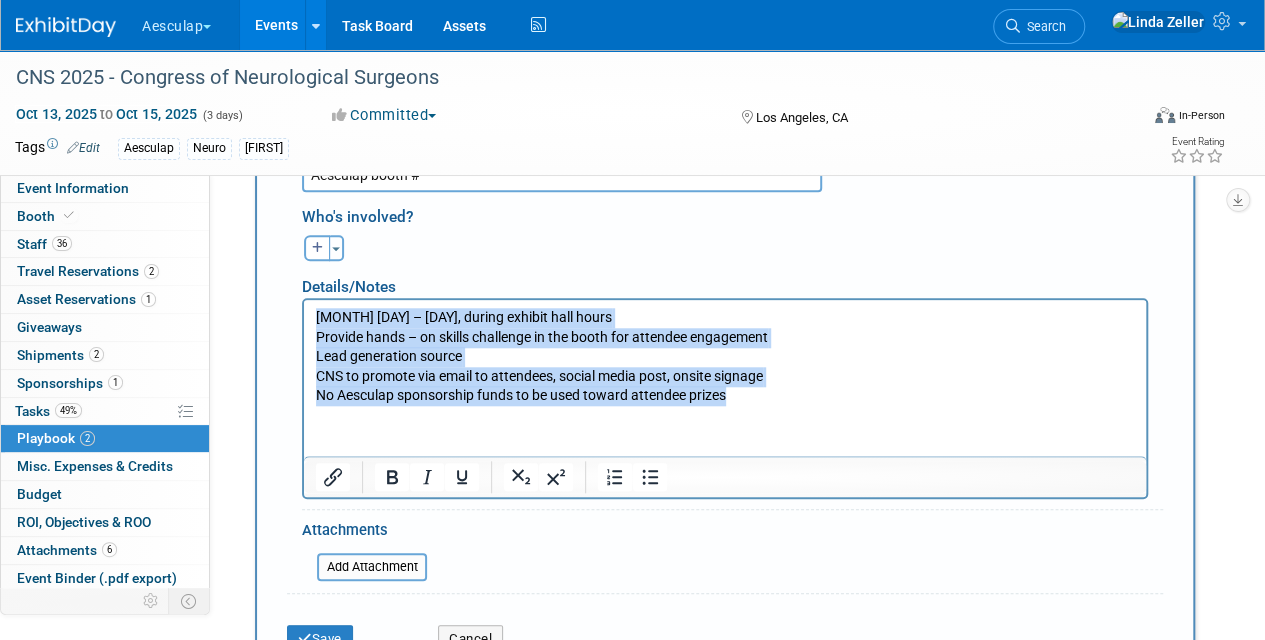 drag, startPoint x: 734, startPoint y: 400, endPoint x: 308, endPoint y: 318, distance: 433.82025 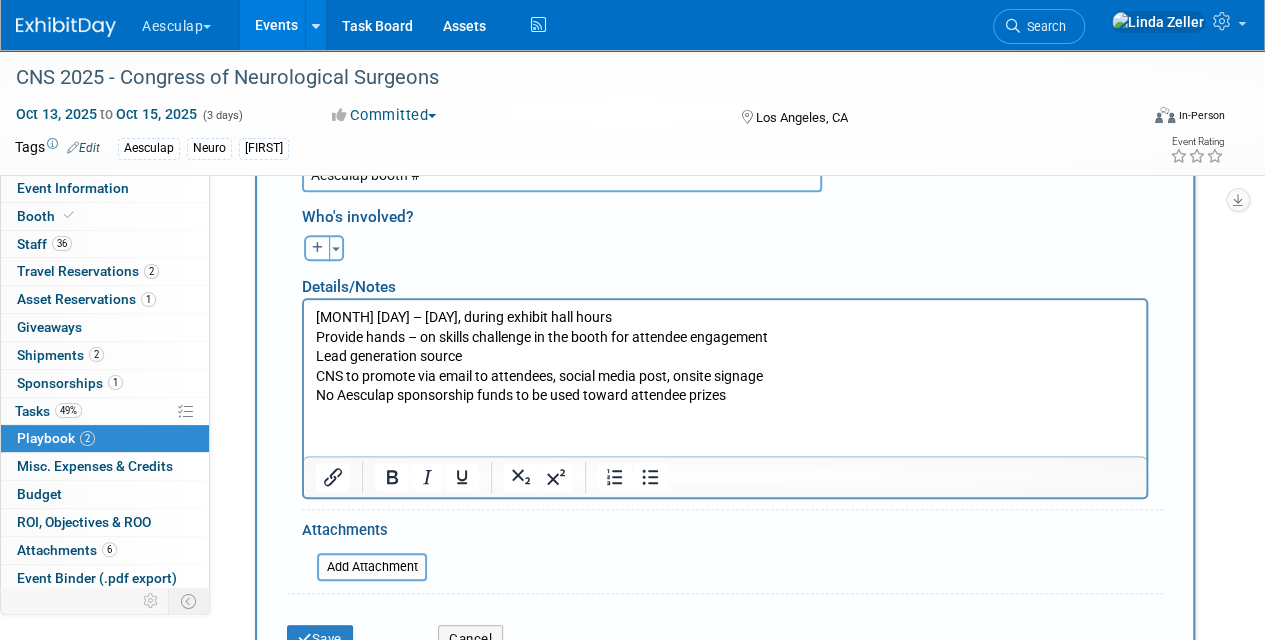 click on "[DATE] – [DATE], during exhibit hall hours Provide hands – on skills challenge in the booth for attendee engagement Lead generation source CNS to promote via email to attendees, social media post, onsite signage No Aesculap sponsorship funds to be used toward attendee prizes" at bounding box center (725, 353) 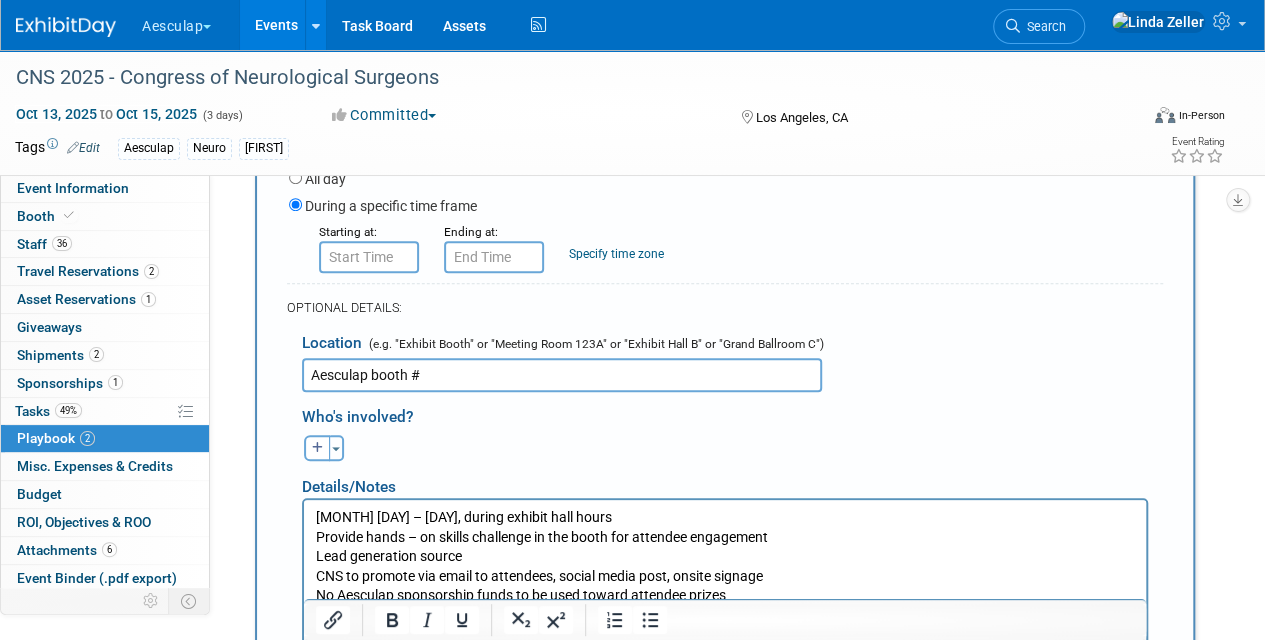 scroll, scrollTop: 478, scrollLeft: 0, axis: vertical 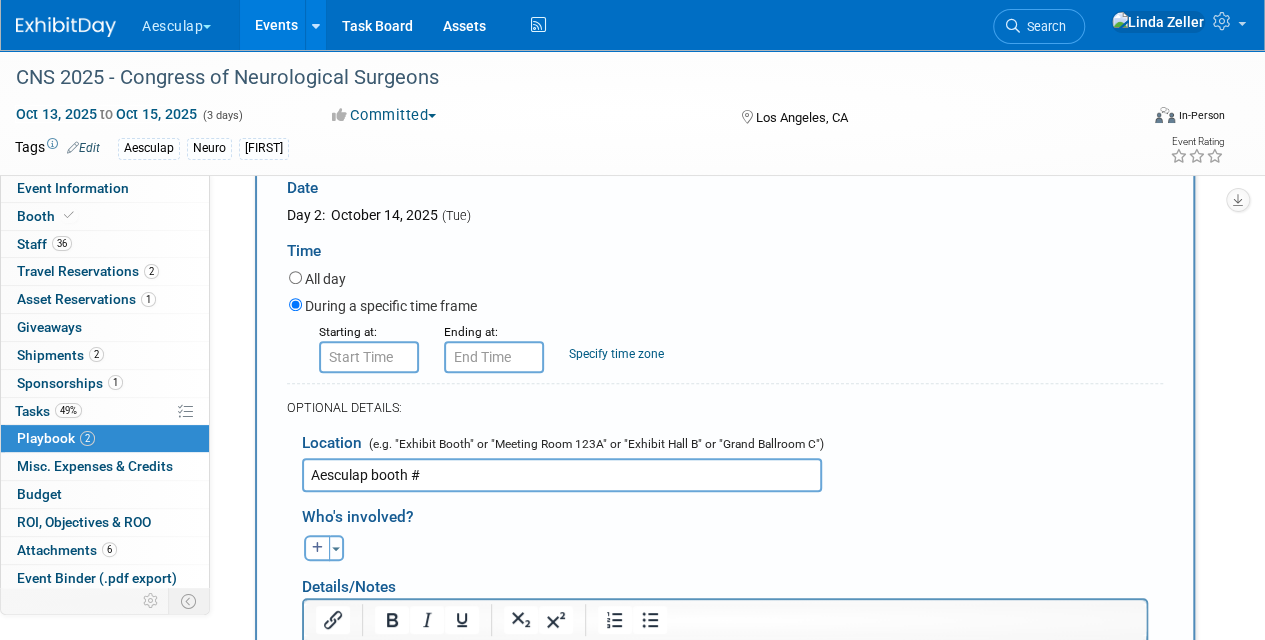 click on "All day" at bounding box center [295, 277] 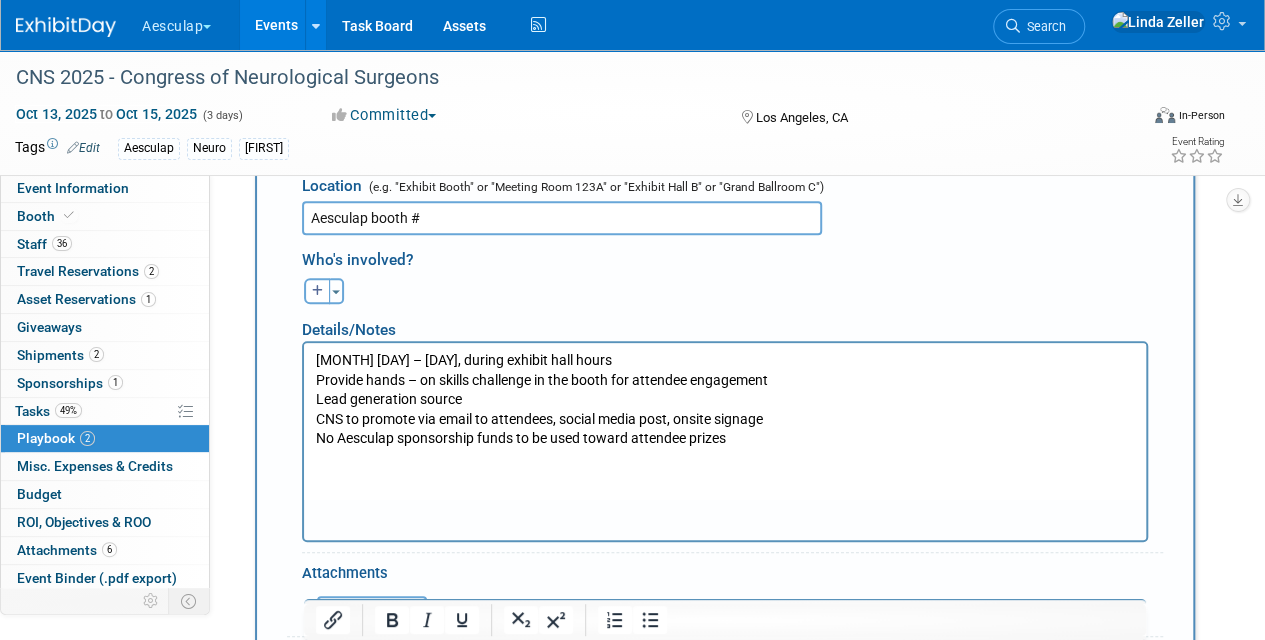 scroll, scrollTop: 878, scrollLeft: 0, axis: vertical 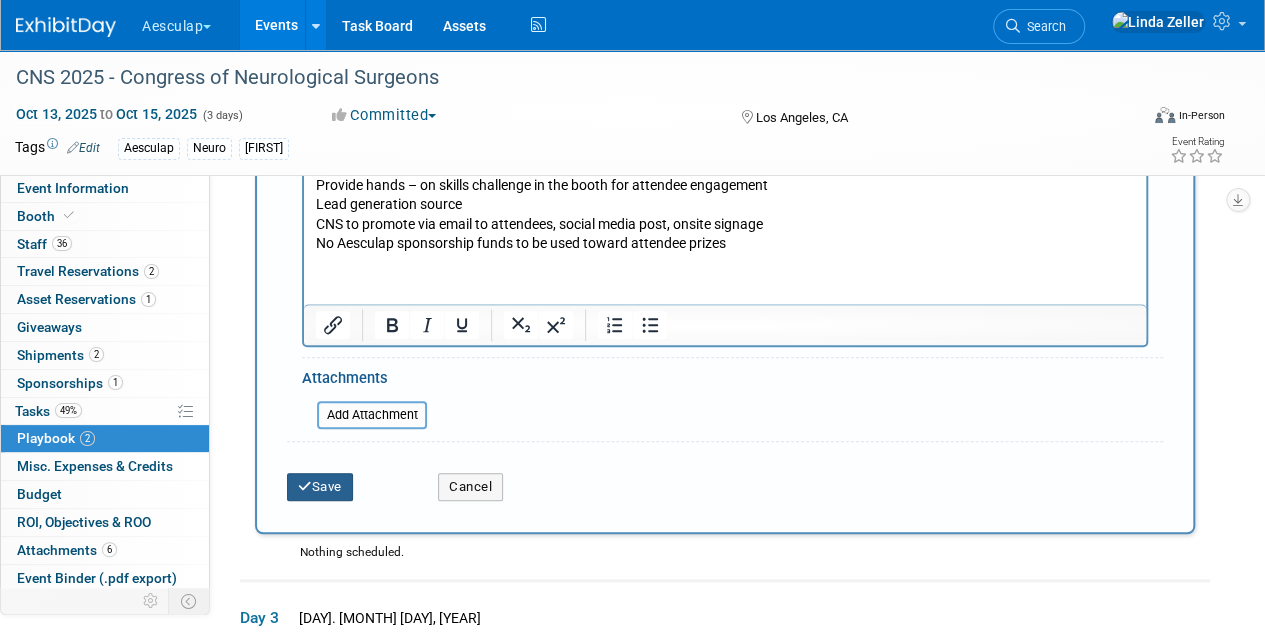click on "Save" at bounding box center (320, 487) 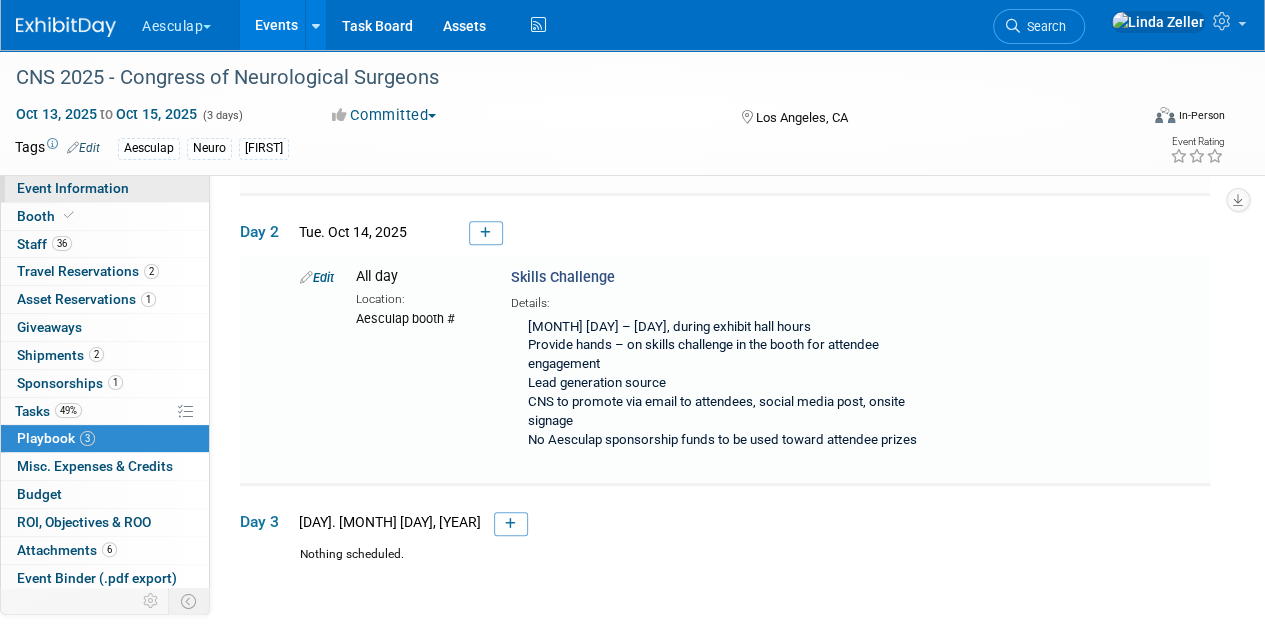 scroll, scrollTop: 276, scrollLeft: 0, axis: vertical 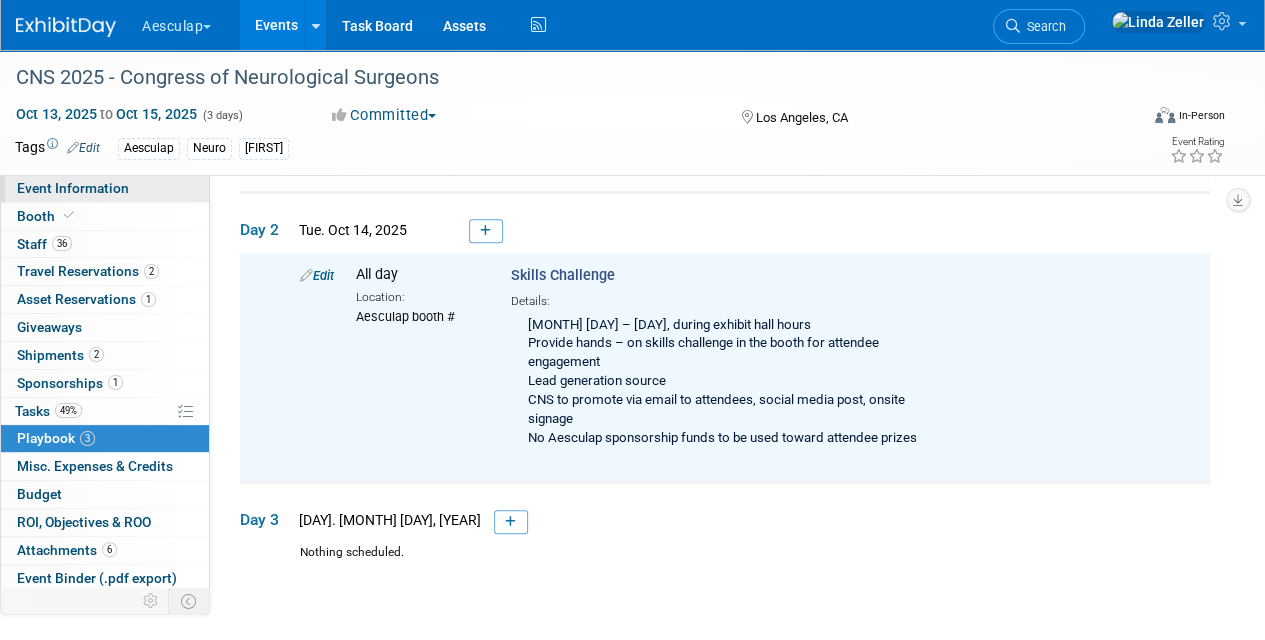 click on "Event Information" at bounding box center [73, 188] 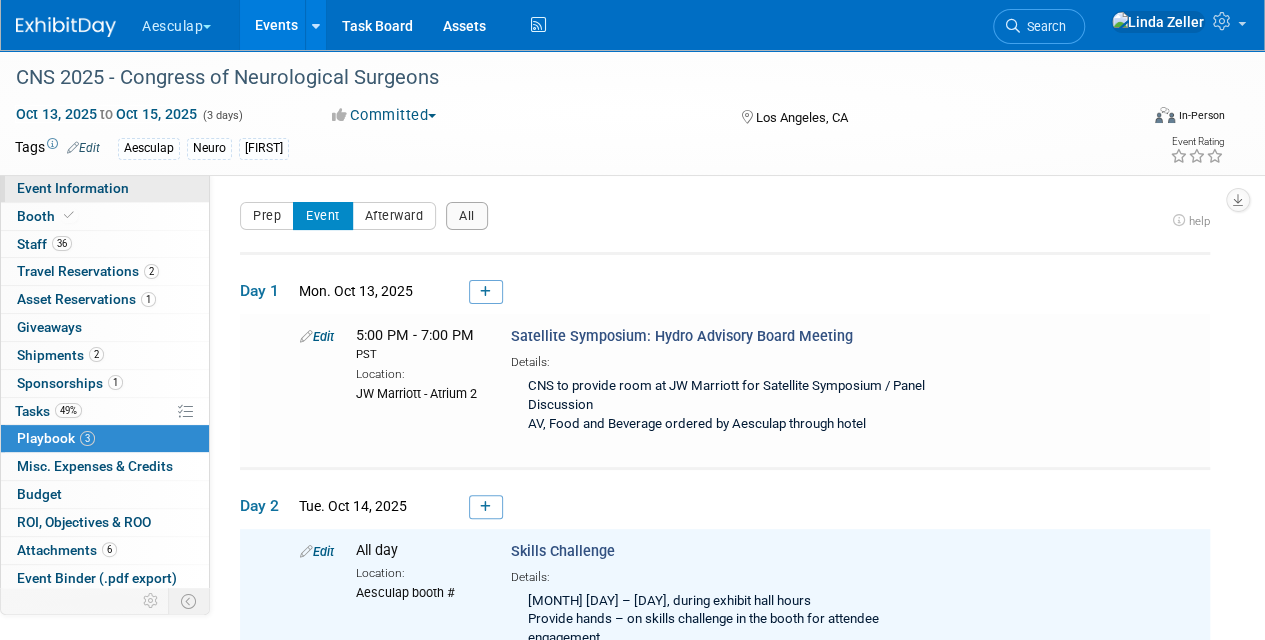 select on "Approved by Compliance" 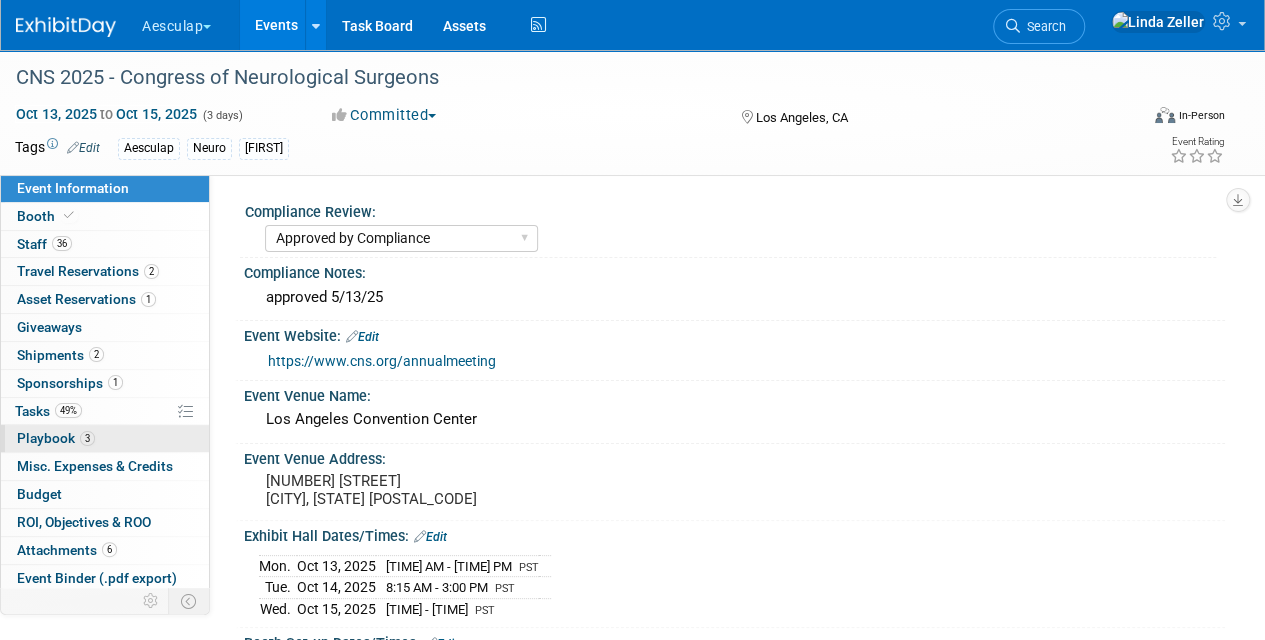 click on "Playbook 3" at bounding box center [56, 438] 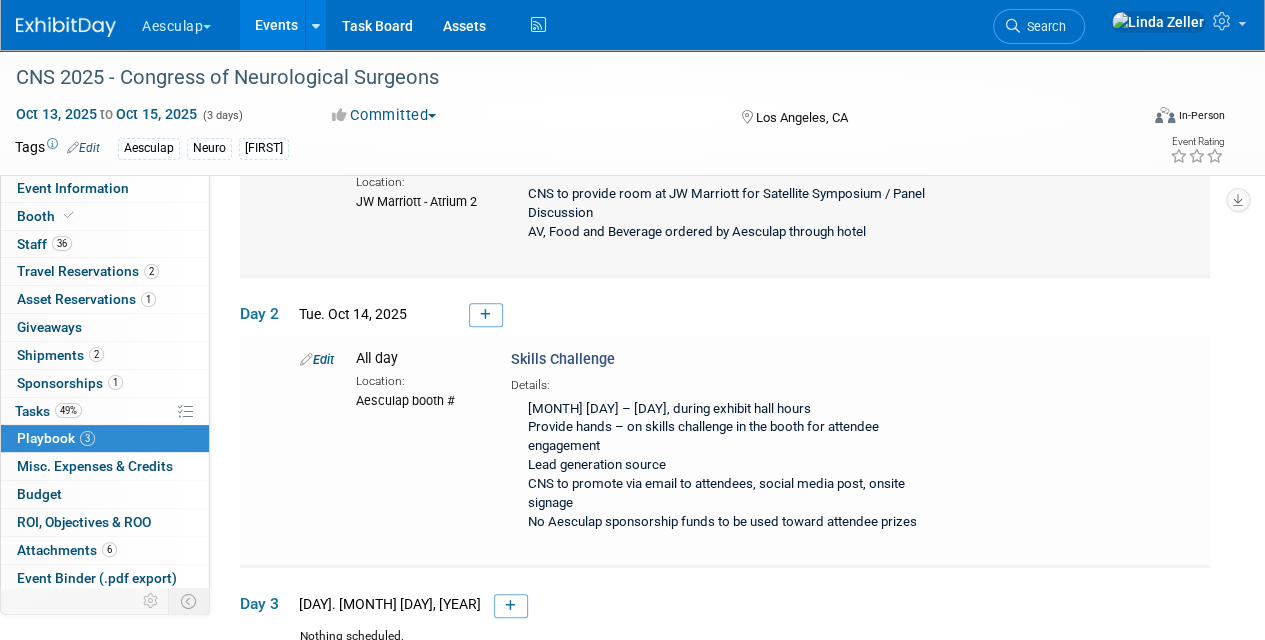 scroll, scrollTop: 200, scrollLeft: 0, axis: vertical 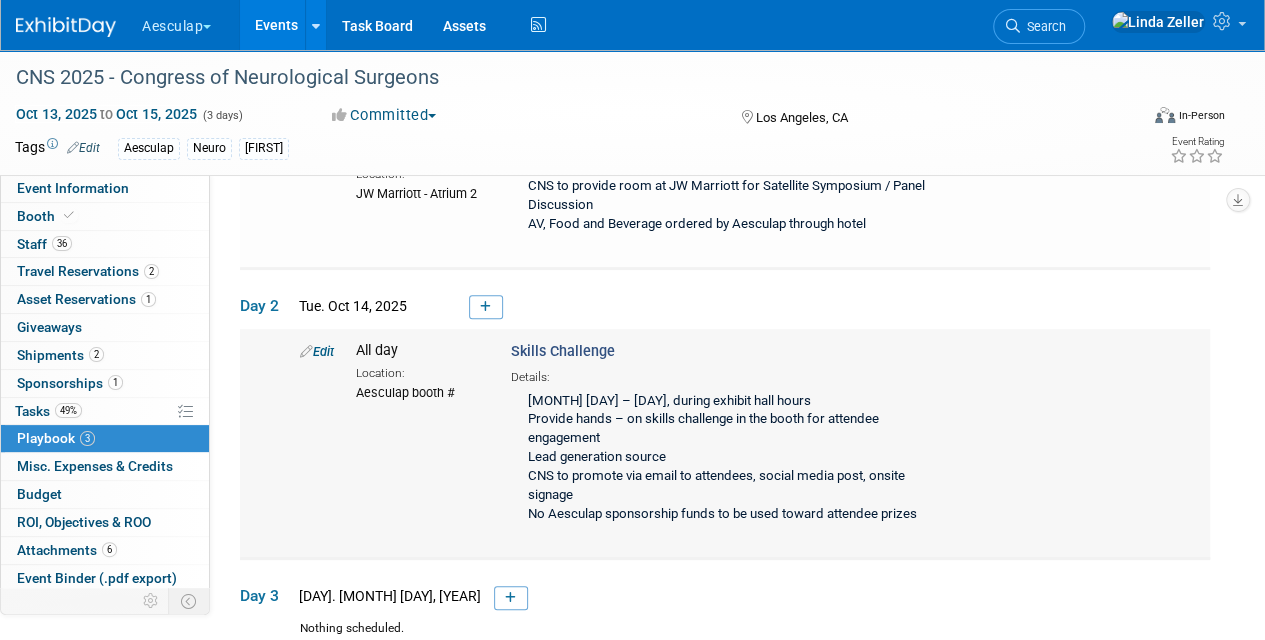 click on "Edit" at bounding box center (317, 351) 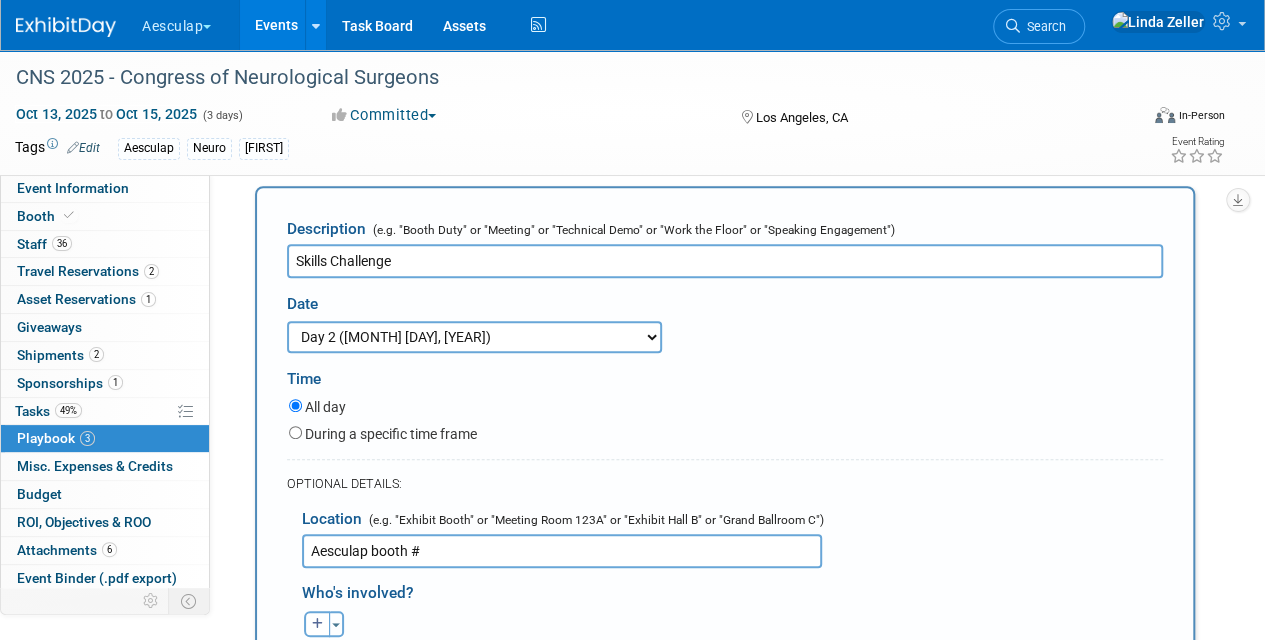 scroll, scrollTop: 399, scrollLeft: 0, axis: vertical 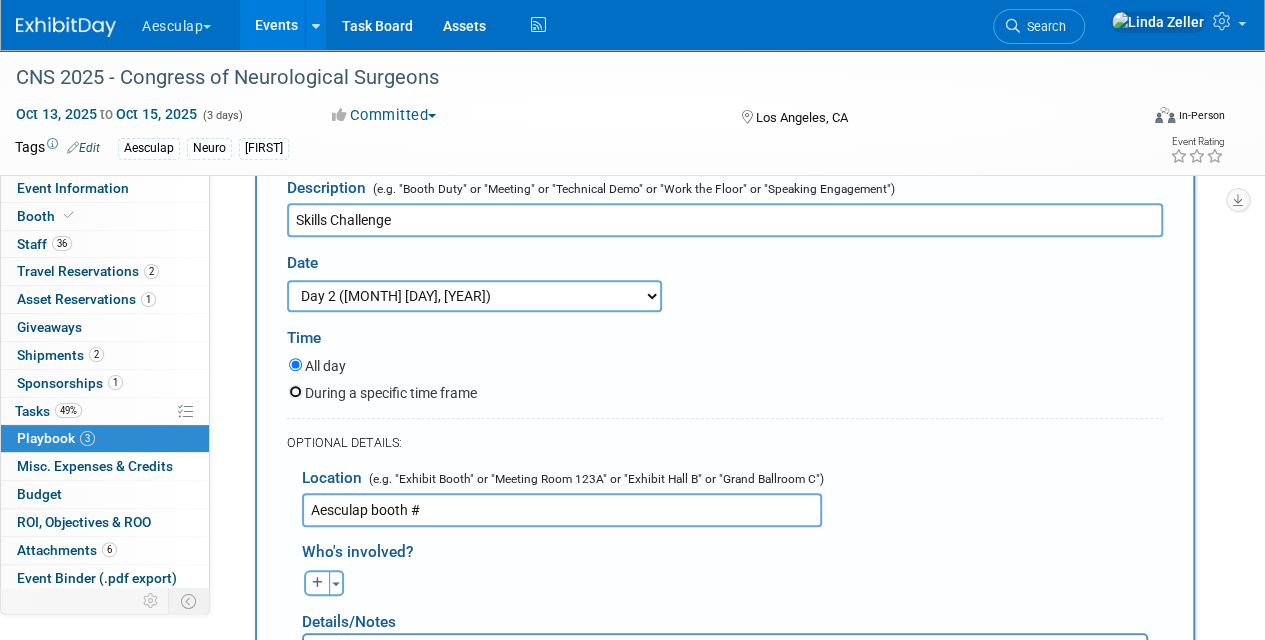 click on "During a specific time frame" at bounding box center [295, 391] 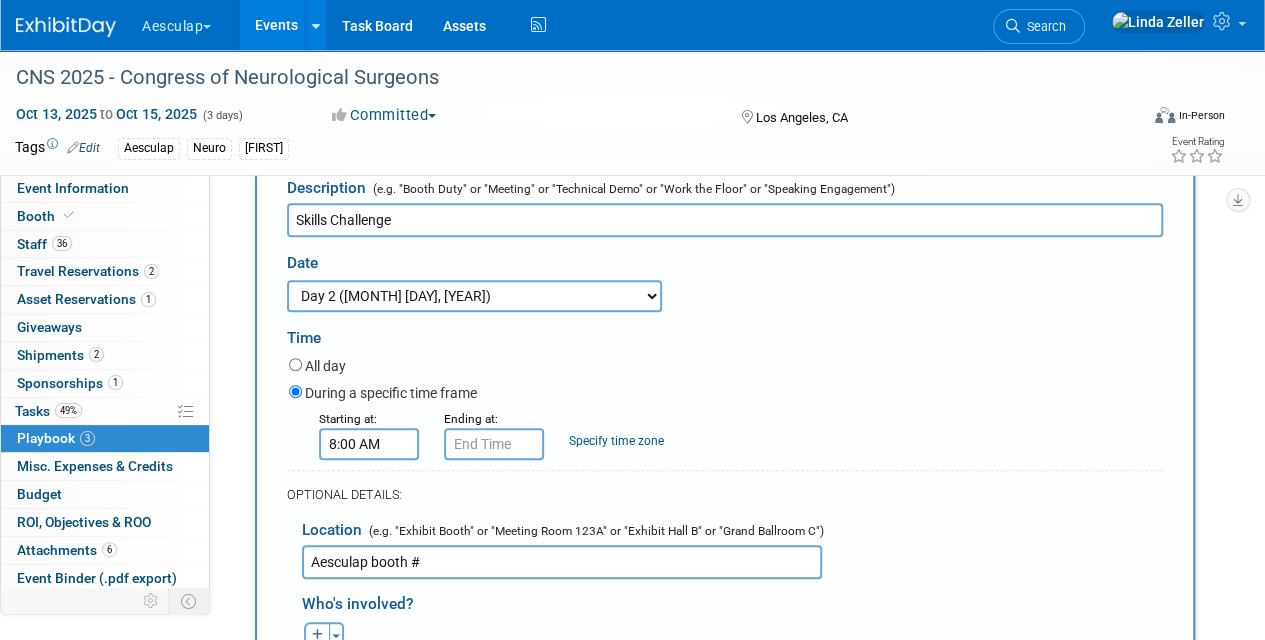 click on "8:00 AM" at bounding box center (369, 444) 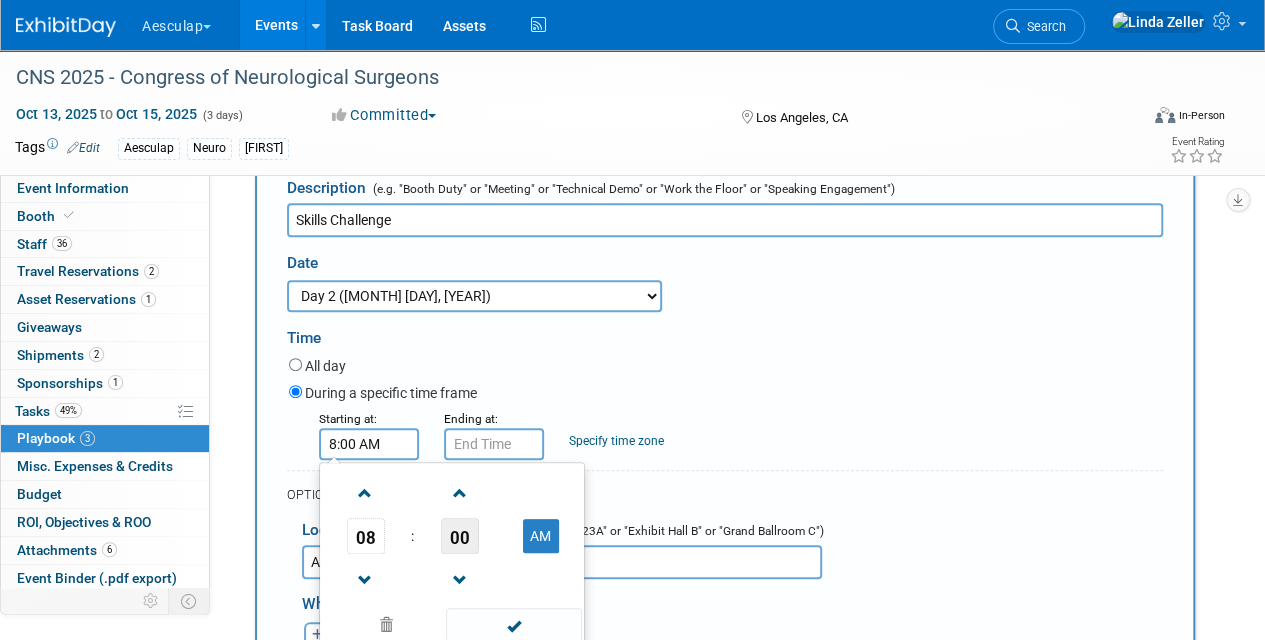click on "00" at bounding box center [460, 536] 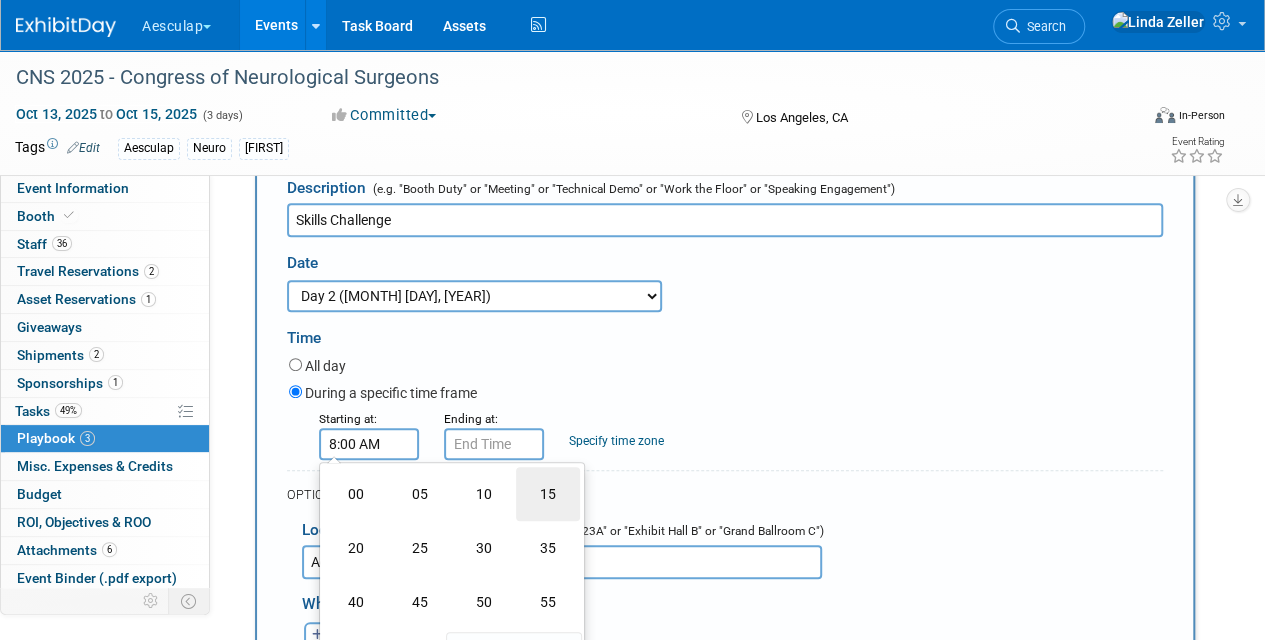 click on "15" at bounding box center [548, 494] 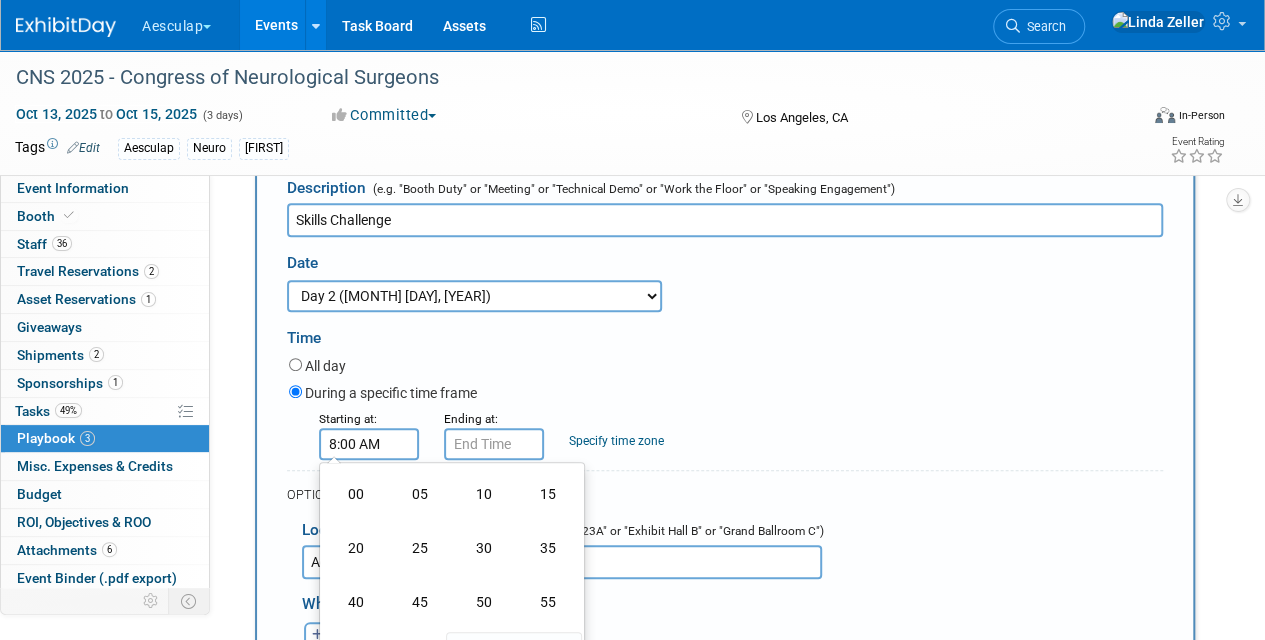 type on "8:15 AM" 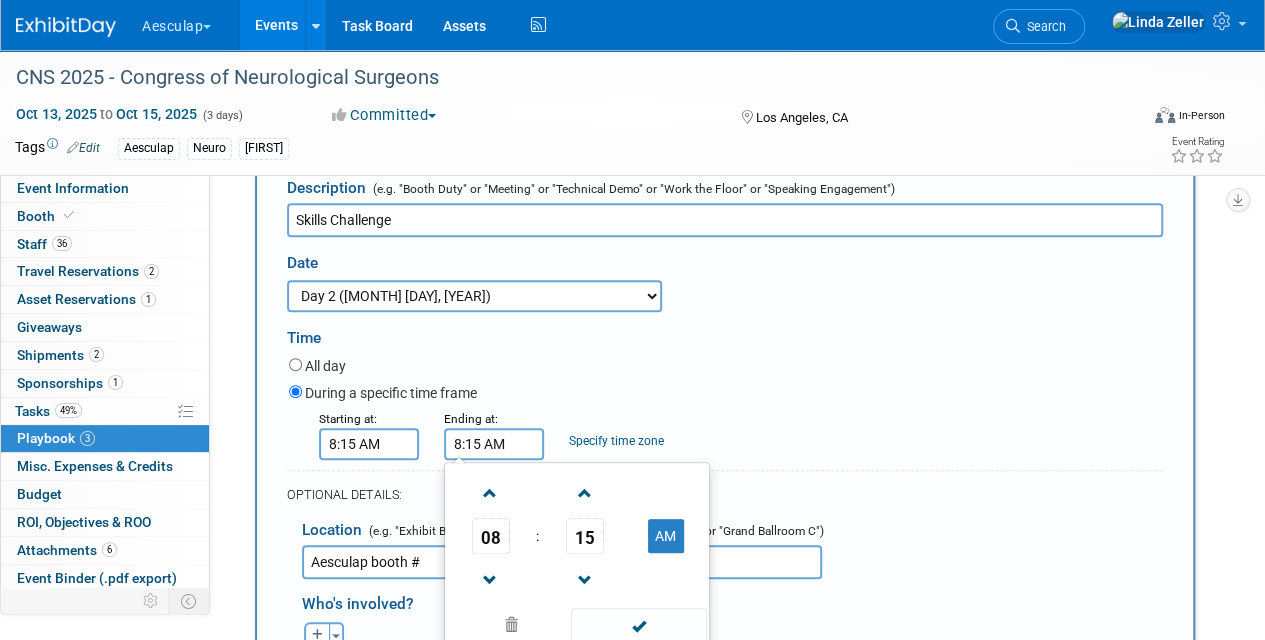 click on "8:15 AM" at bounding box center (494, 444) 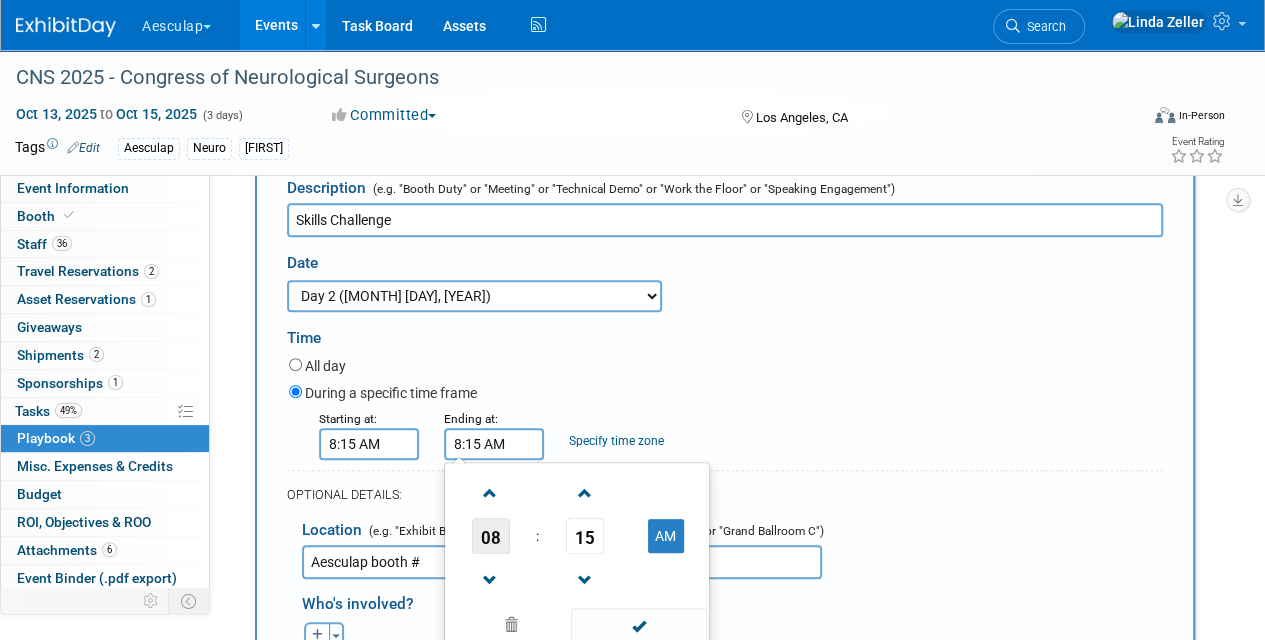 click on "08" at bounding box center (491, 536) 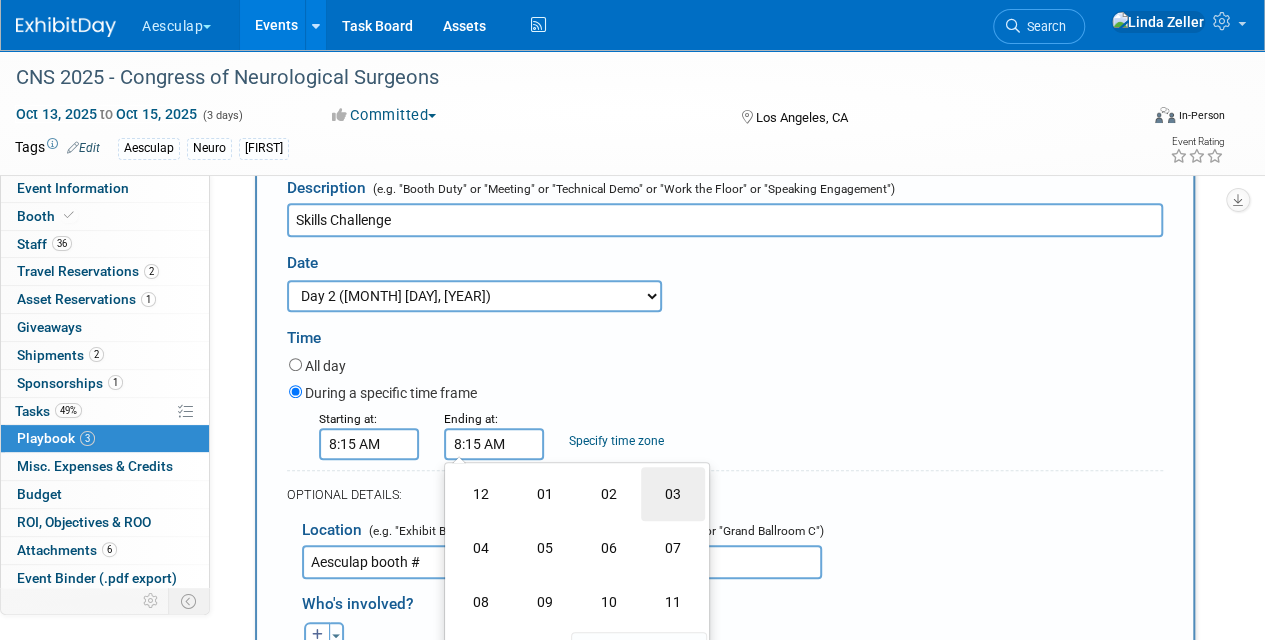 click on "03" at bounding box center [673, 494] 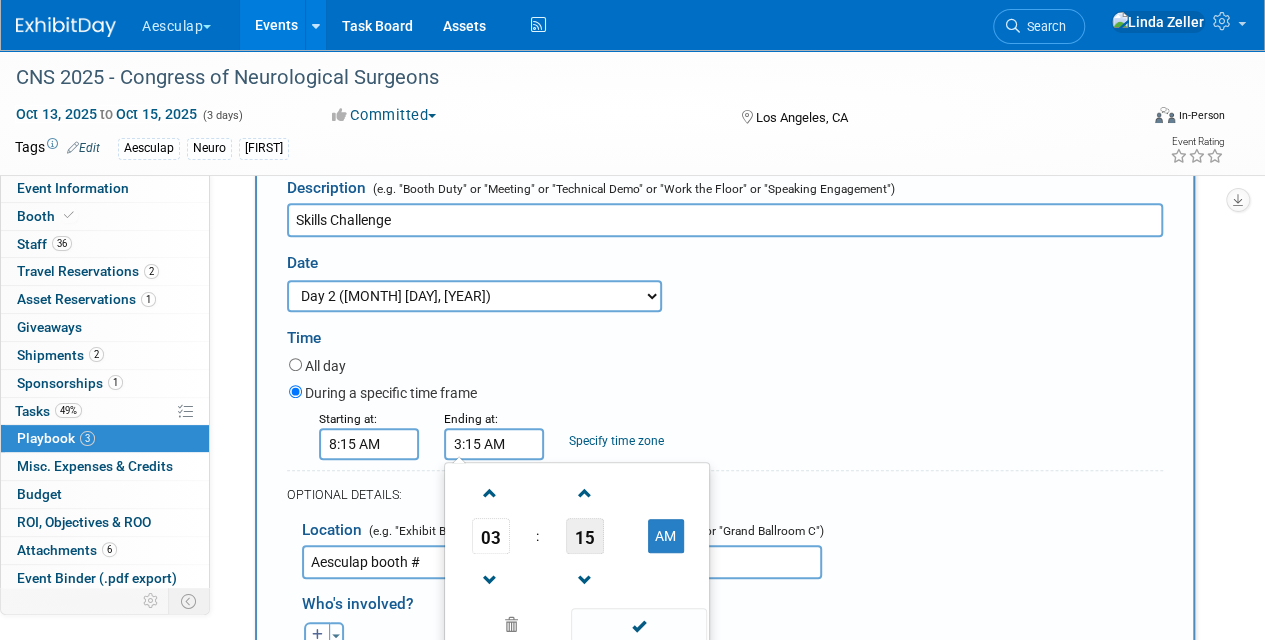 click on "15" at bounding box center (585, 536) 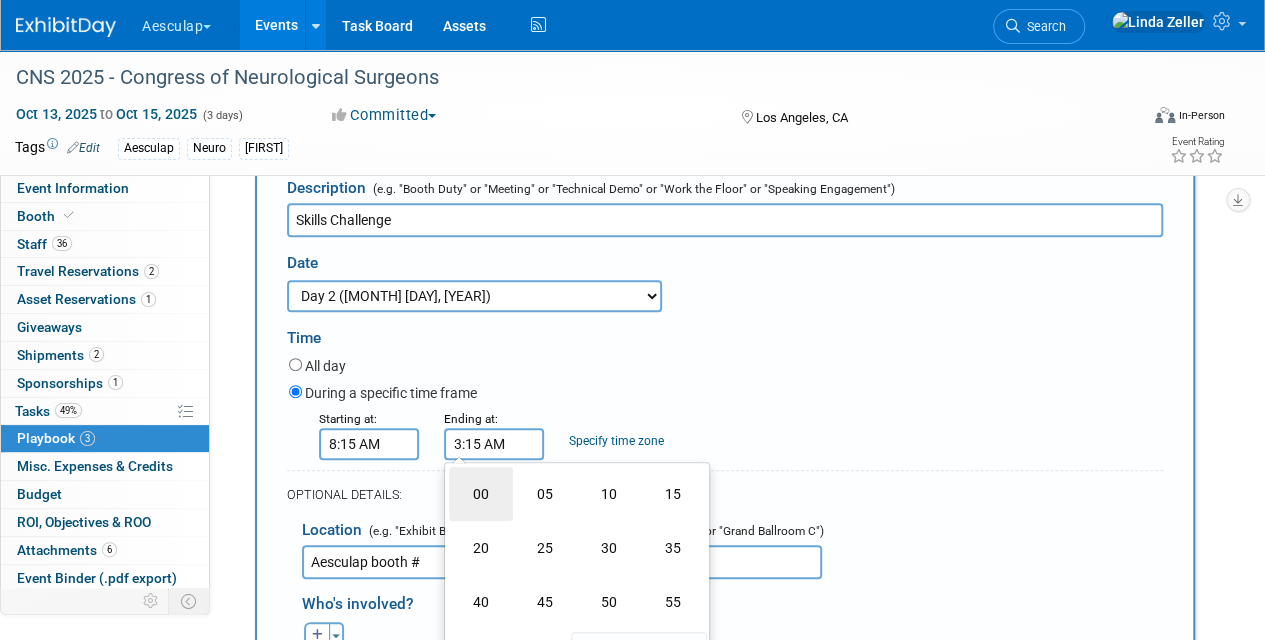click on "00" at bounding box center (481, 494) 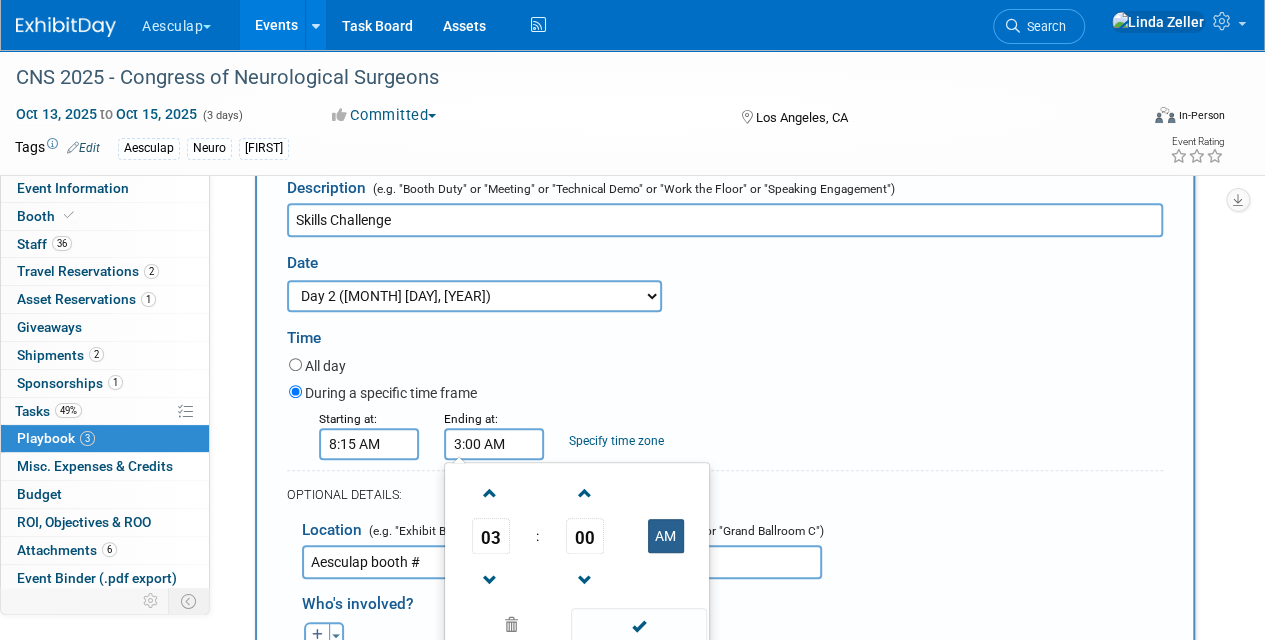 click on "AM" at bounding box center (666, 536) 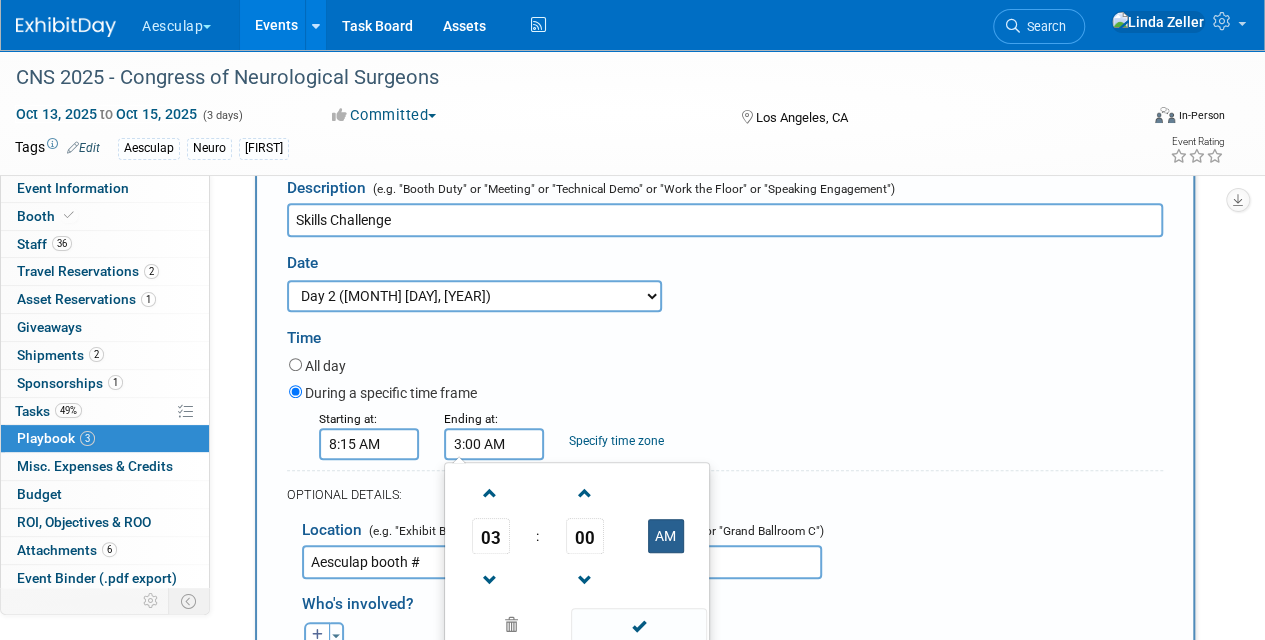 type on "3:00 PM" 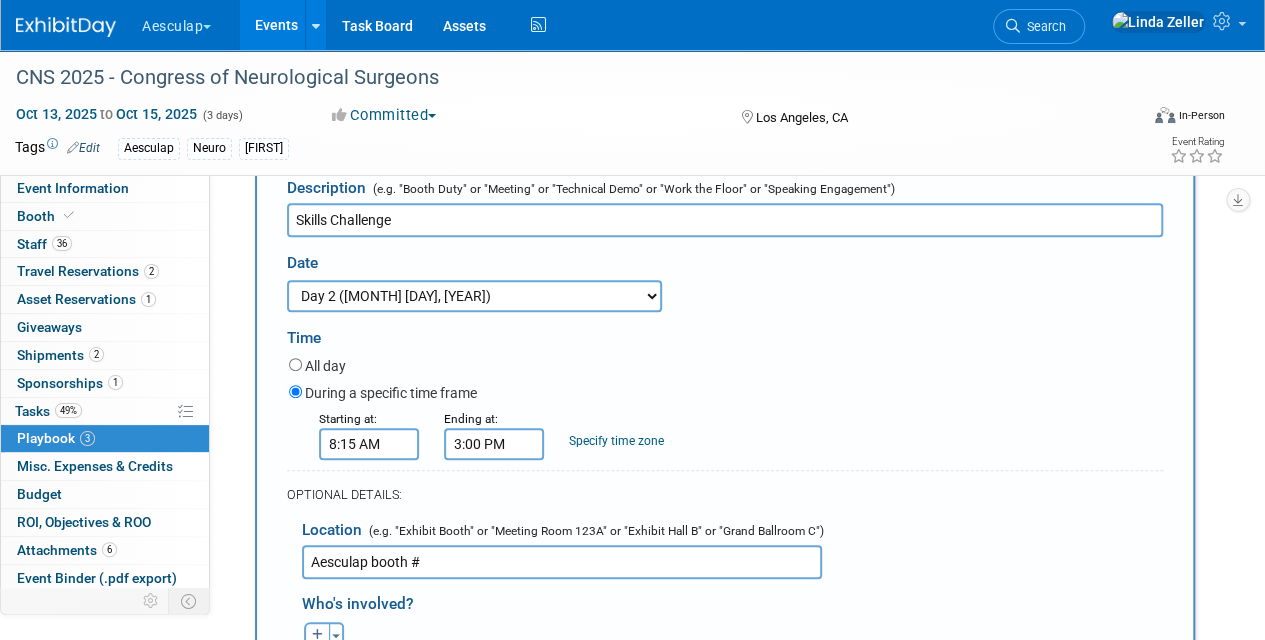 click on "Specify time zone" at bounding box center [616, 441] 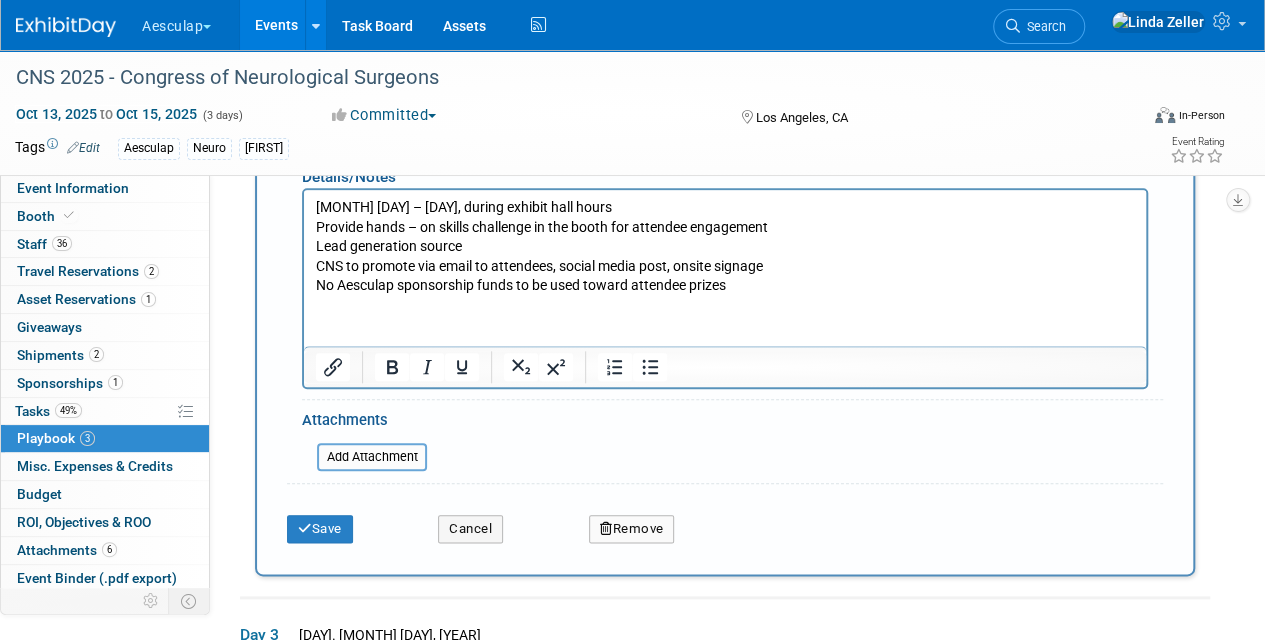 scroll, scrollTop: 899, scrollLeft: 0, axis: vertical 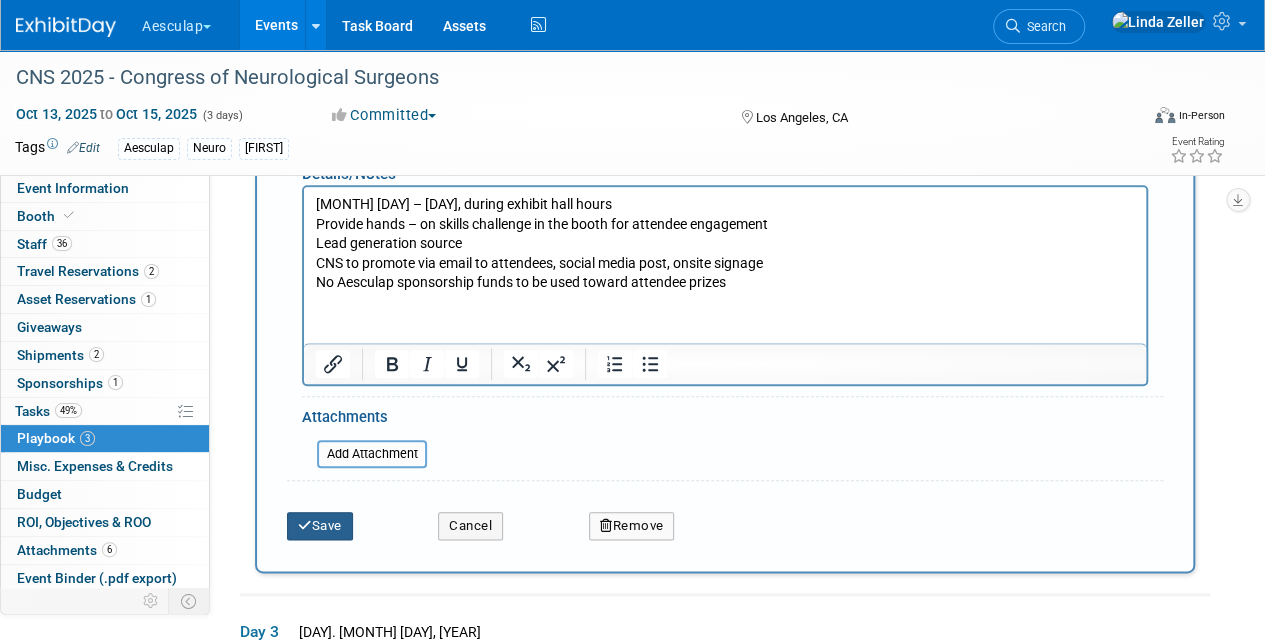 type on "PST" 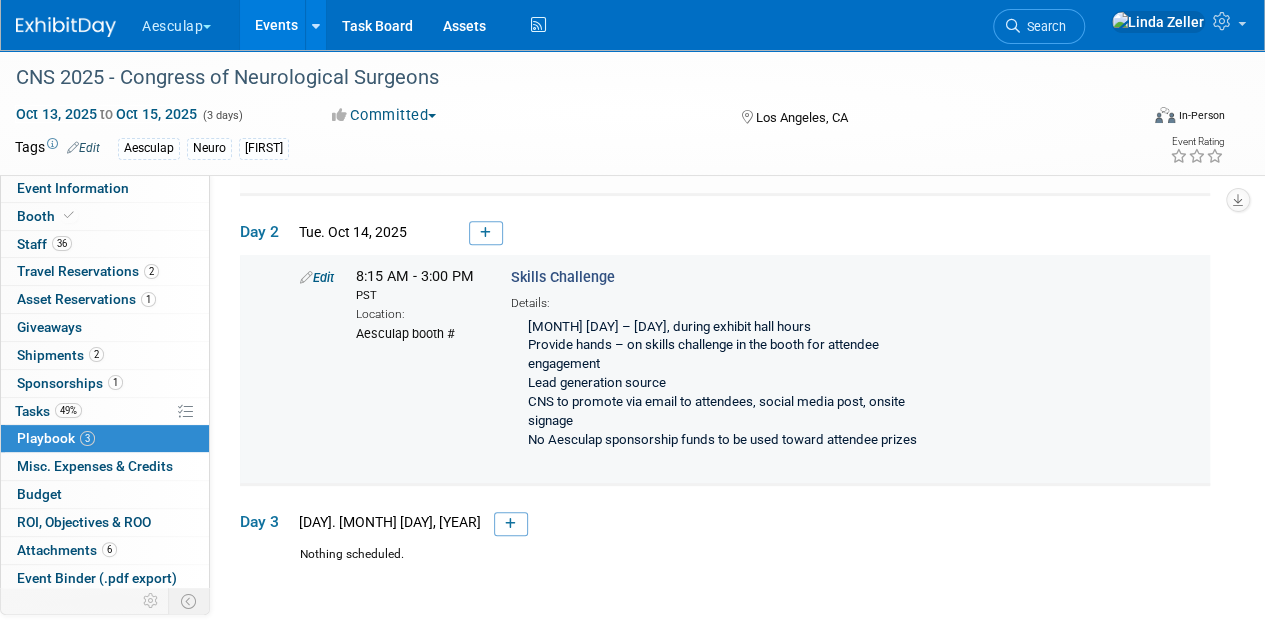 scroll, scrollTop: 276, scrollLeft: 0, axis: vertical 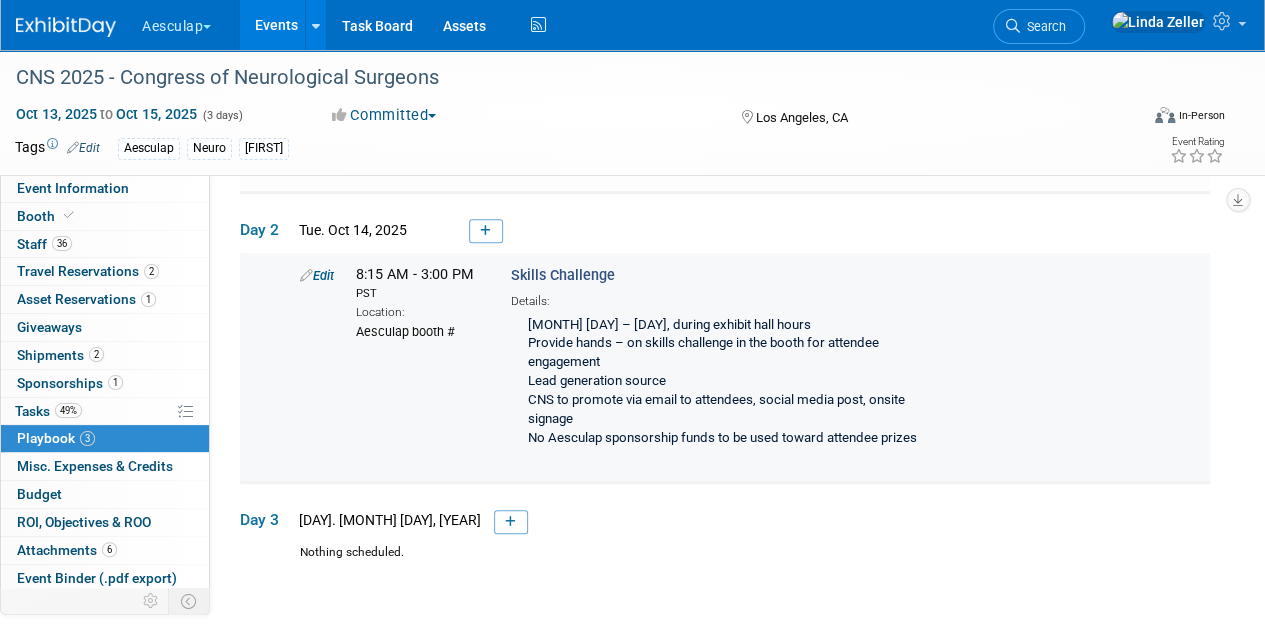 click on "[DATE] – [DATE], during exhibit hall hours Provide hands – on skills challenge in the booth for attendee engagement Lead generation source CNS to promote via email to attendees, social media post, onsite signage No Aesculap sponsorship funds to be used toward attendee prizes" at bounding box center [728, 383] 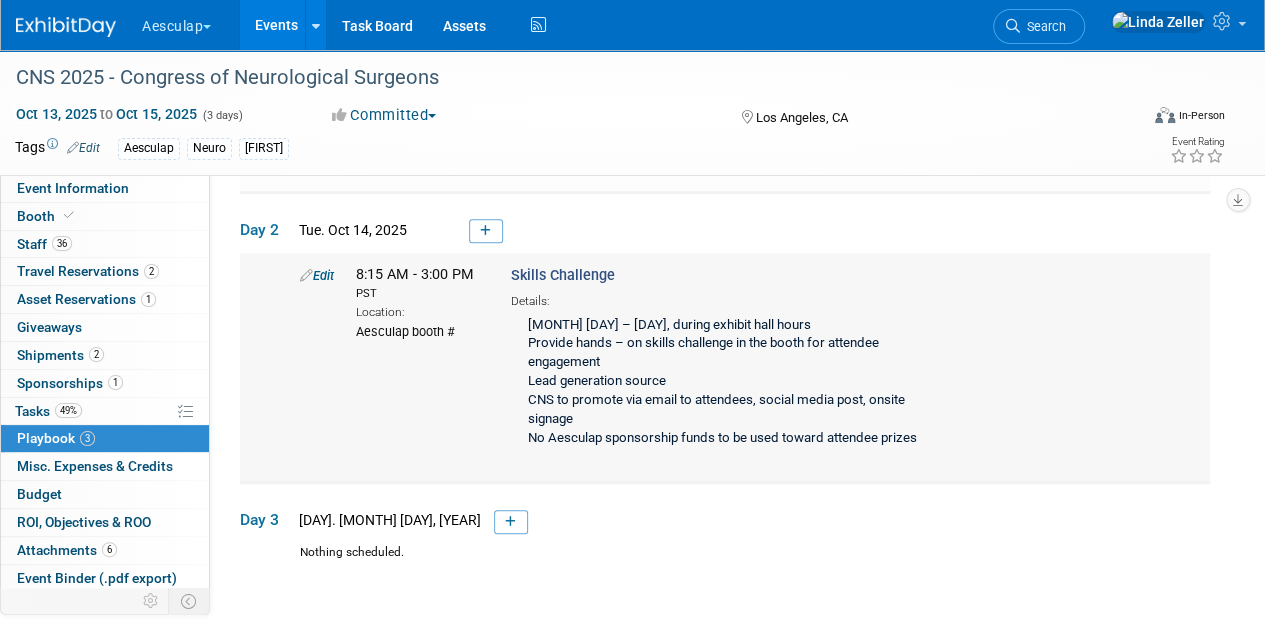 drag, startPoint x: 528, startPoint y: 318, endPoint x: 936, endPoint y: 449, distance: 428.51486 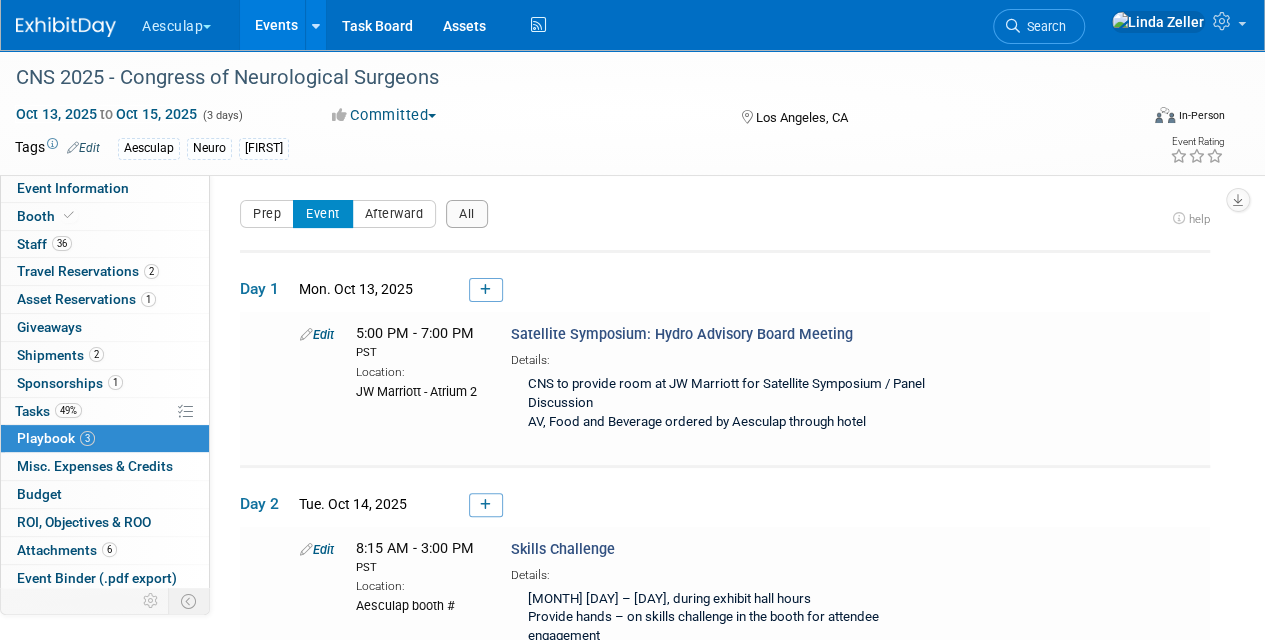scroll, scrollTop: 0, scrollLeft: 0, axis: both 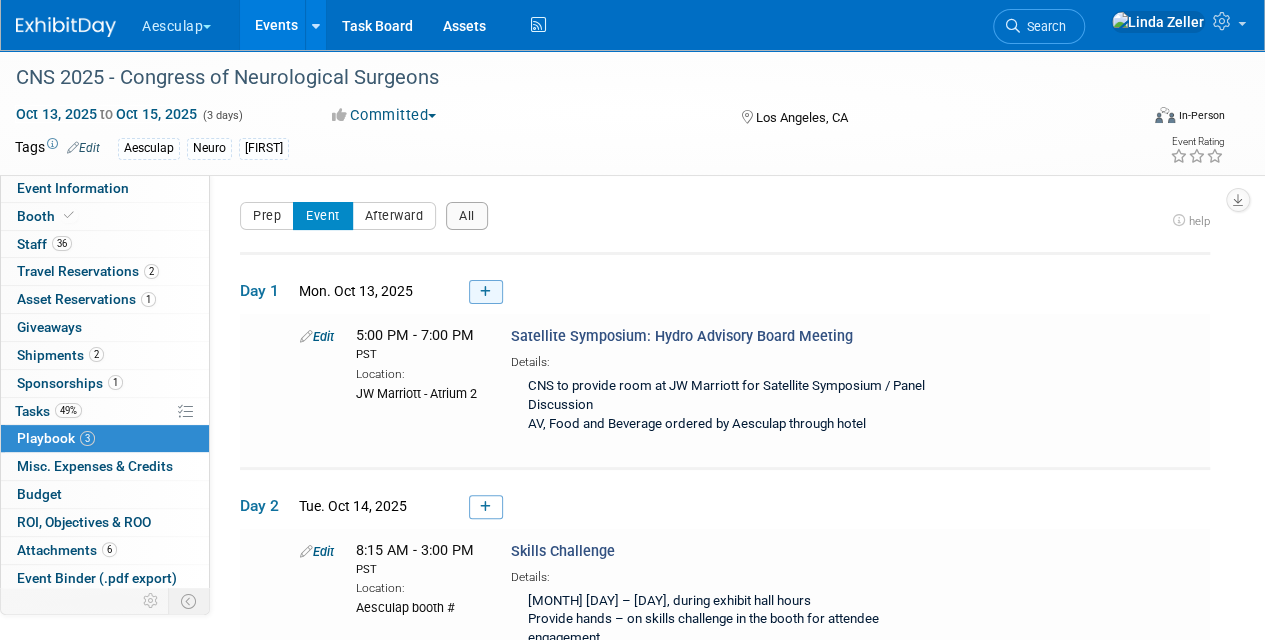 click at bounding box center [485, 292] 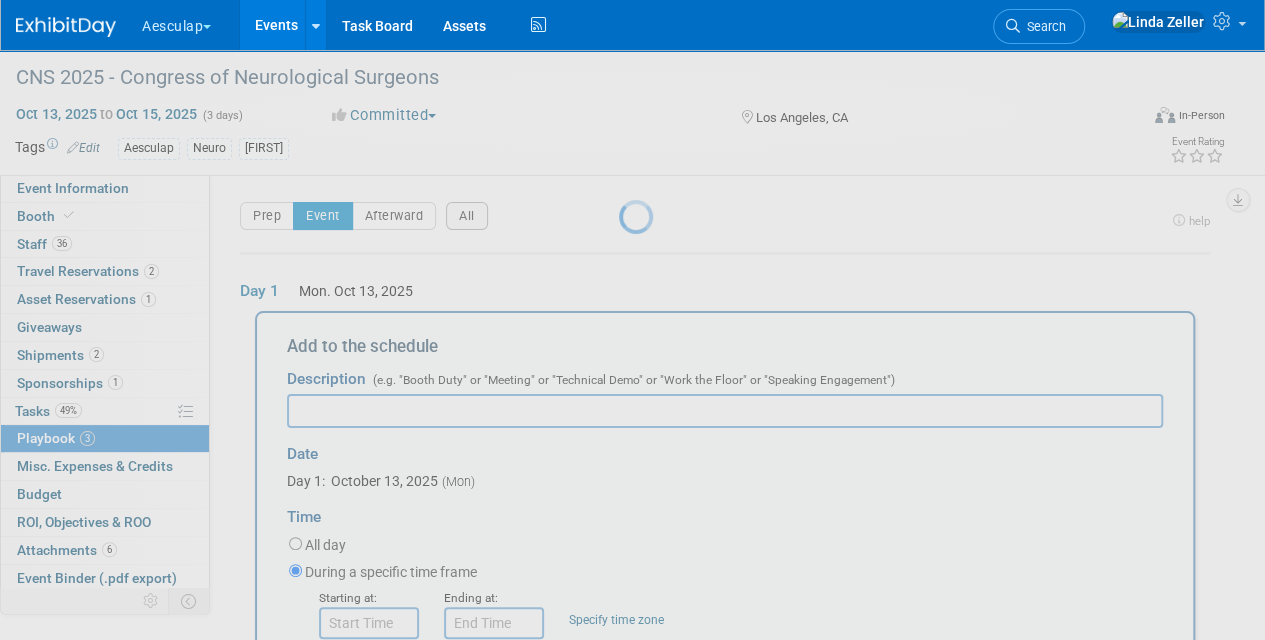 scroll, scrollTop: 64, scrollLeft: 0, axis: vertical 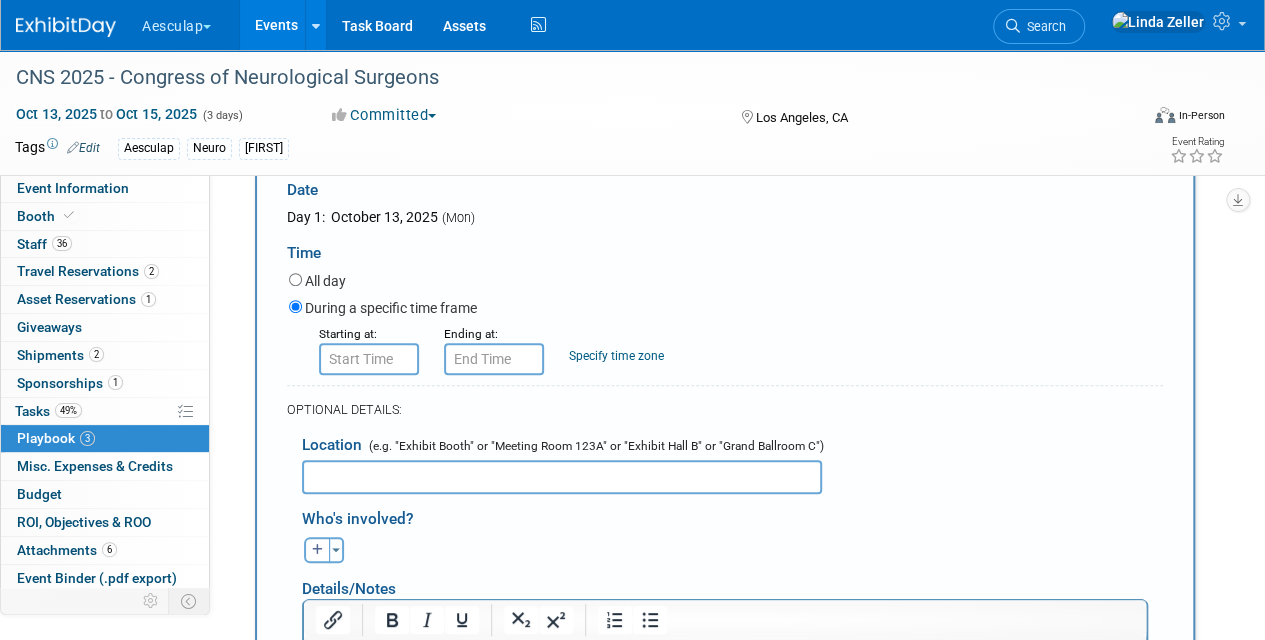 type on "Skills Challenge" 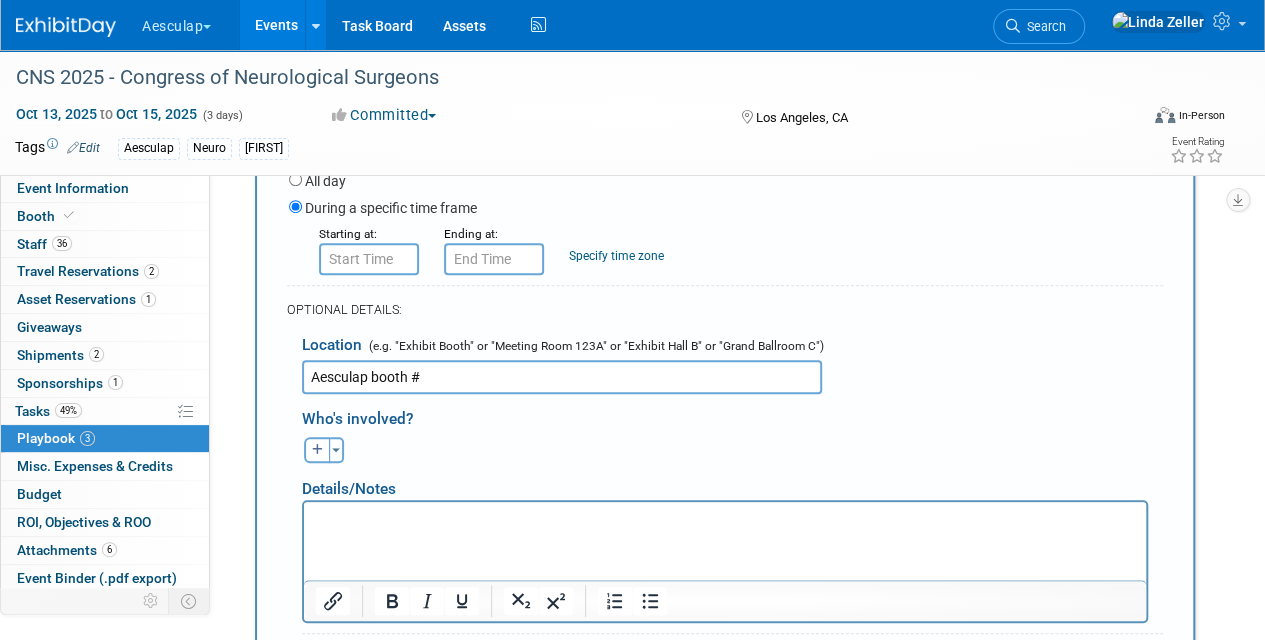type on "Aesculap booth #" 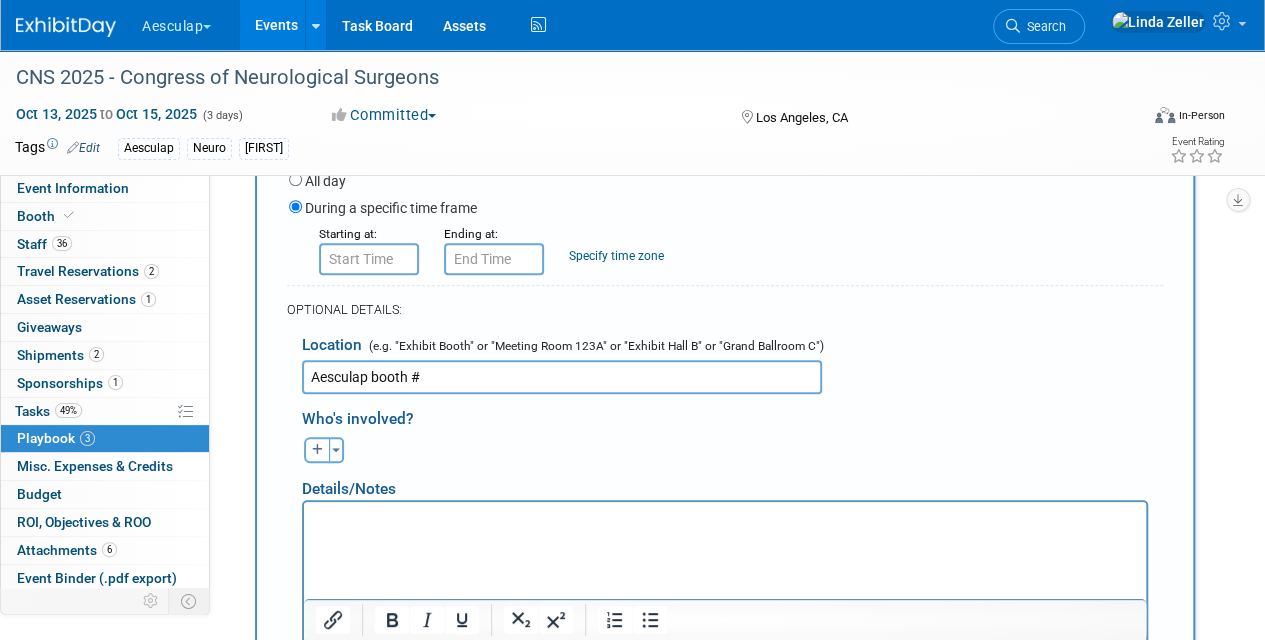 scroll, scrollTop: 371, scrollLeft: 0, axis: vertical 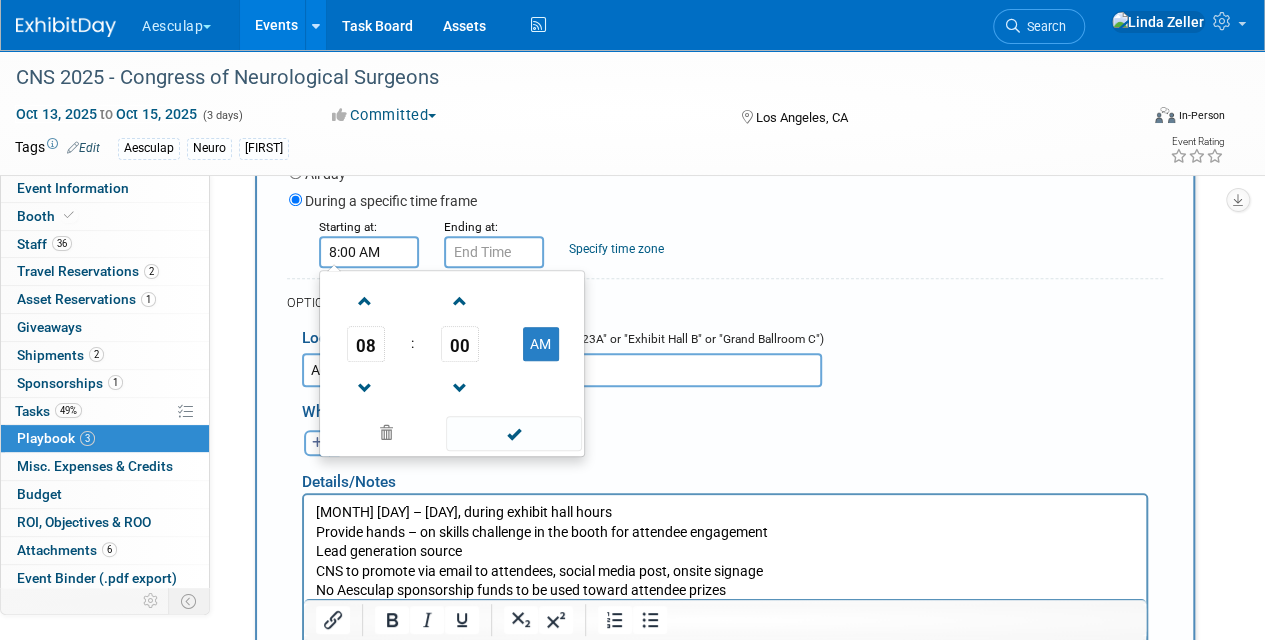 click on "8:00 AM" at bounding box center (369, 252) 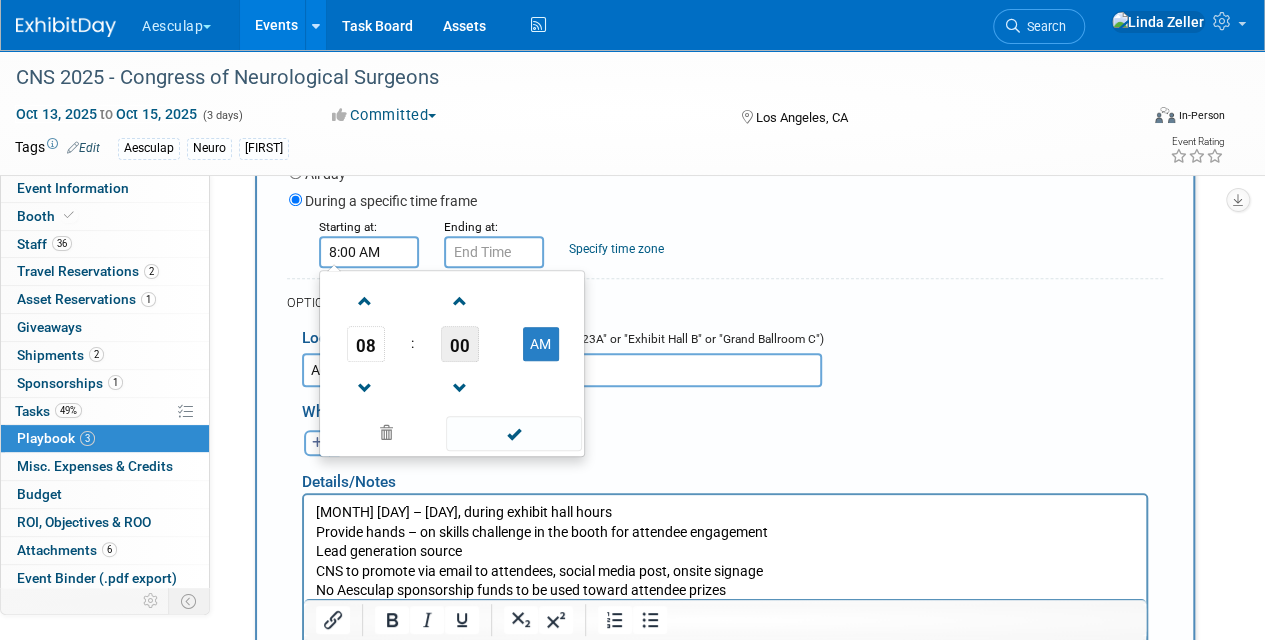 click on "00" at bounding box center [460, 344] 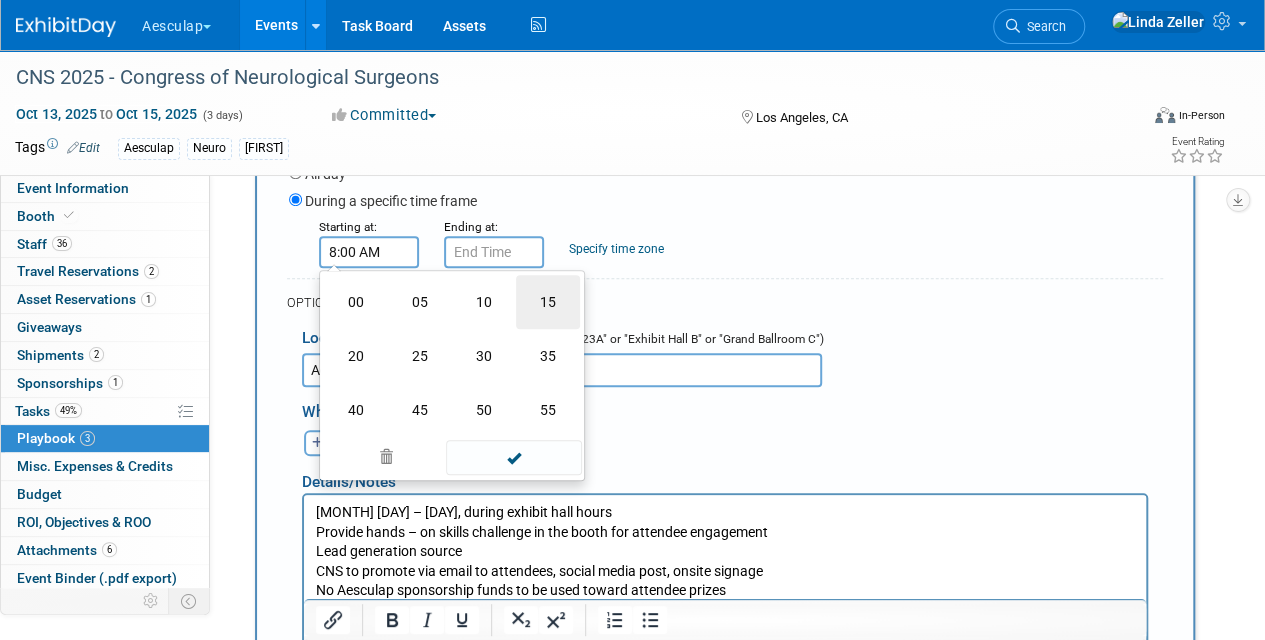 click on "15" at bounding box center (548, 302) 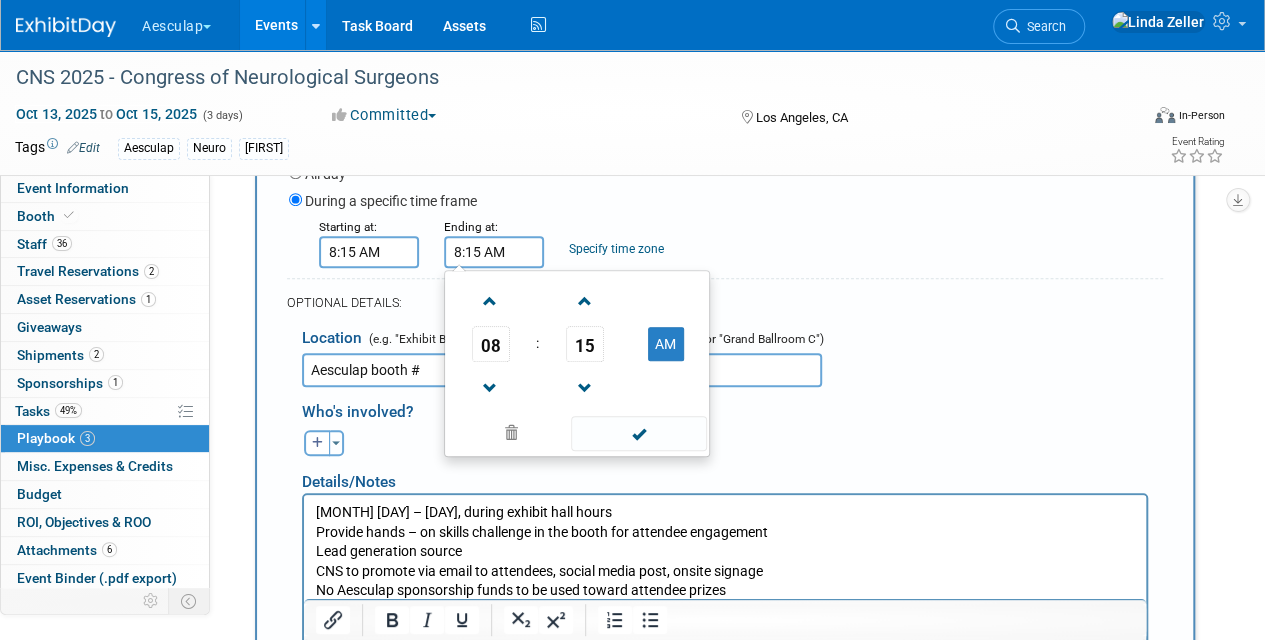 click on "8:15 AM" at bounding box center [494, 252] 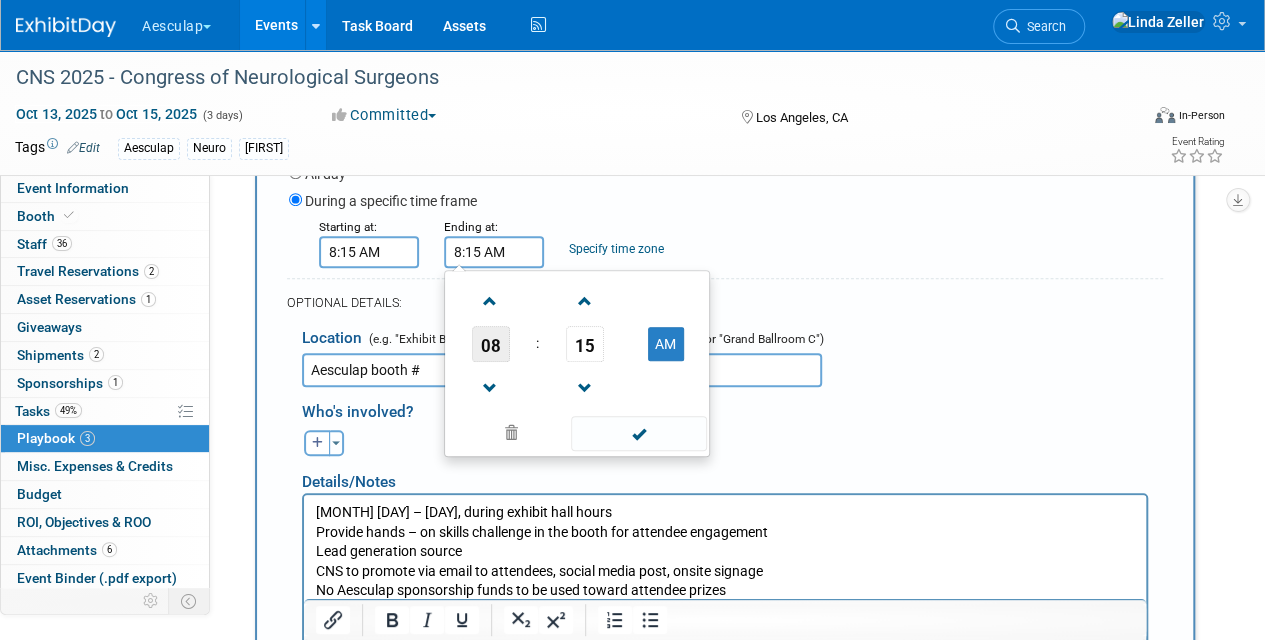 click on "08" at bounding box center (491, 344) 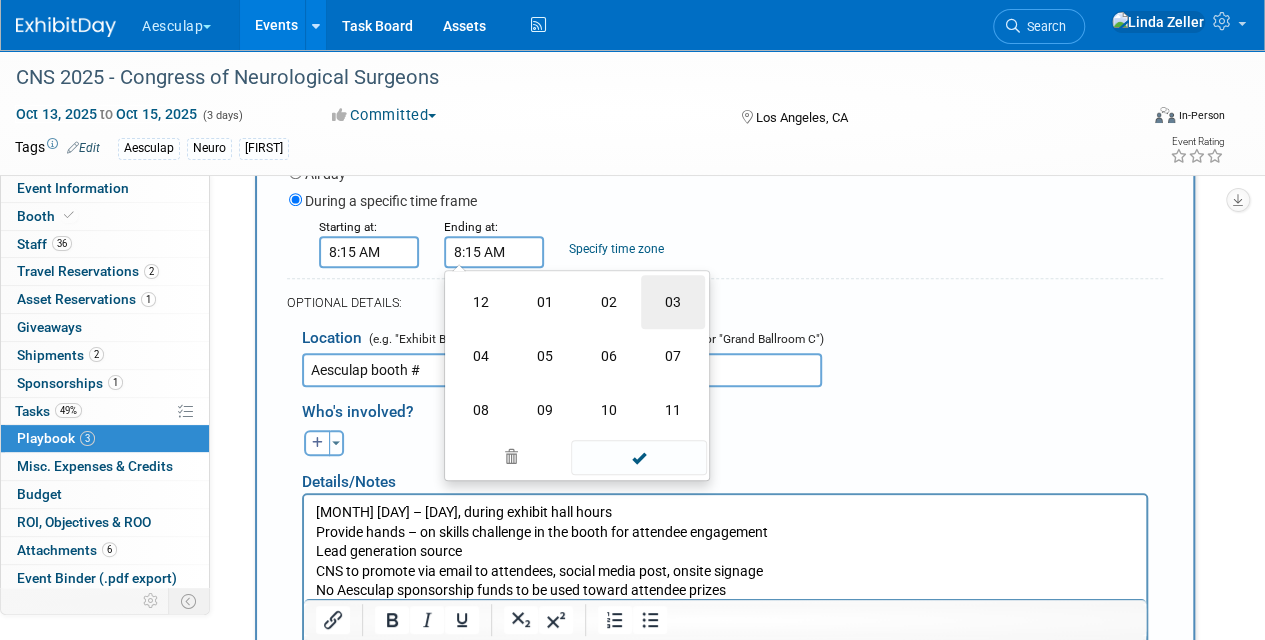 click on "03" at bounding box center (673, 302) 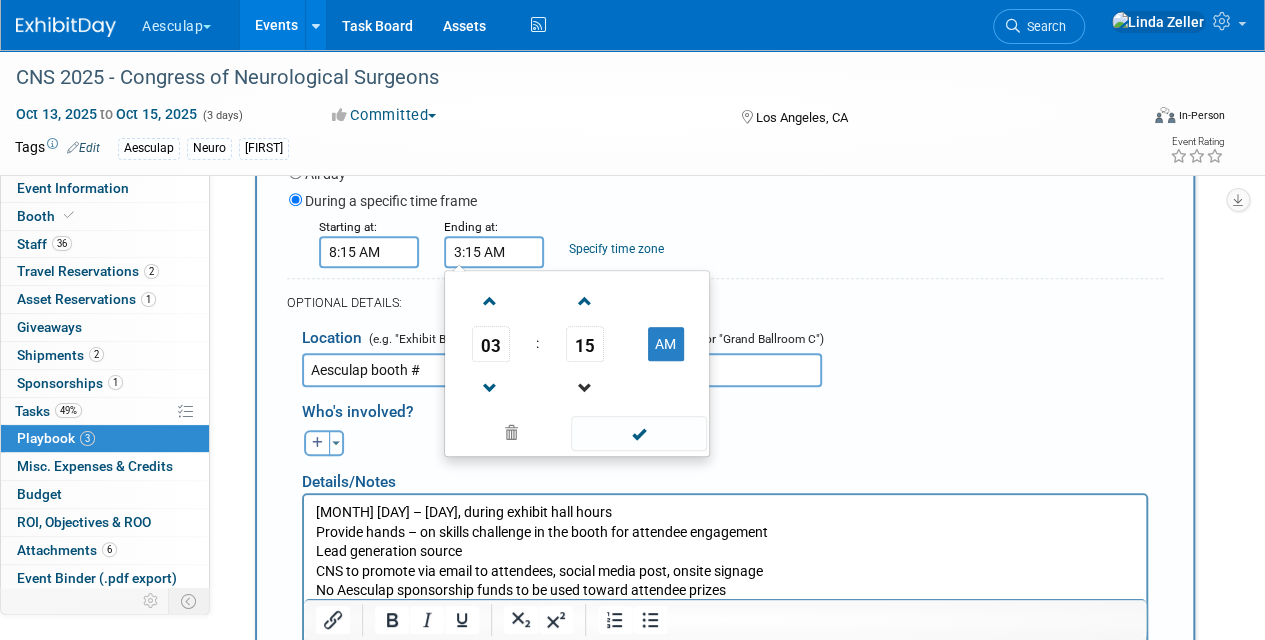 click at bounding box center [585, 387] 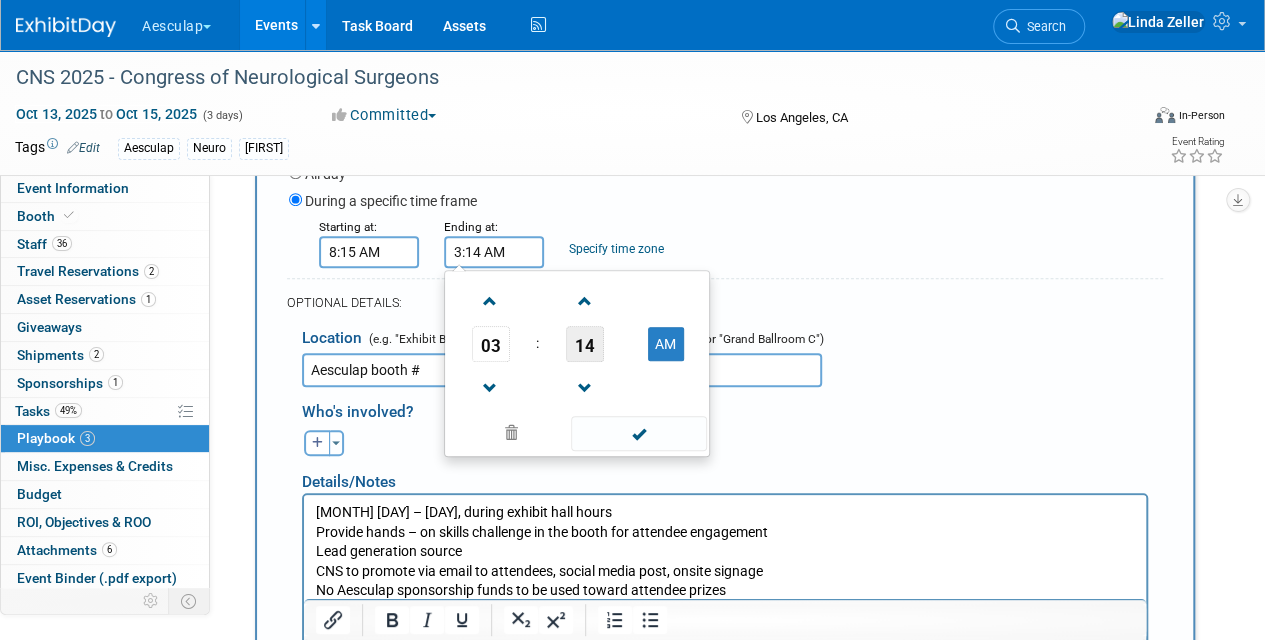 click on "14" at bounding box center [585, 344] 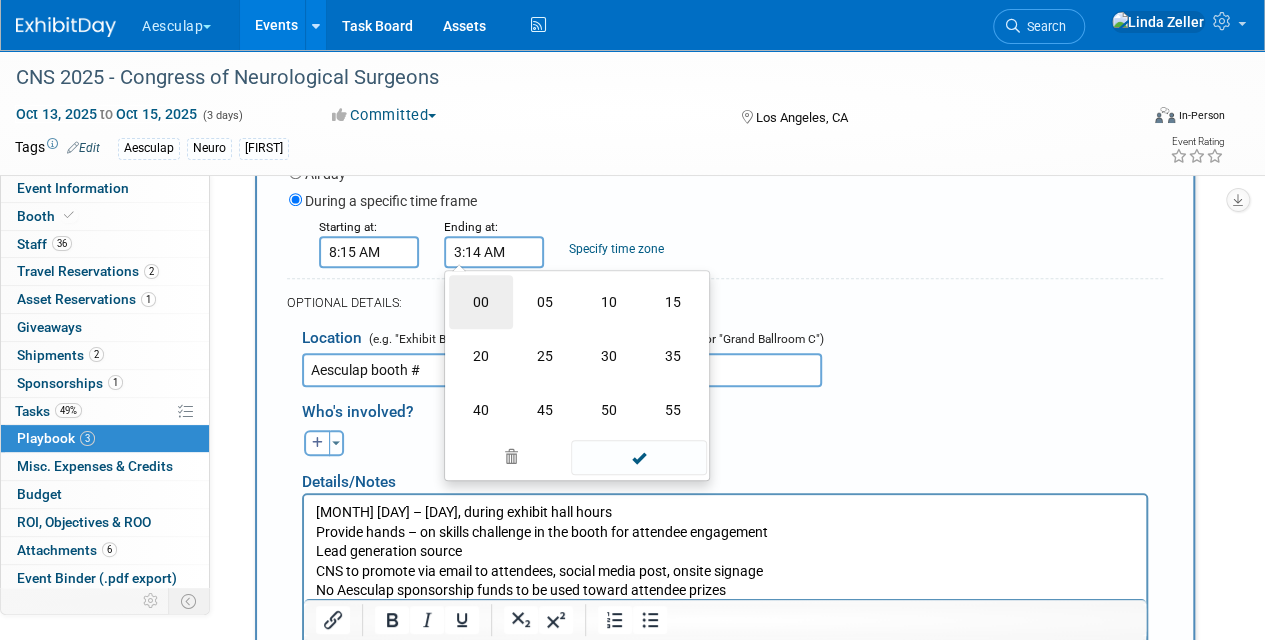 click on "00" at bounding box center [481, 302] 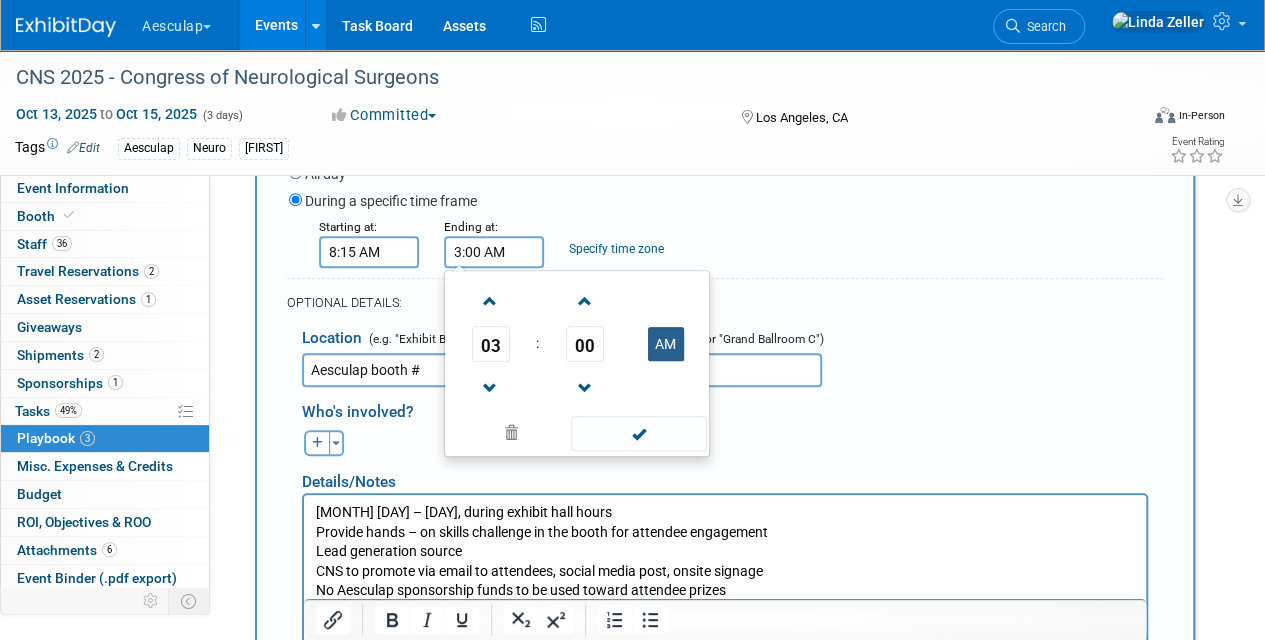 click on "AM" at bounding box center [666, 344] 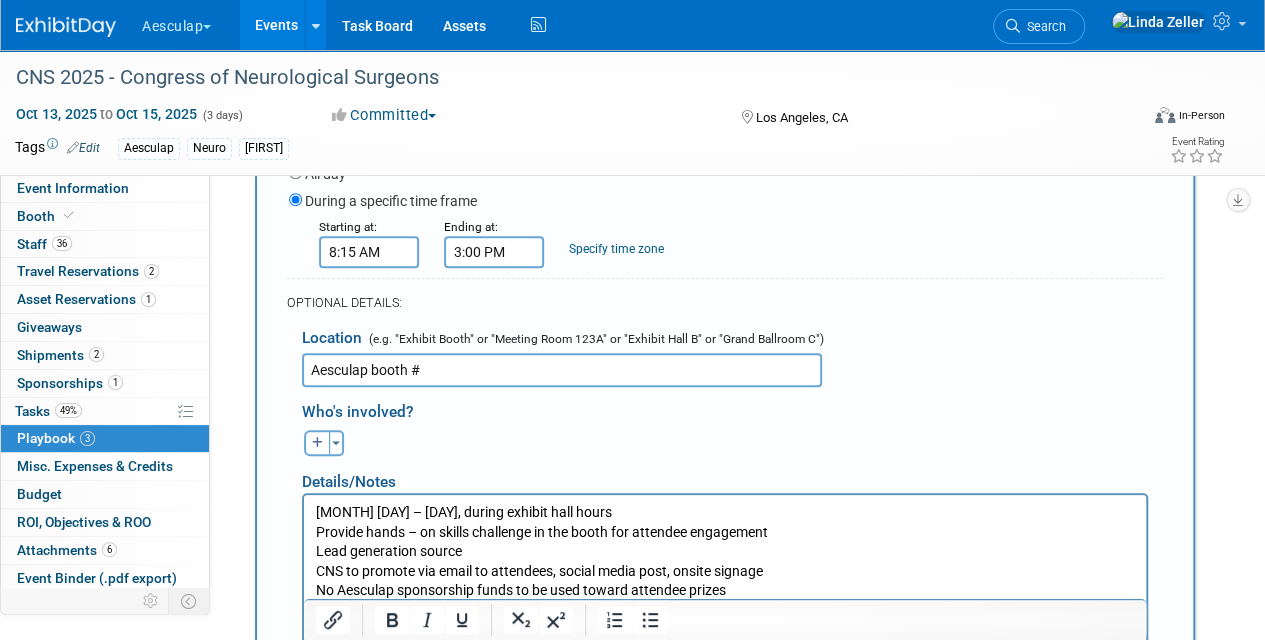 click on "Specify time zone" at bounding box center [616, 249] 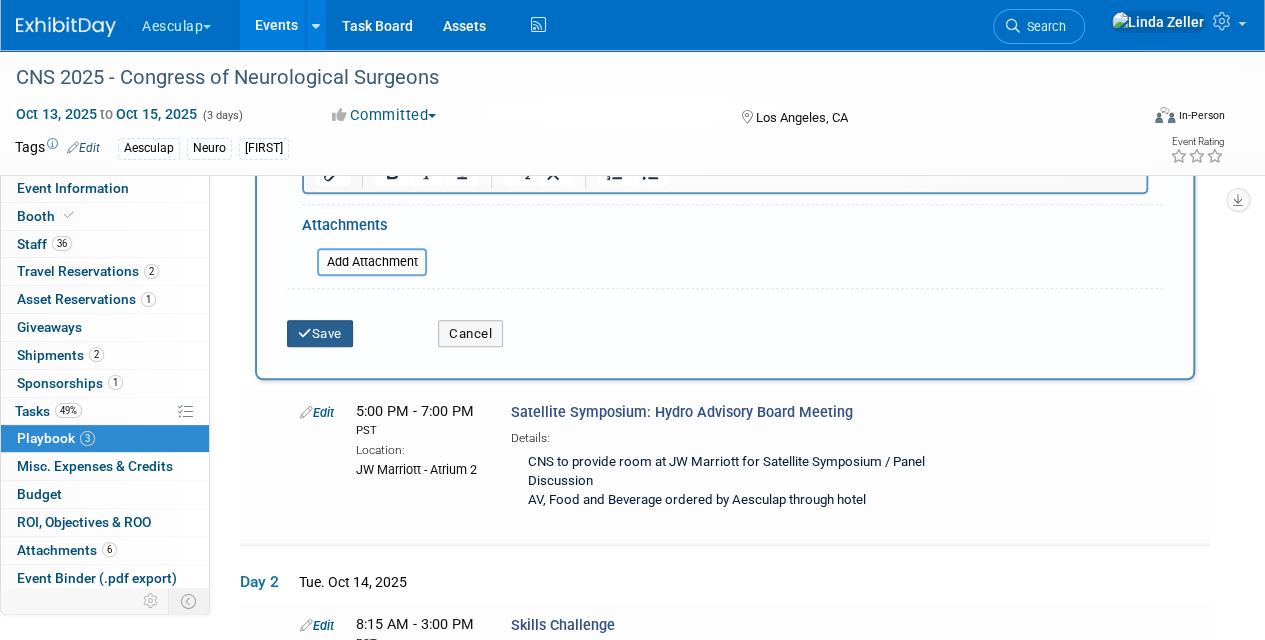 type on "PST" 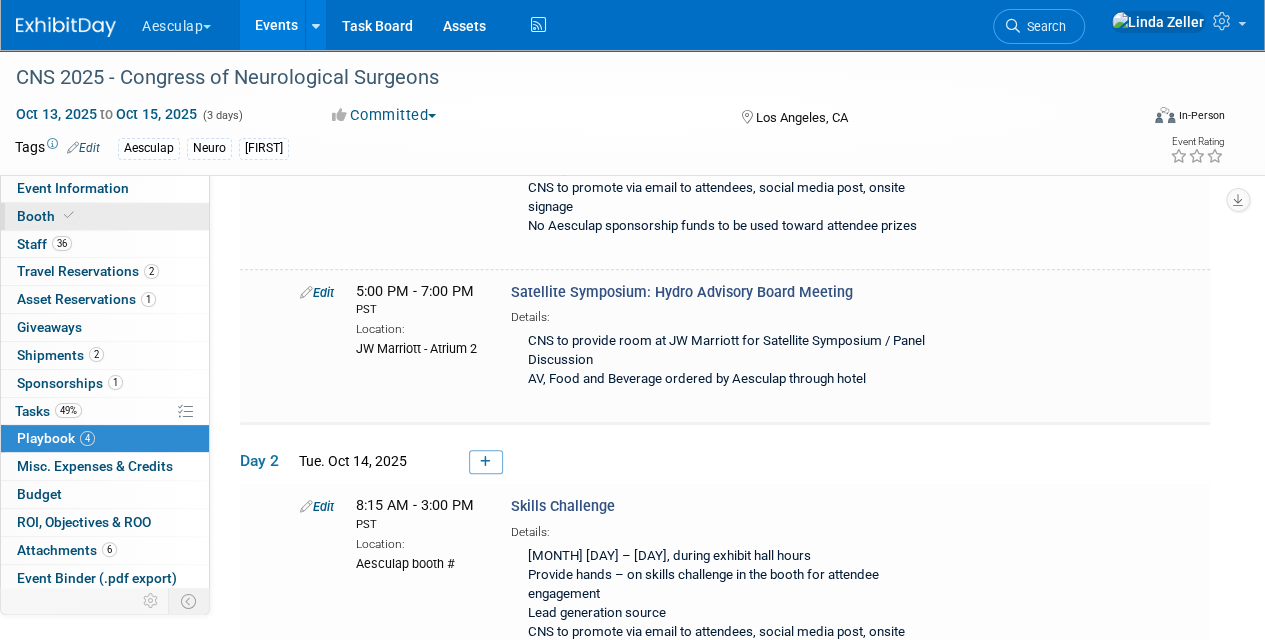 scroll, scrollTop: 62, scrollLeft: 0, axis: vertical 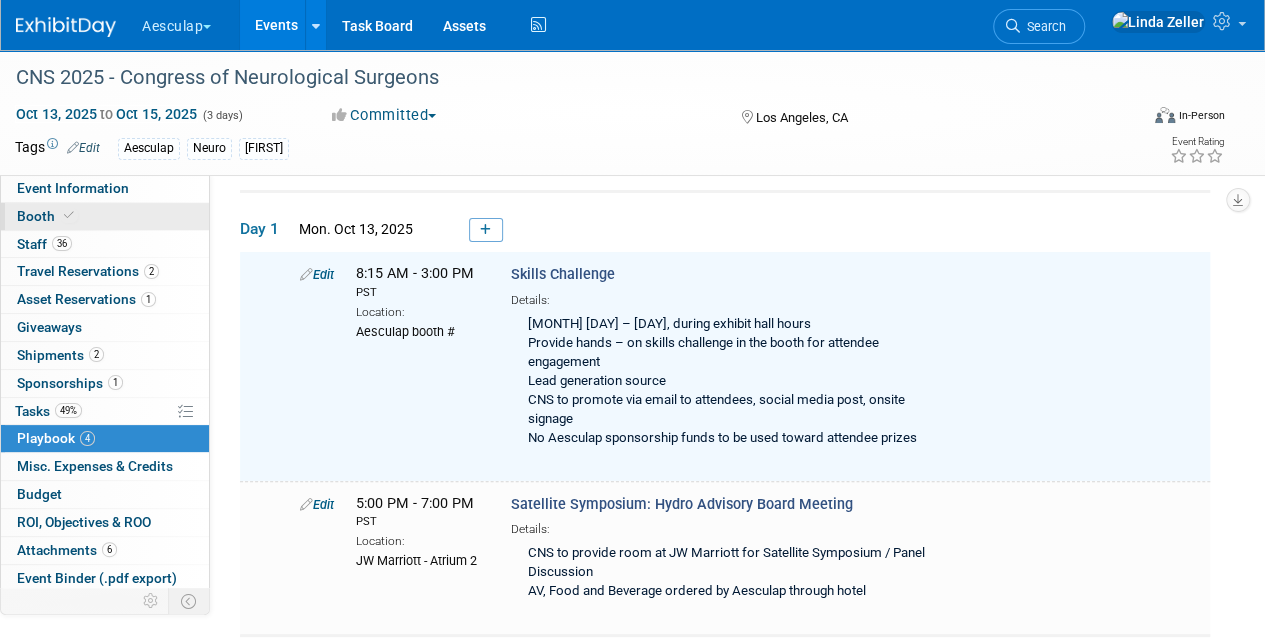 click at bounding box center (69, 215) 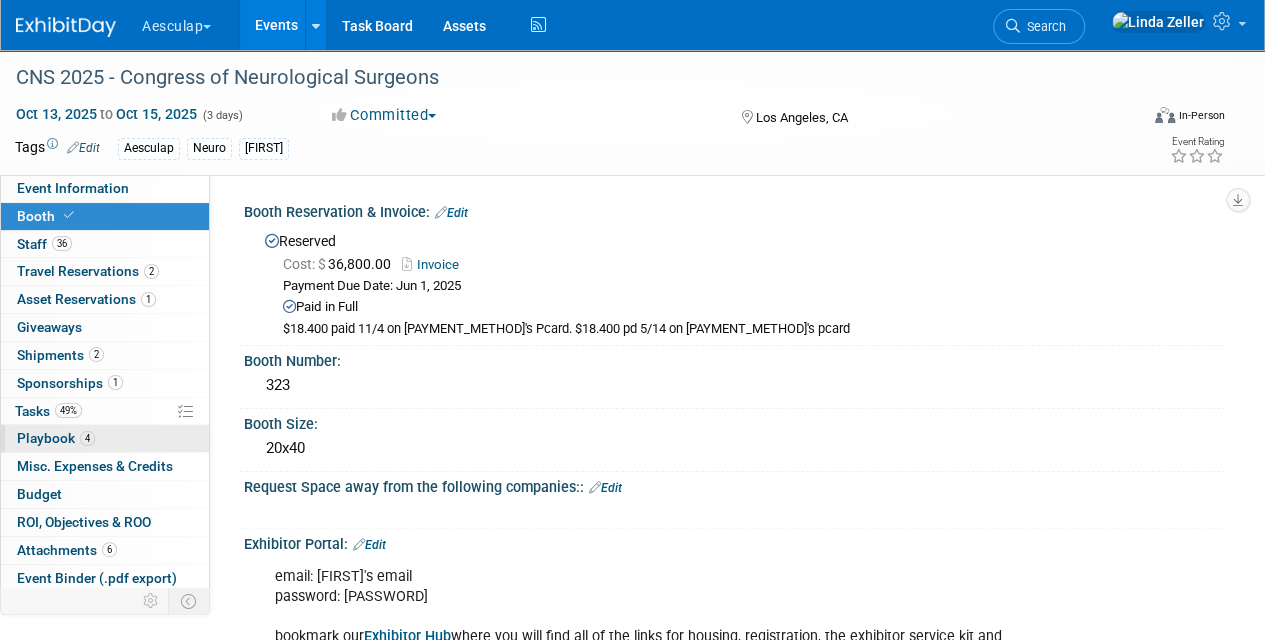 click on "Playbook 4" at bounding box center [56, 438] 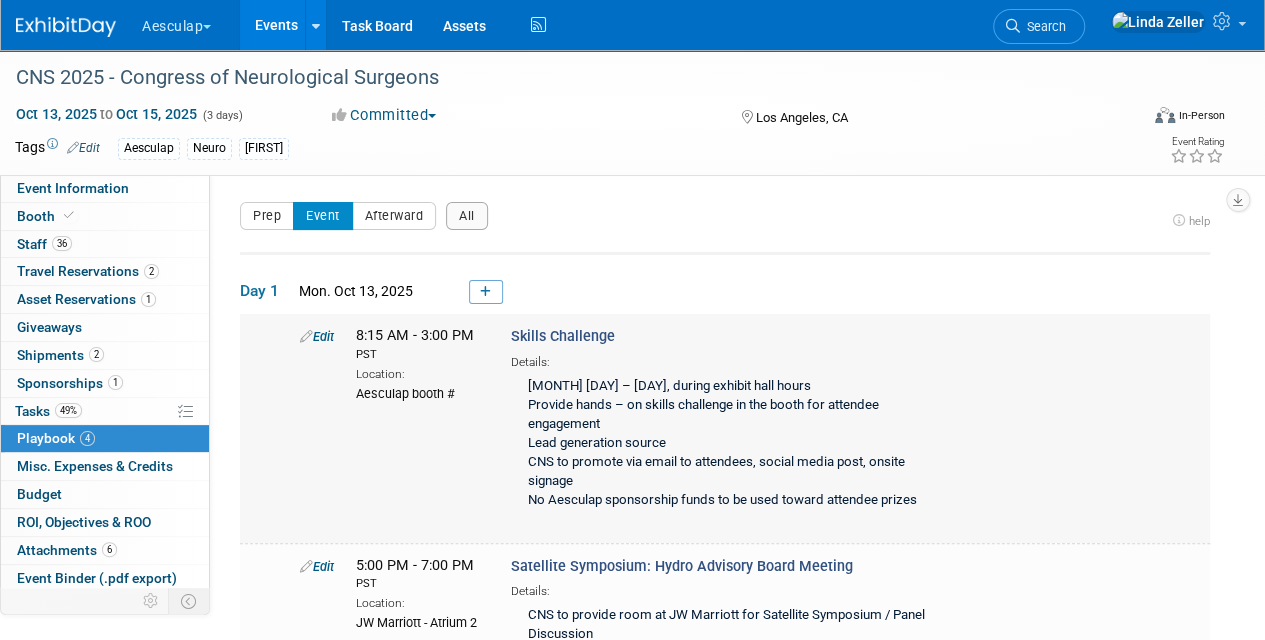 click on "Edit" at bounding box center (317, 336) 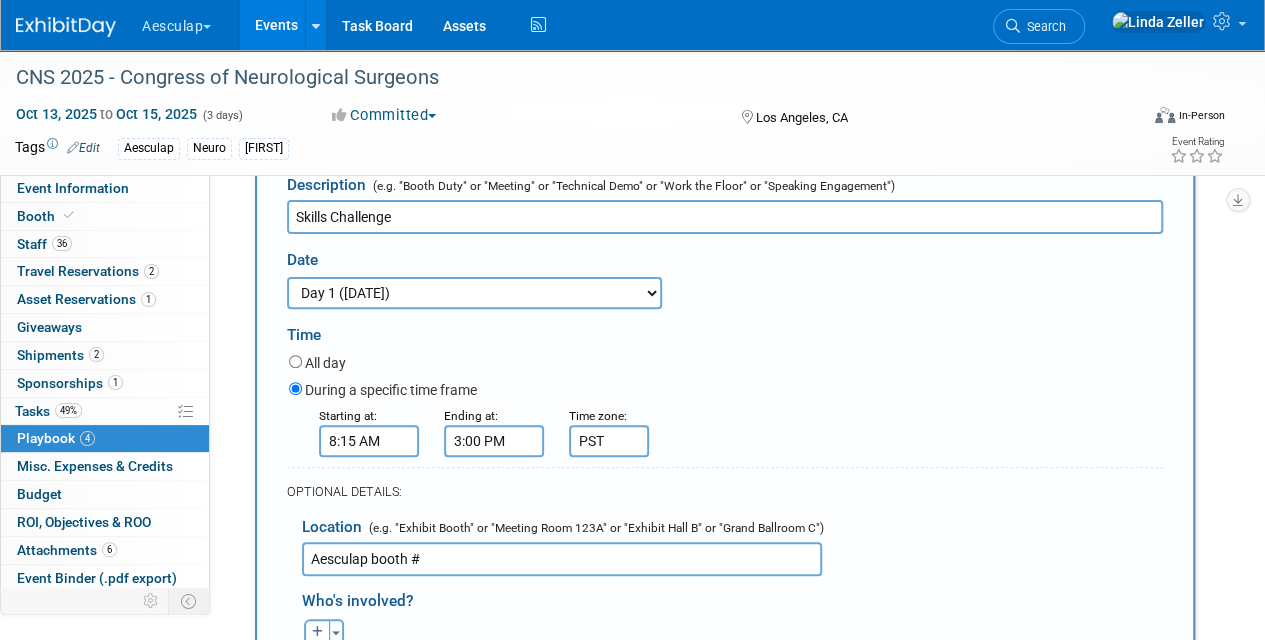 scroll, scrollTop: 286, scrollLeft: 0, axis: vertical 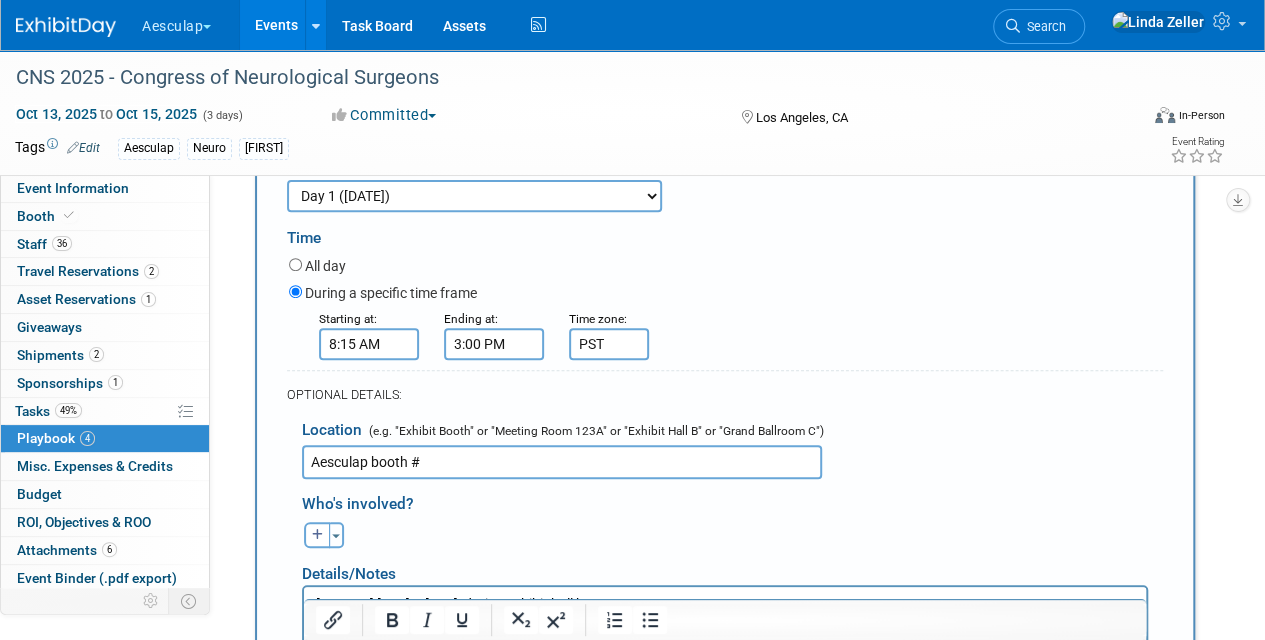 click on "Aesculap booth #" at bounding box center [562, 462] 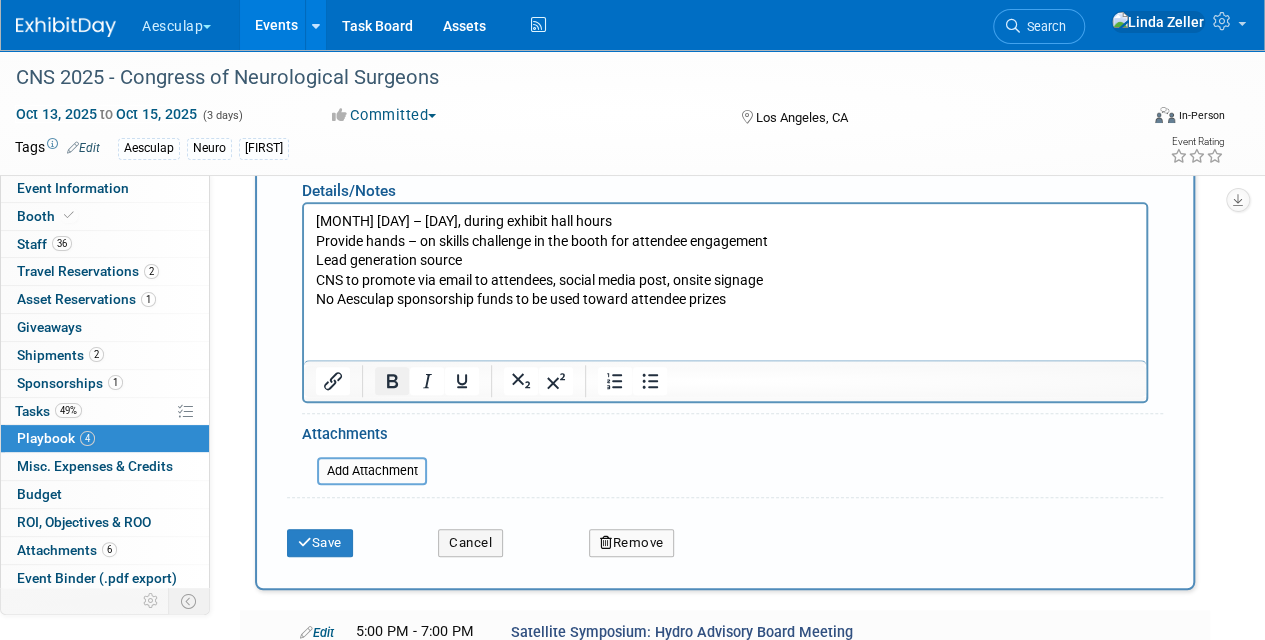 scroll, scrollTop: 786, scrollLeft: 0, axis: vertical 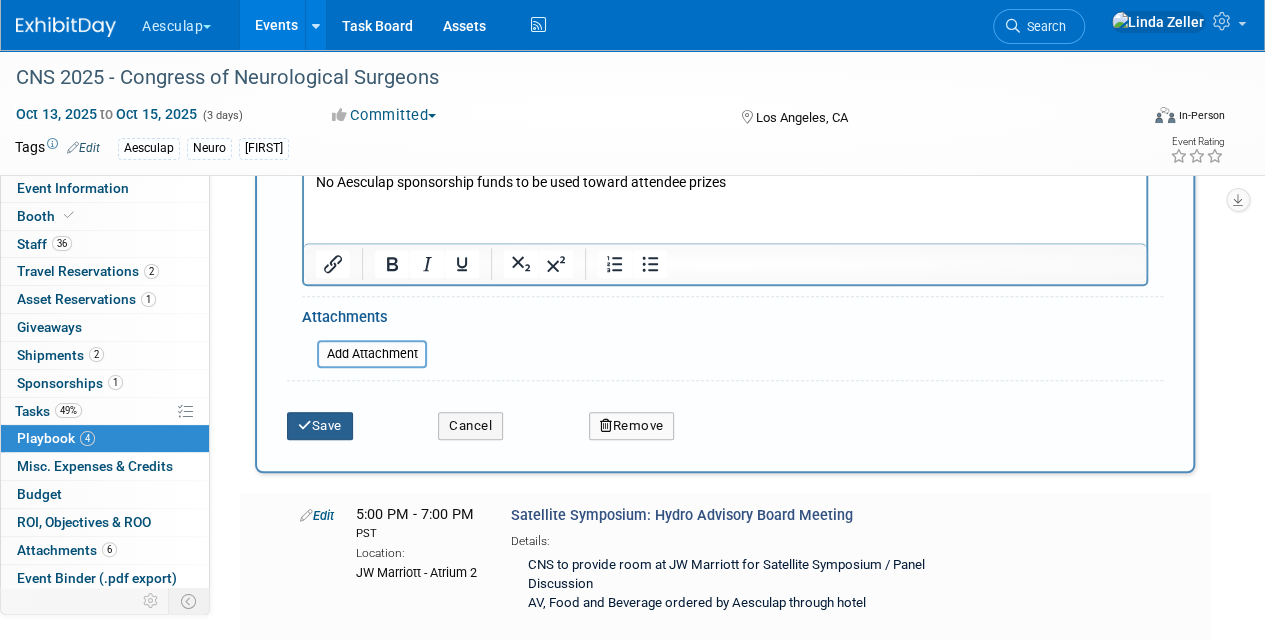 type on "Aesculap booth #323" 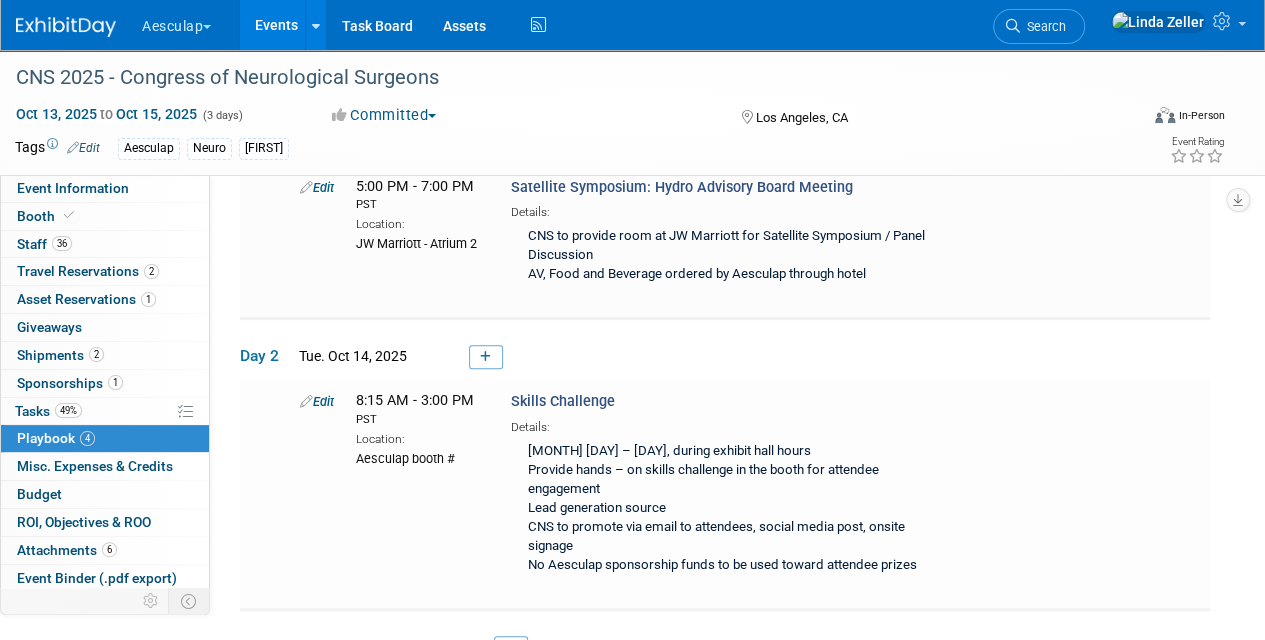 scroll, scrollTop: 500, scrollLeft: 0, axis: vertical 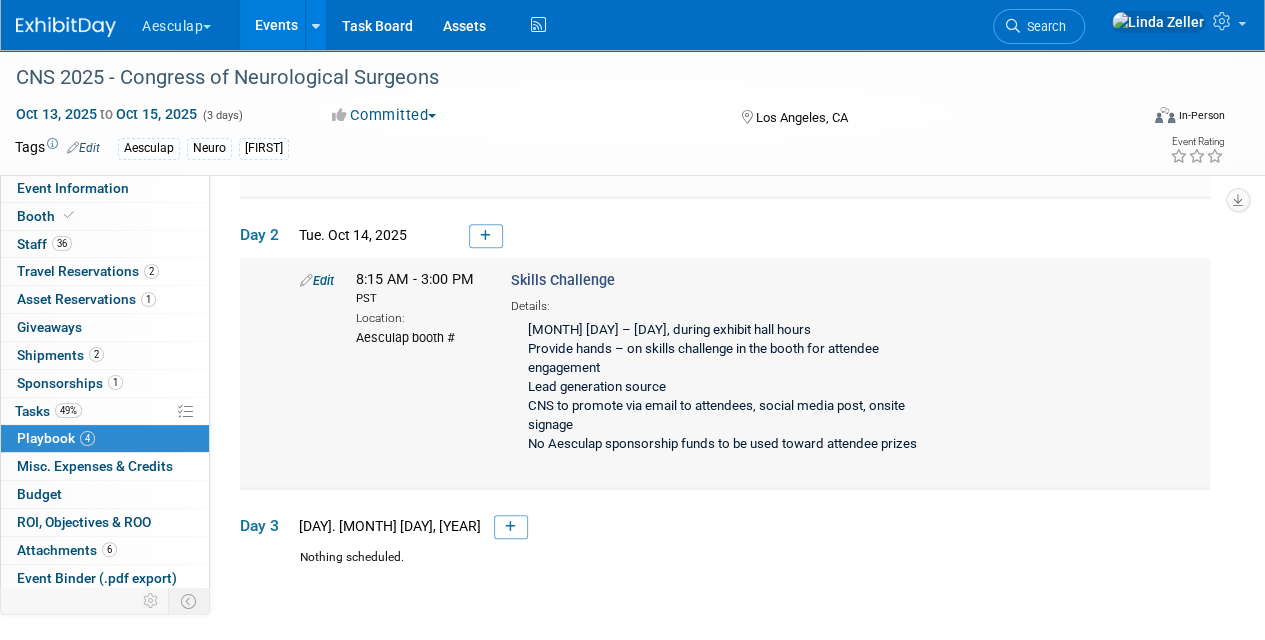 click at bounding box center (306, 280) 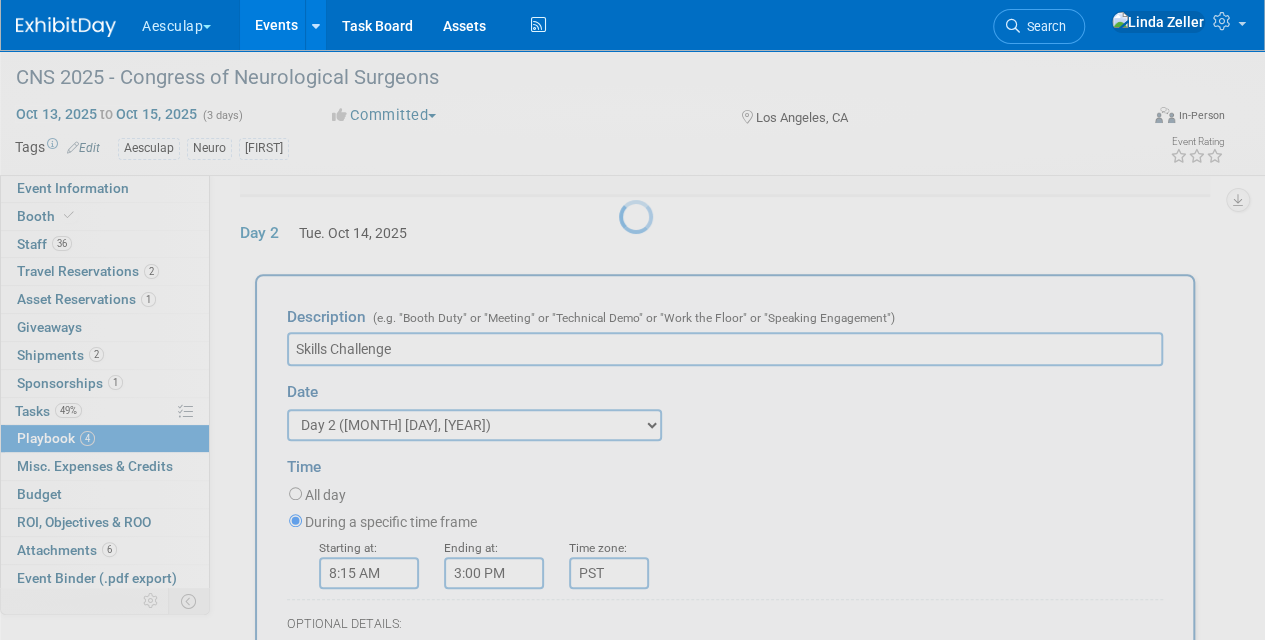 scroll, scrollTop: 526, scrollLeft: 0, axis: vertical 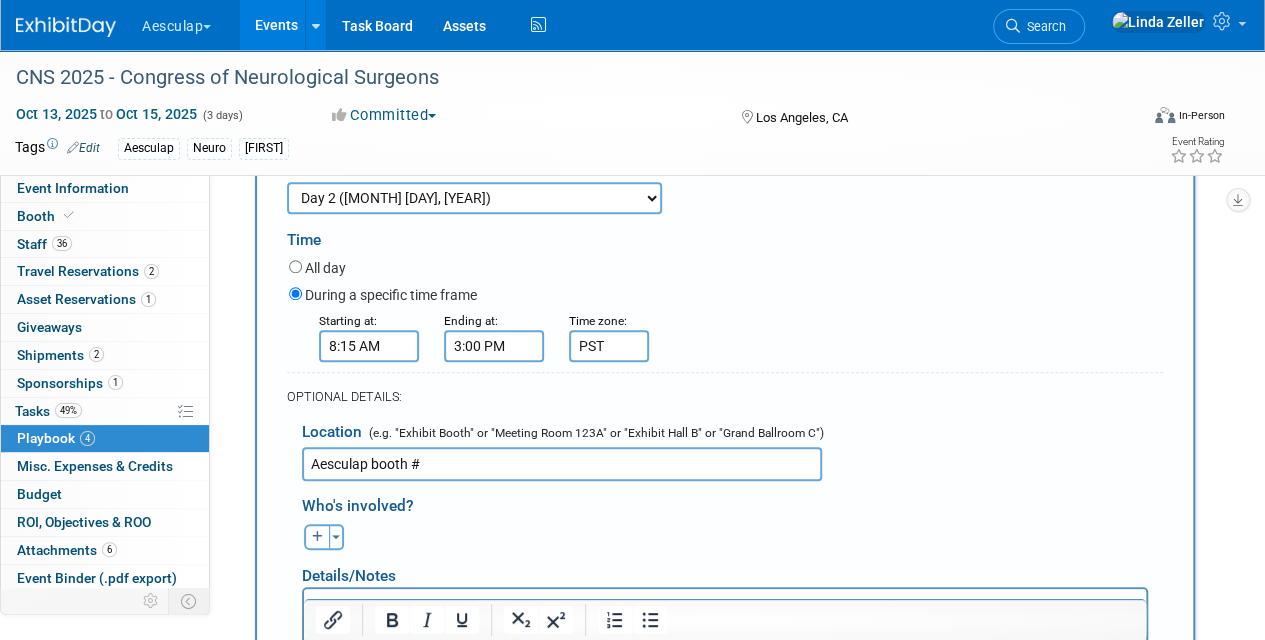 click on "Aesculap booth #" at bounding box center [562, 464] 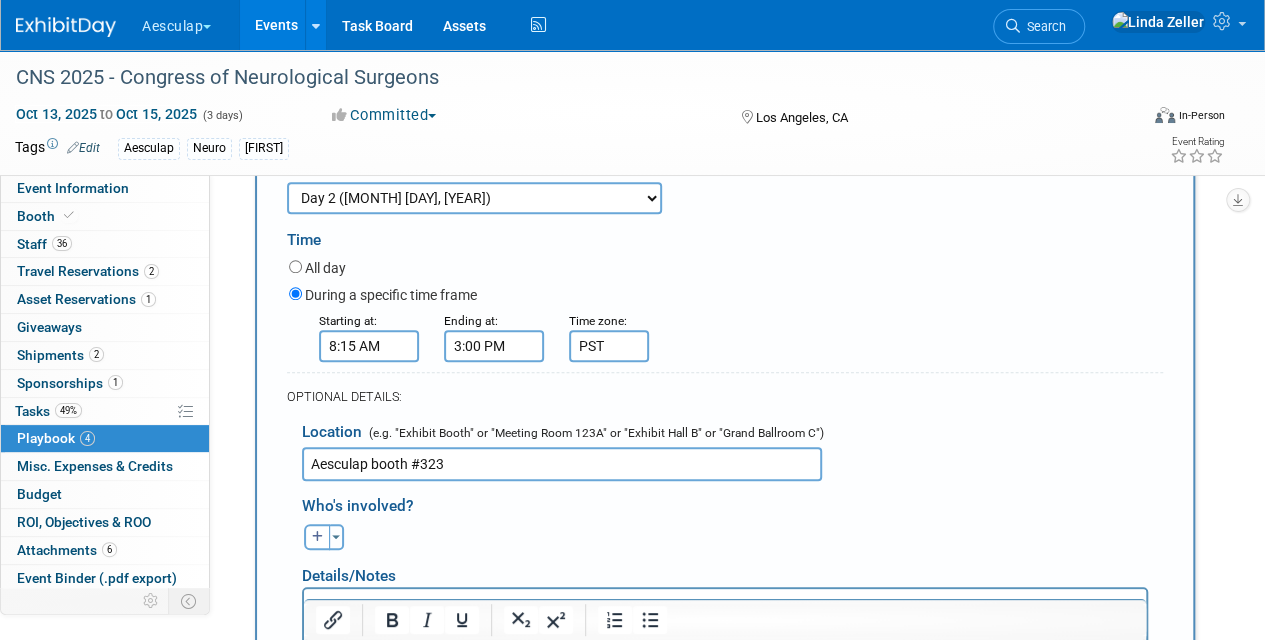 scroll, scrollTop: 1027, scrollLeft: 0, axis: vertical 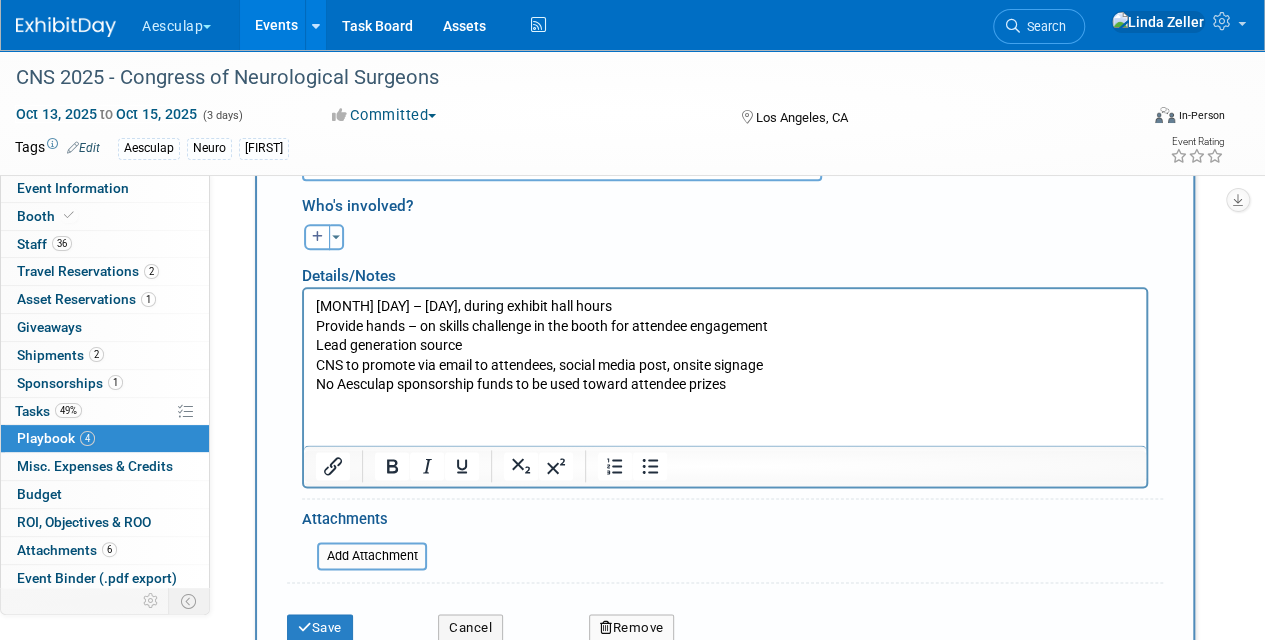 type on "Aesculap booth #323" 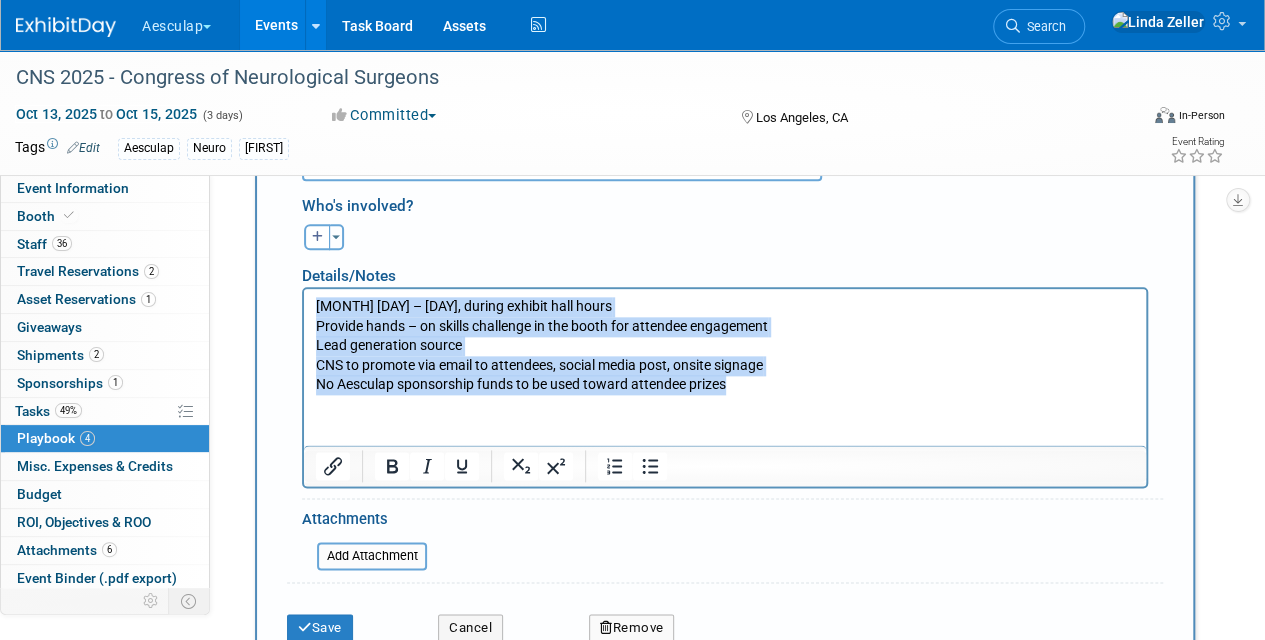 drag, startPoint x: 316, startPoint y: 307, endPoint x: 735, endPoint y: 407, distance: 430.7679 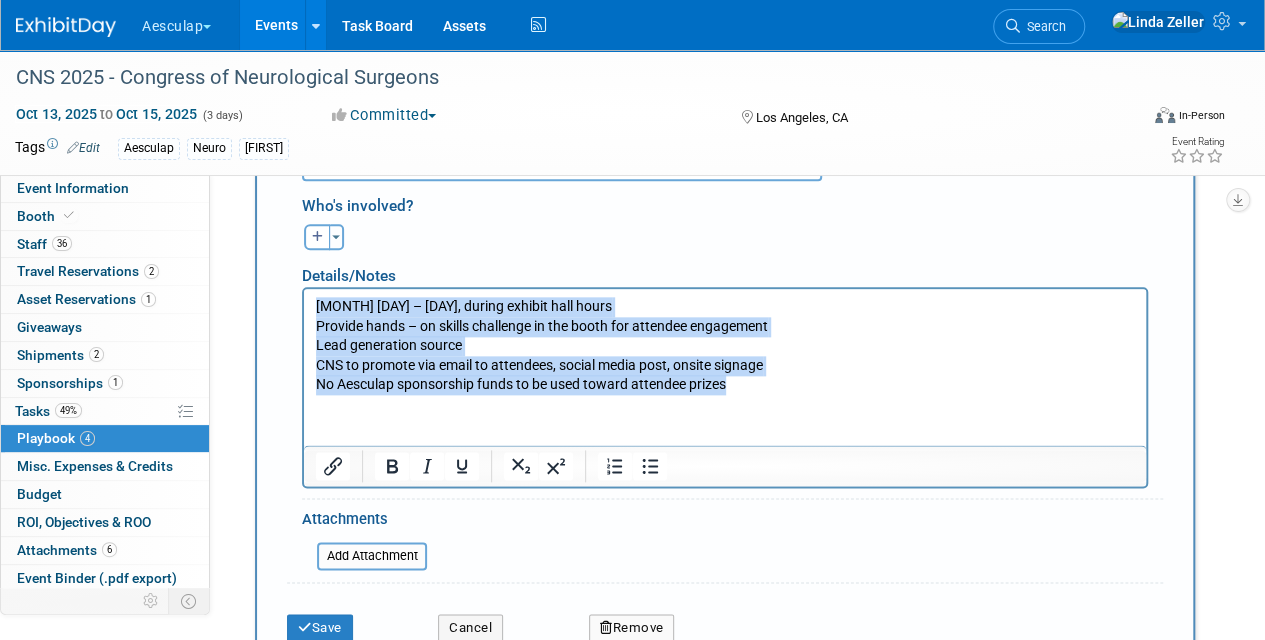 copy on "[DATE] – [DATE], during exhibit hall hours Provide hands – on skills challenge in the booth for attendee engagement Lead generation source CNS to promote via email to attendees, social media post, onsite signage No Aesculap sponsorship funds to be used toward attendee prizes" 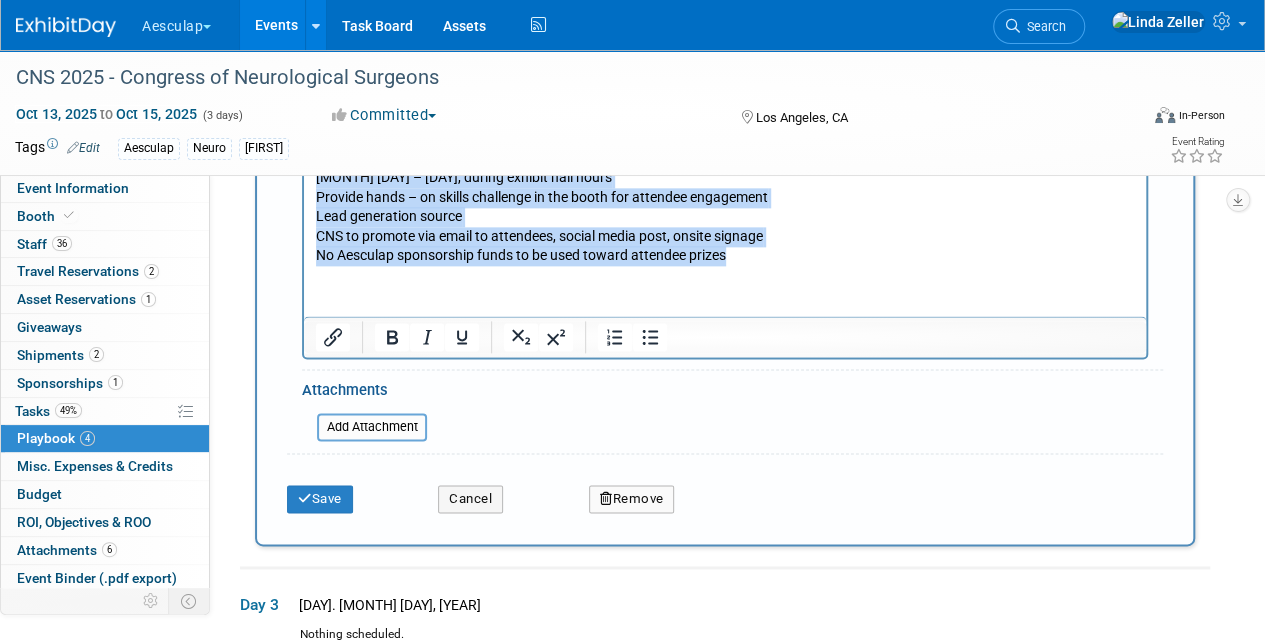scroll, scrollTop: 1227, scrollLeft: 0, axis: vertical 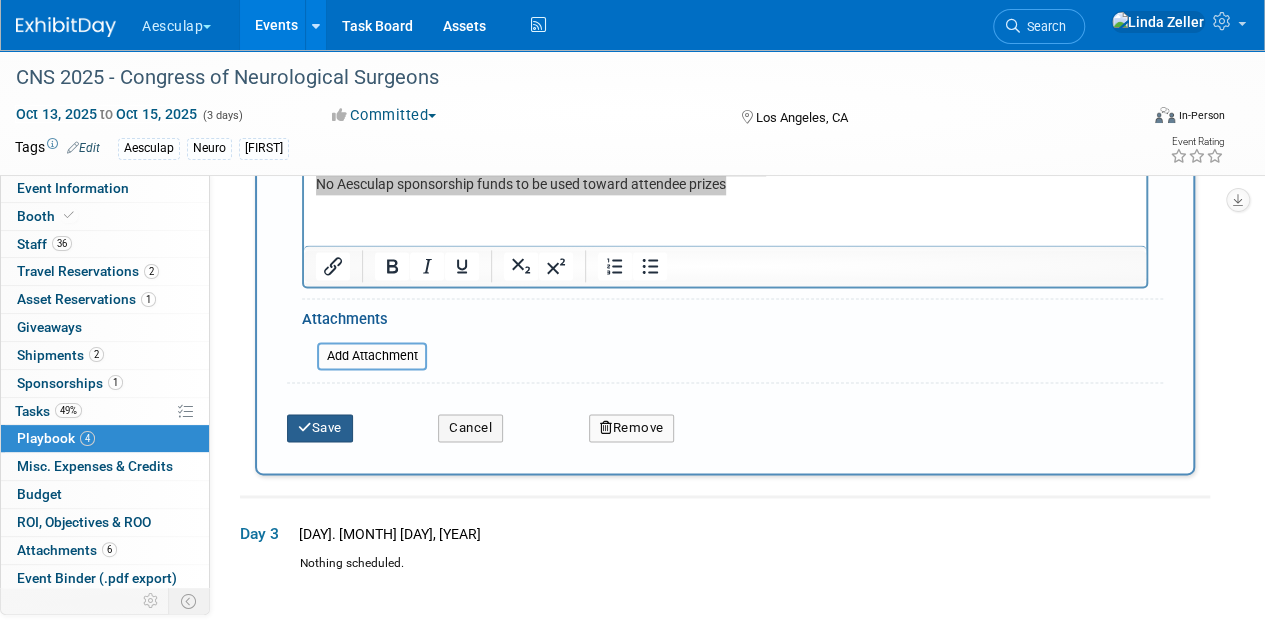 click on "Save" at bounding box center (320, 428) 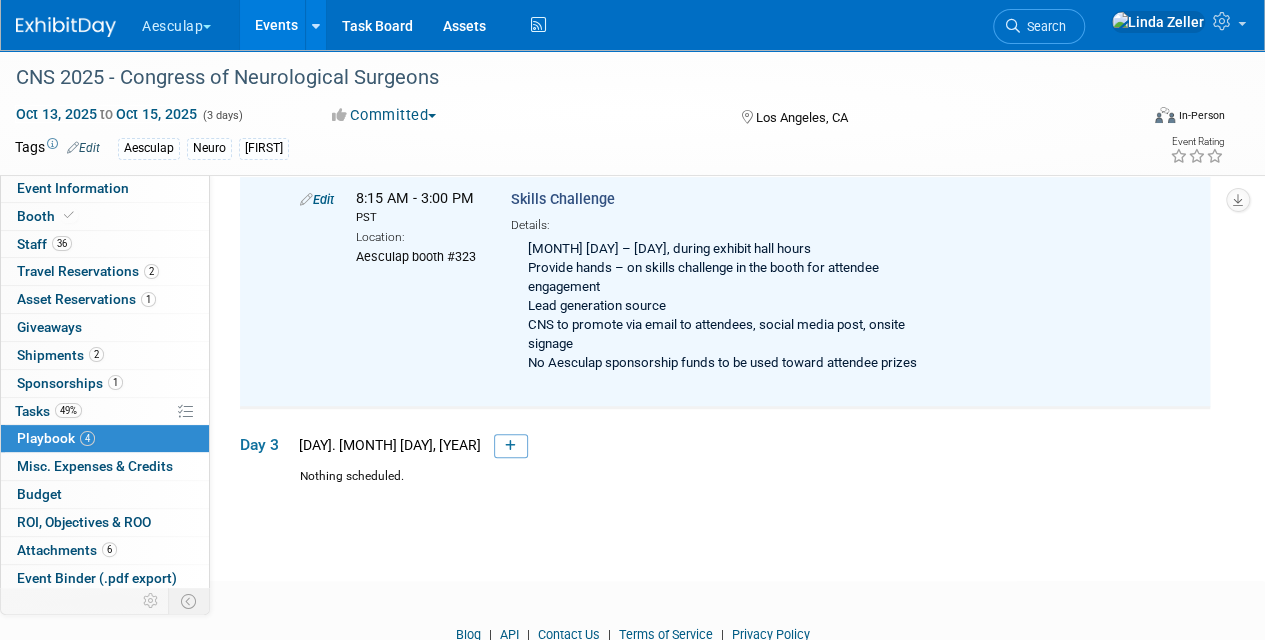 scroll, scrollTop: 656, scrollLeft: 0, axis: vertical 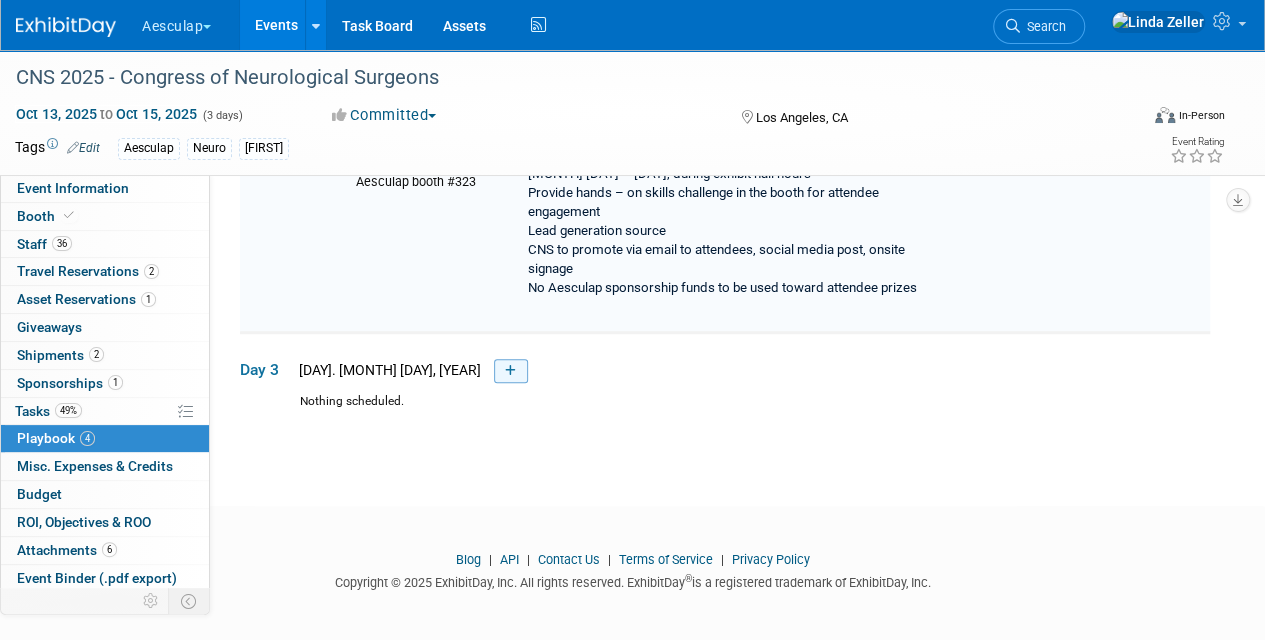 click at bounding box center [511, 371] 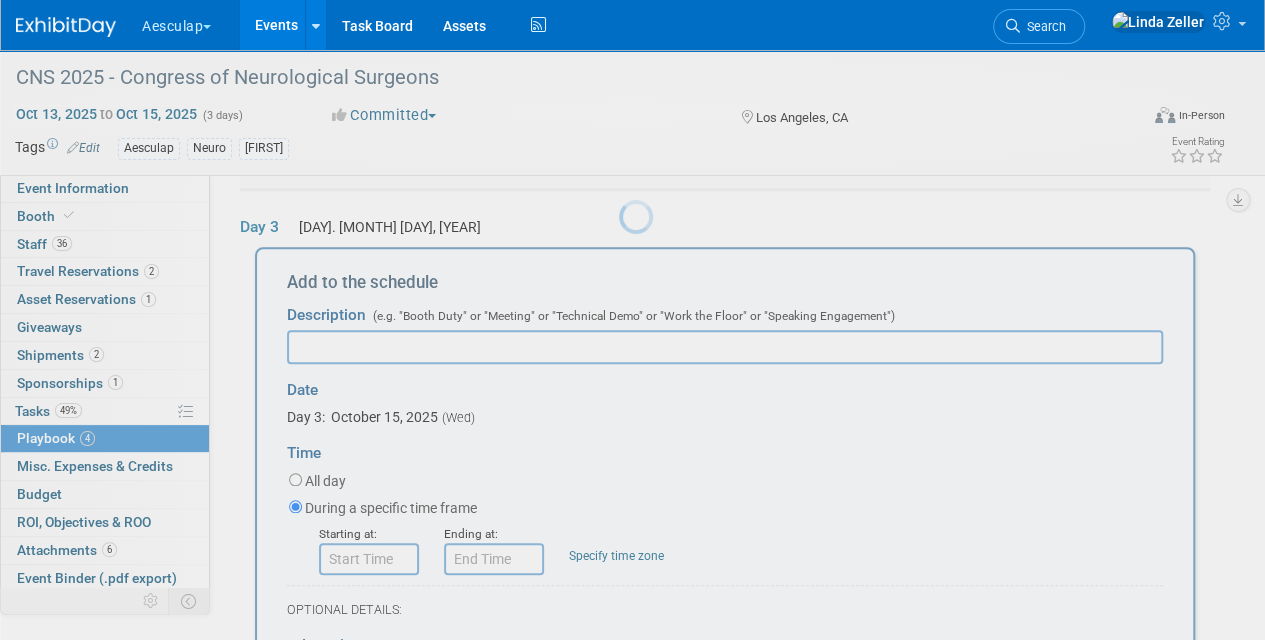 scroll, scrollTop: 0, scrollLeft: 0, axis: both 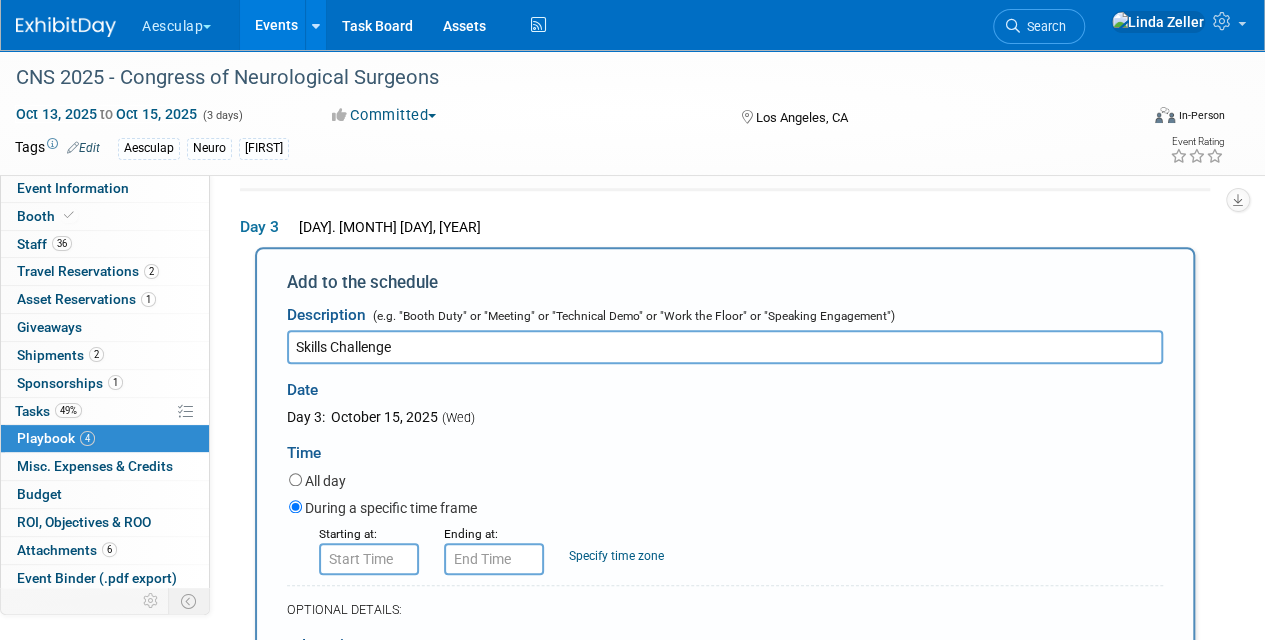 type on "Skills Challenge" 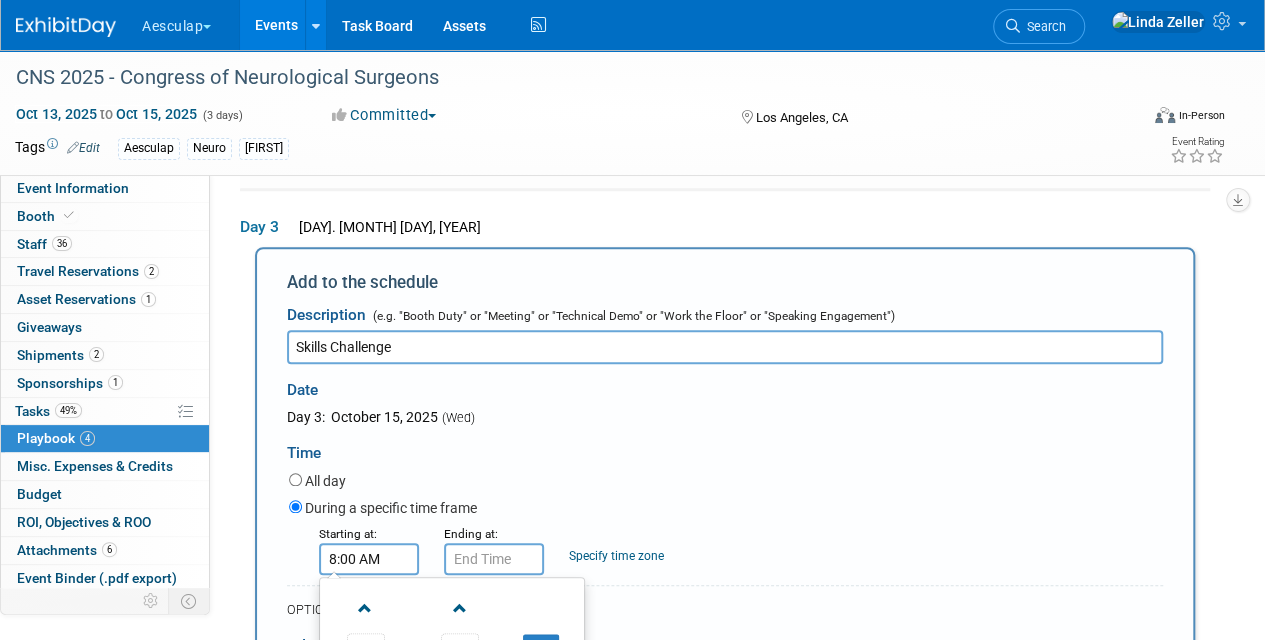 click on "8:00 AM" at bounding box center (369, 559) 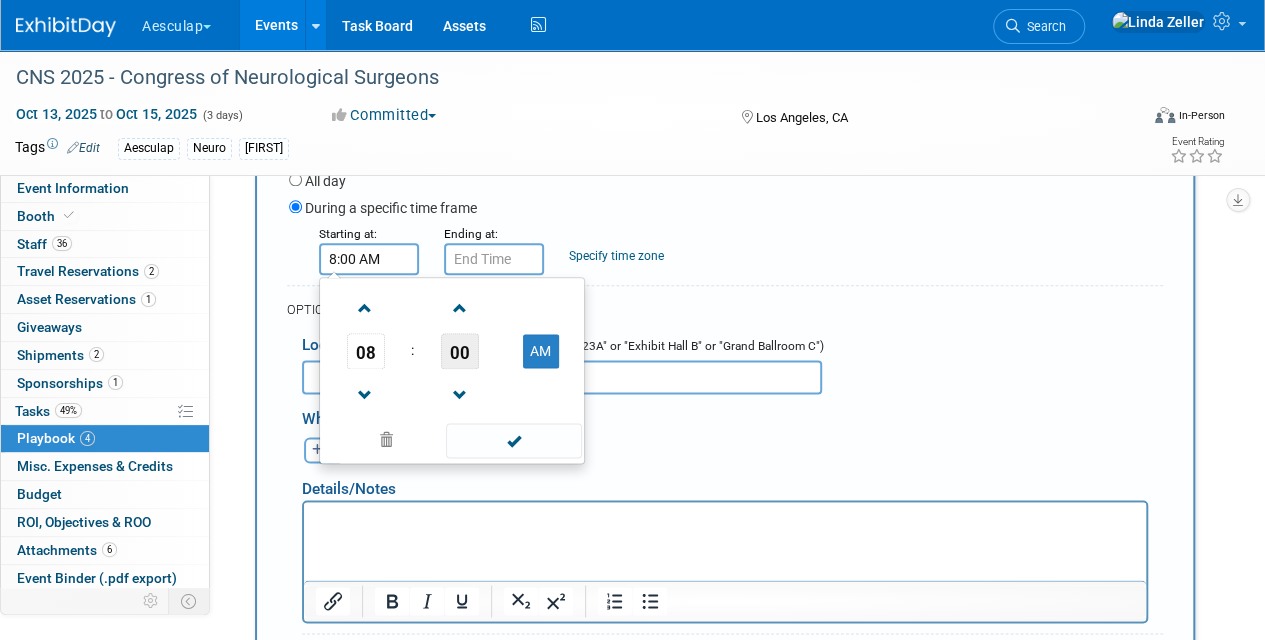 click on "00" at bounding box center (460, 351) 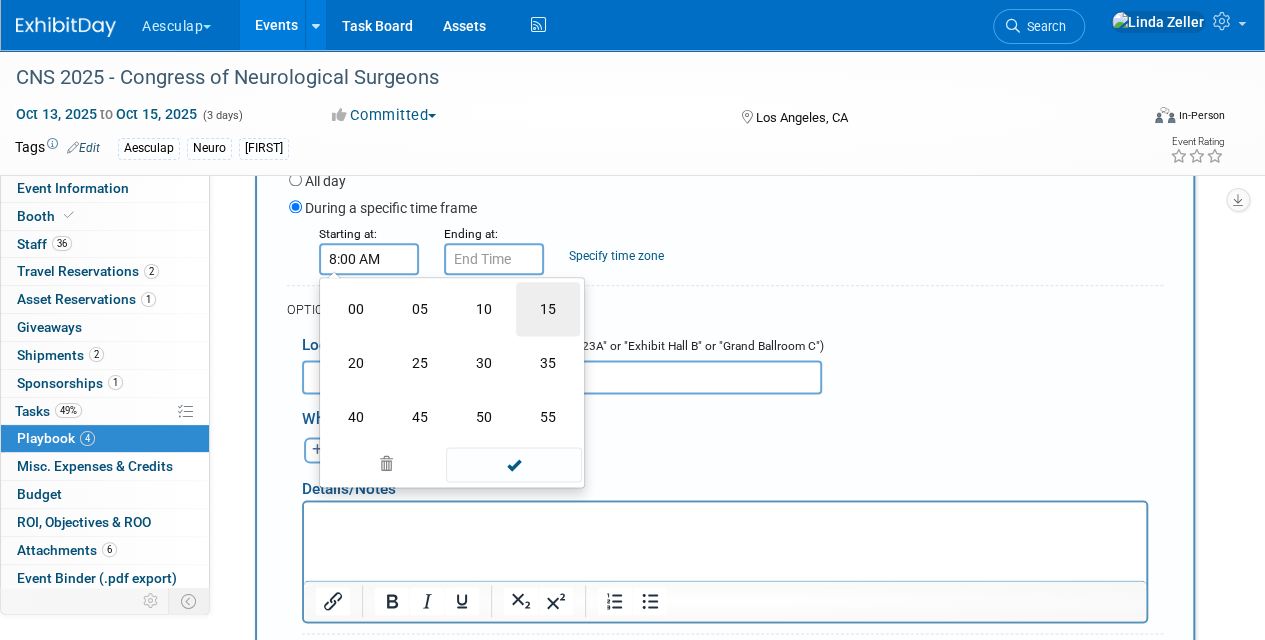 click on "15" at bounding box center (548, 309) 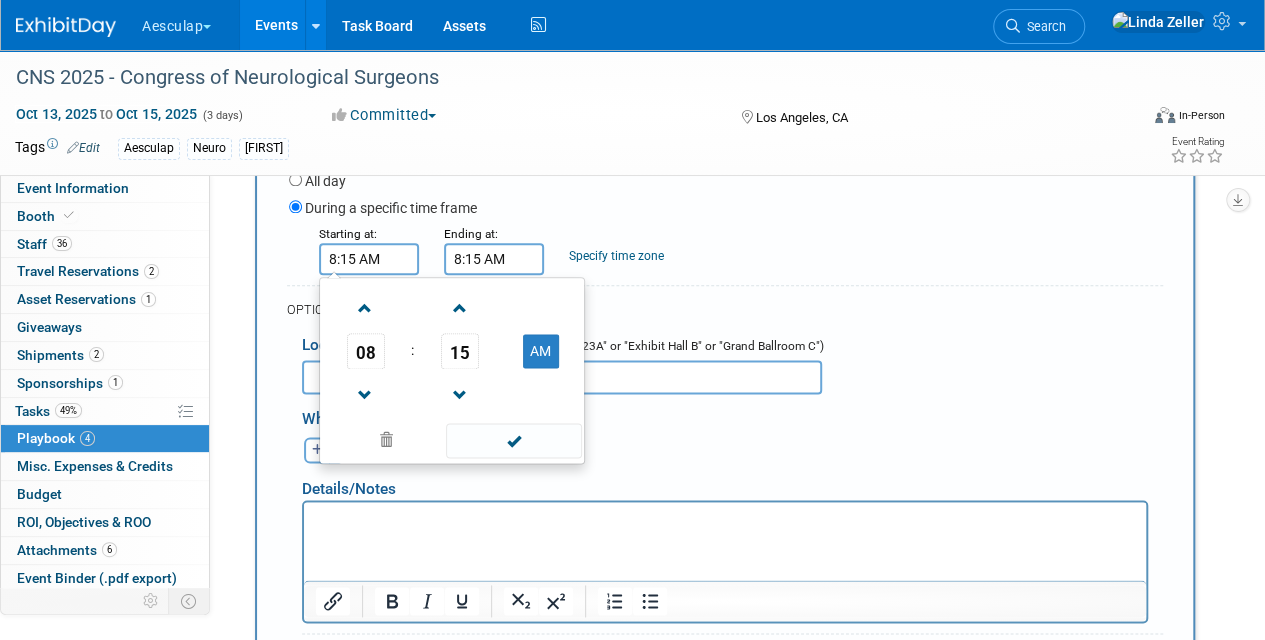 click on "8:15 AM" at bounding box center (494, 259) 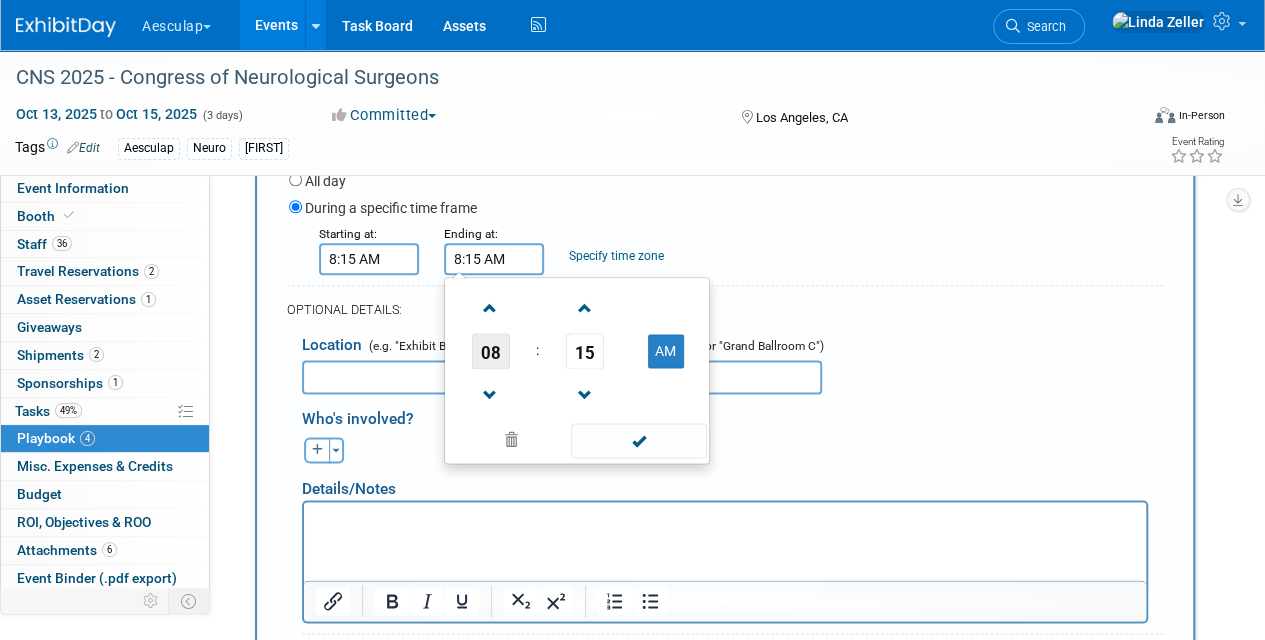 click on "08" at bounding box center (491, 351) 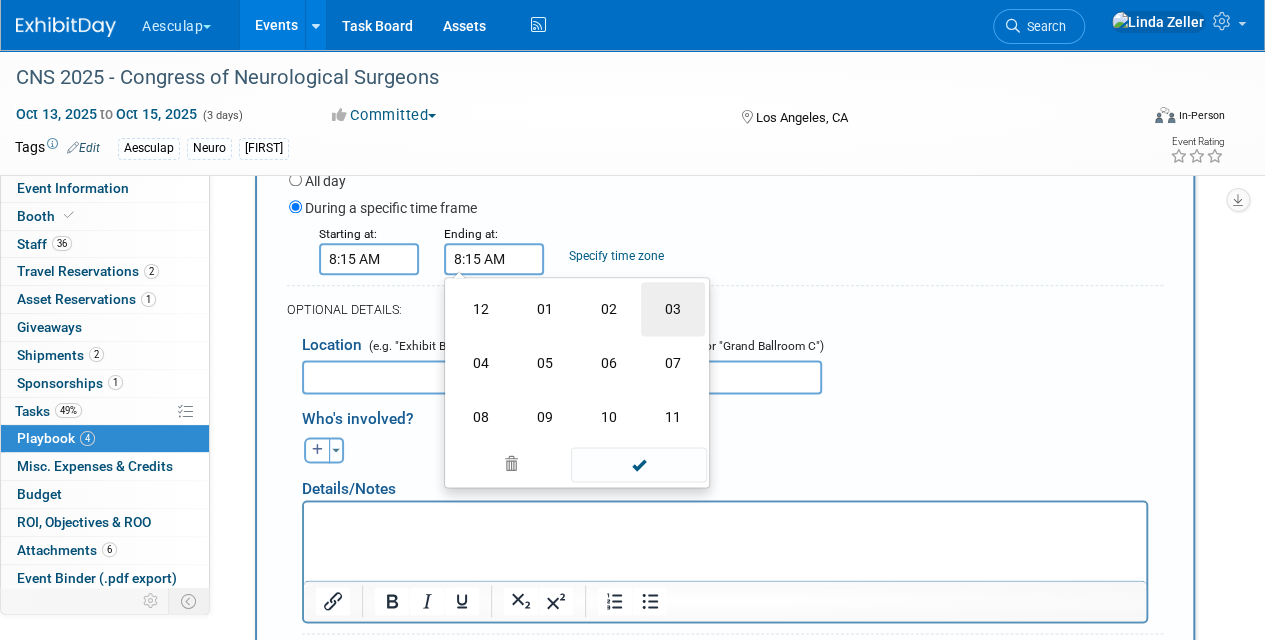 click on "03" at bounding box center (673, 309) 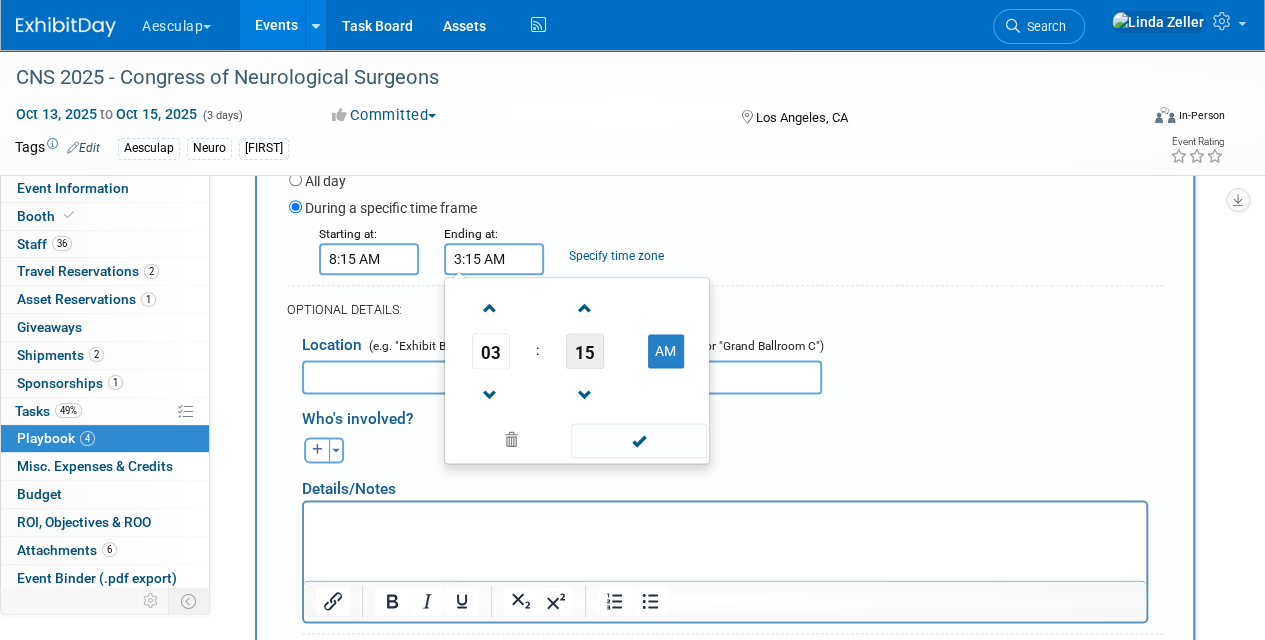 click on "15" at bounding box center (585, 351) 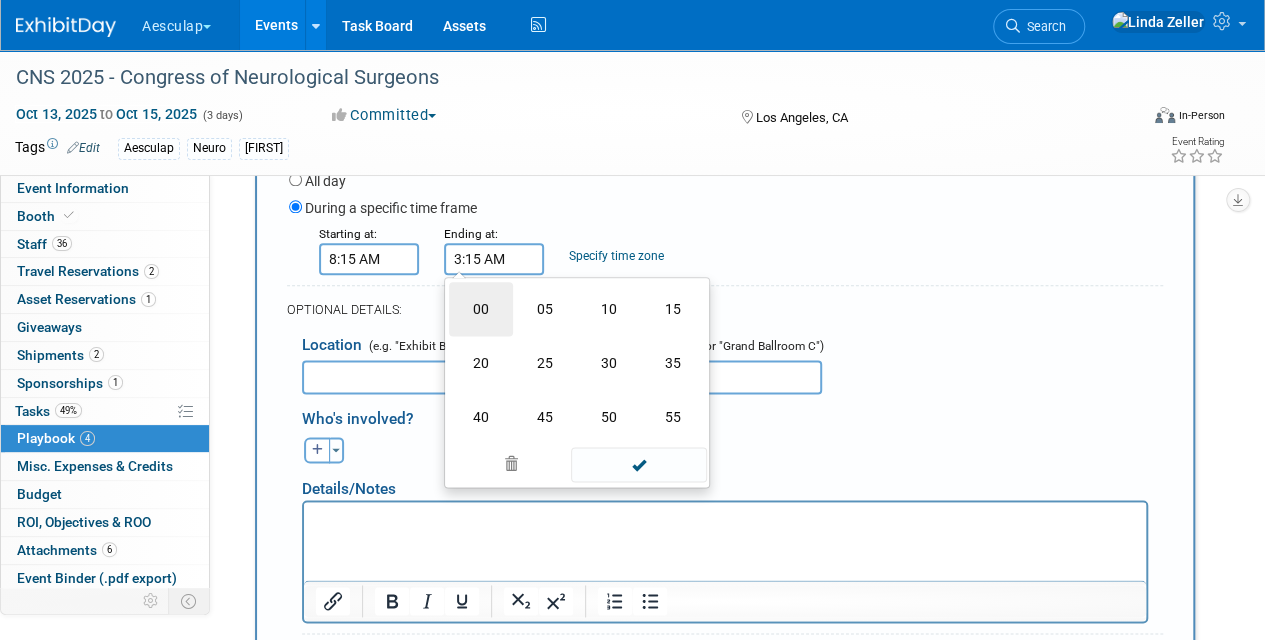 click on "00" at bounding box center [481, 309] 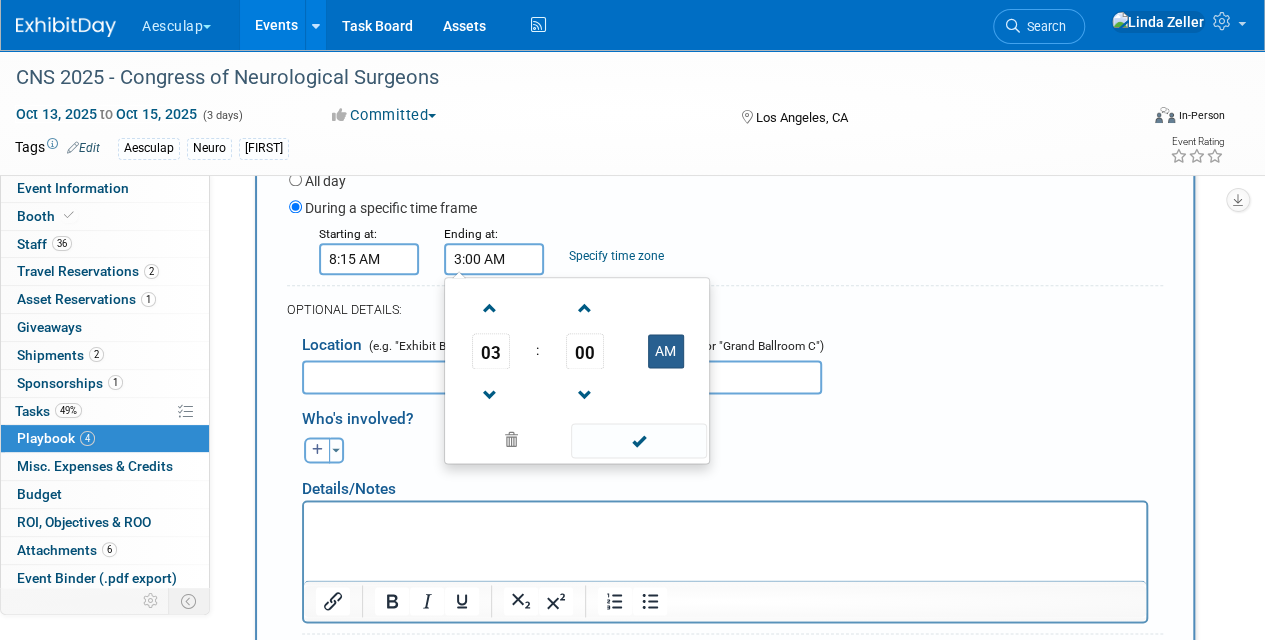click on "AM" at bounding box center (666, 351) 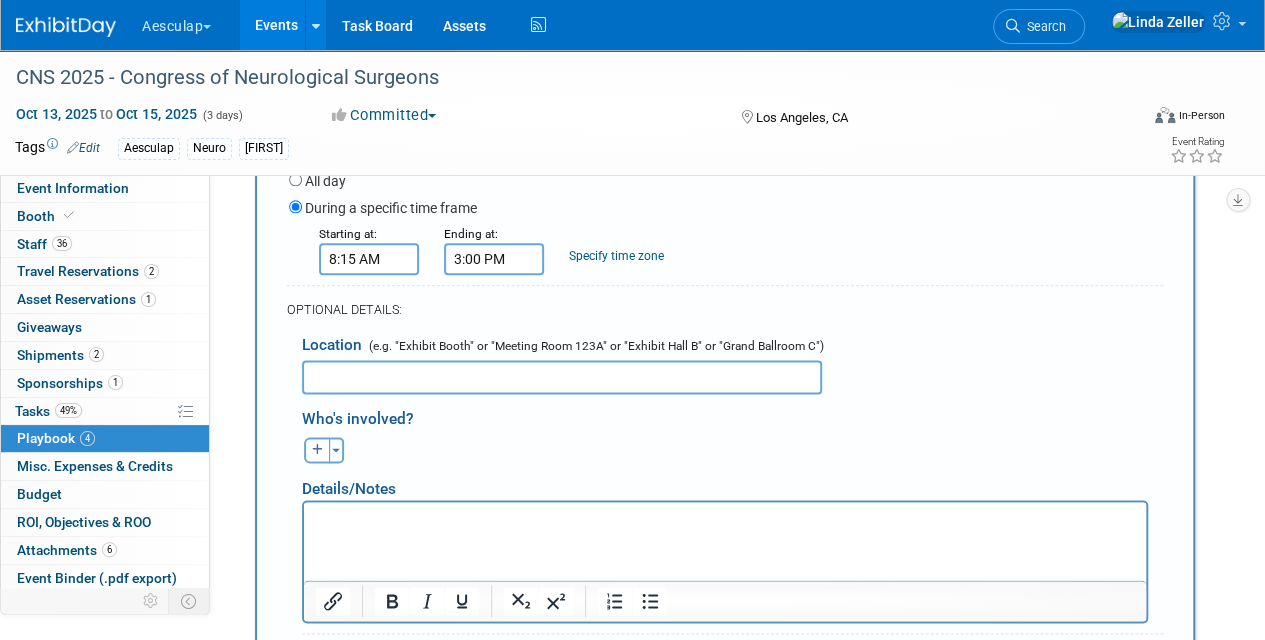 click on "Specify time zone" at bounding box center [616, 256] 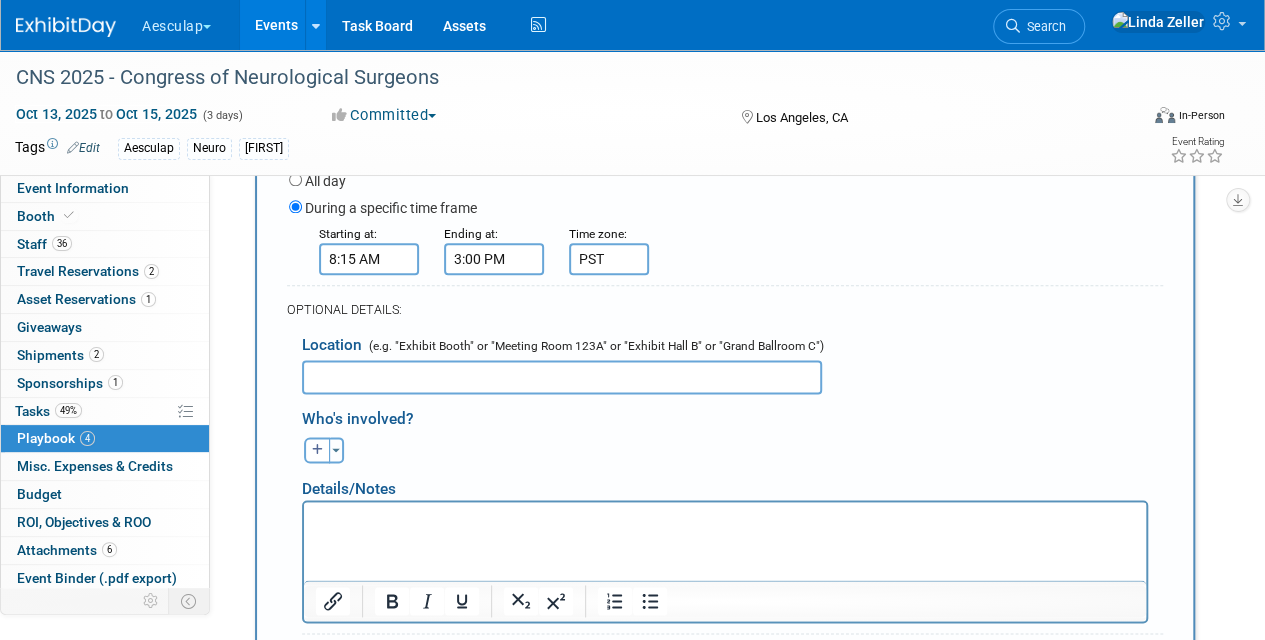 type on "PST" 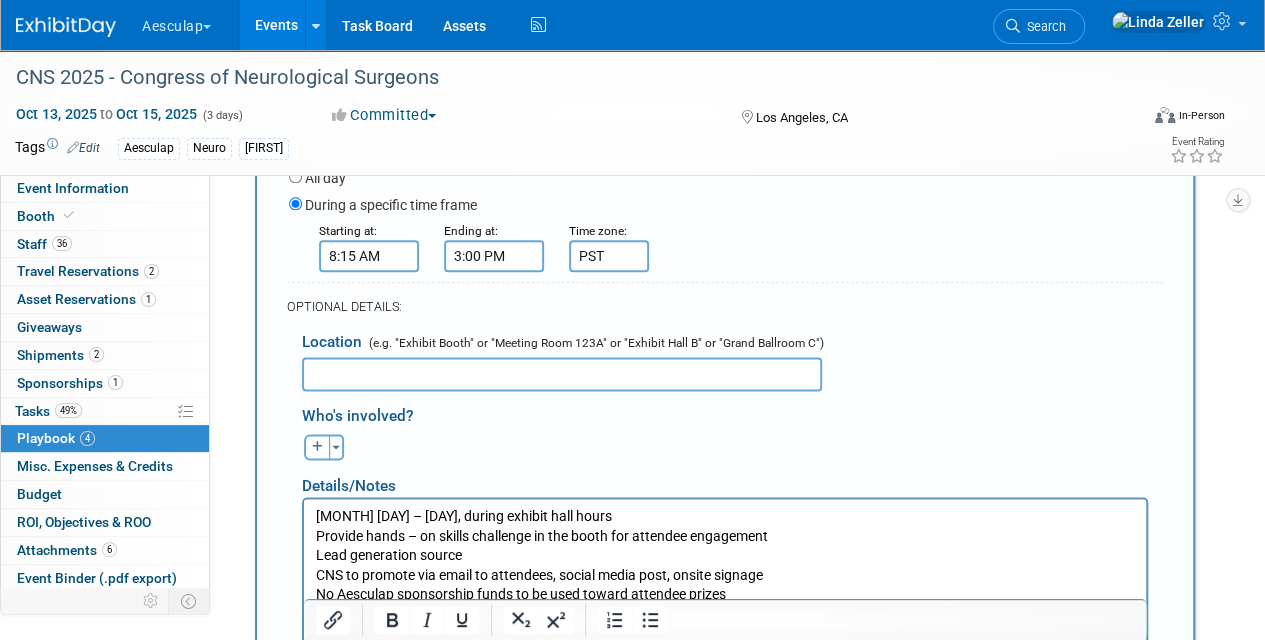 click at bounding box center (562, 374) 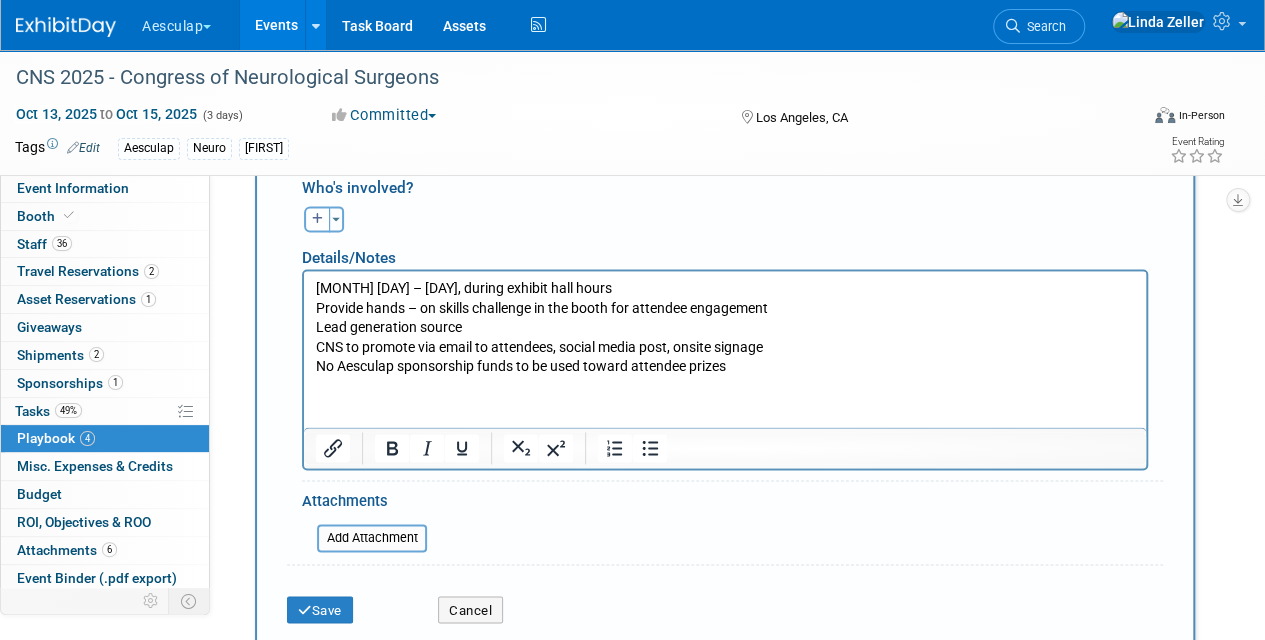 scroll, scrollTop: 1398, scrollLeft: 0, axis: vertical 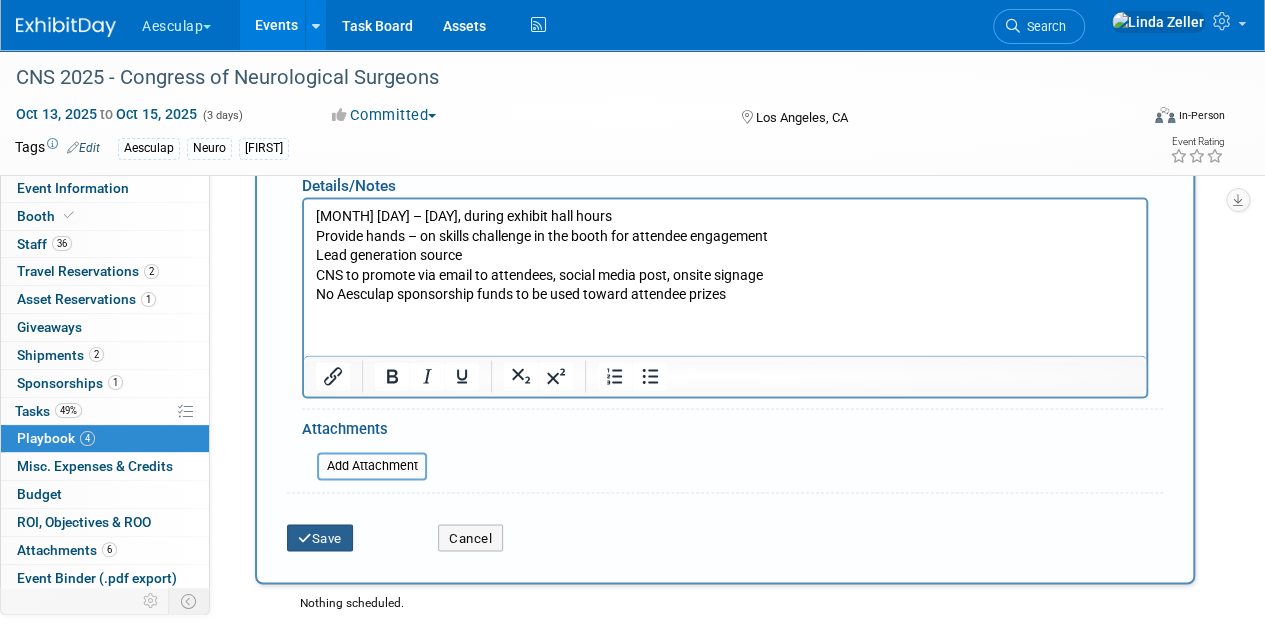type on "Aesculap booth #323" 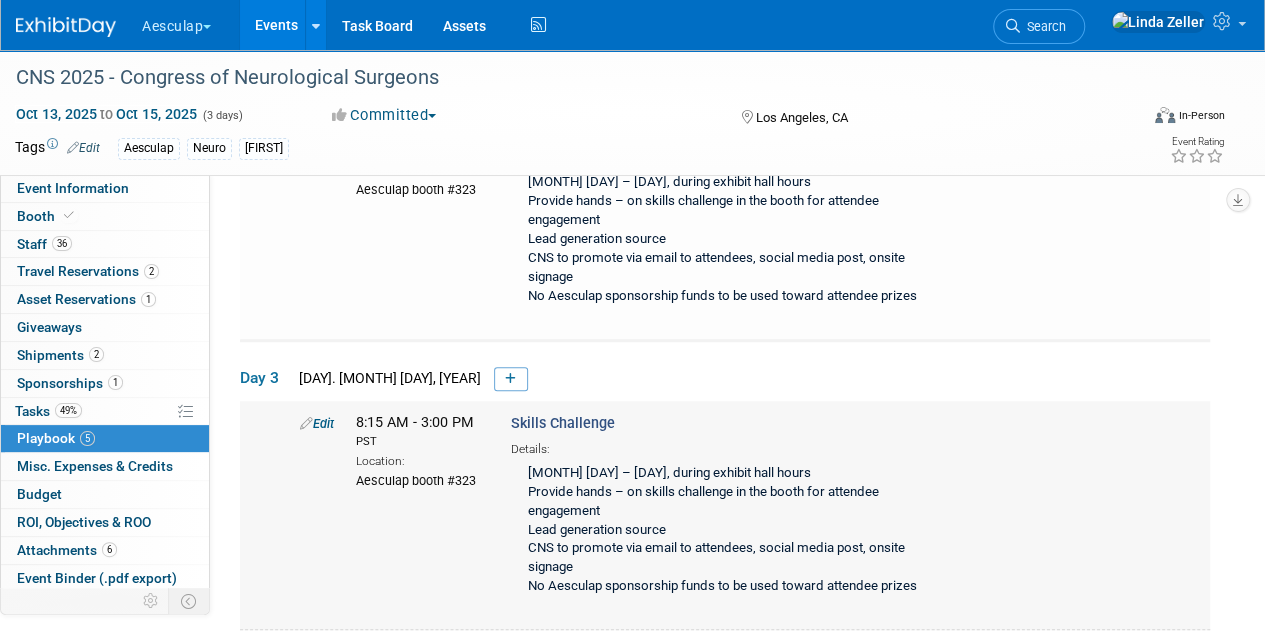 scroll, scrollTop: 793, scrollLeft: 0, axis: vertical 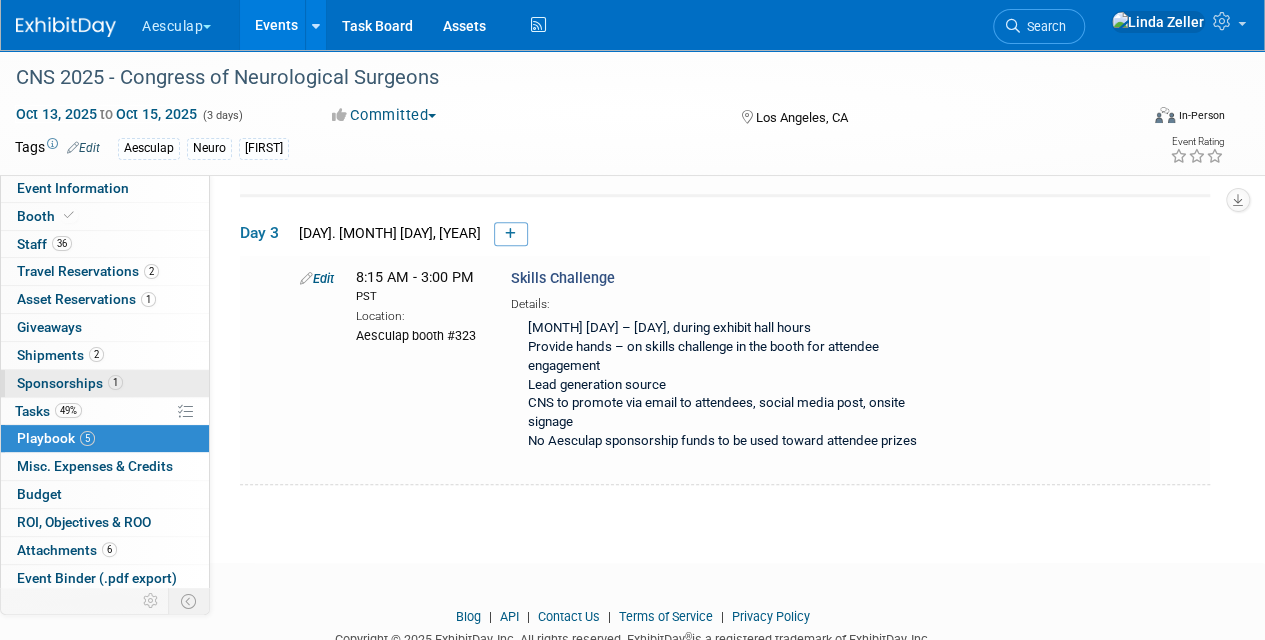 click on "Sponsorships 1" at bounding box center (70, 383) 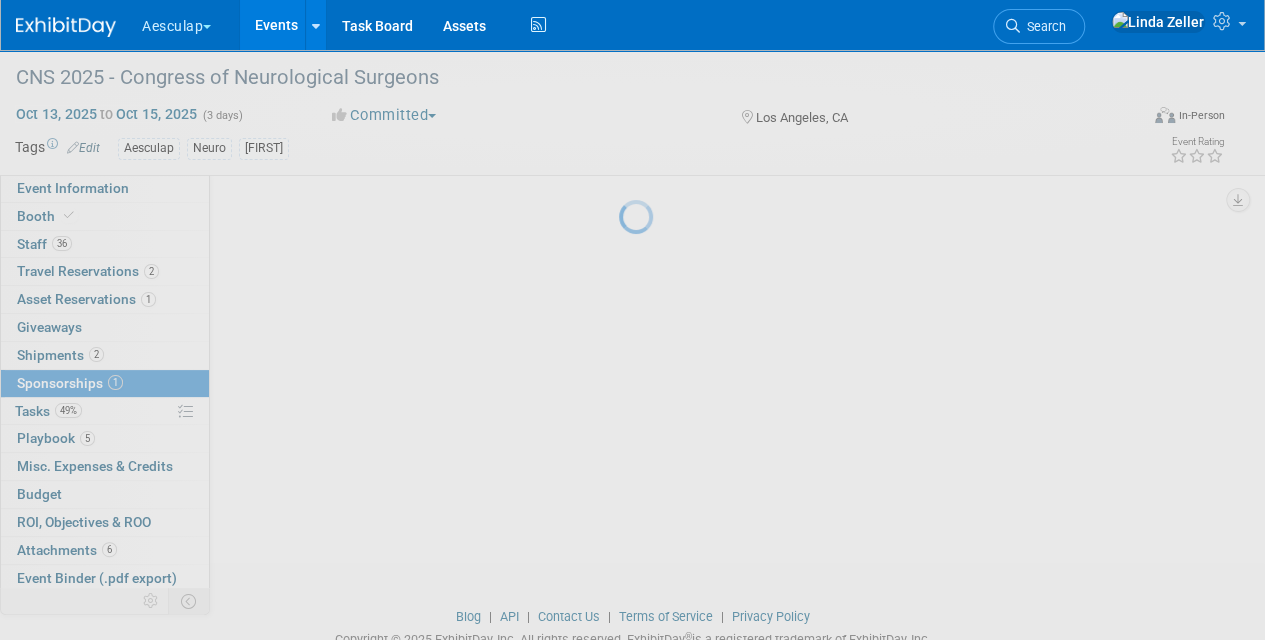 scroll, scrollTop: 0, scrollLeft: 0, axis: both 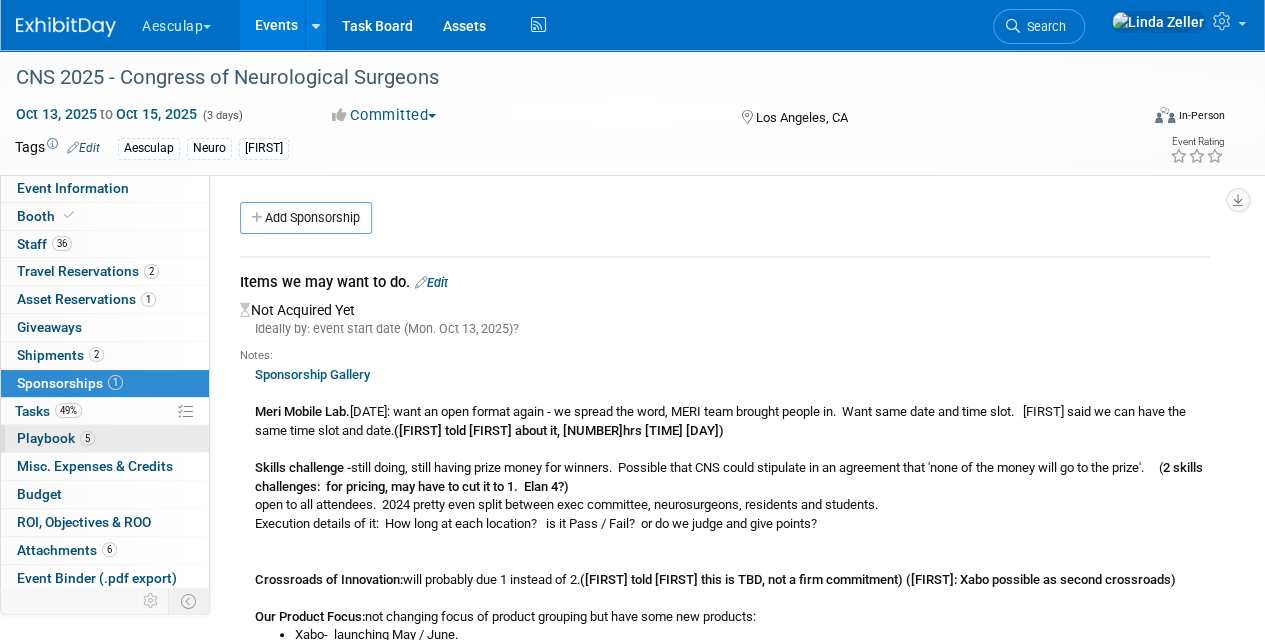 click on "Playbook 5" at bounding box center [56, 438] 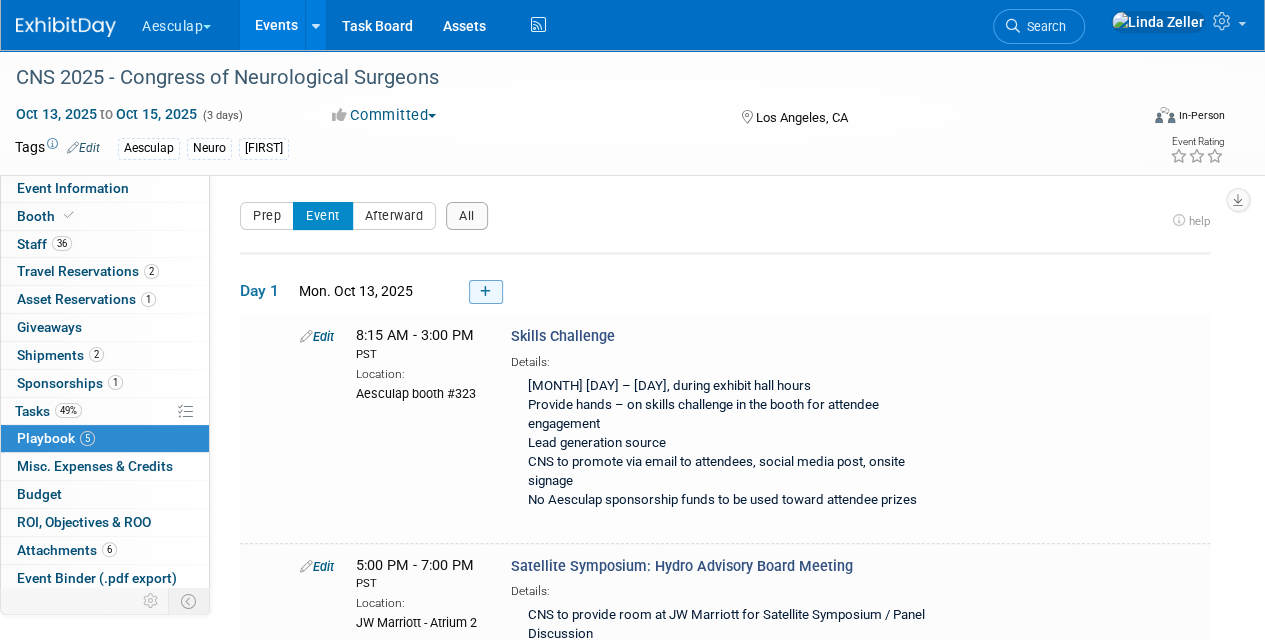 click at bounding box center [485, 292] 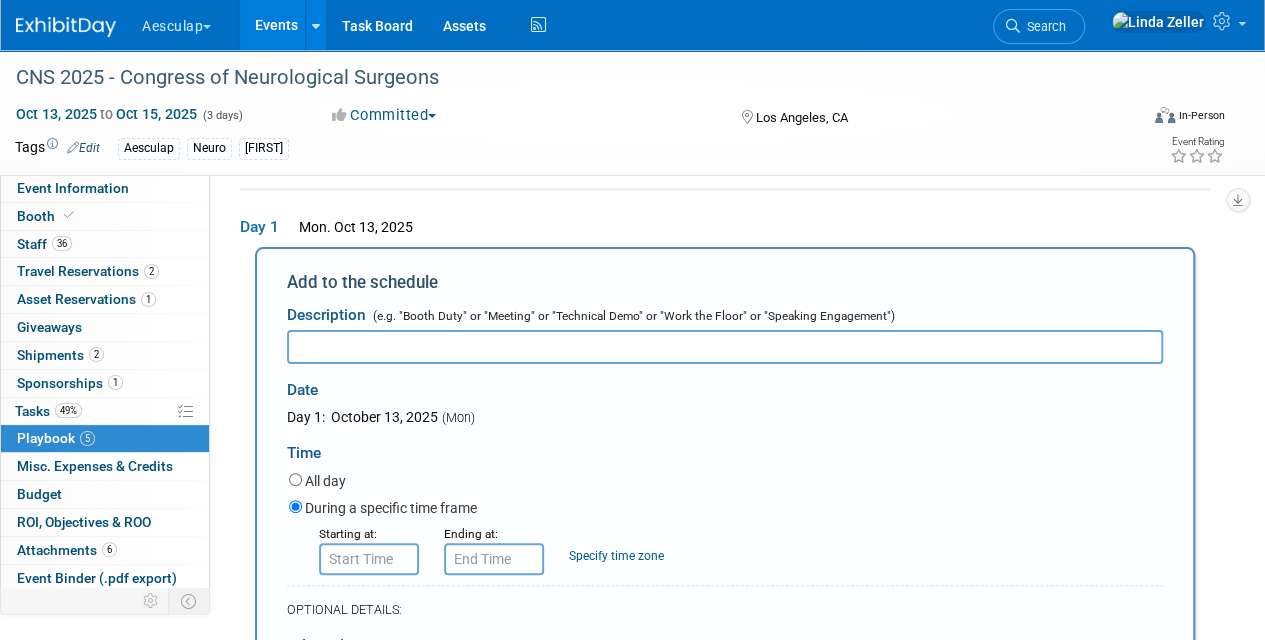 scroll, scrollTop: 0, scrollLeft: 0, axis: both 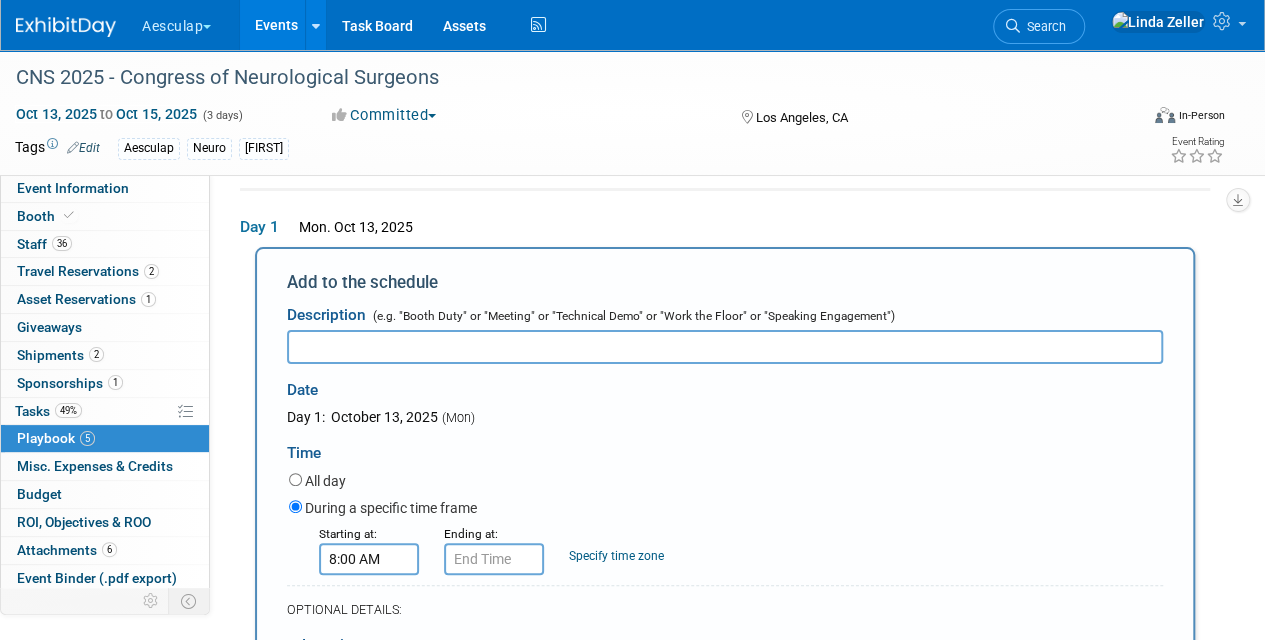 click on "8:00 AM" at bounding box center (369, 559) 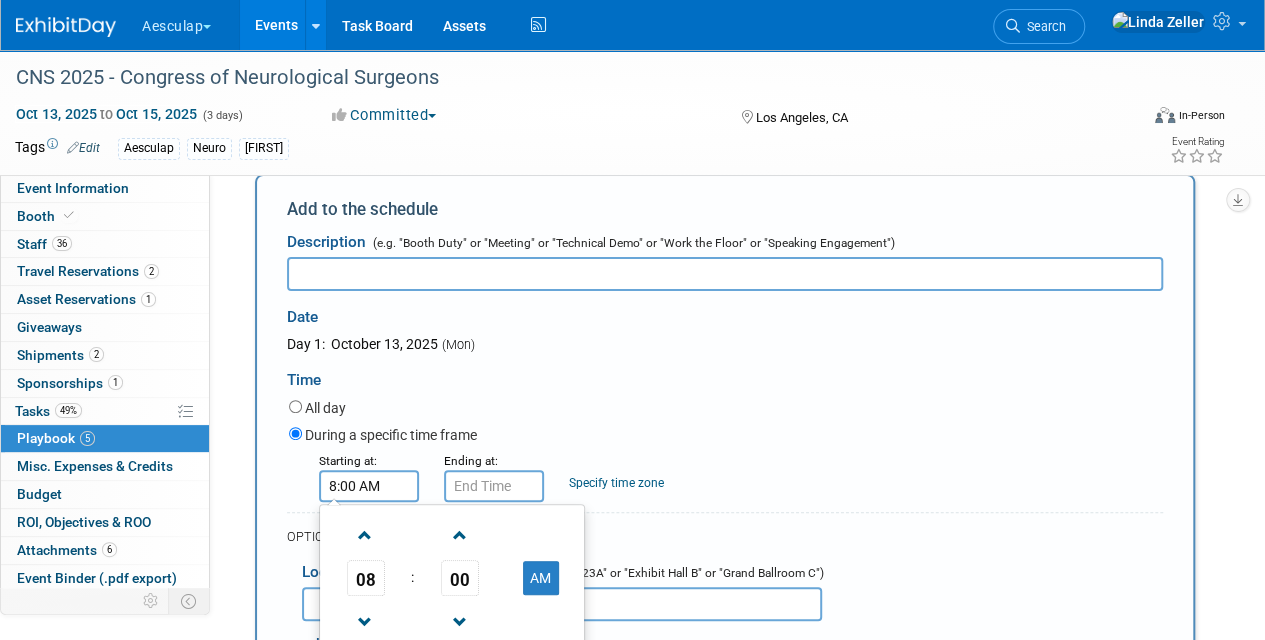 scroll, scrollTop: 264, scrollLeft: 0, axis: vertical 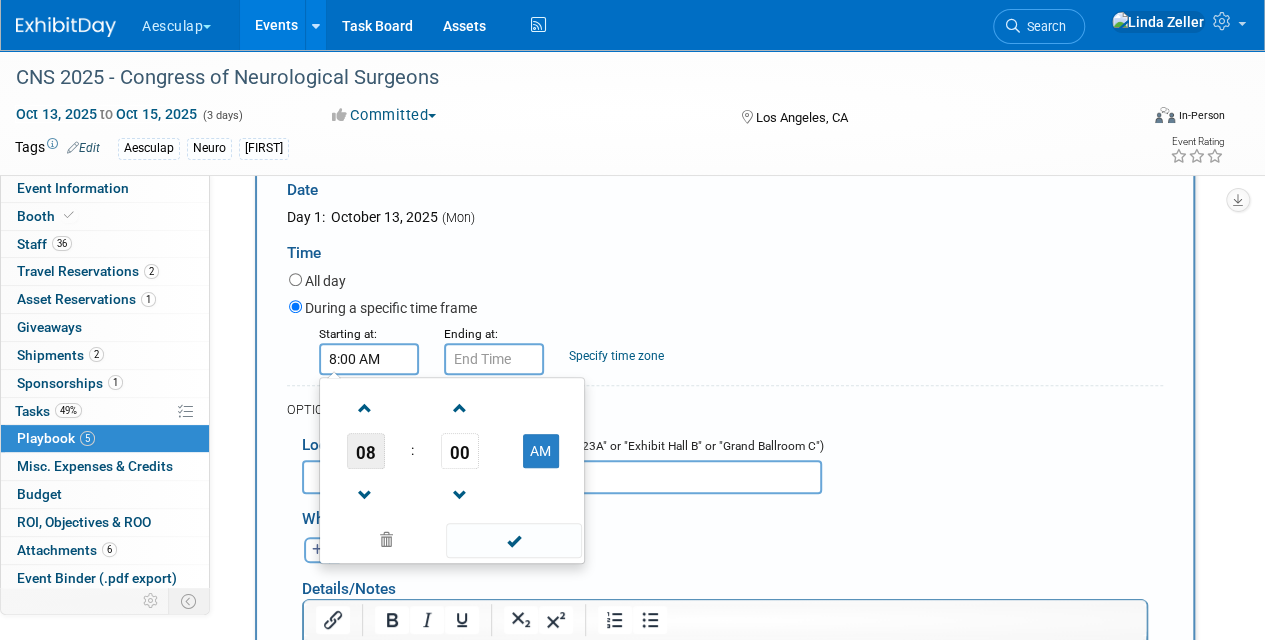 click on "08" at bounding box center (366, 451) 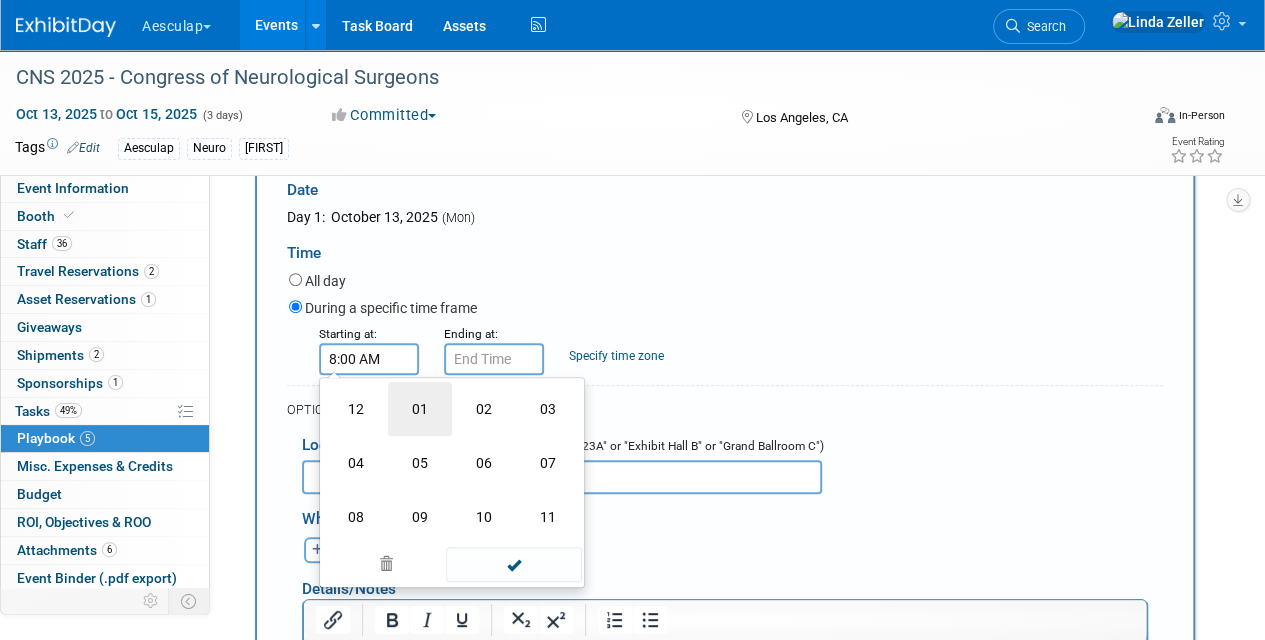click on "01" at bounding box center (420, 409) 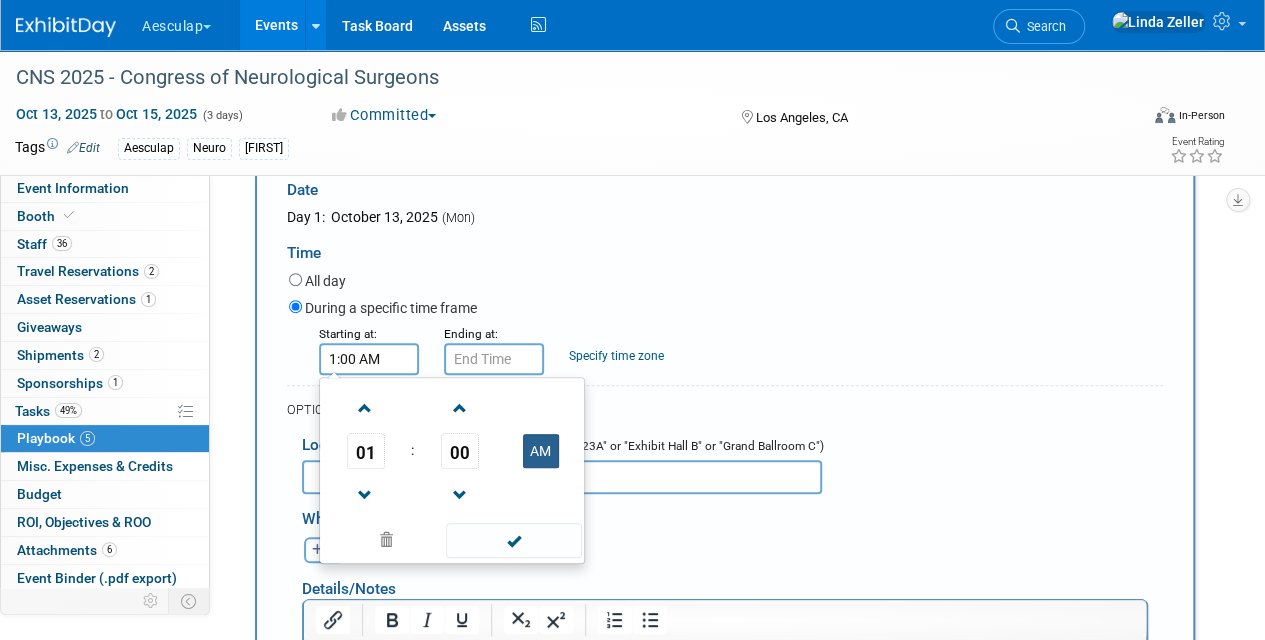 click on "AM" at bounding box center [541, 451] 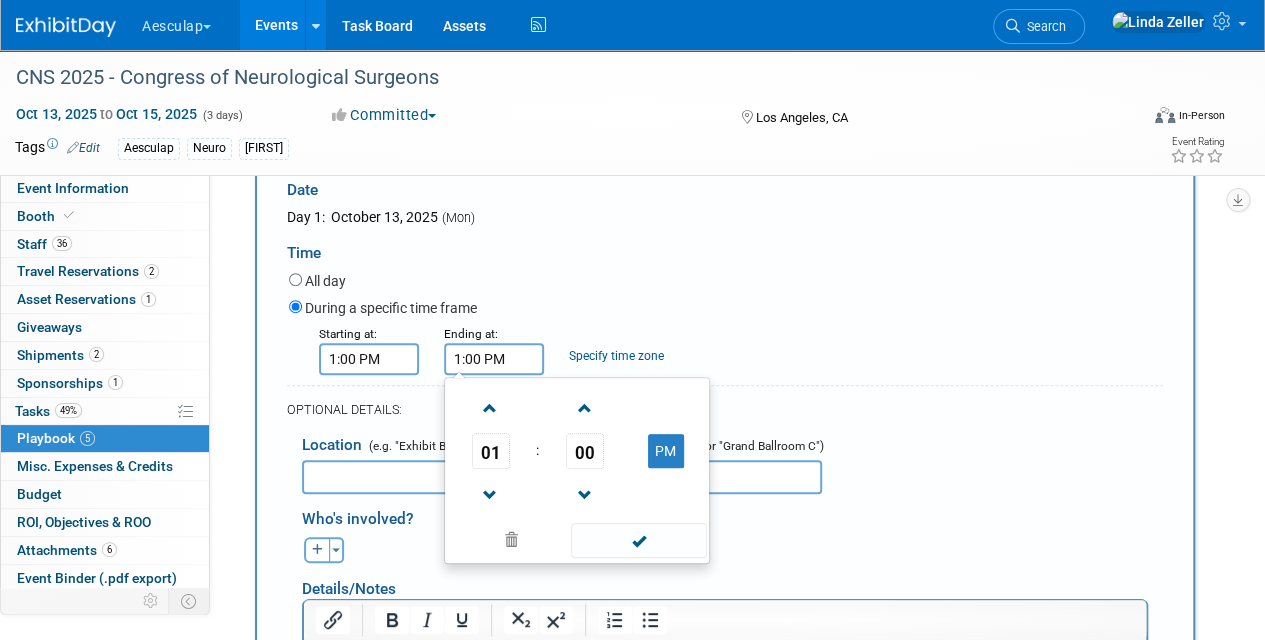 click on "1:00 PM" at bounding box center [494, 359] 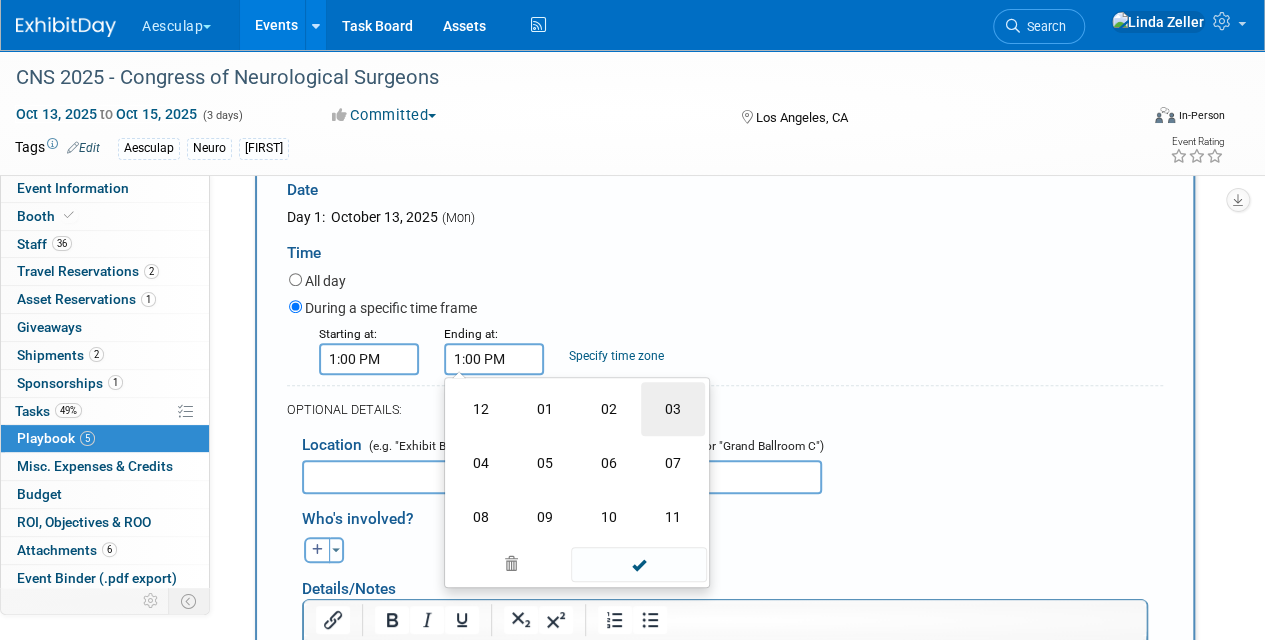 click on "03" at bounding box center [673, 409] 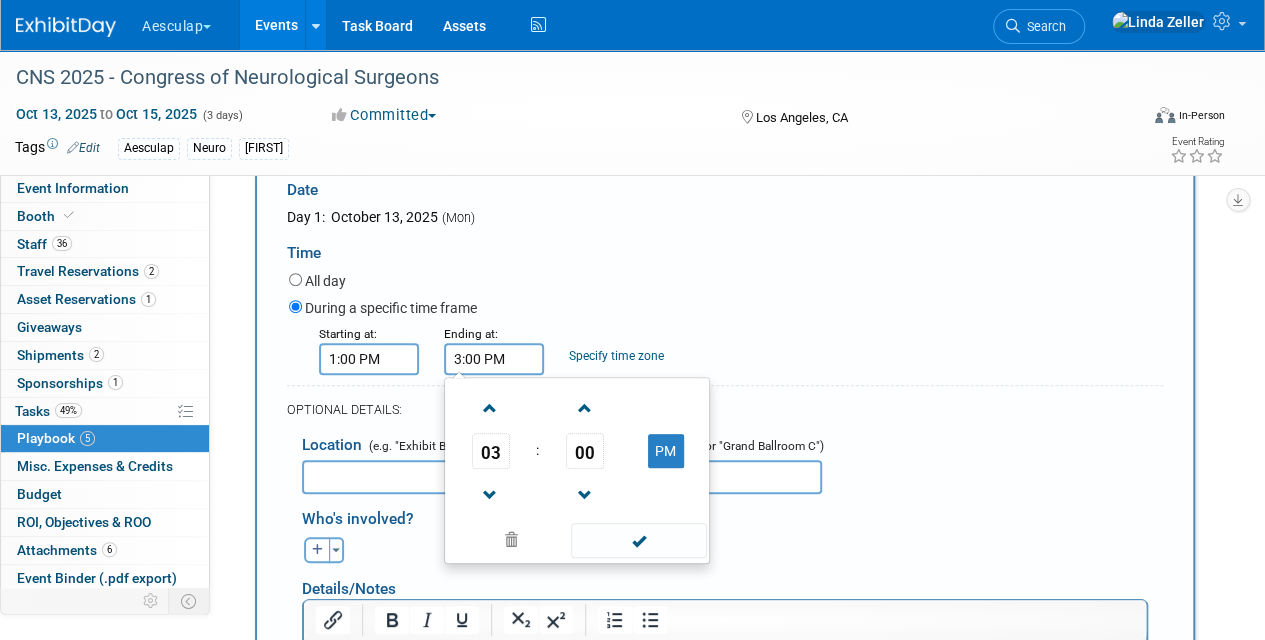 click on "Specify time zone" at bounding box center (616, 356) 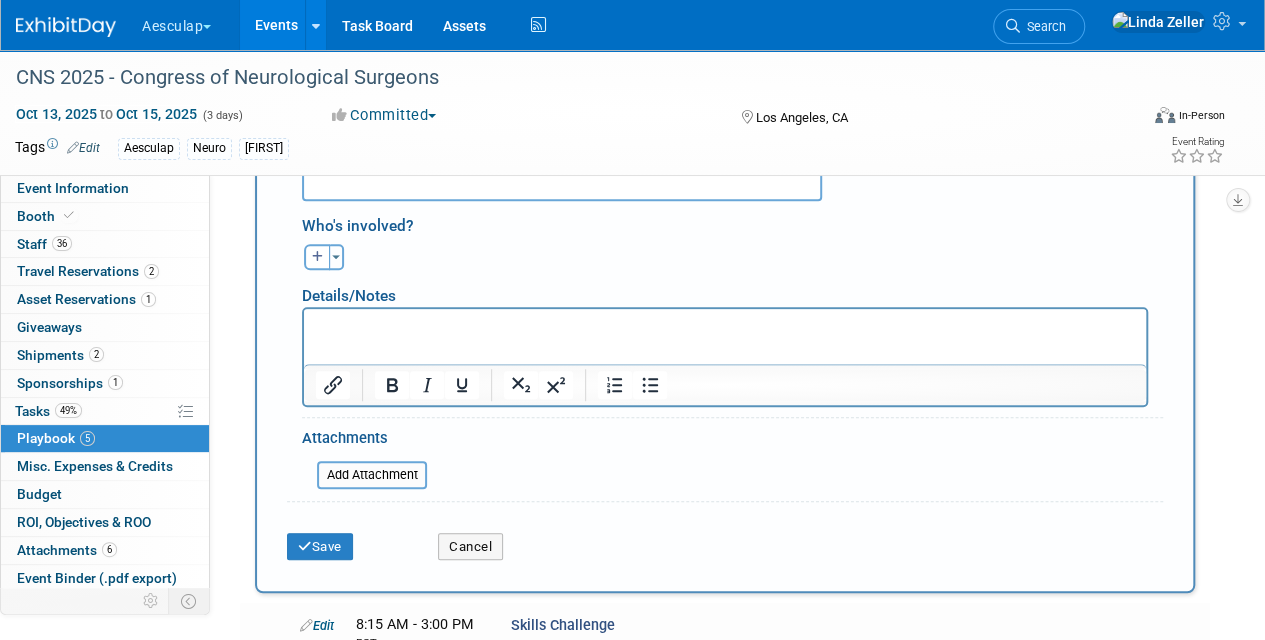 scroll, scrollTop: 564, scrollLeft: 0, axis: vertical 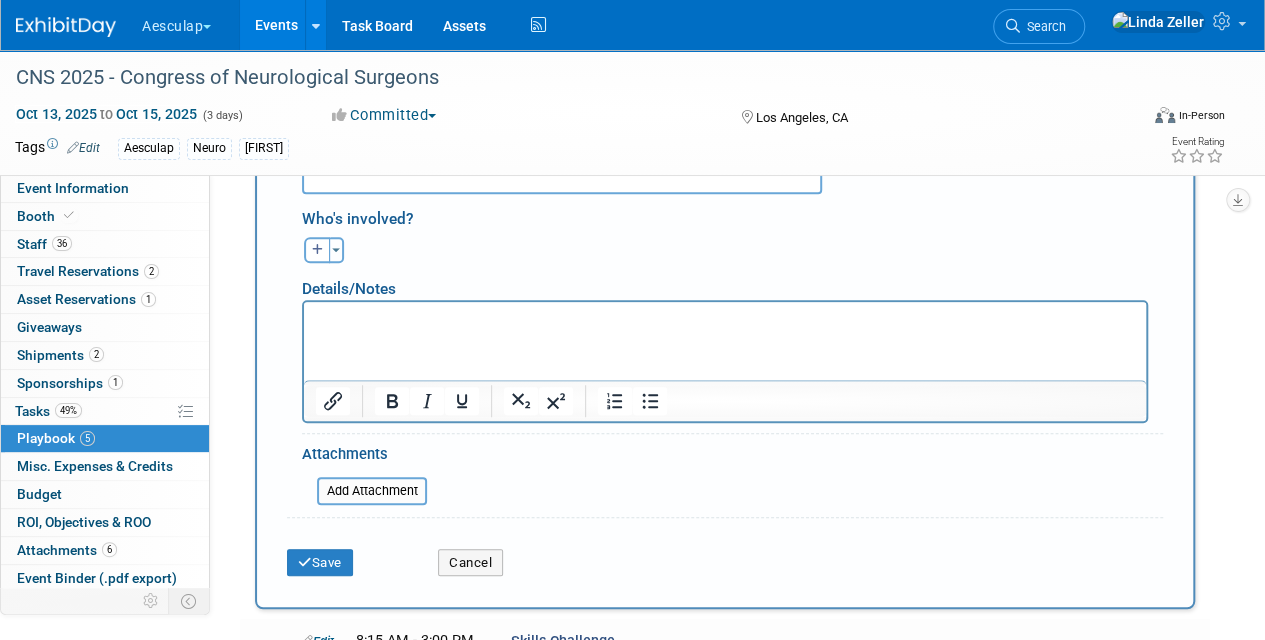 type on "PST" 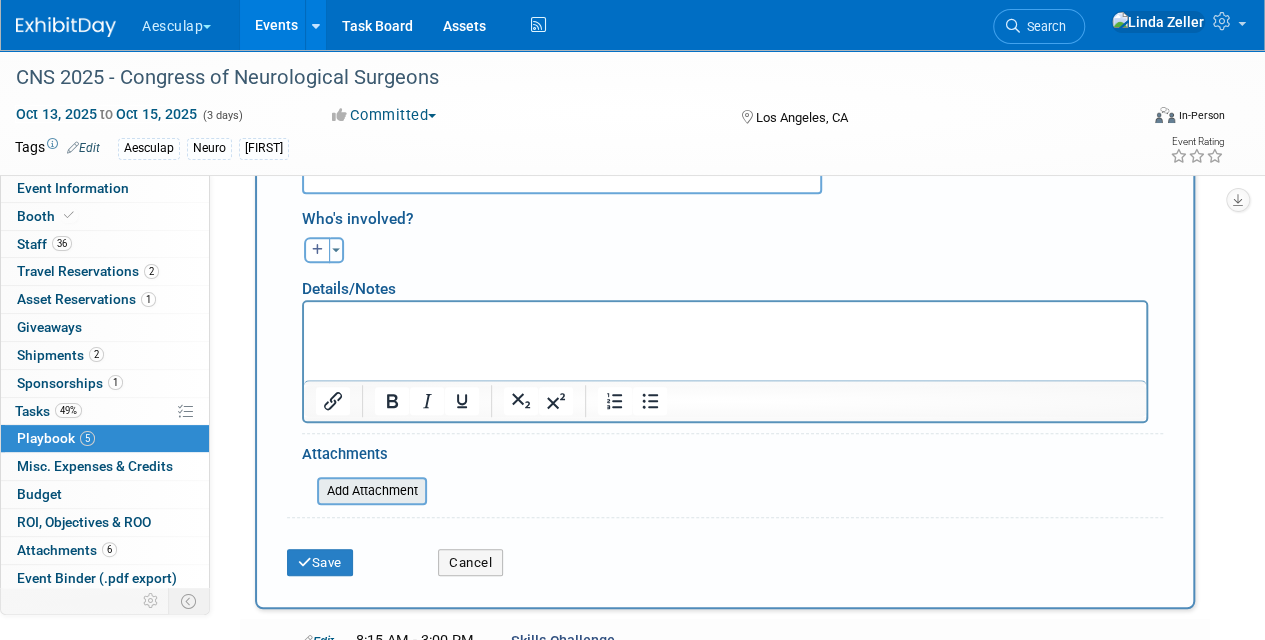 type 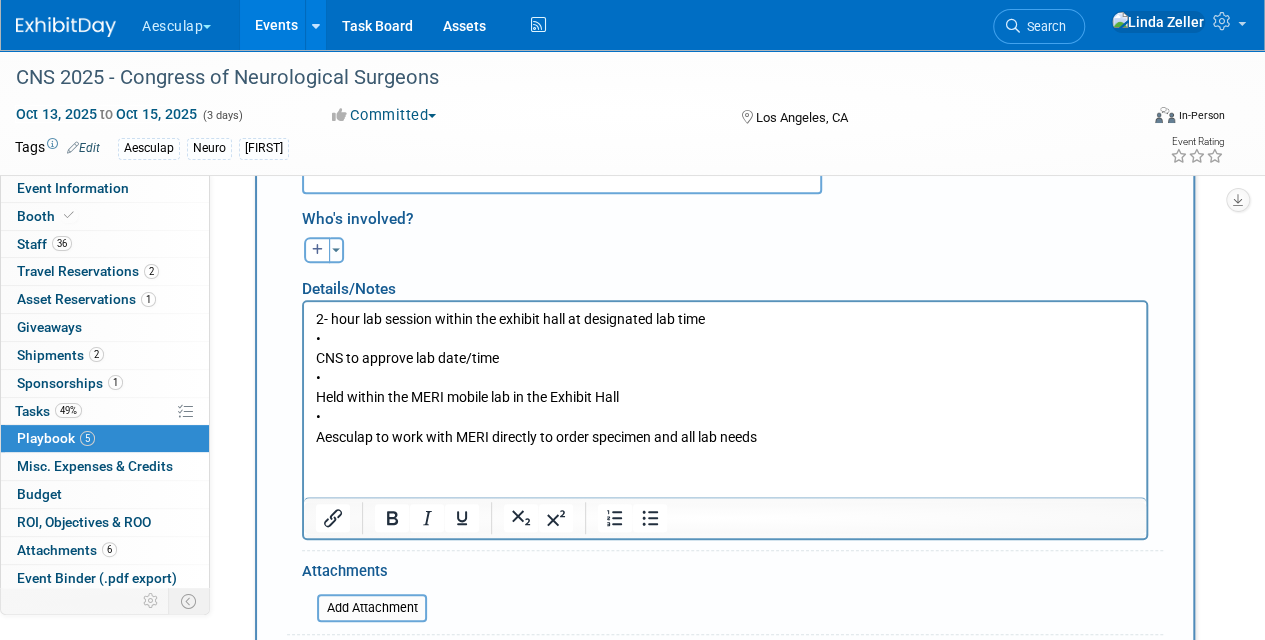click on "2- hour lab session within the exhibit hall at designated lab time • CNS to approve lab date/time • Held within the MERI mobile lab in the Exhibit Hall • Aesculap to work with MERI directly to order specimen and all lab needs" at bounding box center (725, 377) 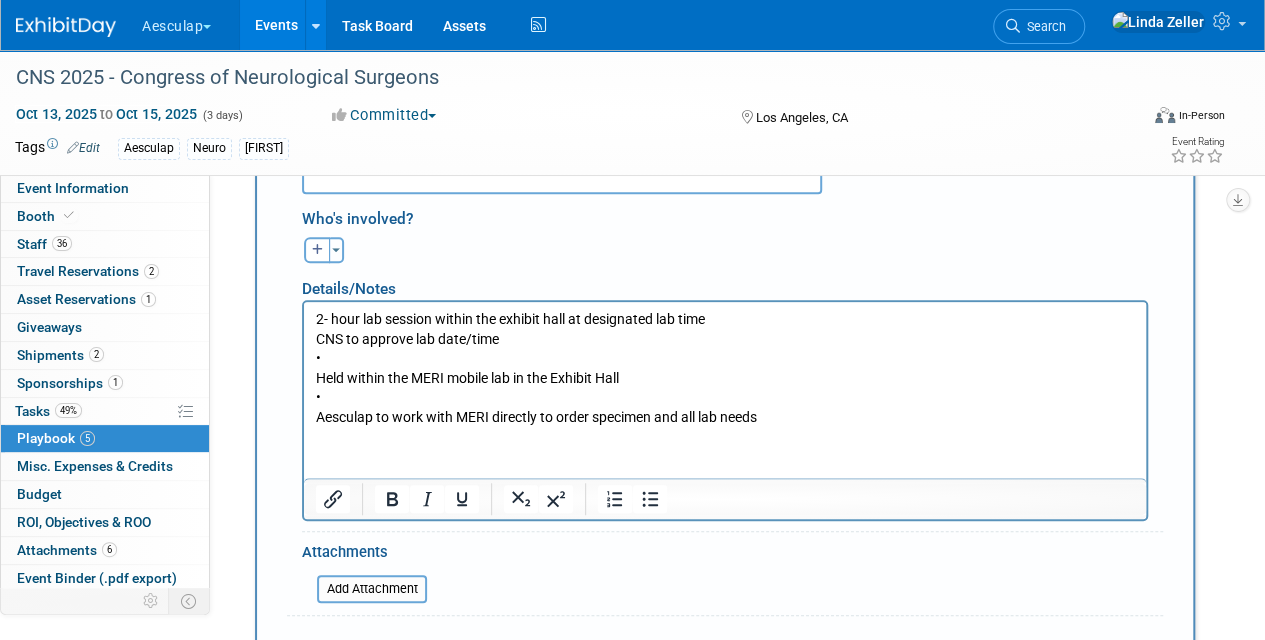 click on "2- hour lab session within the exhibit hall at designated lab time CNS to approve lab date/time • Held within the MERI mobile lab in the Exhibit Hall • Aesculap to work with MERI directly to order specimen and all lab needs" at bounding box center [725, 368] 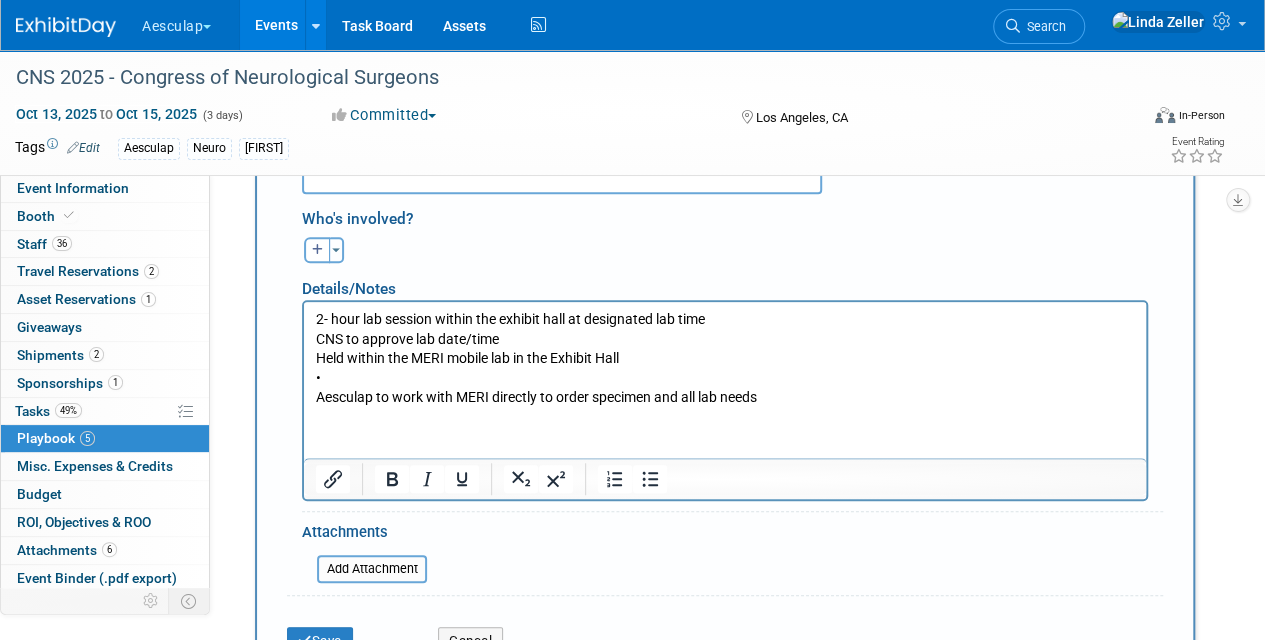 click on "2- hour lab session within the exhibit hall at designated lab time CNS to approve lab date/time Held within the MERI mobile lab in the Exhibit Hall • Aesculap to work with MERI directly to order specimen and all lab needs" at bounding box center [725, 358] 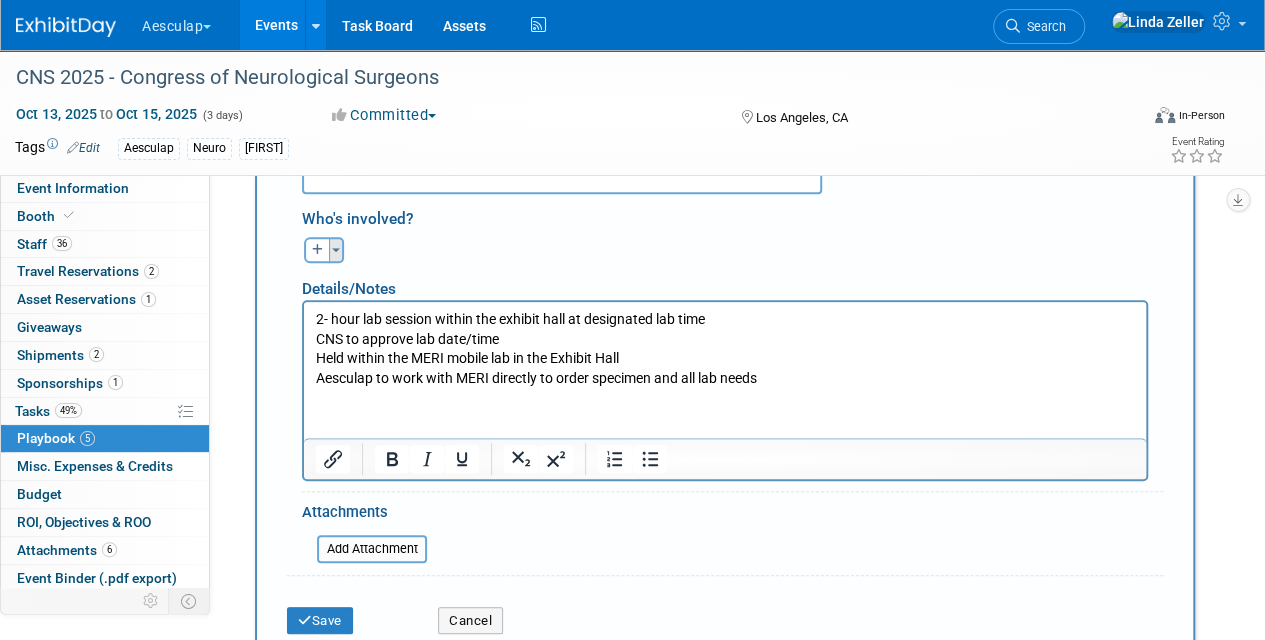 click on "Toggle Dropdown" at bounding box center [336, 250] 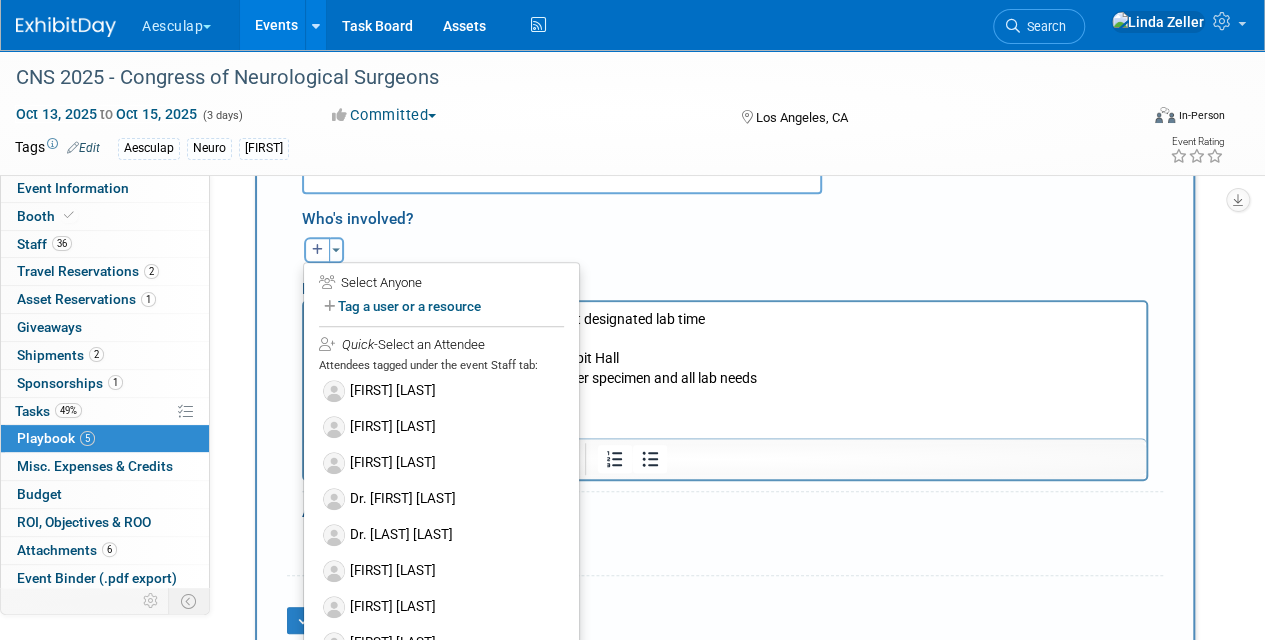 scroll, scrollTop: 200, scrollLeft: 0, axis: vertical 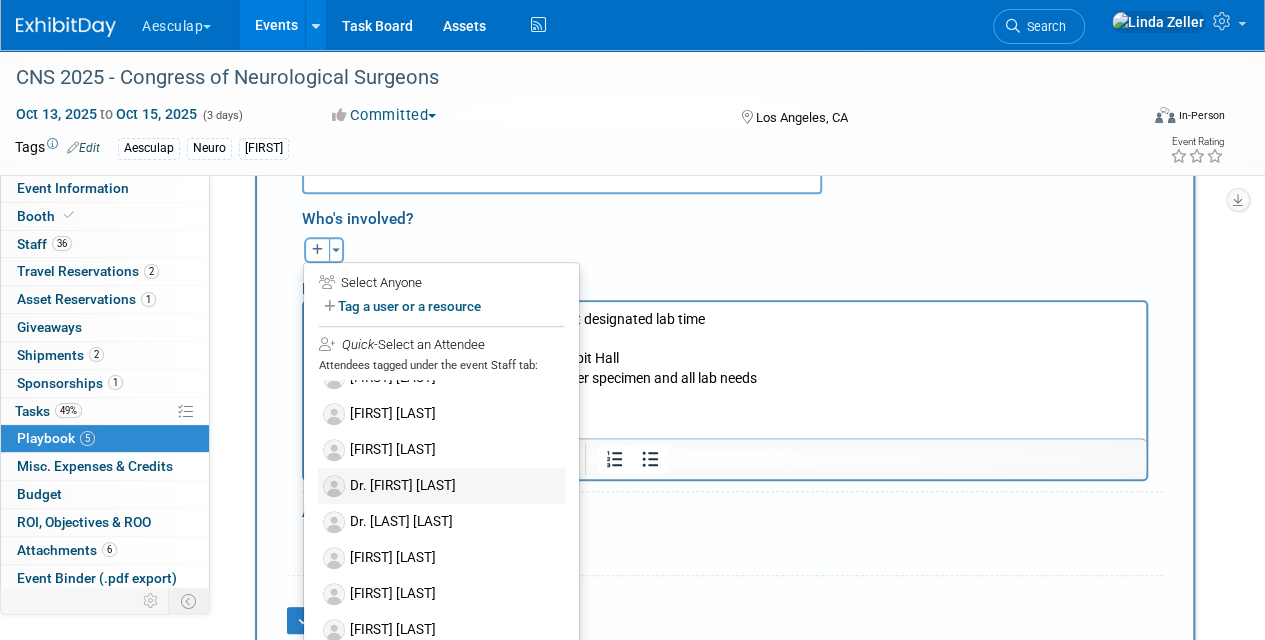 click on "Dr. [FIRST] [LAST]" at bounding box center (441, 486) 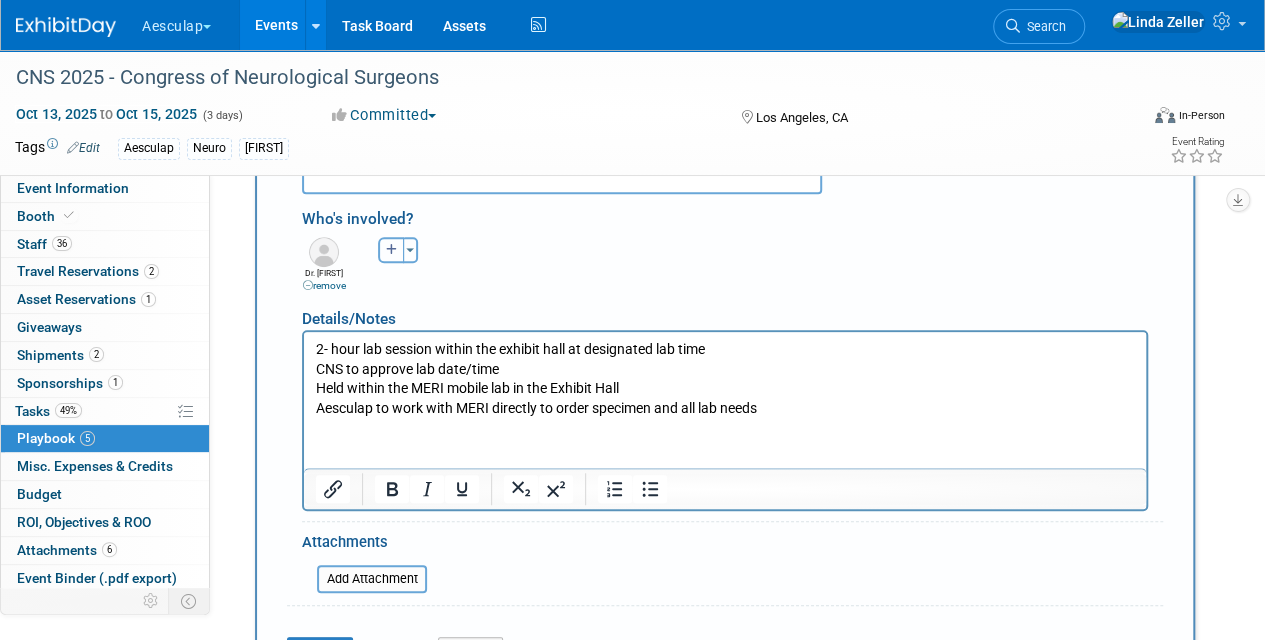 click at bounding box center [392, 250] 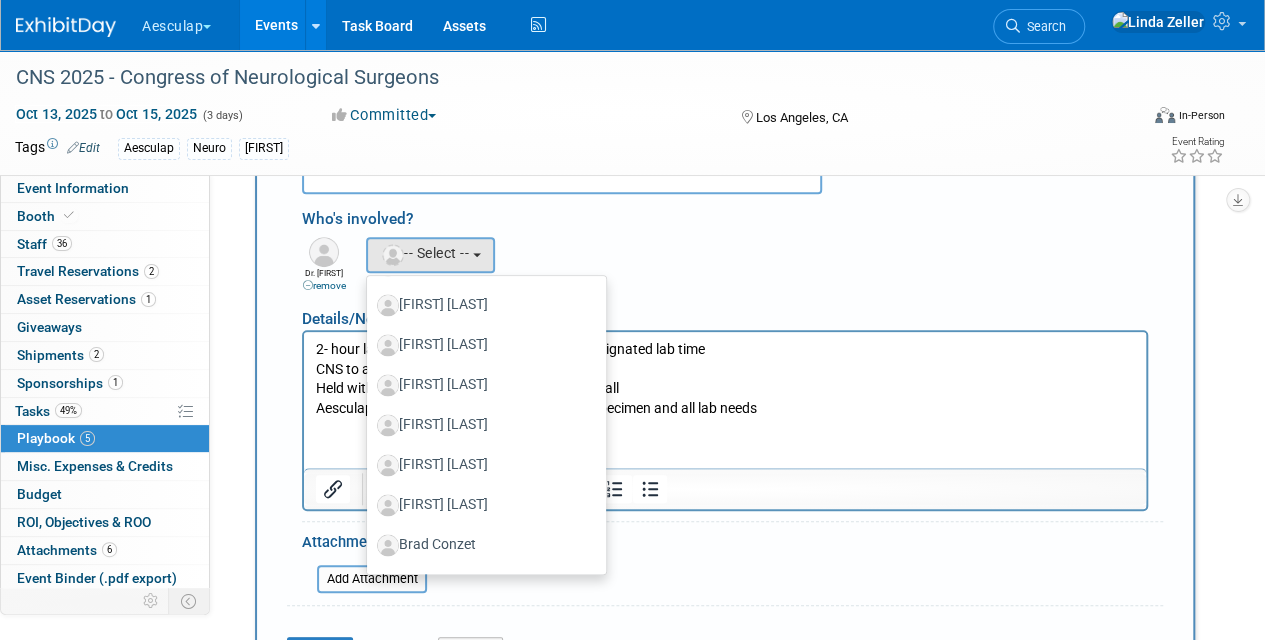 scroll, scrollTop: 0, scrollLeft: 0, axis: both 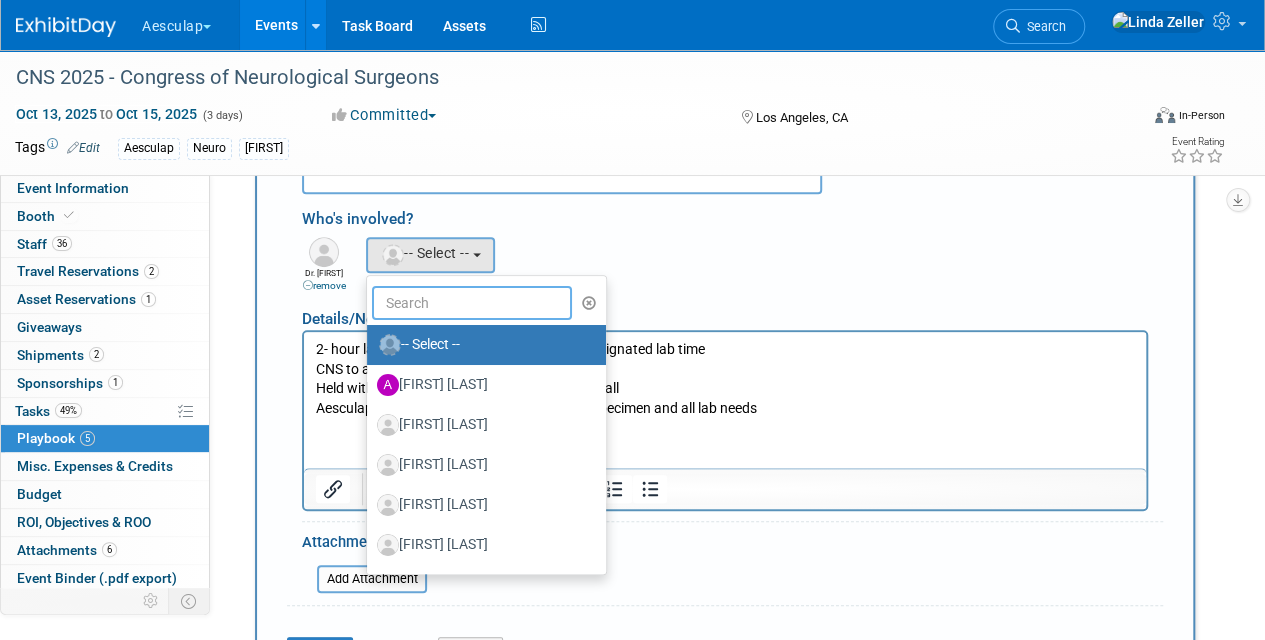 click at bounding box center (472, 303) 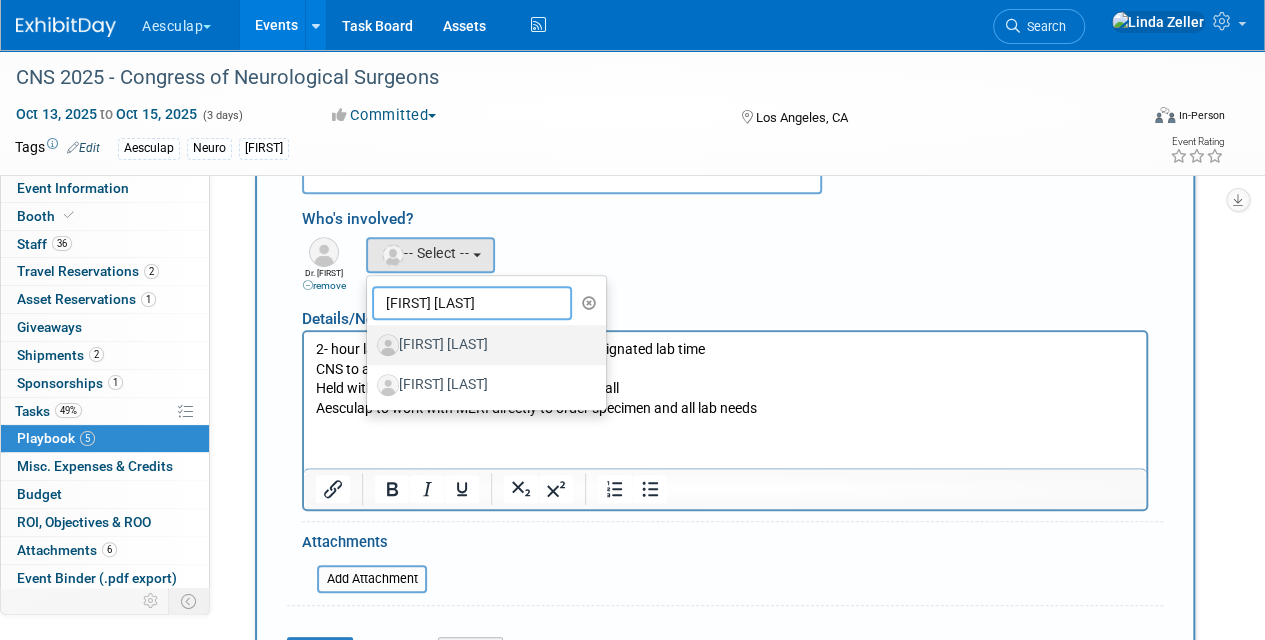 type on "[FIRST] [LAST]" 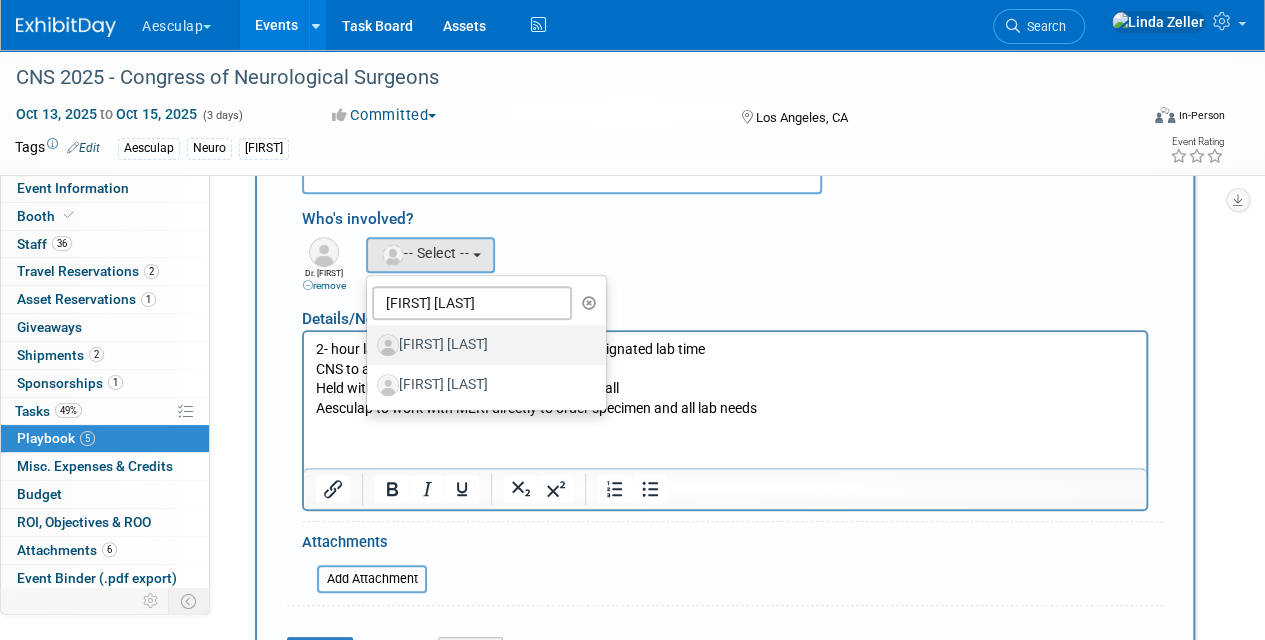 click on "[FIRST] [LAST]" at bounding box center (481, 345) 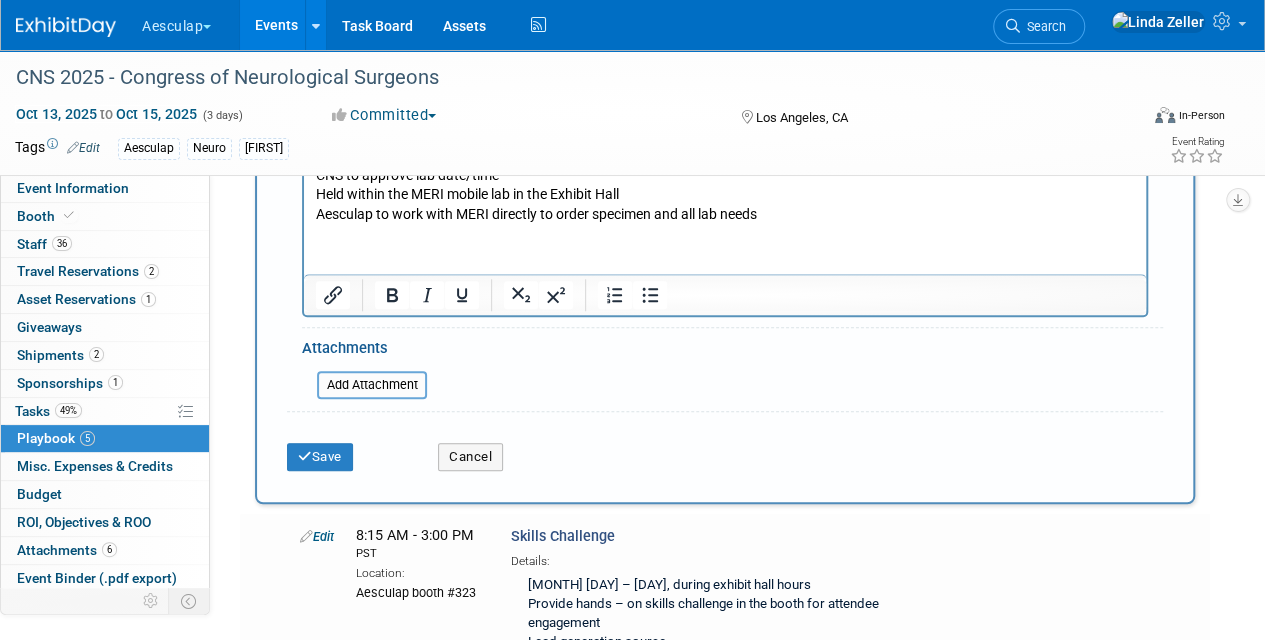 scroll, scrollTop: 764, scrollLeft: 0, axis: vertical 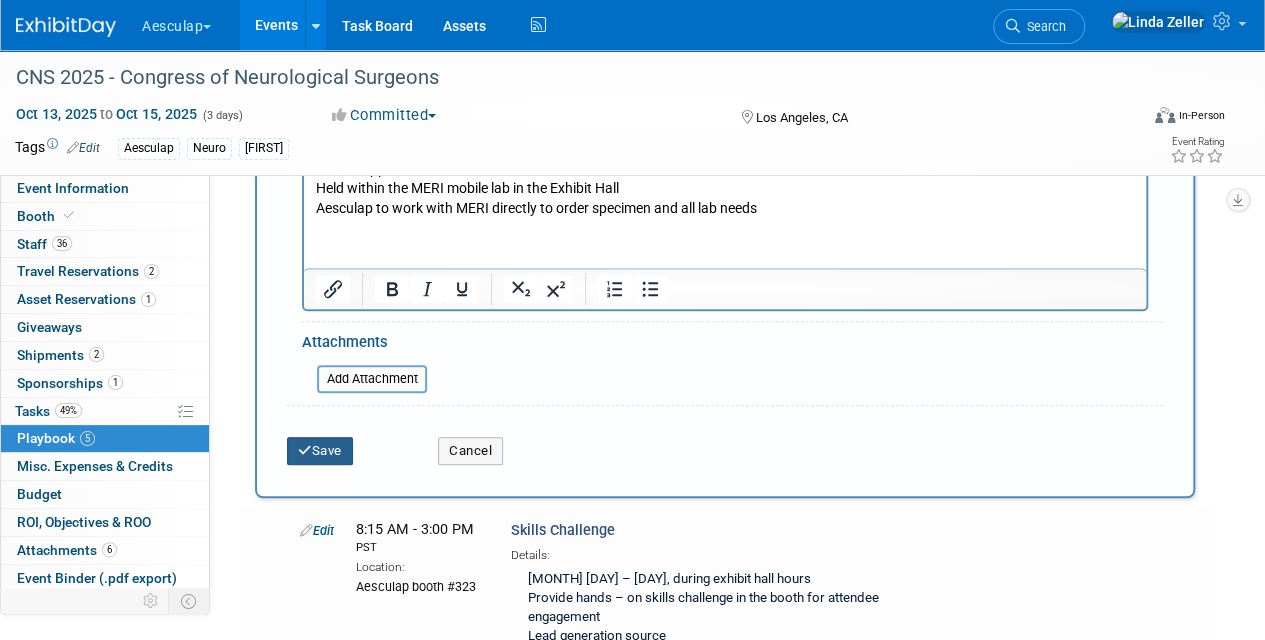click on "Save" at bounding box center (320, 451) 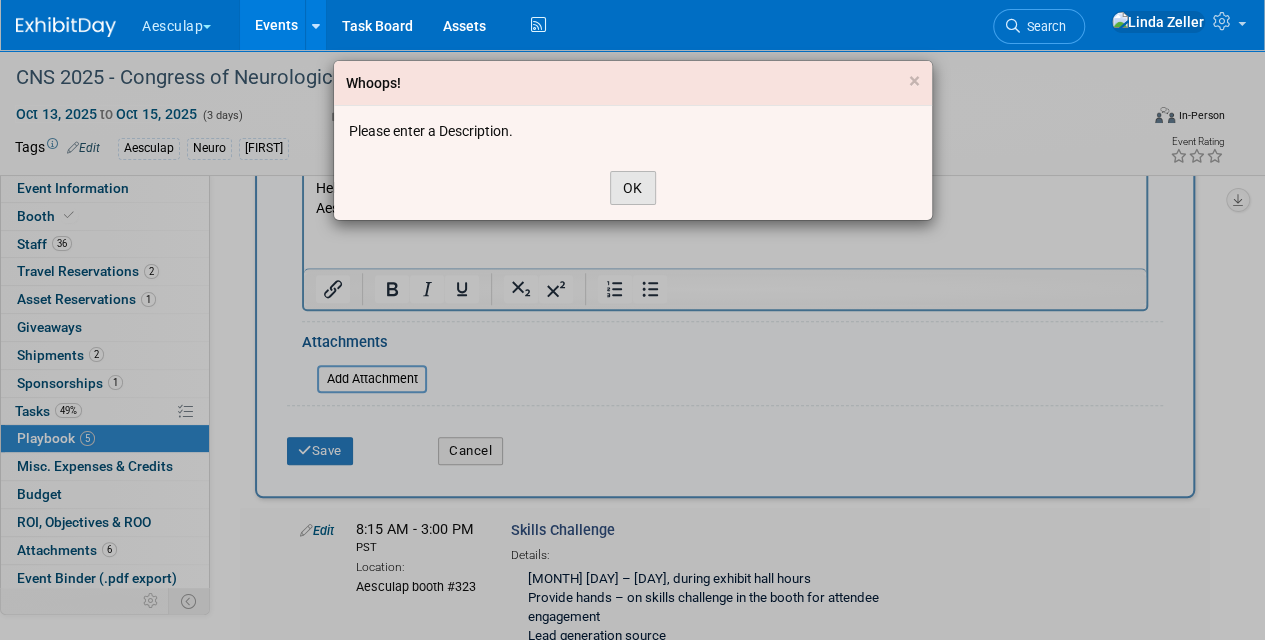 click on "OK" at bounding box center [633, 188] 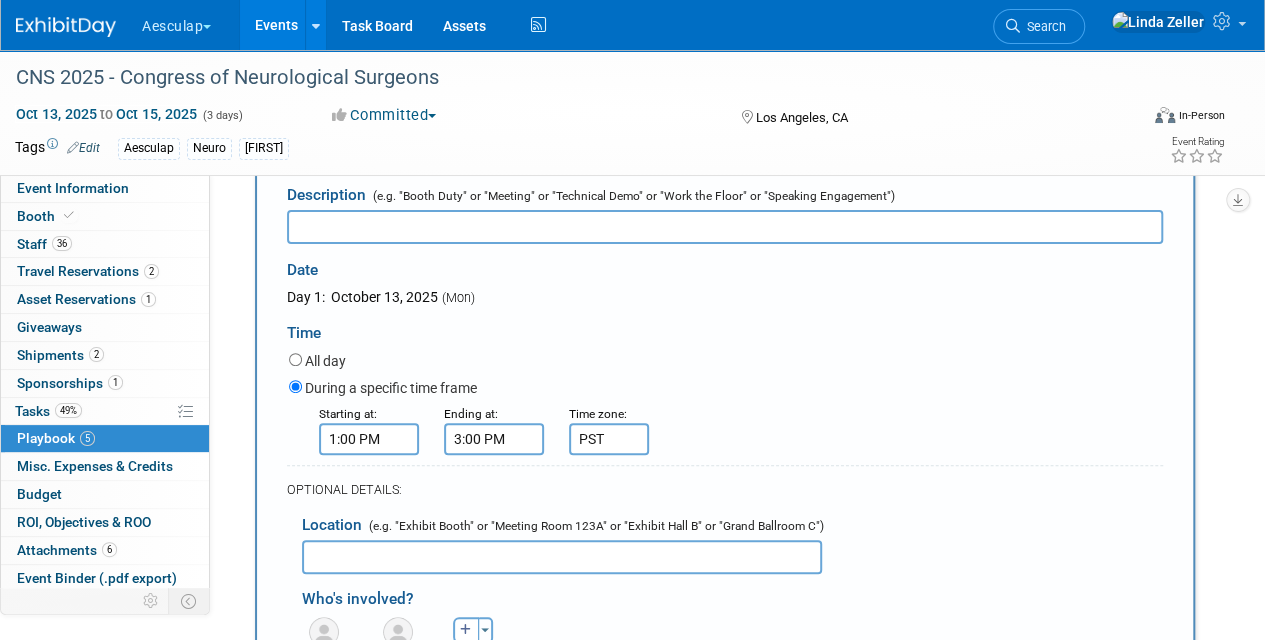 scroll, scrollTop: 164, scrollLeft: 0, axis: vertical 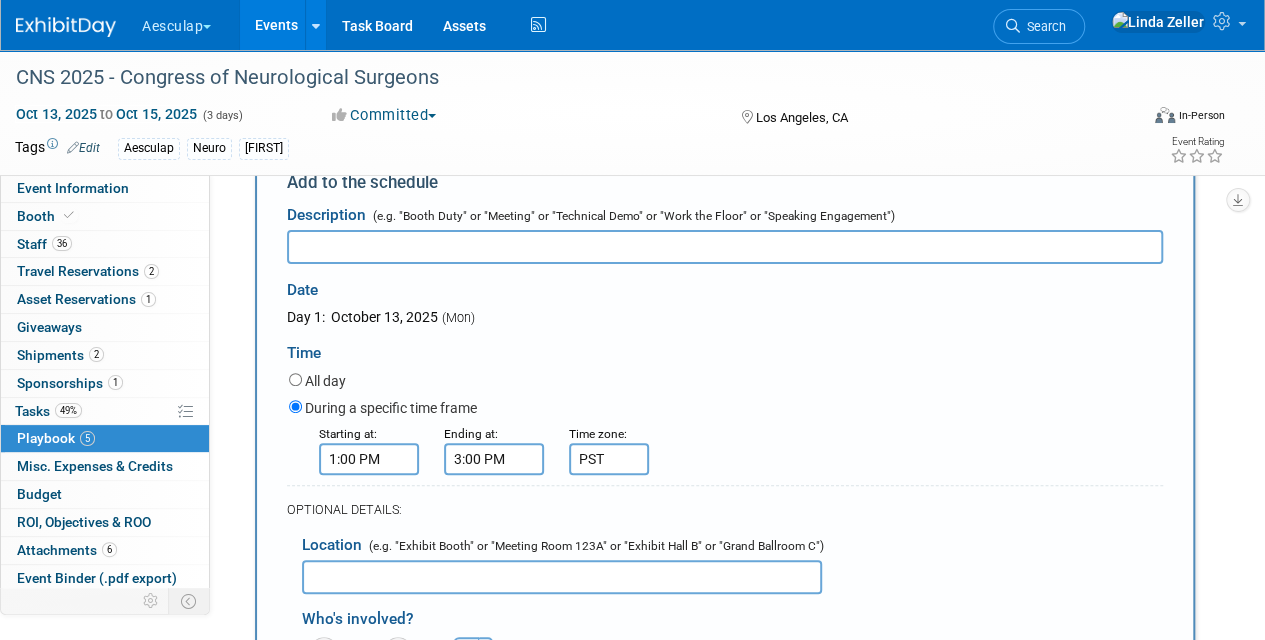 click at bounding box center (725, 247) 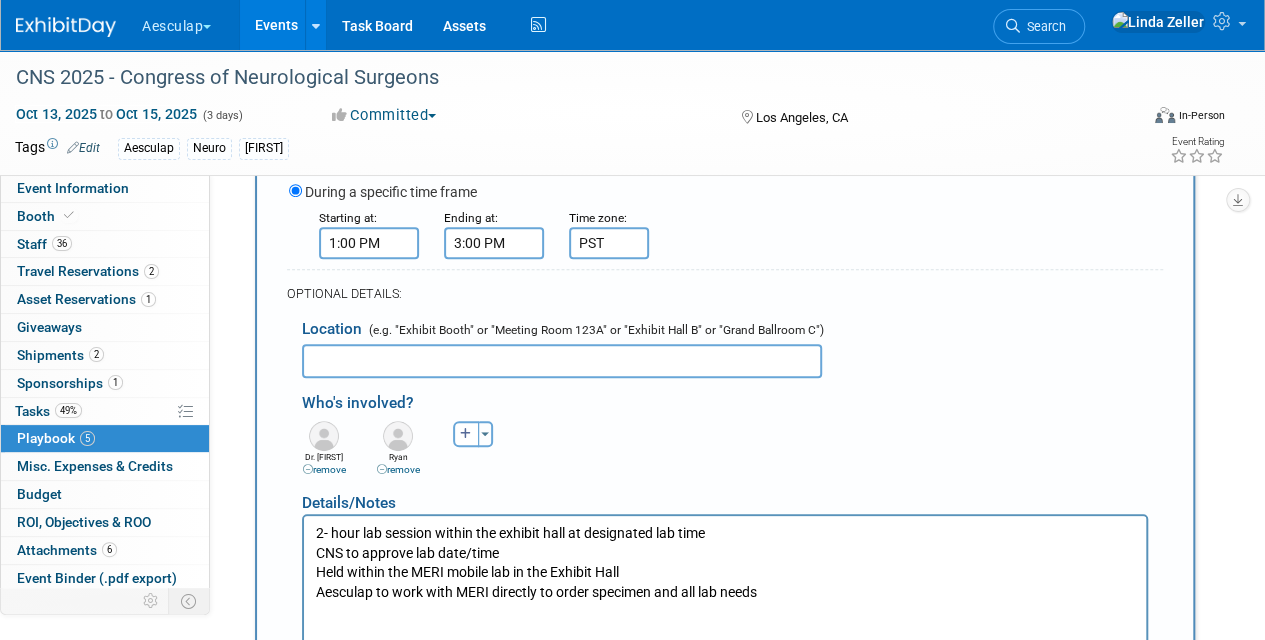 scroll, scrollTop: 364, scrollLeft: 0, axis: vertical 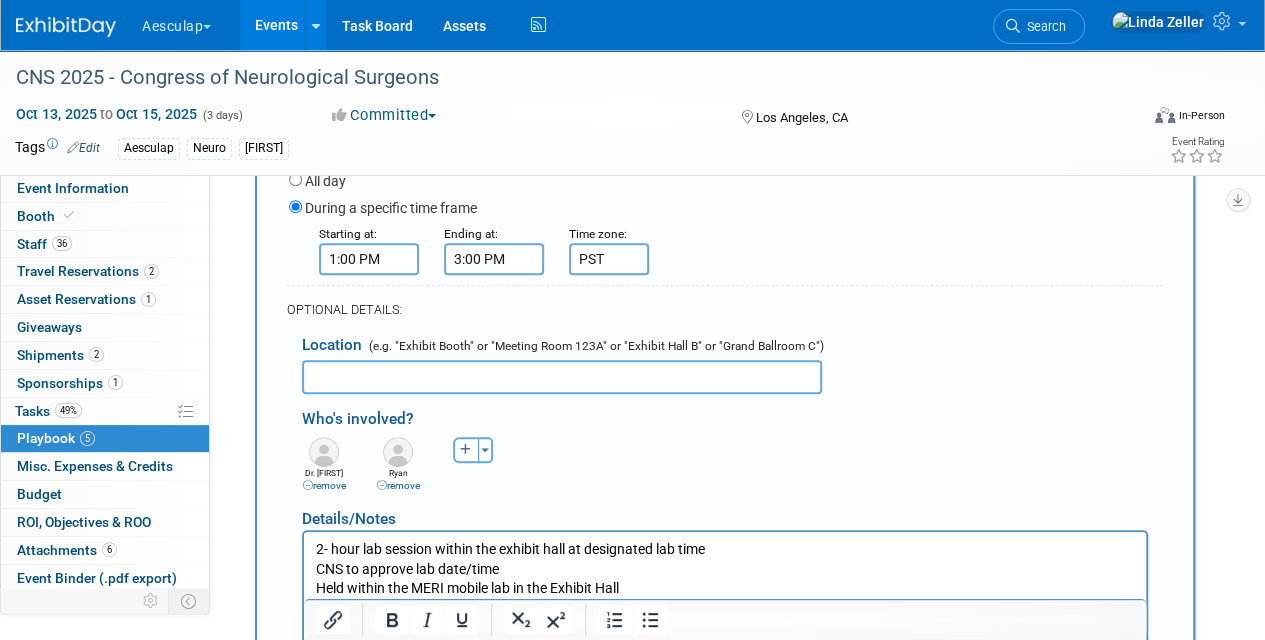 type on "Hands-on Cadaveric Lab - MERI Lab" 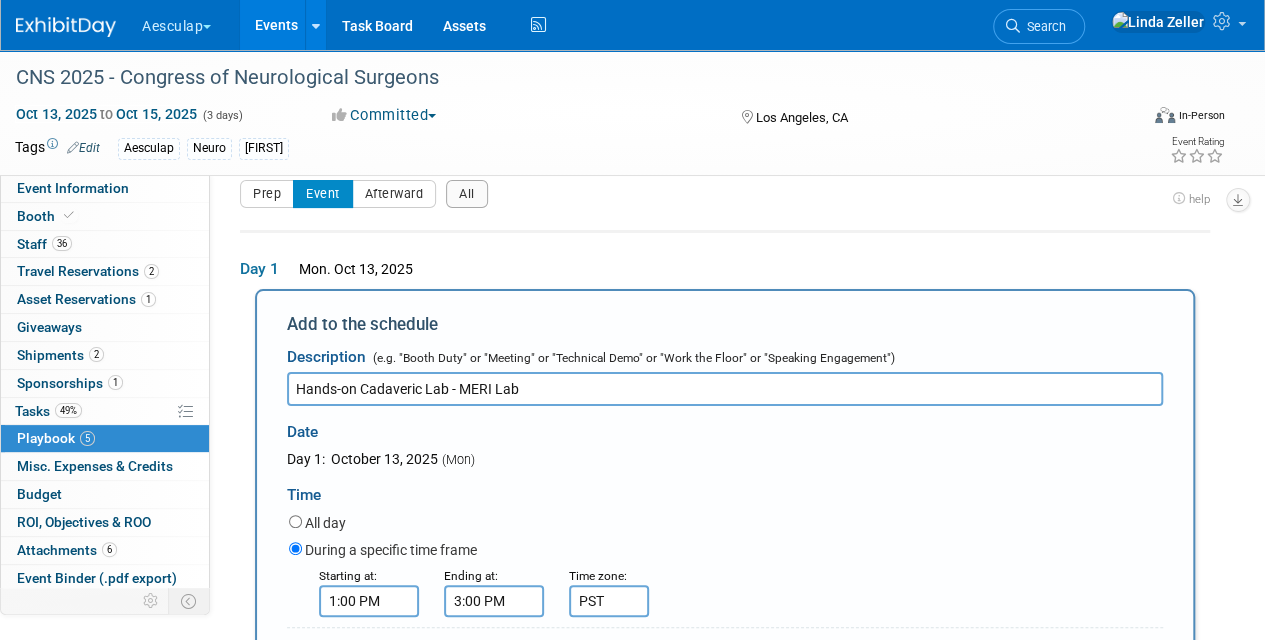 scroll, scrollTop: 0, scrollLeft: 0, axis: both 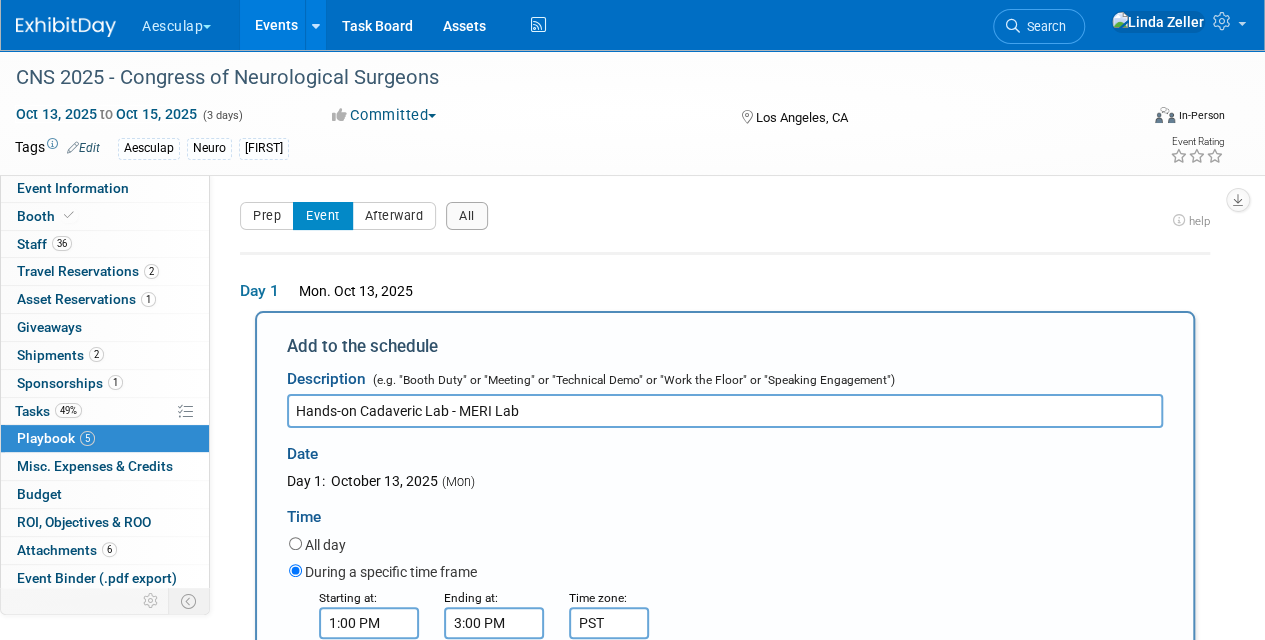 type on "Meri Lab - on the exhibit floor" 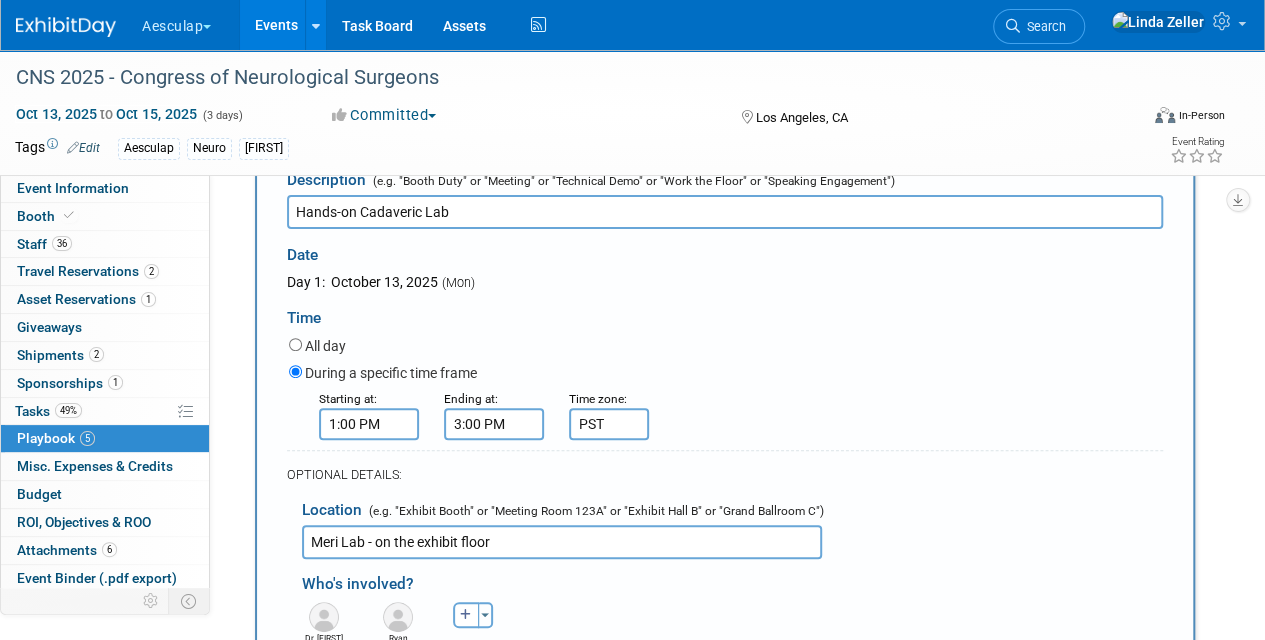 scroll, scrollTop: 400, scrollLeft: 0, axis: vertical 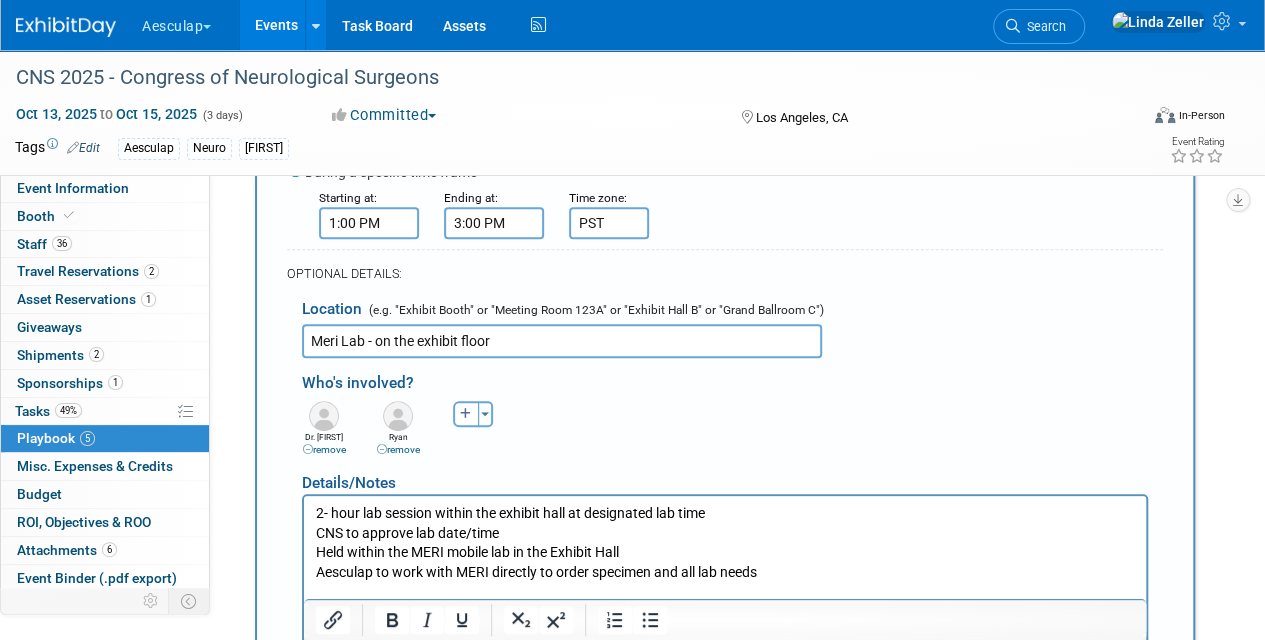 type on "Hands-on Cadaveric Lab" 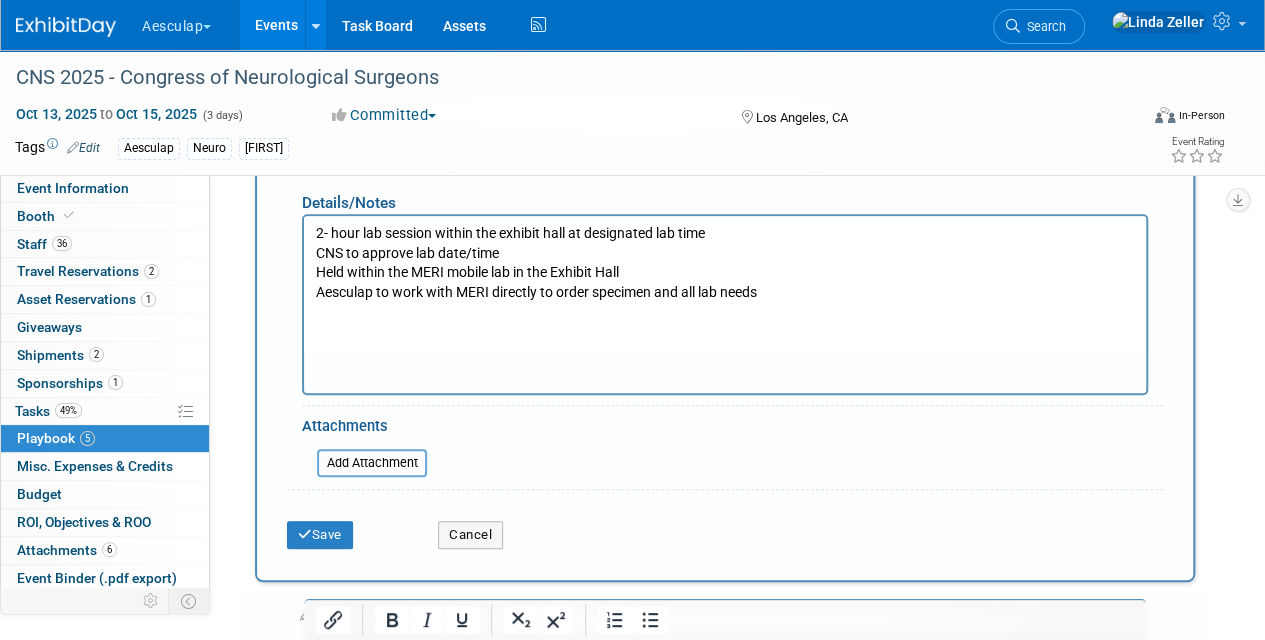 scroll, scrollTop: 700, scrollLeft: 0, axis: vertical 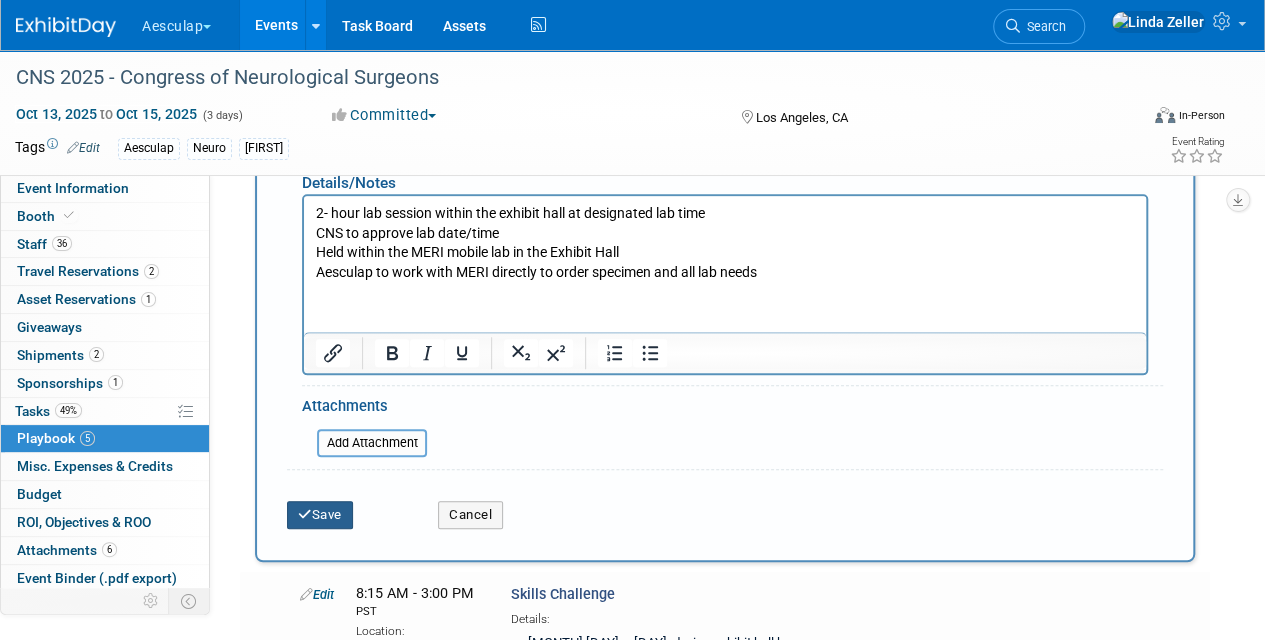 type on "Meri Mobile Lab - on the exhibit floor" 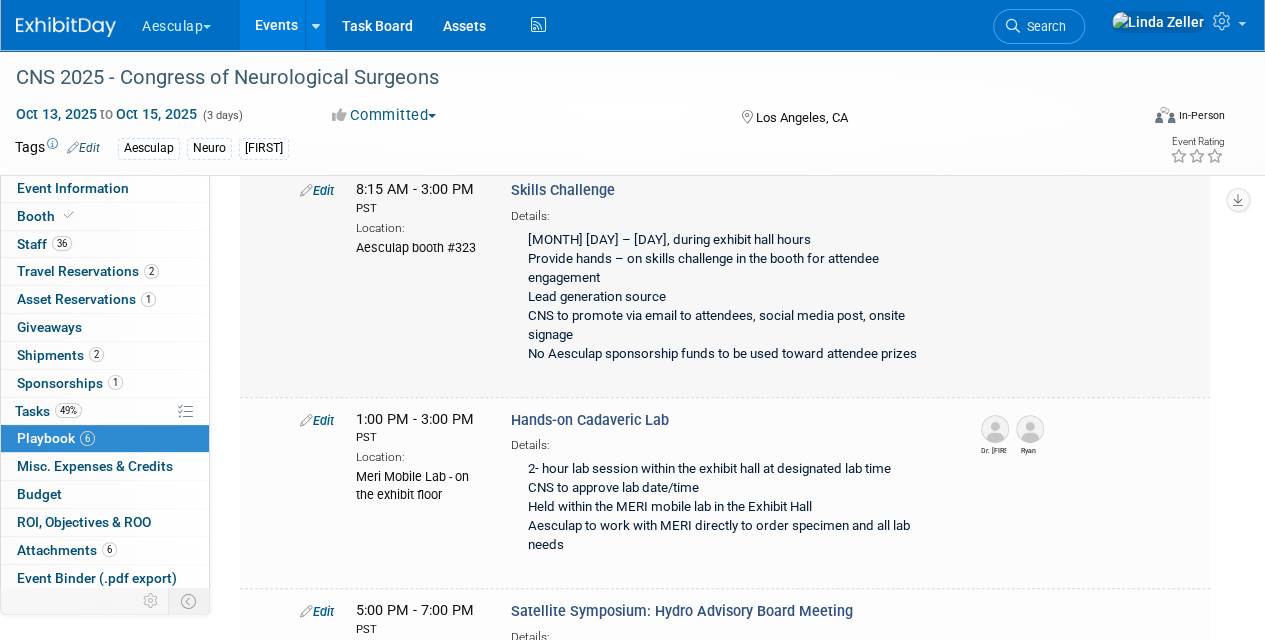 scroll, scrollTop: 0, scrollLeft: 0, axis: both 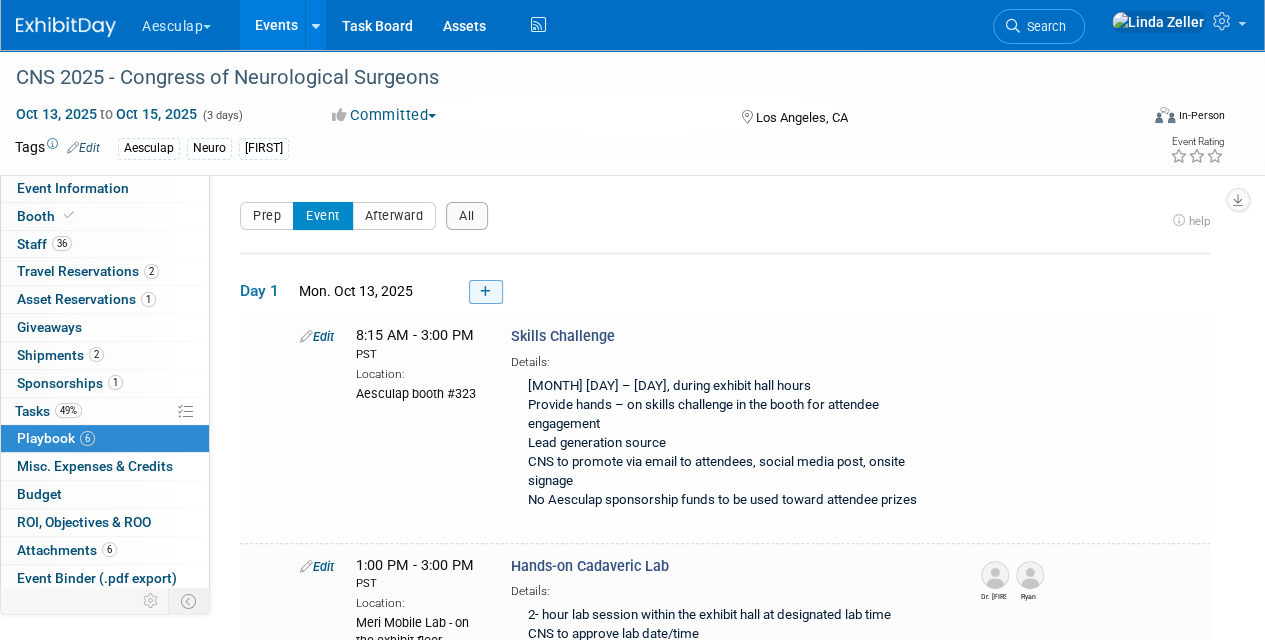 click at bounding box center [485, 292] 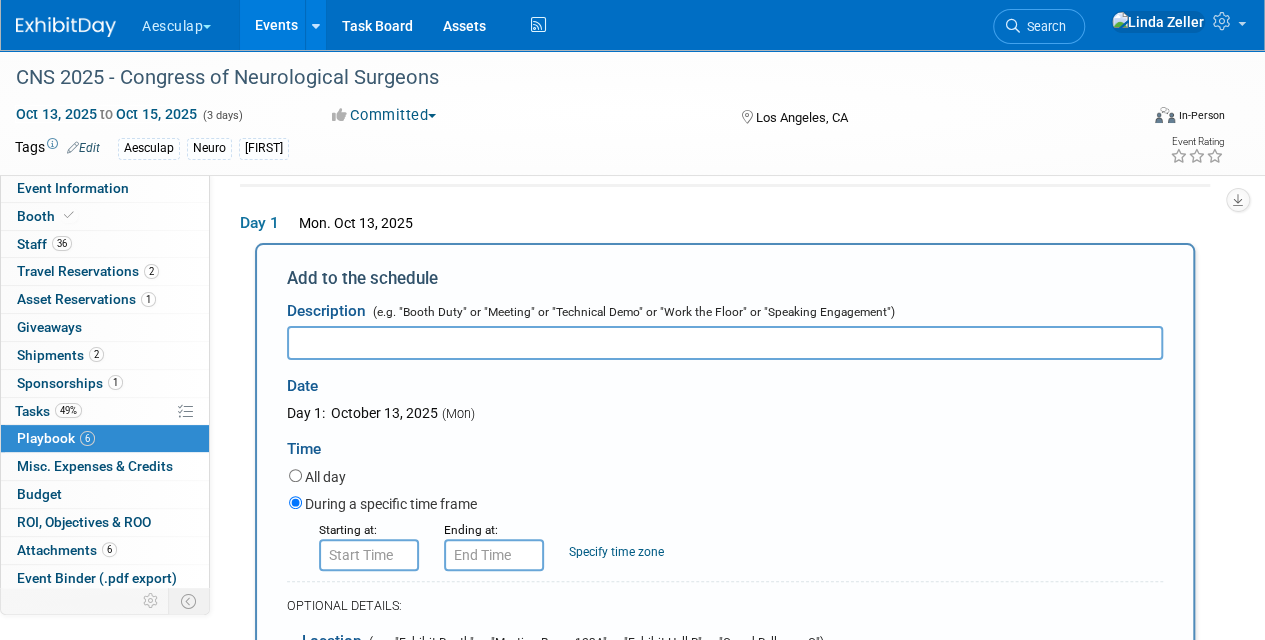 scroll, scrollTop: 64, scrollLeft: 0, axis: vertical 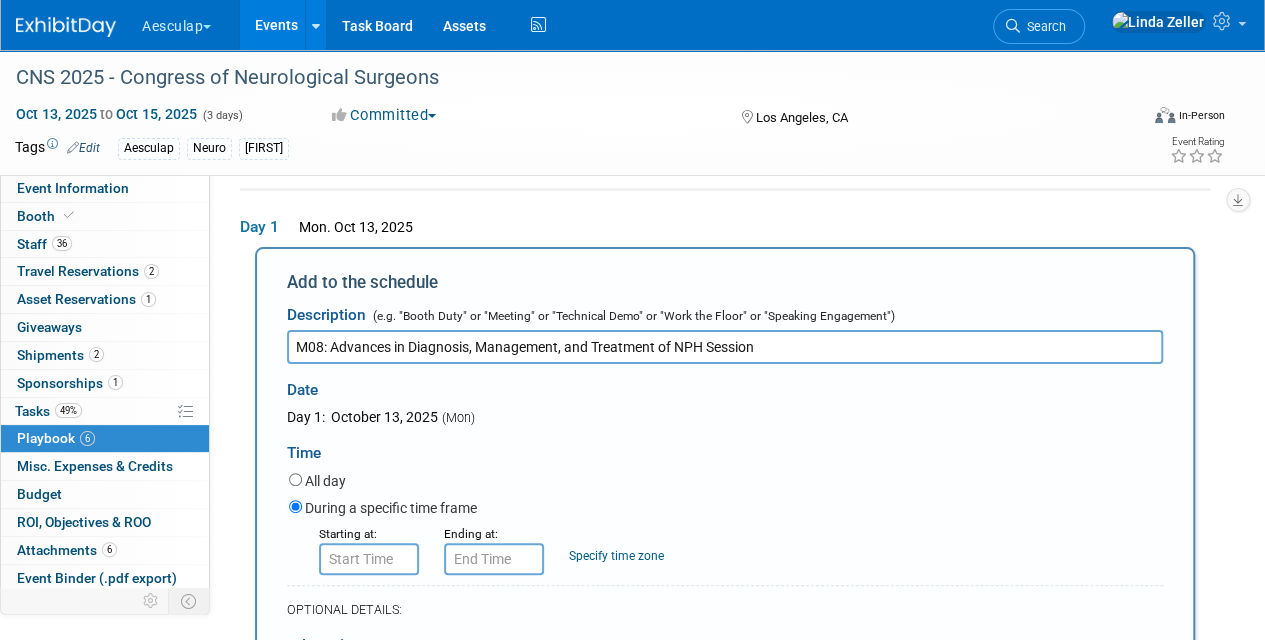 type on "M08: Advances in Diagnosis, Management, and Treatment of NPH Session" 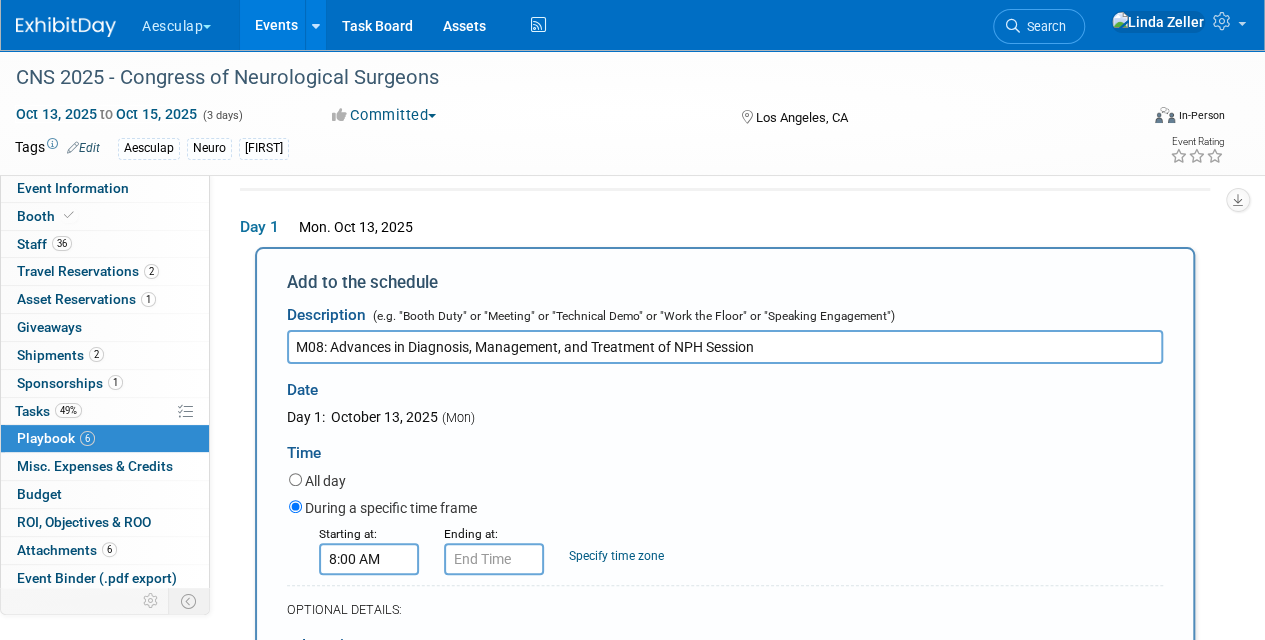 click on "8:00 AM" at bounding box center (369, 559) 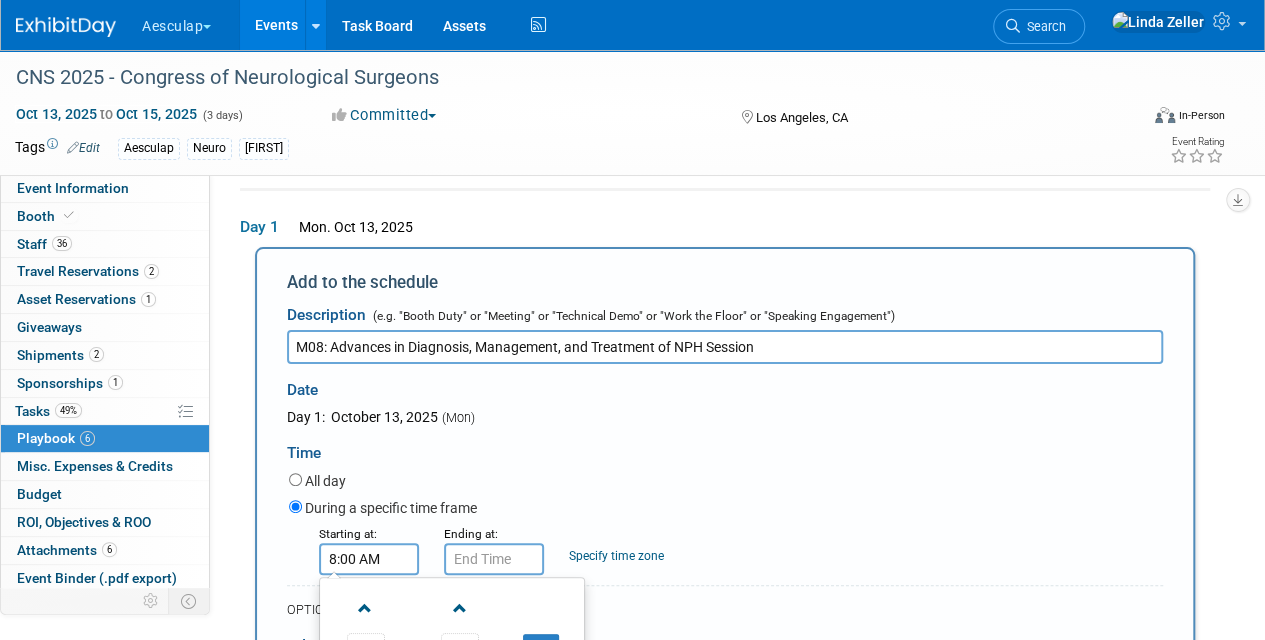 drag, startPoint x: 380, startPoint y: 558, endPoint x: 270, endPoint y: 566, distance: 110.29053 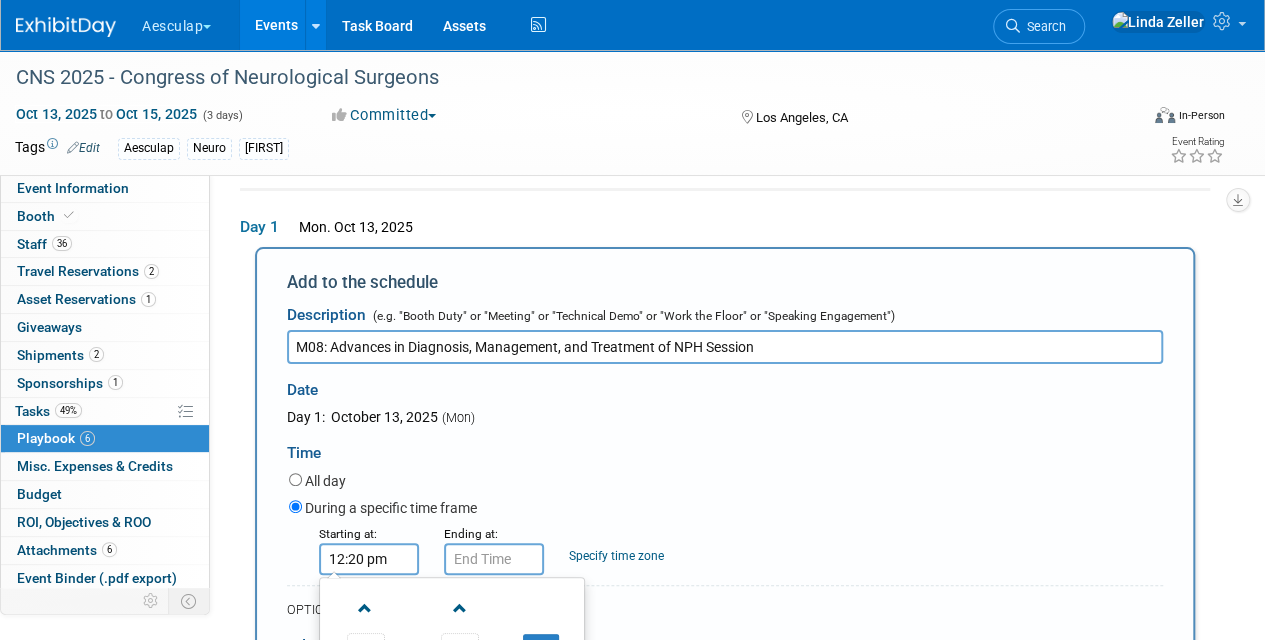 type on "12:20 PM" 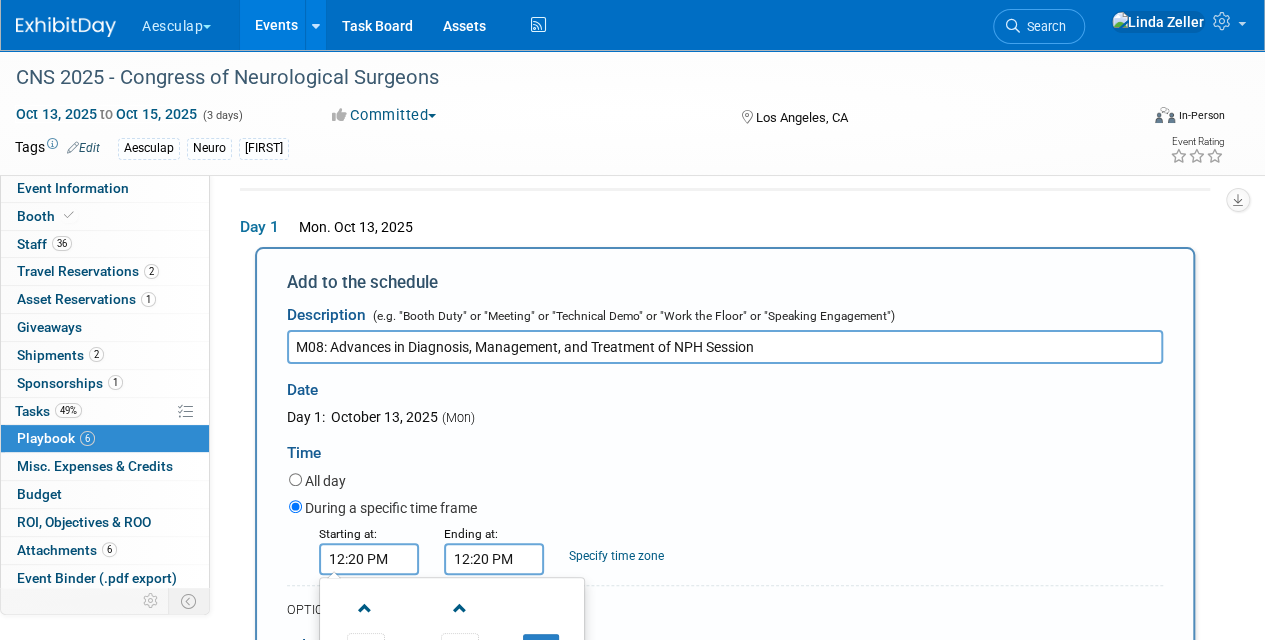 click on "12:20 PM" at bounding box center [494, 559] 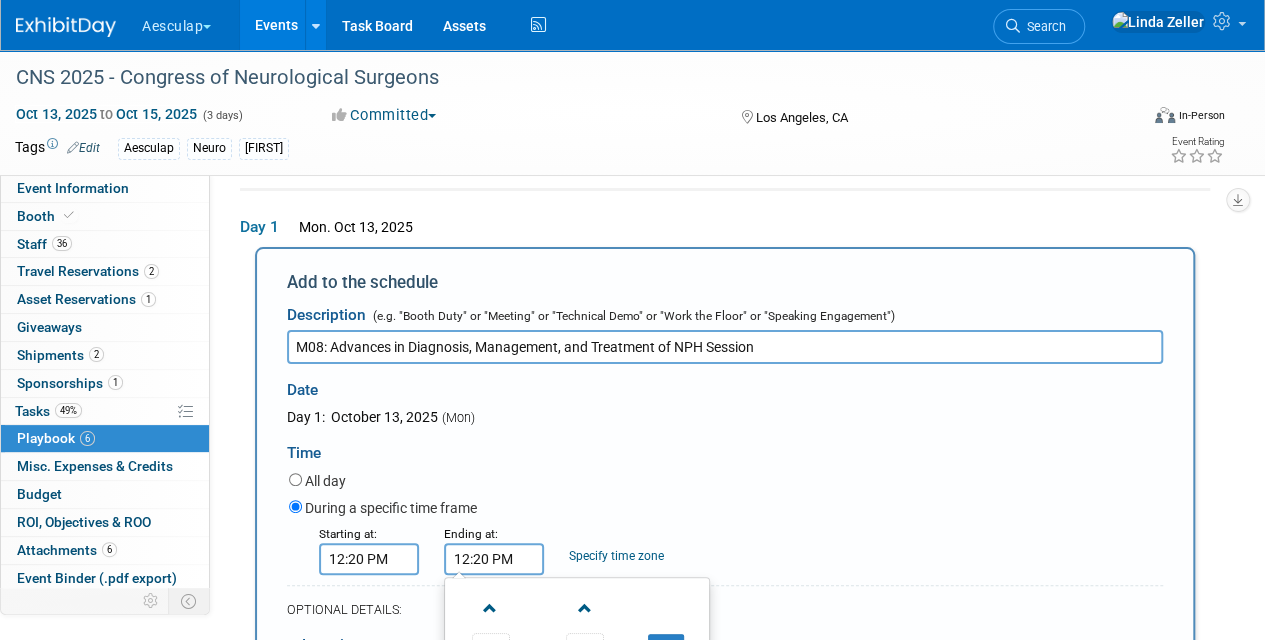 drag, startPoint x: 522, startPoint y: 548, endPoint x: 320, endPoint y: 531, distance: 202.71408 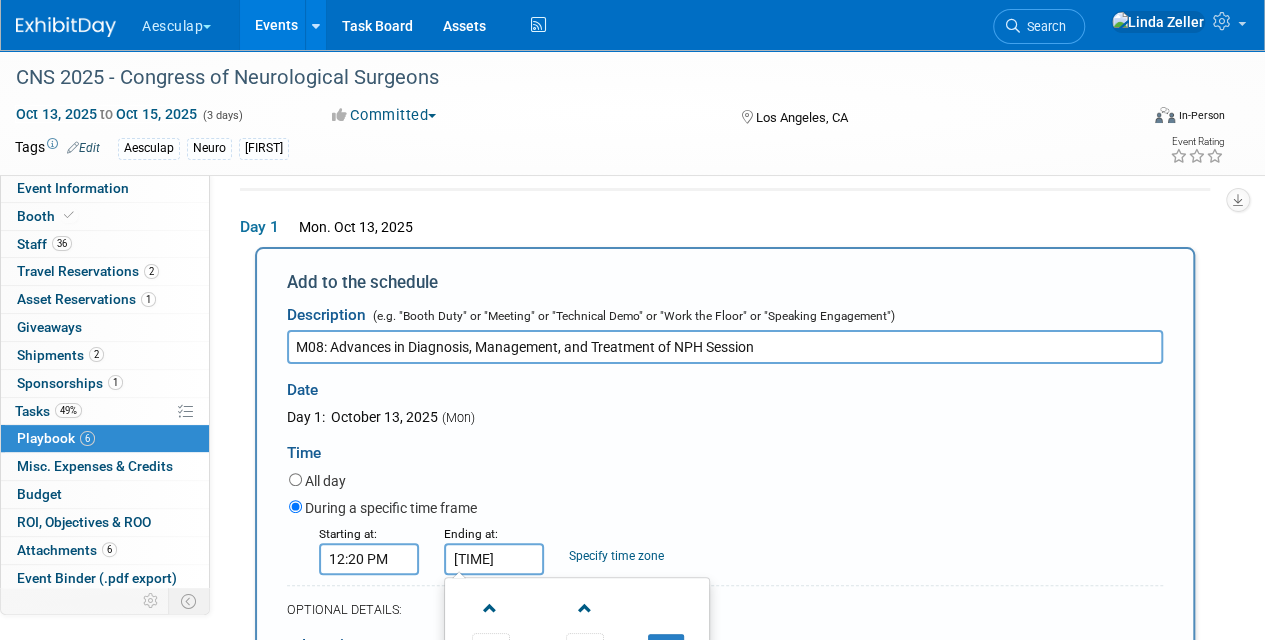 type on "1:50 PM" 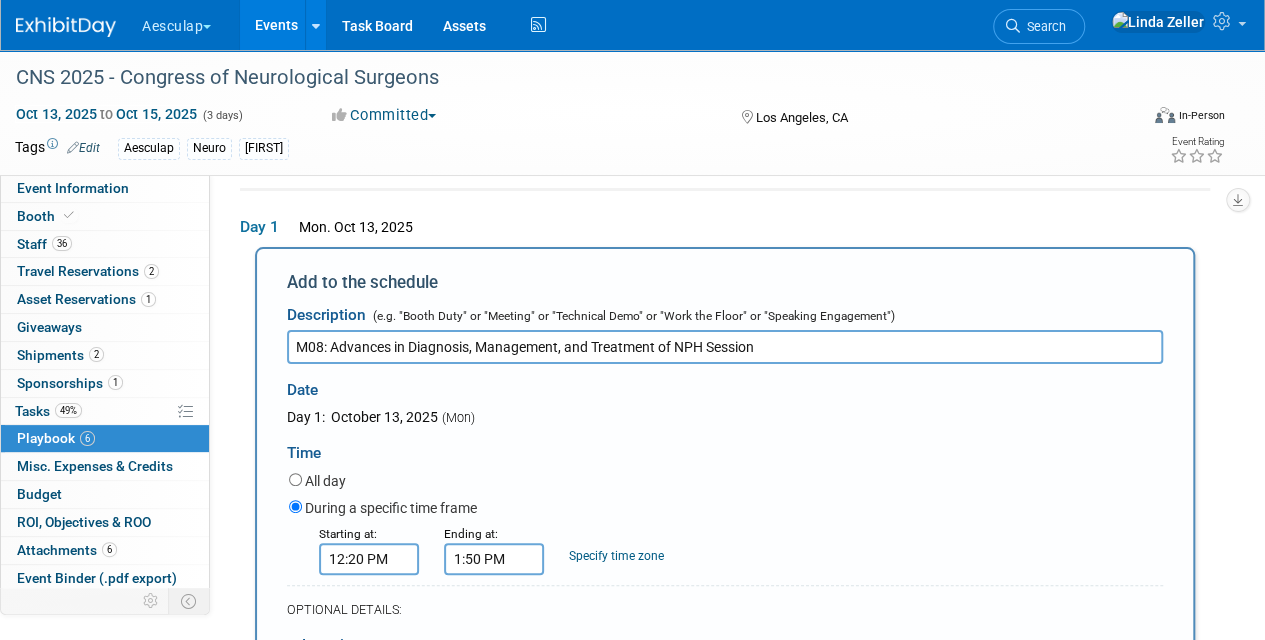 click on "Specify time zone" at bounding box center [616, 556] 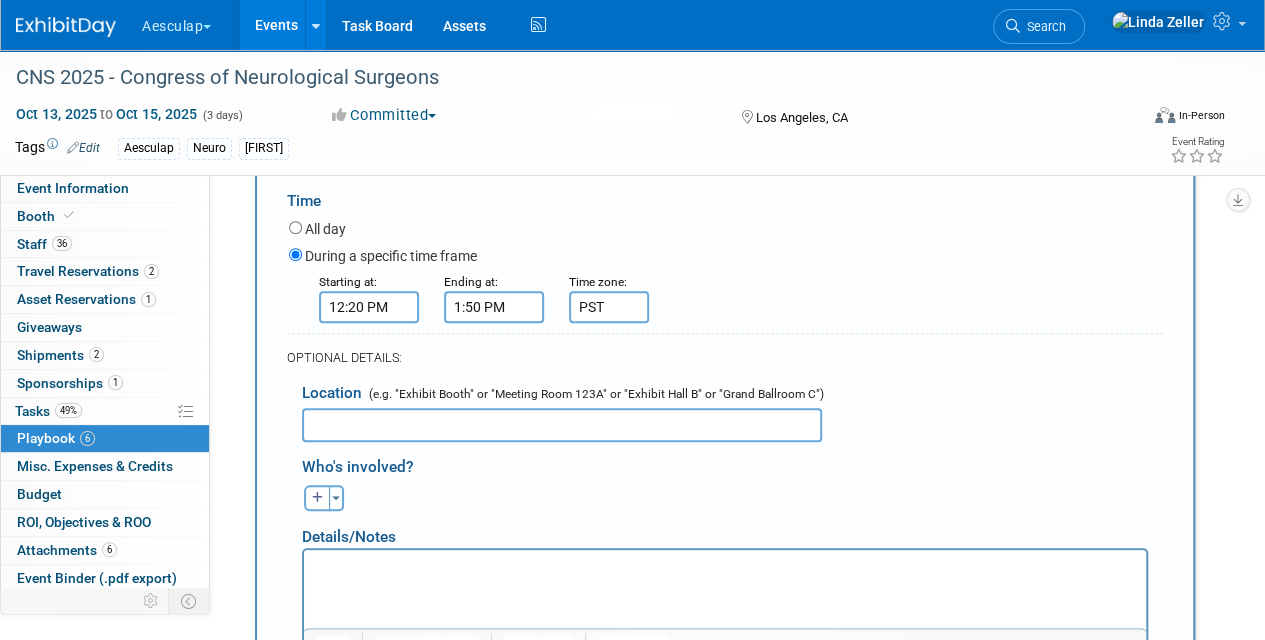 scroll, scrollTop: 364, scrollLeft: 0, axis: vertical 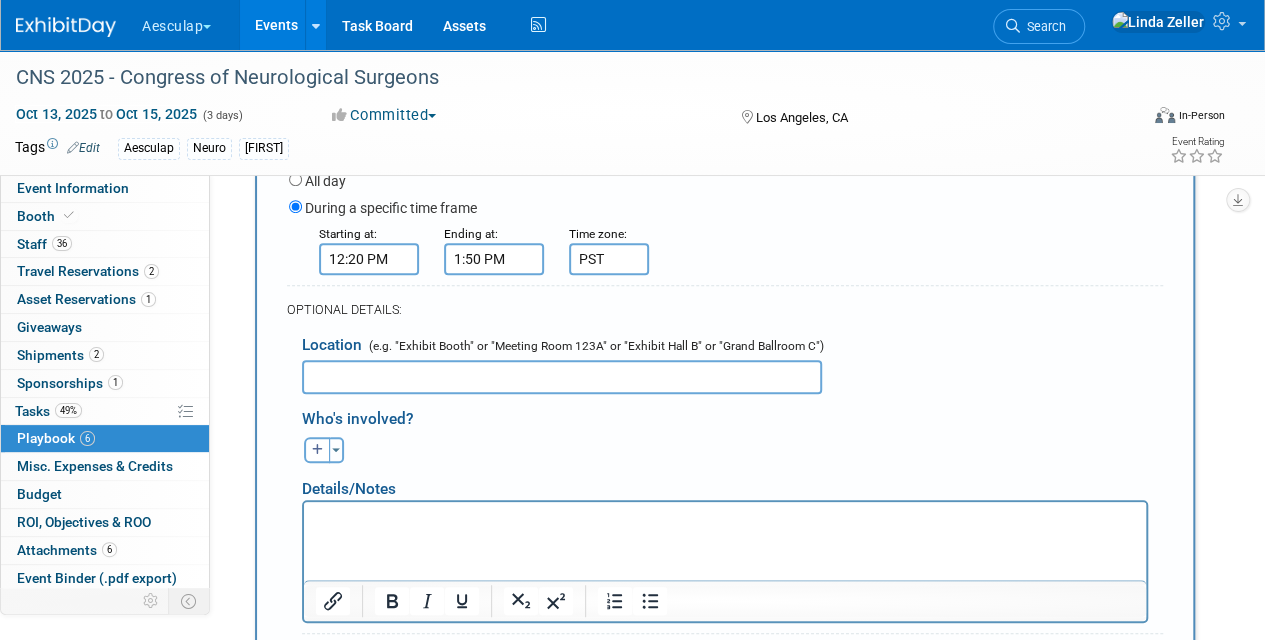 type on "PST" 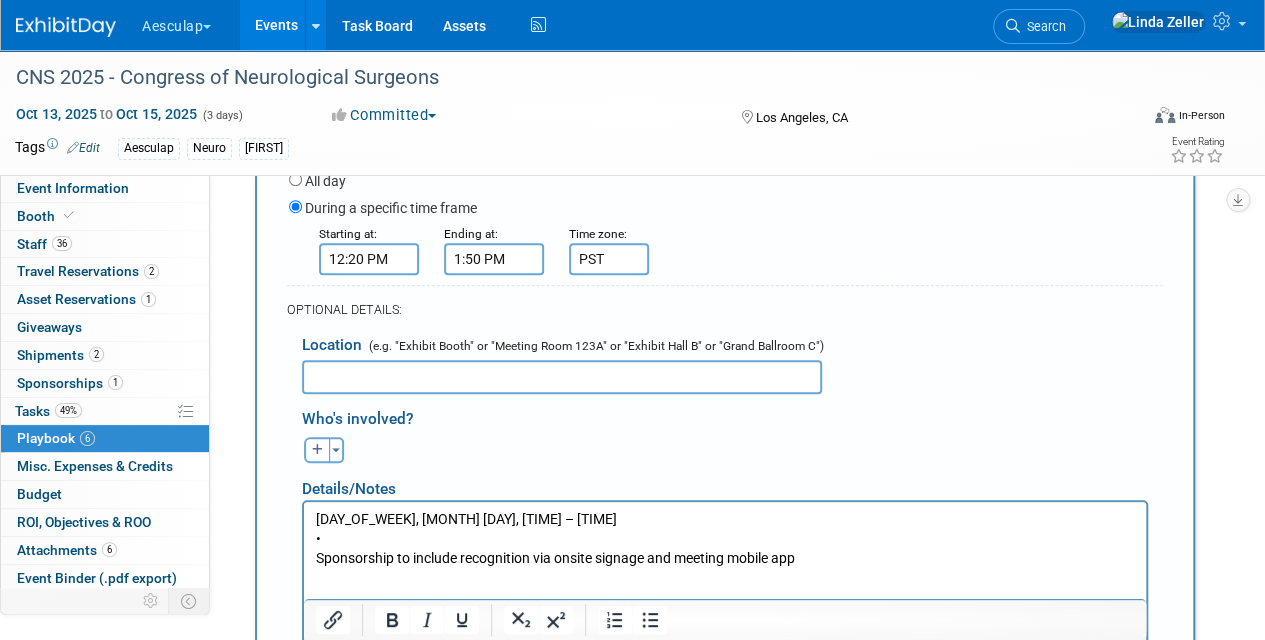 click on "[DAY], [MONTH] [DATE], [TIME] AM – [TIME] PM • Sponsorship to include recognition via onsite signage and meeting mobile app" at bounding box center (725, 538) 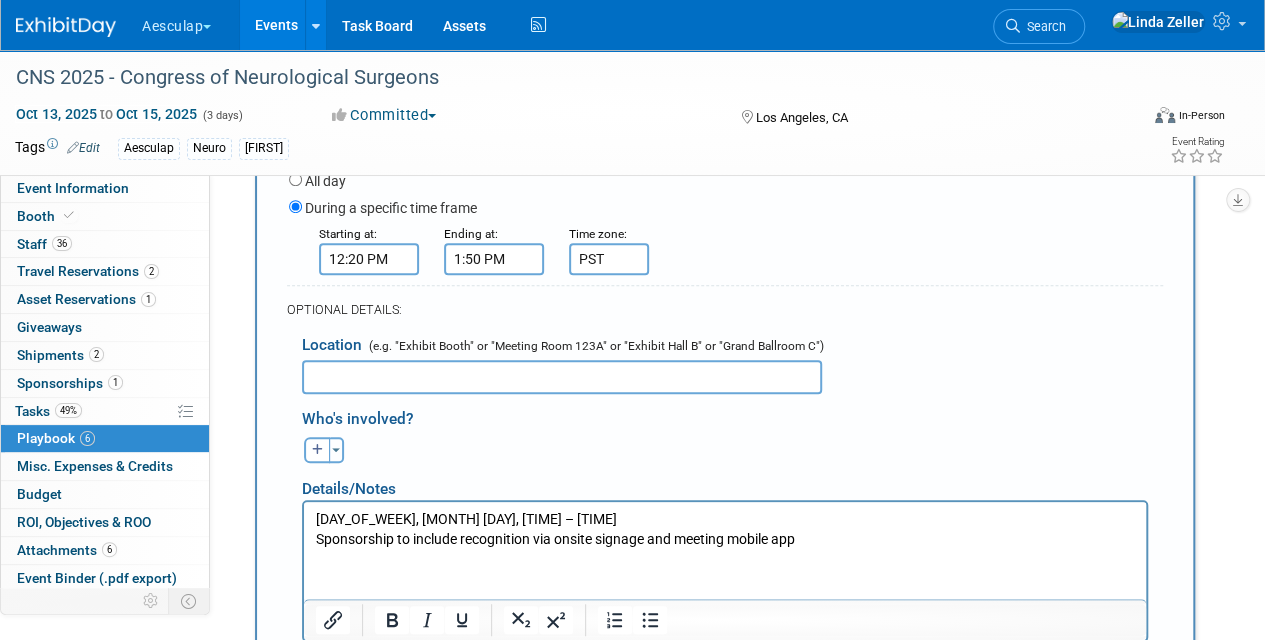 click on "Monday, October 13, 12:20 – 1:50 Sponsorship to include recognition via onsite signage and meeting mobile app" at bounding box center (725, 528) 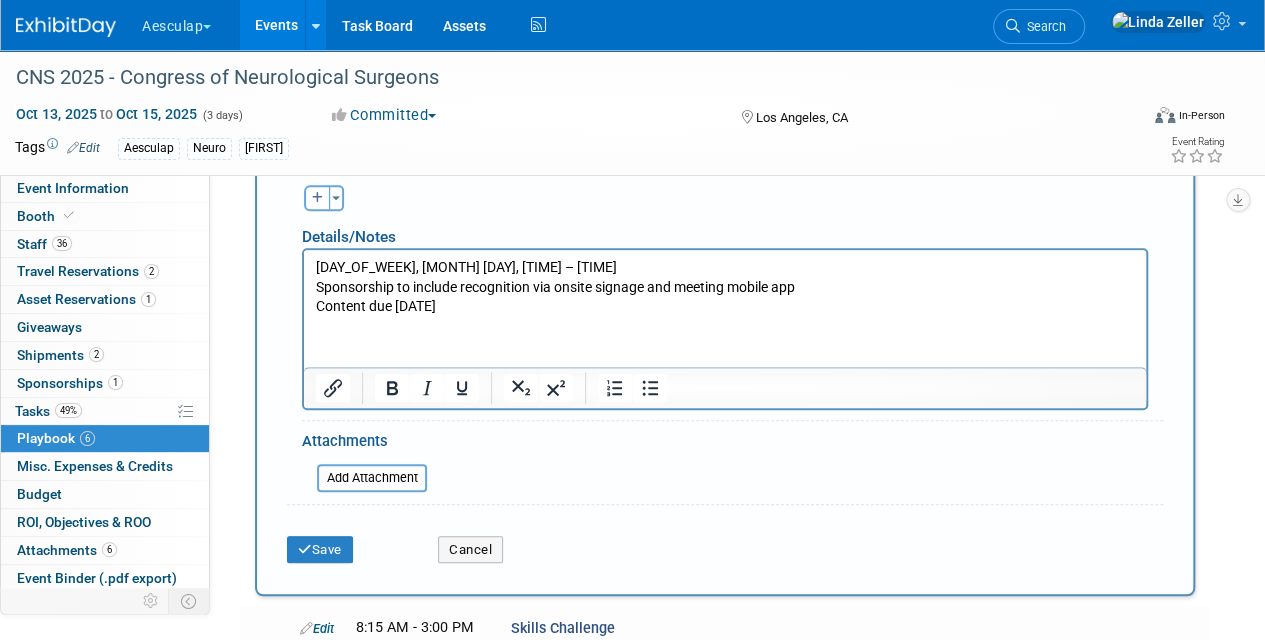 scroll, scrollTop: 664, scrollLeft: 0, axis: vertical 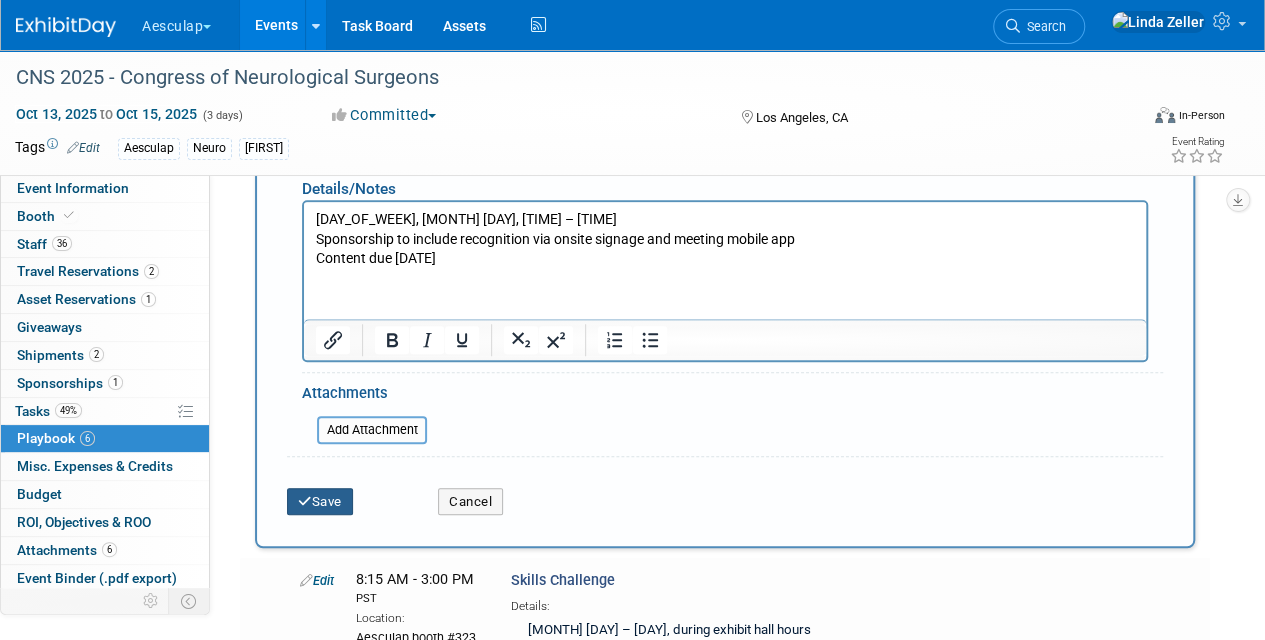 click on "Save" at bounding box center (320, 502) 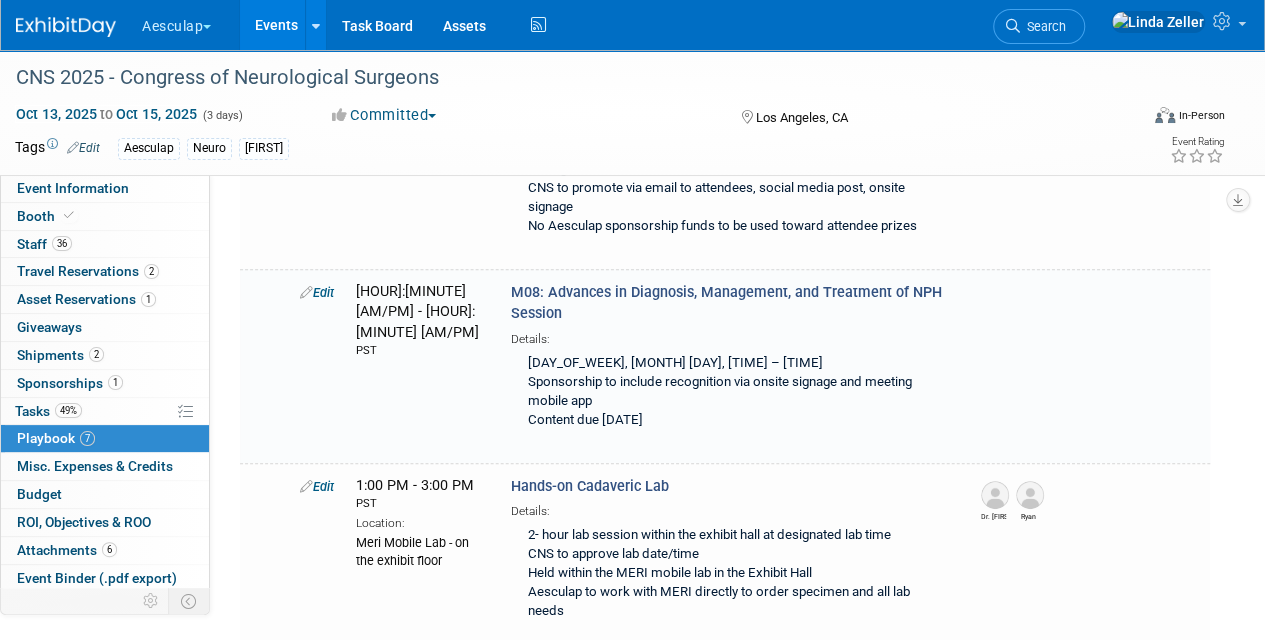 scroll, scrollTop: 290, scrollLeft: 0, axis: vertical 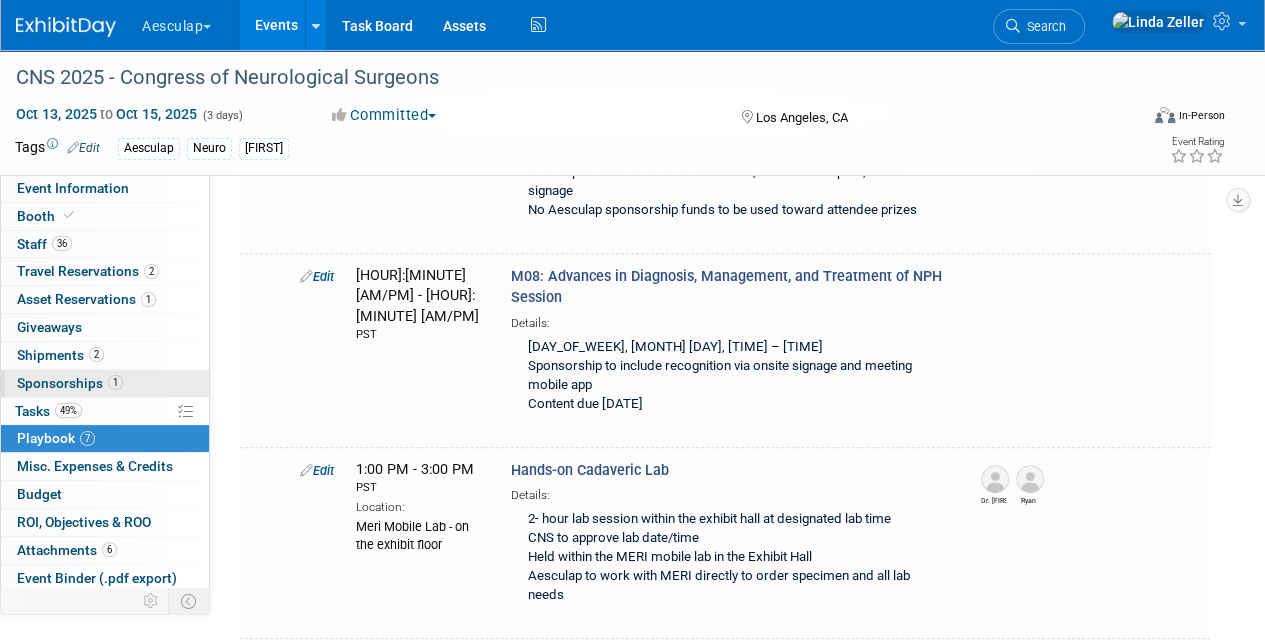 click on "Sponsorships 1" at bounding box center (70, 383) 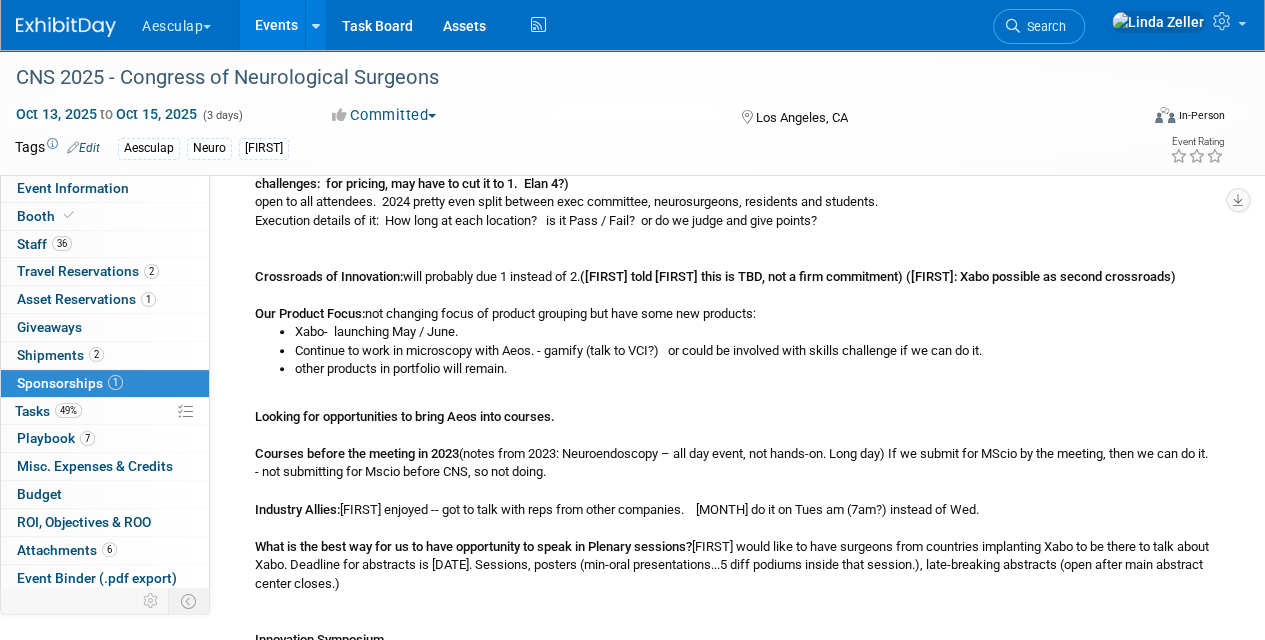 scroll, scrollTop: 0, scrollLeft: 0, axis: both 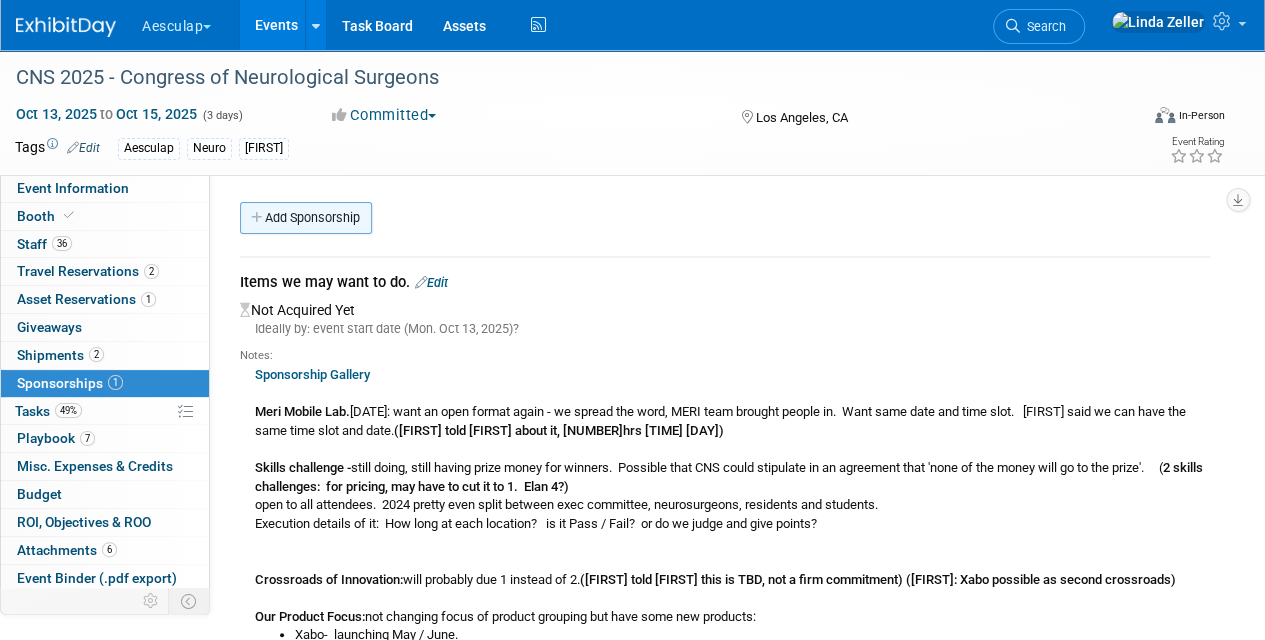 click on "Add Sponsorship" at bounding box center [306, 218] 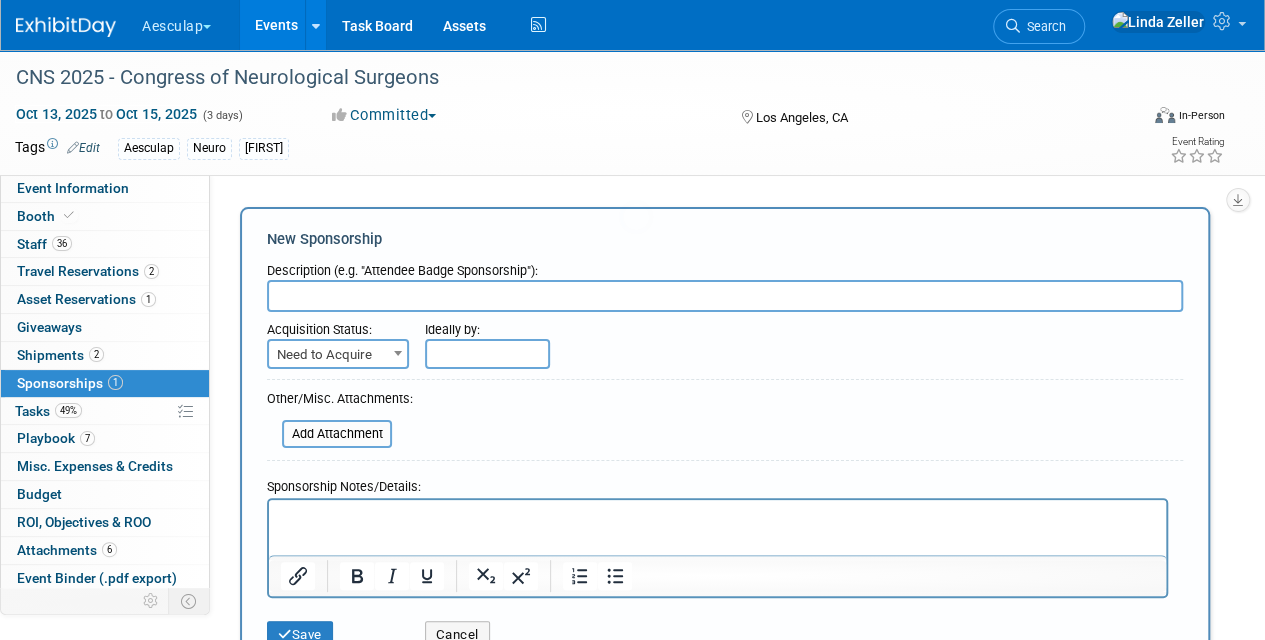 scroll, scrollTop: 0, scrollLeft: 0, axis: both 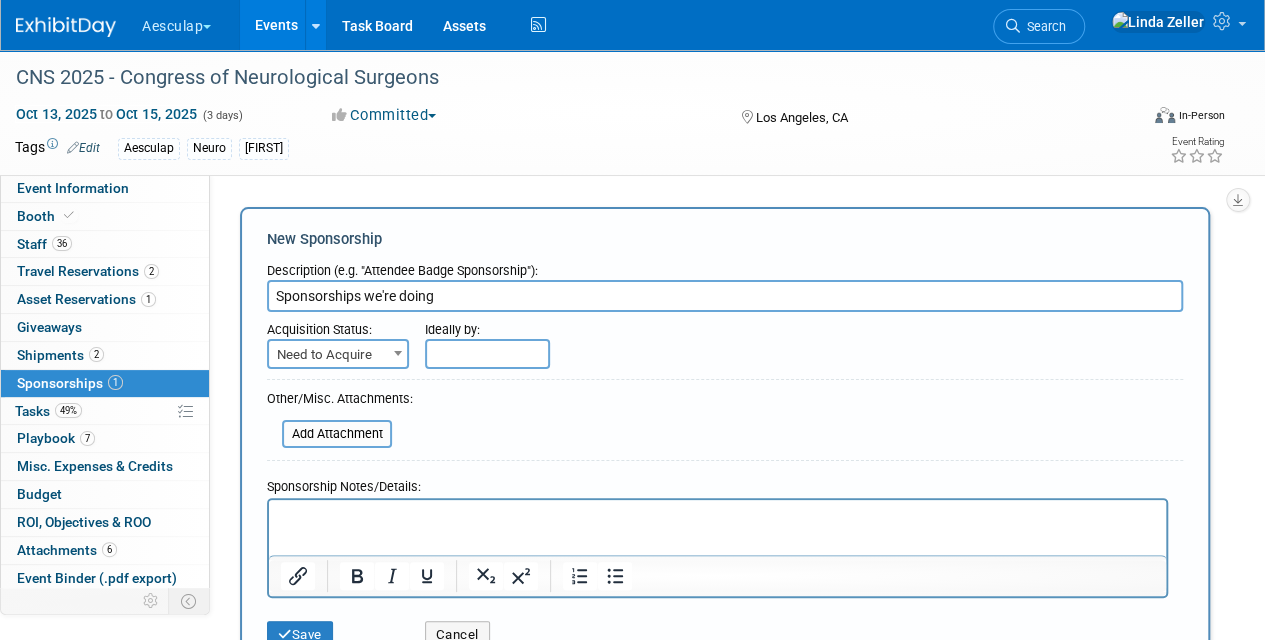 type on "Sponsorships we're doing" 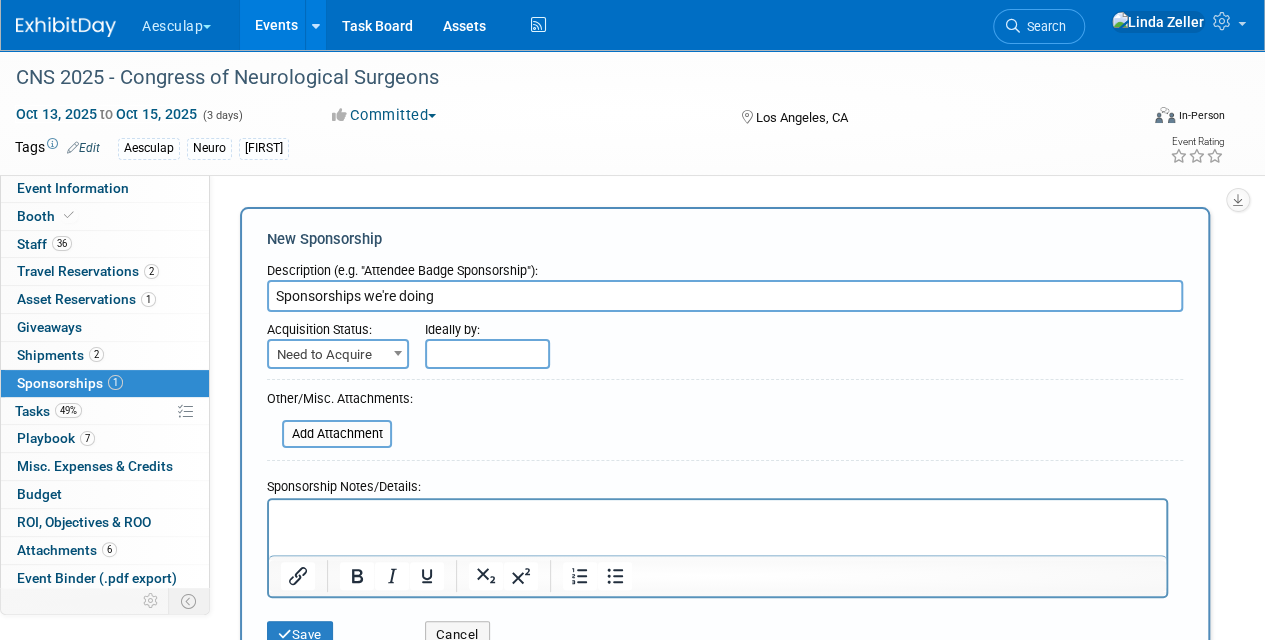 click on "Need to Acquire" at bounding box center (338, 355) 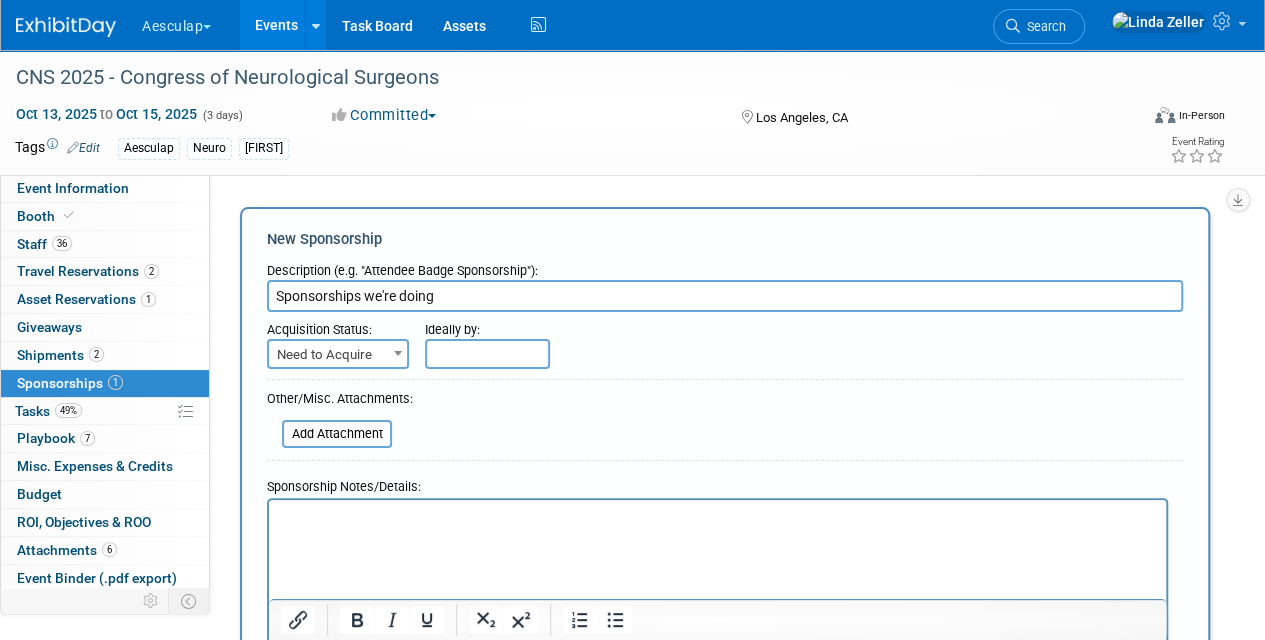 scroll, scrollTop: 202, scrollLeft: 0, axis: vertical 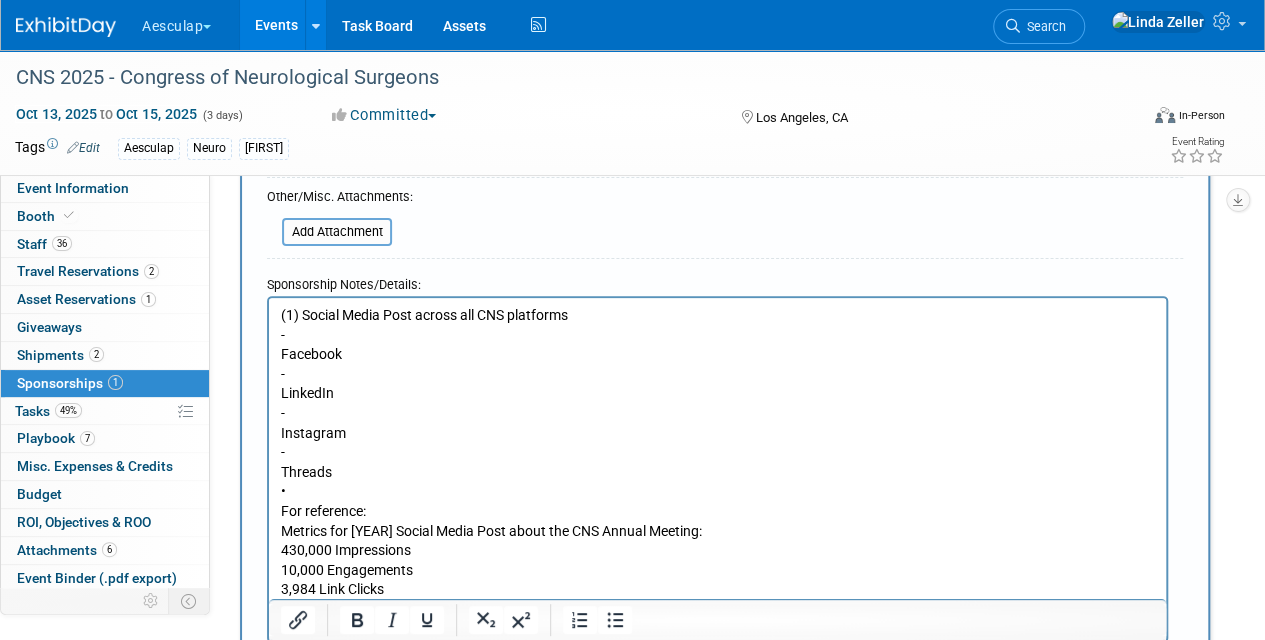 click on "(1) Social Media Post across all CNS platforms - Facebook - LinkedIn - Instagram - Threads • For reference: Metrics for 2024 Social Media Post about the CNS Annual Meeting: 430,000 Impressions 10,000 Engagements 3,984 Link Clicks" at bounding box center (718, 453) 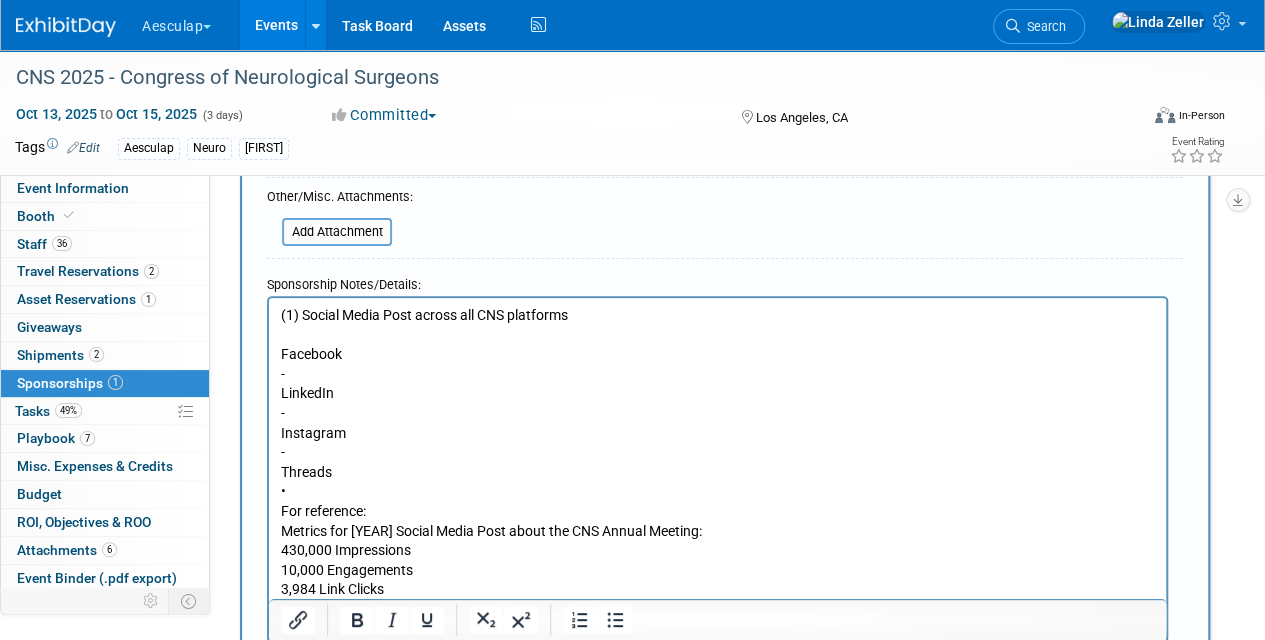 click on "(1) Social Media Post across all CNS platforms Facebook - LinkedIn - Instagram - Threads • For reference: Metrics for 2024 Social Media Post about the CNS Annual Meeting: 430,000 Impressions 10,000 Engagements 3,984 Link Clicks" at bounding box center [718, 453] 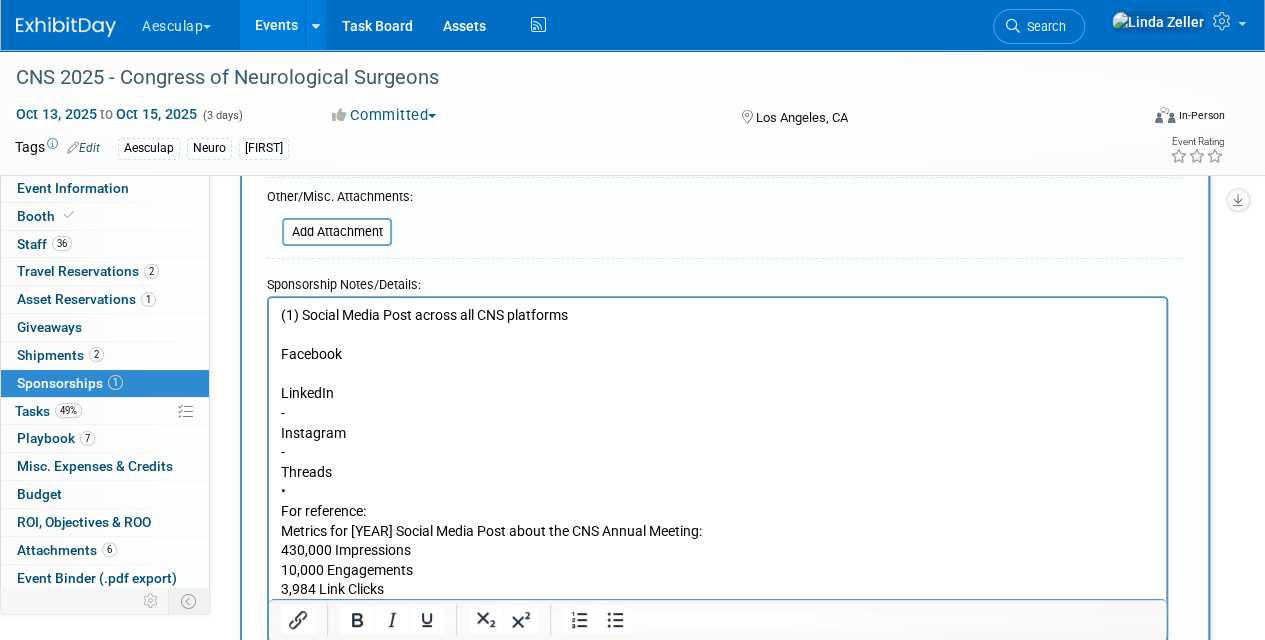 click on "(1) Social Media Post across all CNS platforms Facebook LinkedIn - Instagram - Threads • For reference: Metrics for 2024 Social Media Post about the CNS Annual Meeting: 430,000 Impressions 10,000 Engagements 3,984 Link Clicks" at bounding box center (718, 453) 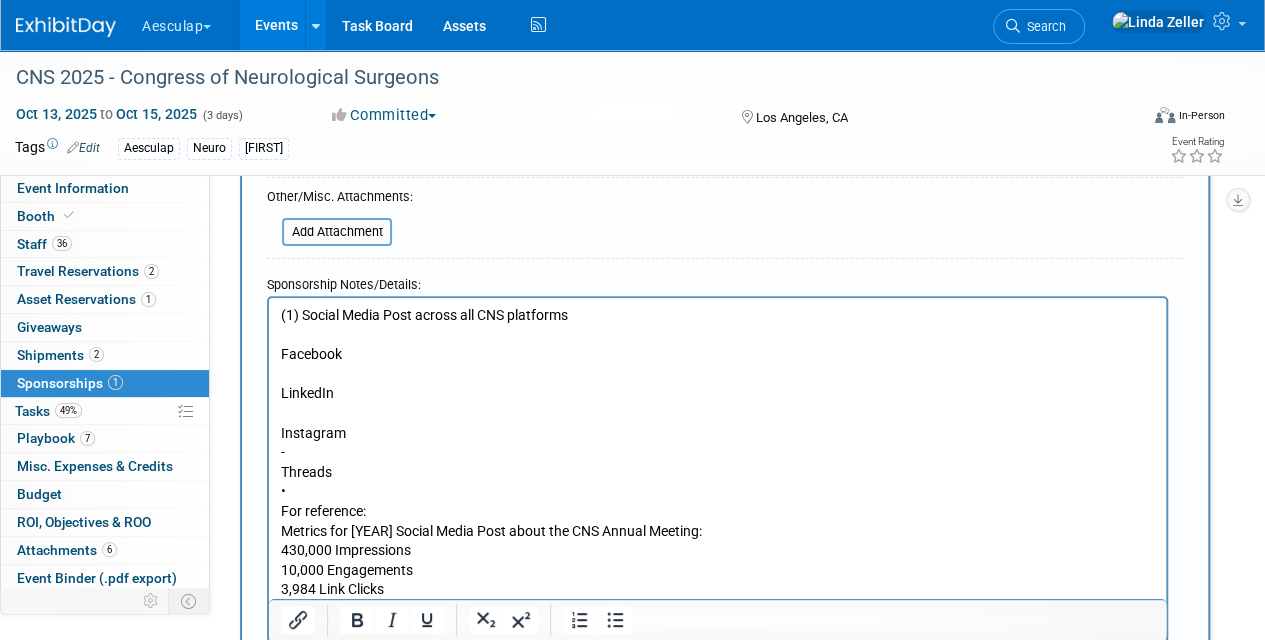 click on "(1) Social Media Post across all CNS platforms Facebook LinkedIn Instagram - Threads • For reference: Metrics for 2024 Social Media Post about the CNS Annual Meeting: 430,000 Impressions 10,000 Engagements 3,984 Link Clicks" at bounding box center (718, 453) 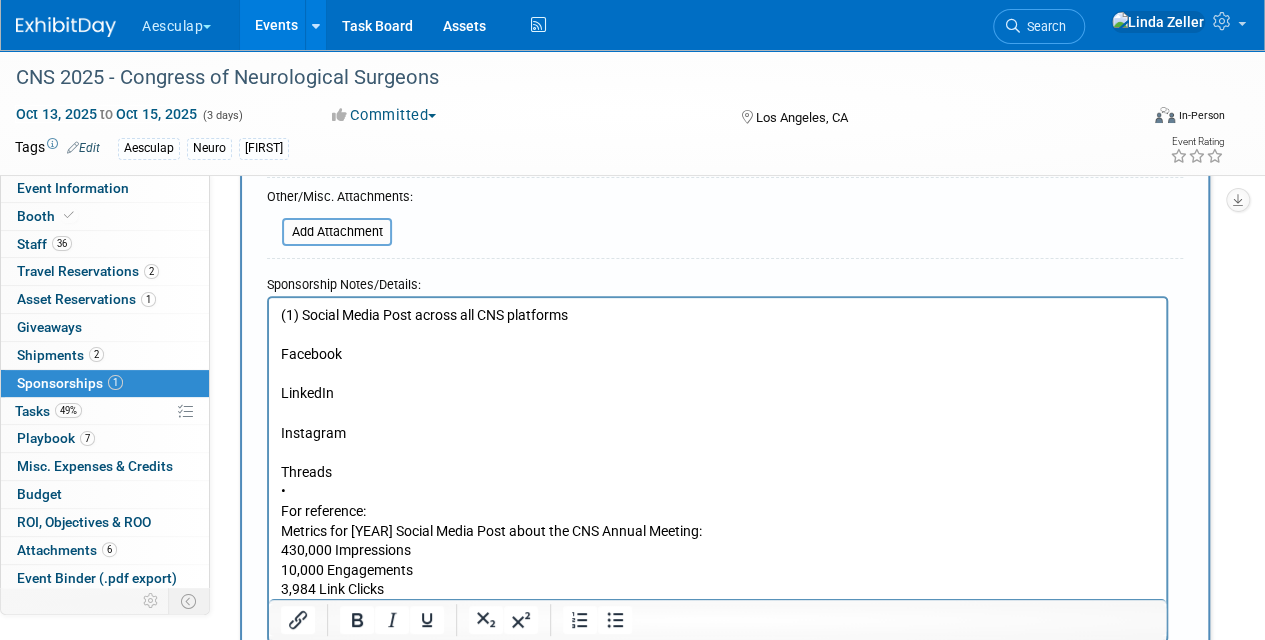 click on "(1) Social Media Post across all CNS platforms Facebook LinkedIn Instagram Threads • For reference: Metrics for 2024 Social Media Post about the CNS Annual Meeting: 430,000 Impressions 10,000 Engagements 3,984 Link Clicks" at bounding box center (718, 453) 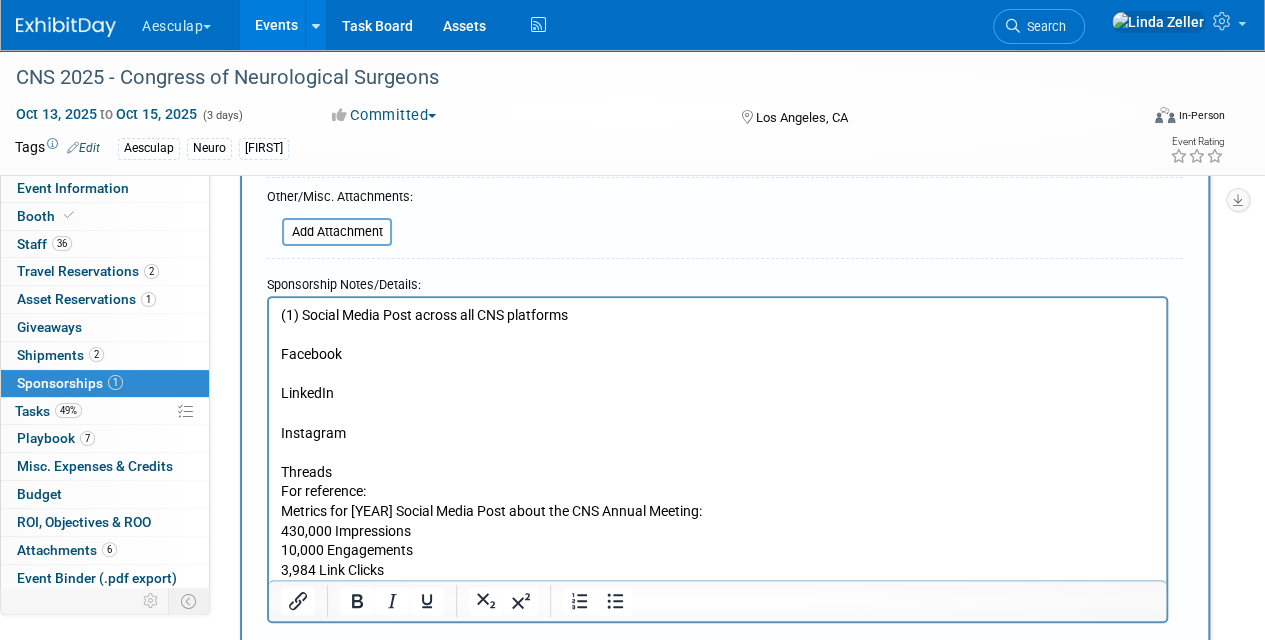 click on "(1) Social Media Post across all CNS platforms Facebook LinkedIn Instagram Threads For reference: Metrics for 2024 Social Media Post about the CNS Annual Meeting: 430,000 Impressions 10,000 Engagements 3,984 Link Clicks" at bounding box center (718, 443) 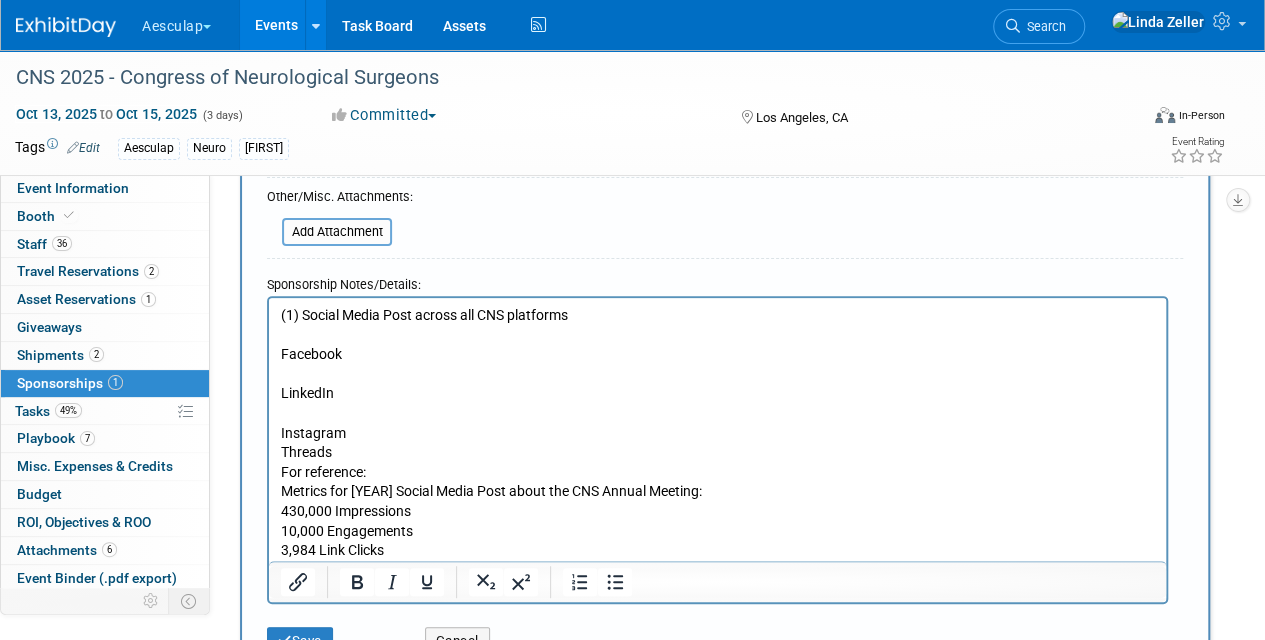 click on "(1) Social Media Post across all CNS platforms Facebook LinkedIn Instagram Threads For reference: Metrics for 2024 Social Media Post about the CNS Annual Meeting: 430,000 Impressions 10,000 Engagements 3,984 Link Clicks" at bounding box center [718, 433] 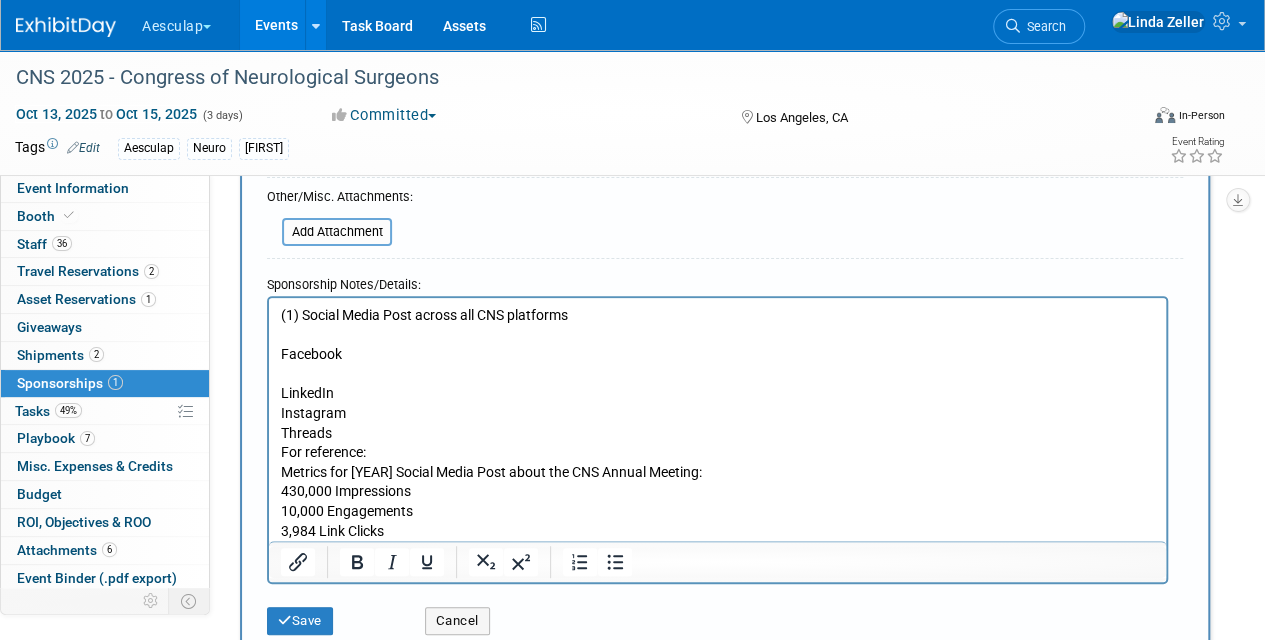 click on "(1) Social Media Post across all CNS platforms Facebook LinkedIn Instagram Threads For reference: Metrics for 2024 Social Media Post about the CNS Annual Meeting: 430,000 Impressions 10,000 Engagements 3,984 Link Clicks" at bounding box center (718, 423) 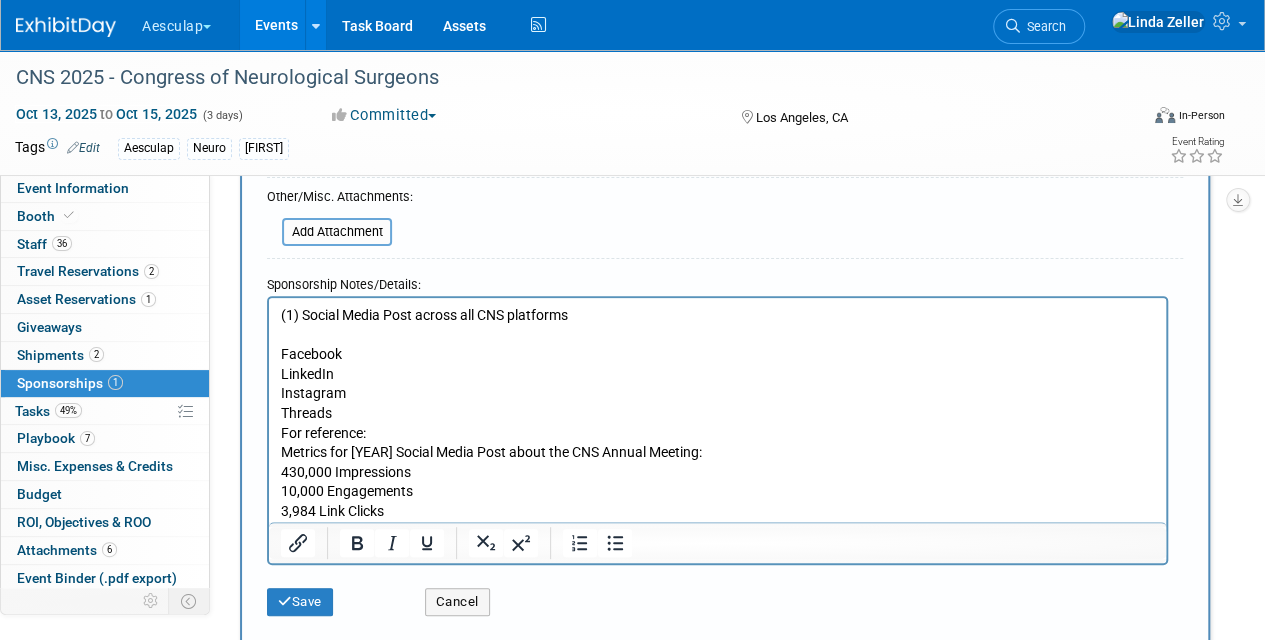 click on "(1) Social Media Post across all CNS platforms Facebook LinkedIn Instagram Threads For reference: Metrics for 2024 Social Media Post about the CNS Annual Meeting: 430,000 Impressions 10,000 Engagements 3,984 Link Clicks" at bounding box center [718, 414] 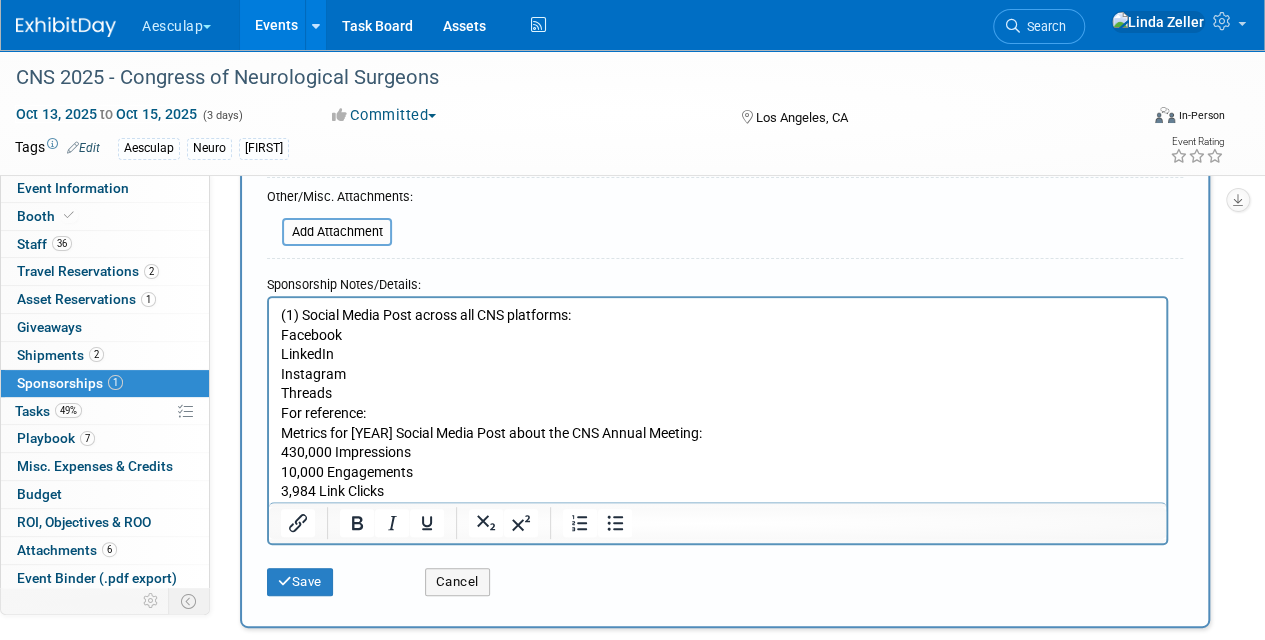click on "· ([ABBR]) didn’t think we did a great job with sales schedule but he’s willing to take on w/ [FIRST] [LAST]. Staffing, hours, DT coverage." at bounding box center [718, 404] 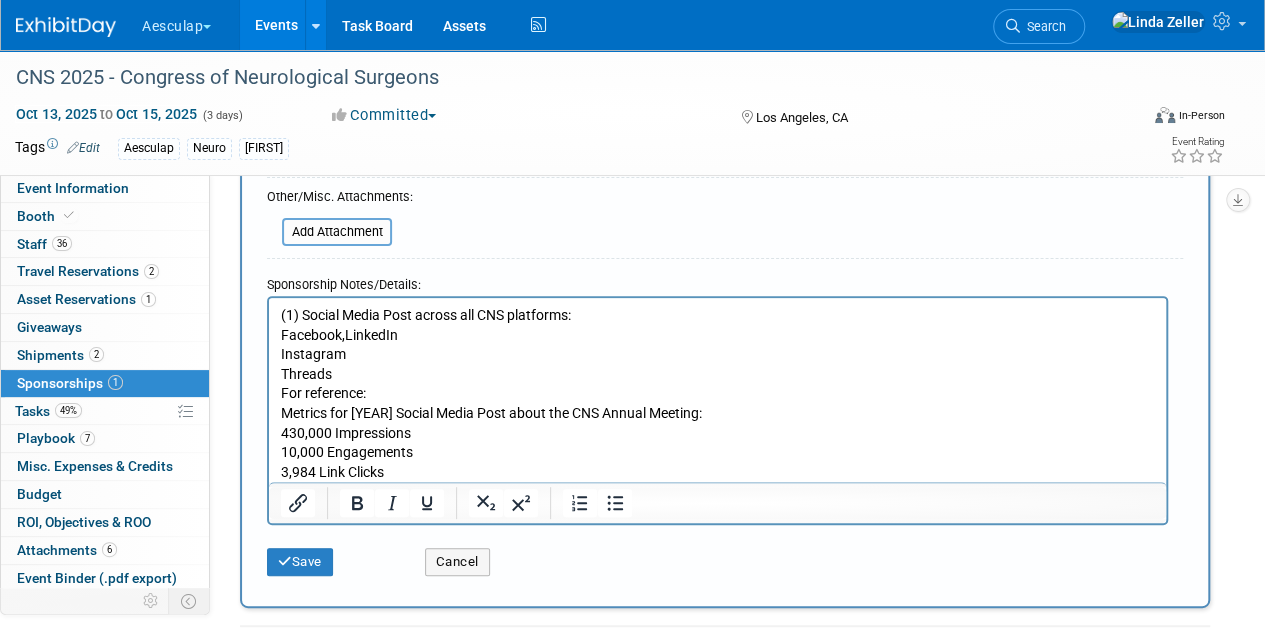 click on "(1) Social Media Post across all CNS platforms:  Facebook, LinkedIn Instagram Threads For reference: Metrics for [YEAR] Social Media Post about the CNS Annual Meeting: [NUMBER] Impressions [NUMBER] Engagements [NUMBER] Link Clicks" at bounding box center [718, 394] 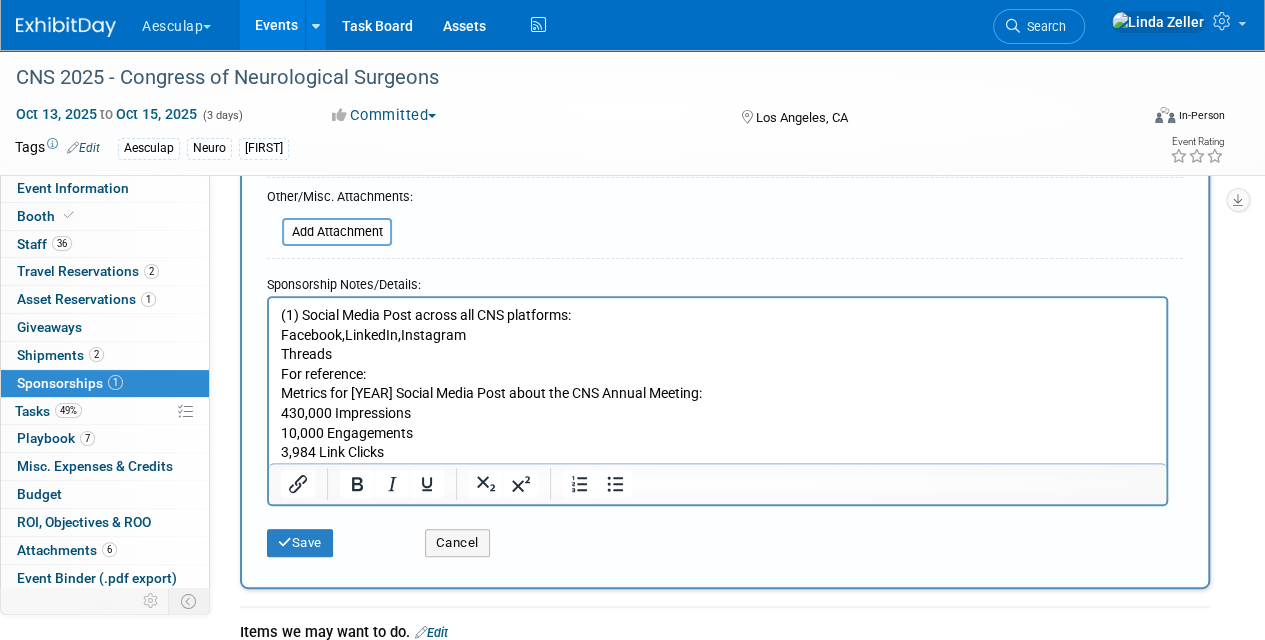 click on "(1) Social Media Post across all CNS platforms:  Facebook, LinkedIn,  Instagram Threads For reference: Metrics for 2024 Social Media Post about the CNS Annual Meeting: 430,000 Impressions 10,000 Engagements 3,984 Link Clicks" at bounding box center (718, 384) 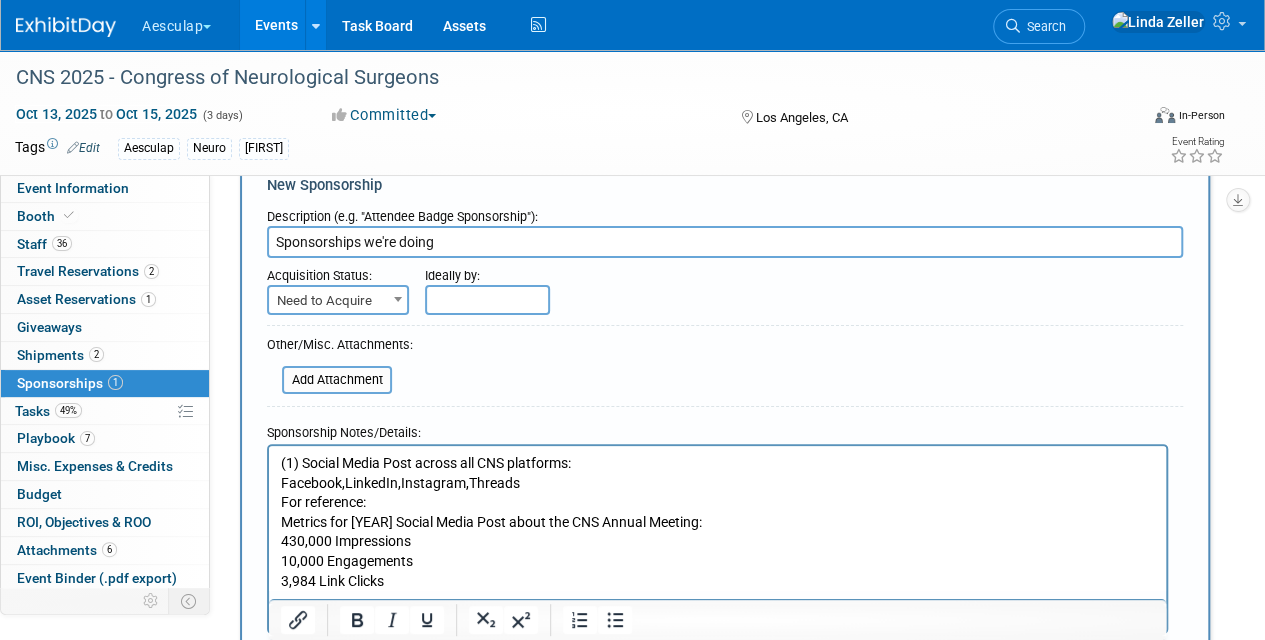 scroll, scrollTop: 0, scrollLeft: 0, axis: both 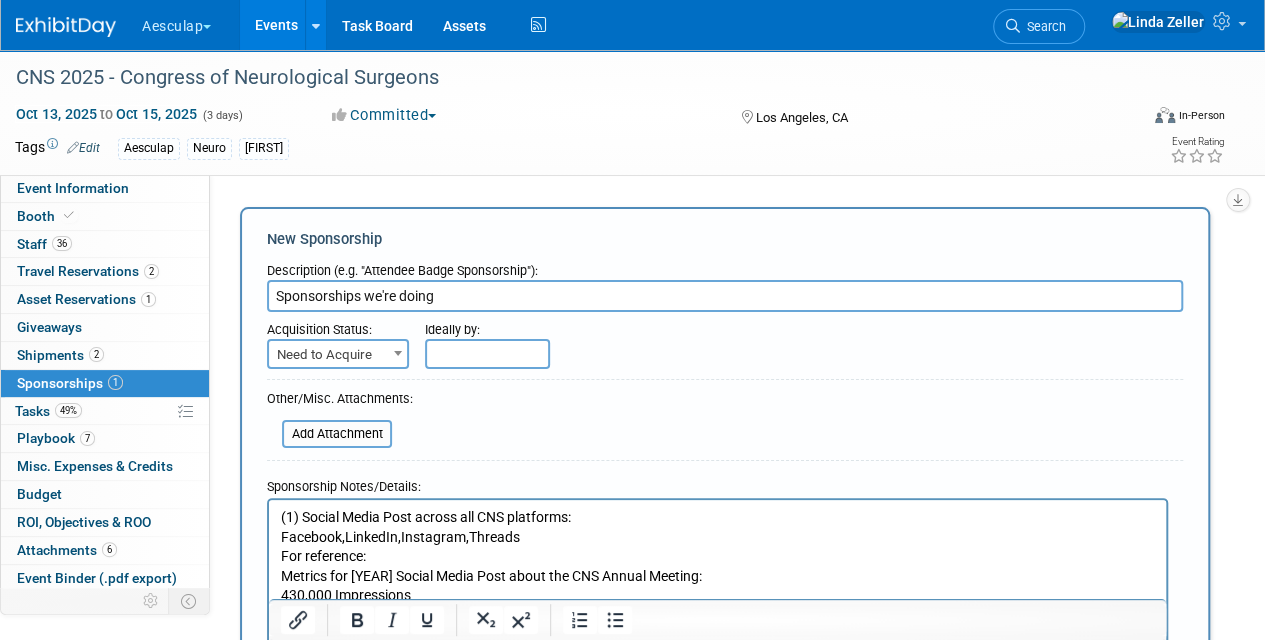 drag, startPoint x: 449, startPoint y: 292, endPoint x: 264, endPoint y: 298, distance: 185.09727 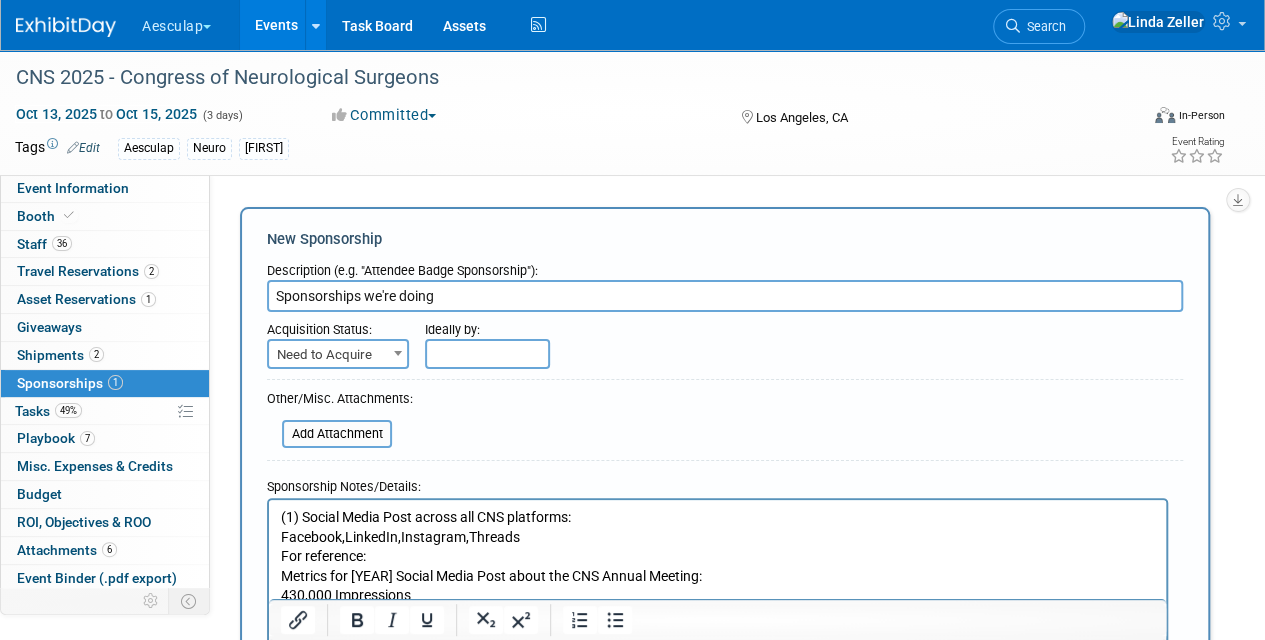 click on "New Sponsorship
Description (e.g. "Attendee Badge Sponsorship"):
Sponsorships we're doing
Acquisition Status:
Need to Acquire
Already Acquired
Need to Acquire" at bounding box center [725, 489] 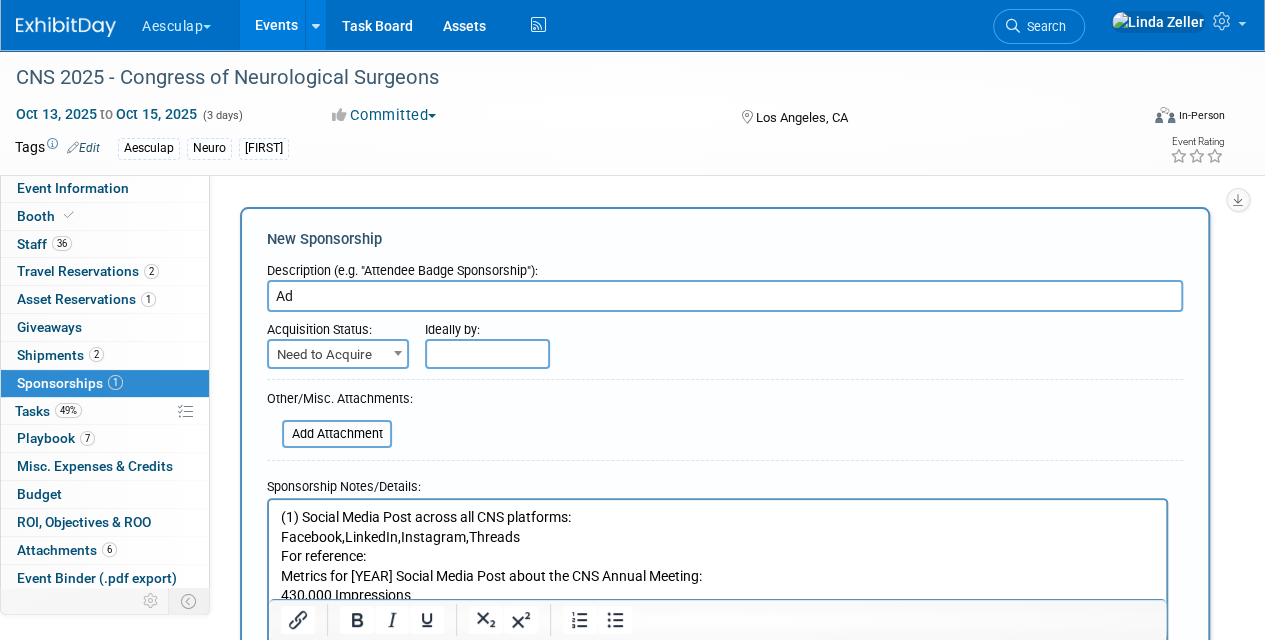 type on "A" 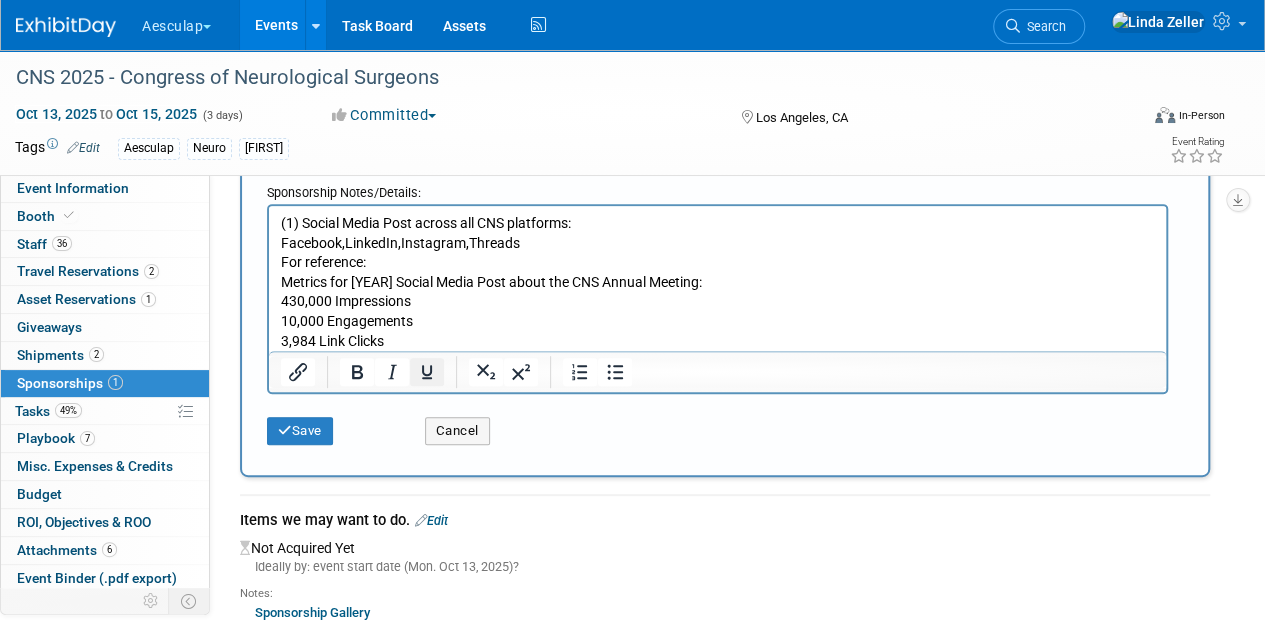 scroll, scrollTop: 300, scrollLeft: 0, axis: vertical 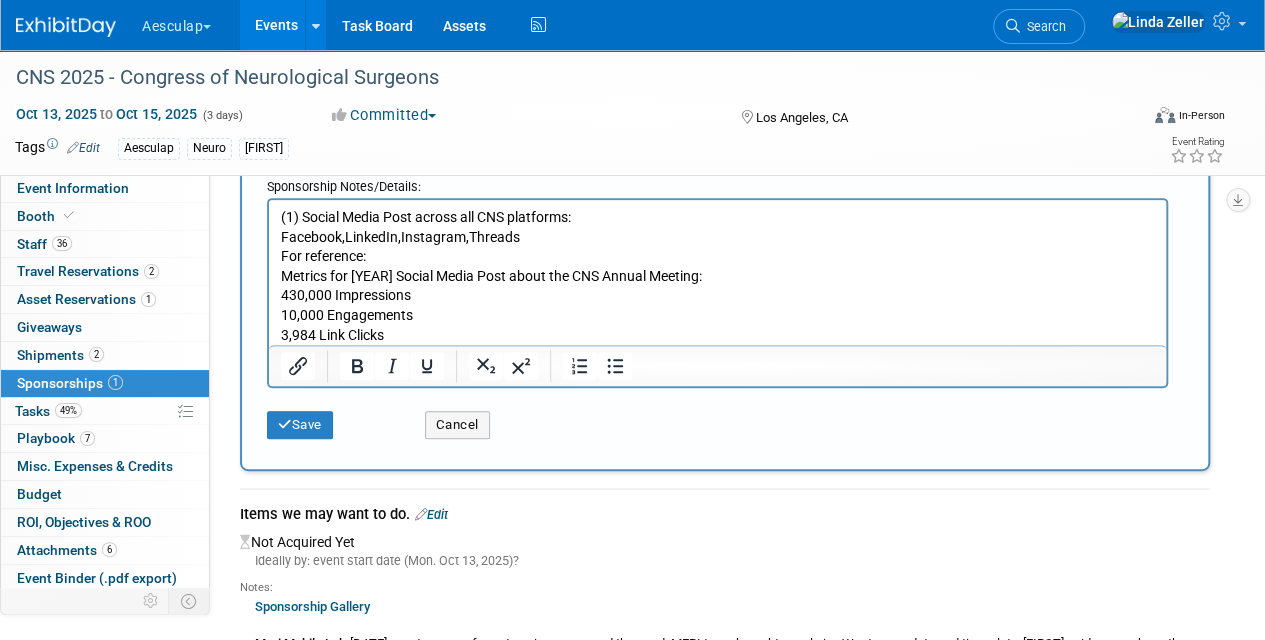 type on "Sponsorship and advertising we're doing" 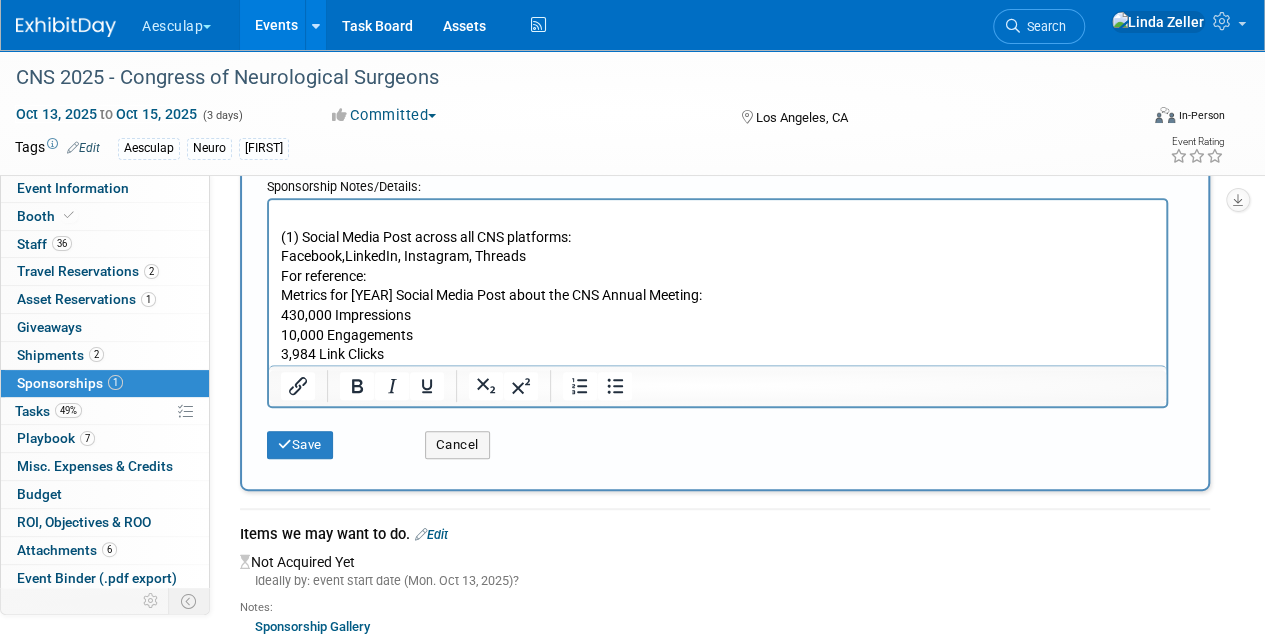 click at bounding box center [718, 217] 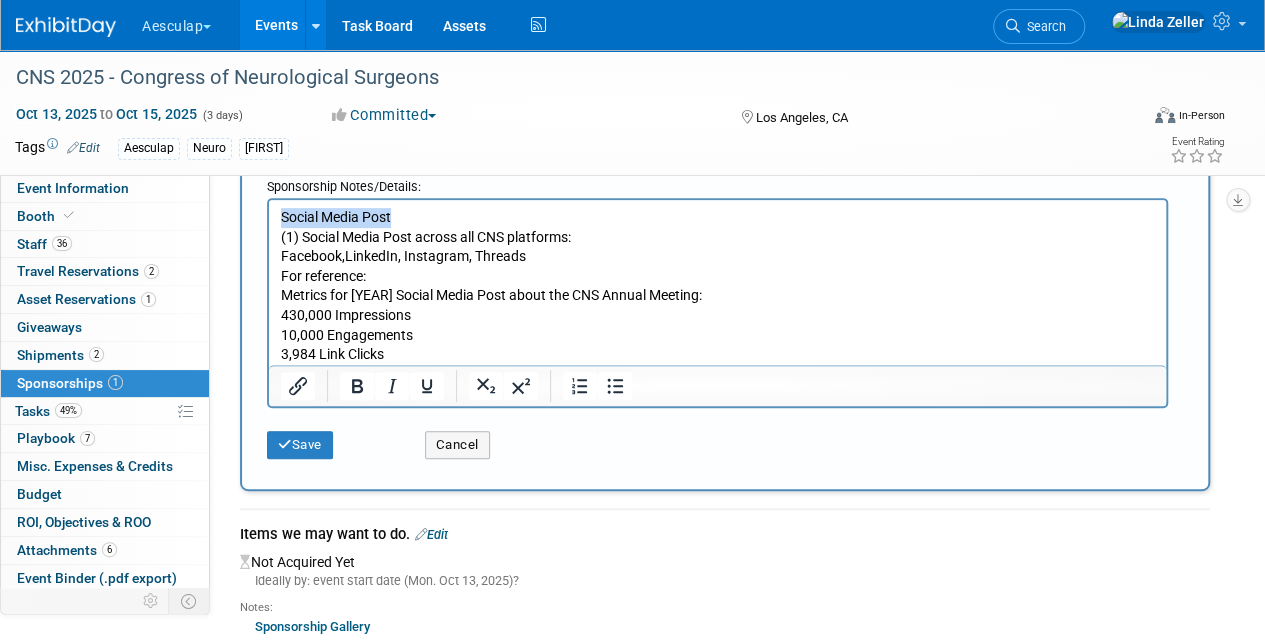 drag, startPoint x: 412, startPoint y: 211, endPoint x: 280, endPoint y: 210, distance: 132.00378 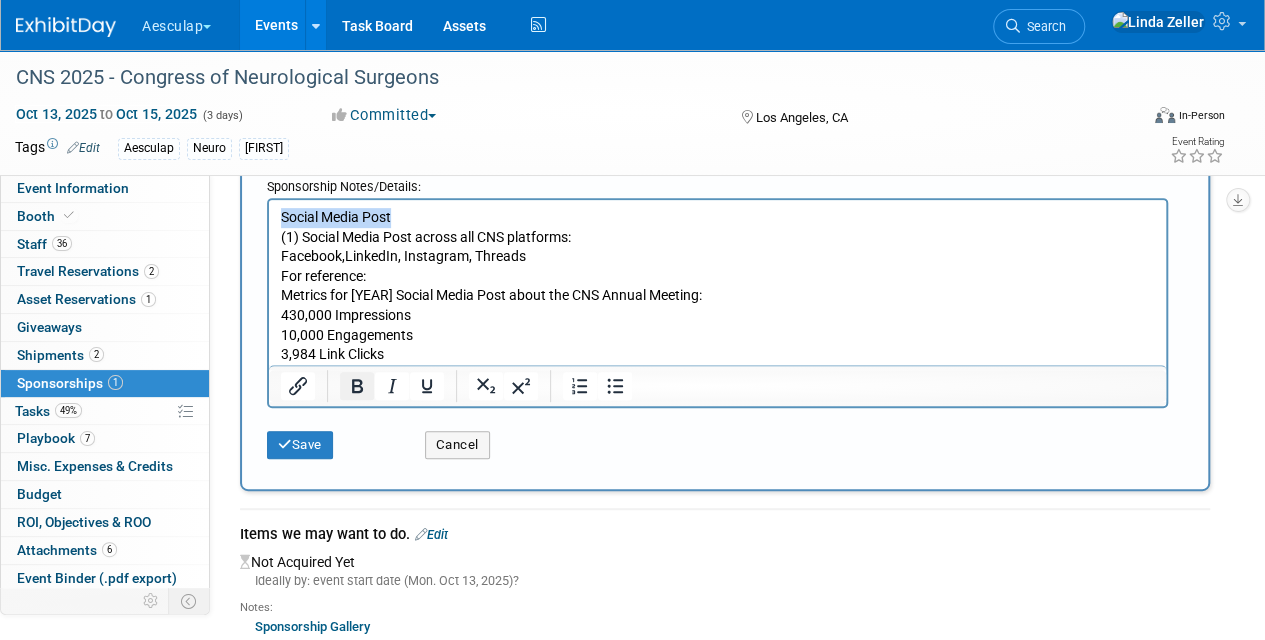 click 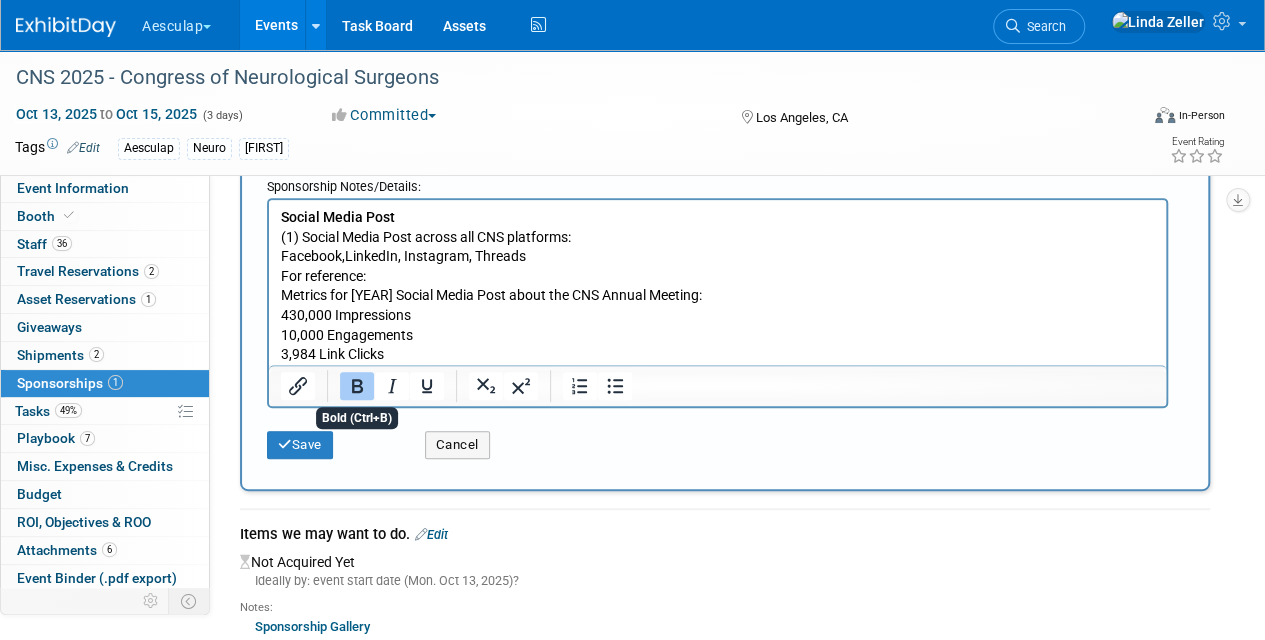 click 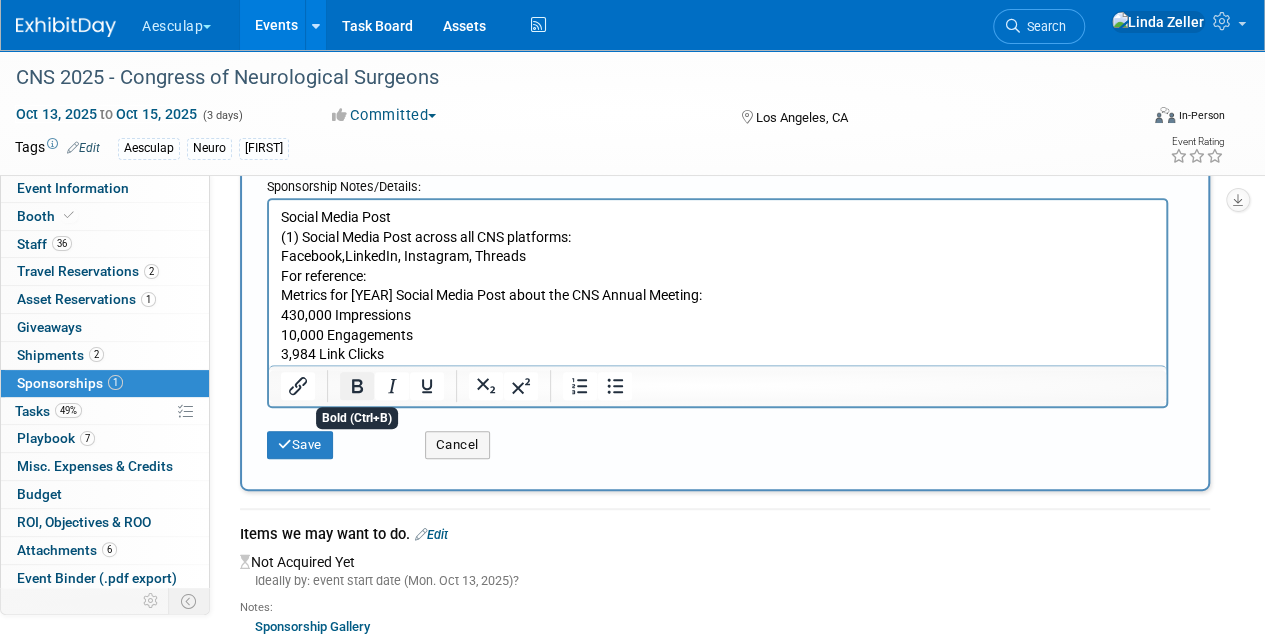 click 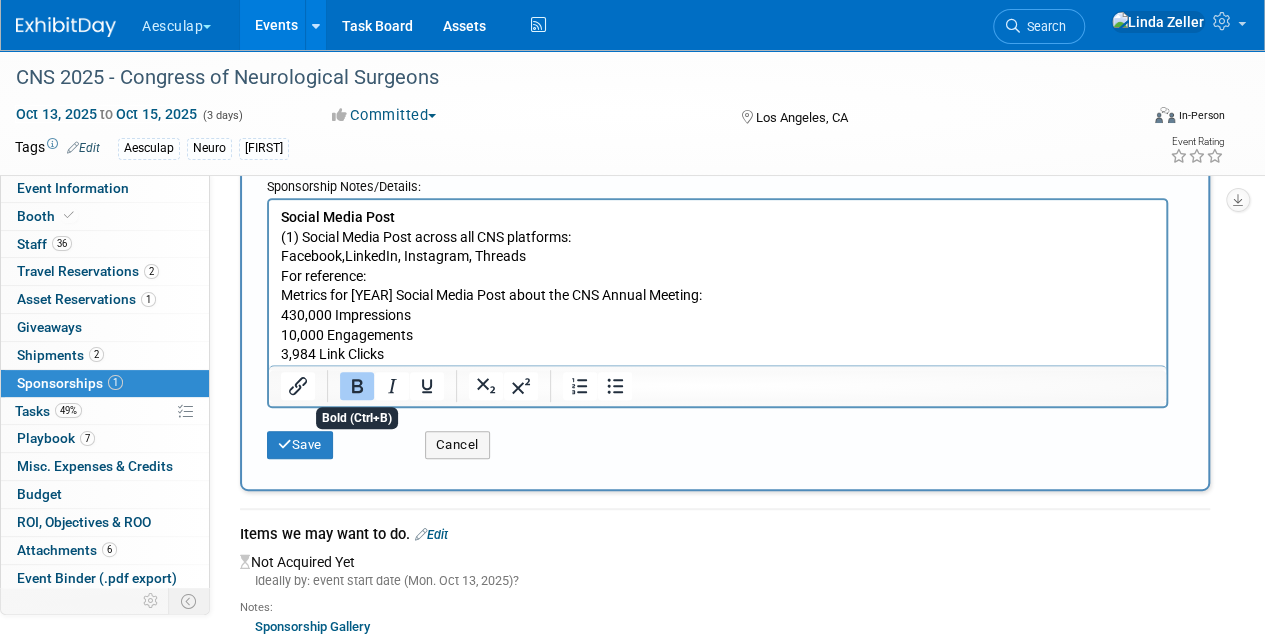 click on "· ([ABBR]) Post about the CNS Annual Meeting: 430,000 Impressions 10,000 Engagements 3,984 Link Clicks" at bounding box center [718, 295] 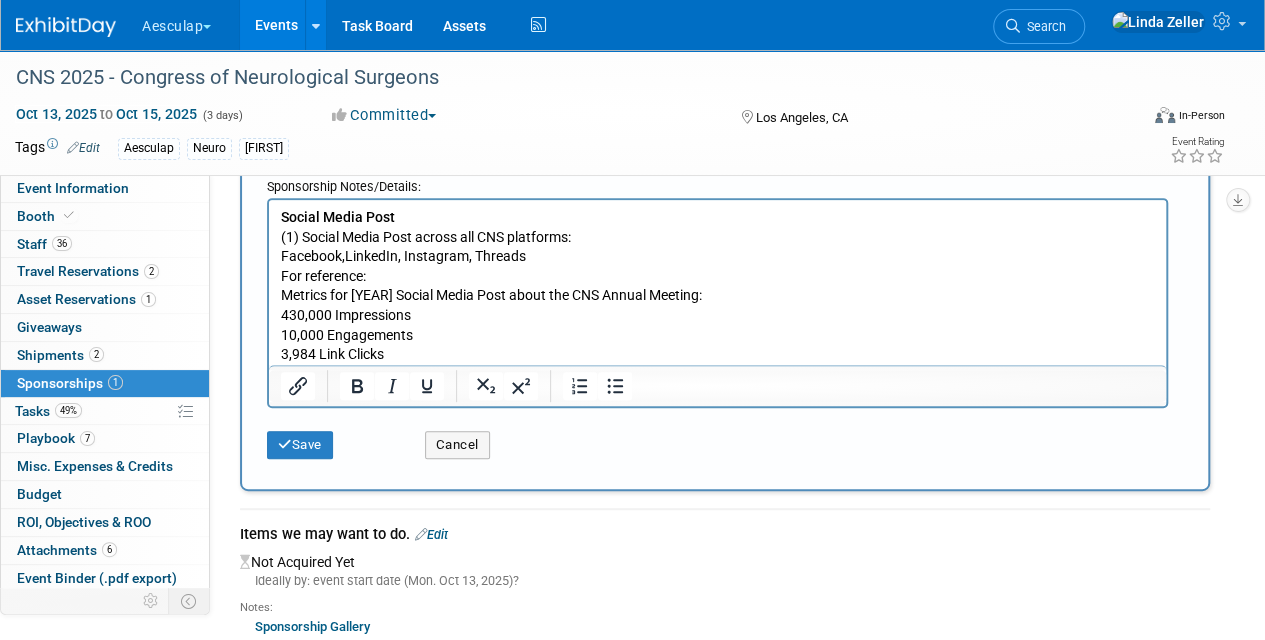 click on "· ([ABBR]) Post about the CNS Annual Meeting: 430,000 Impressions 10,000 Engagements 3,984 Link Clicks" at bounding box center (718, 295) 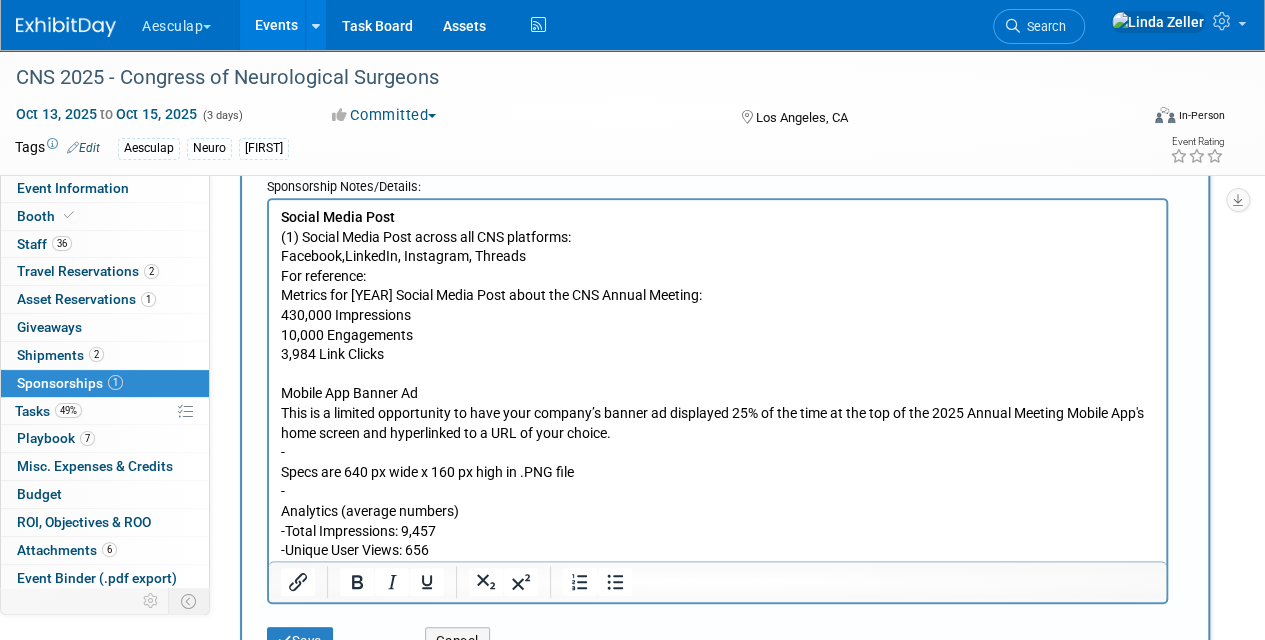 click on "This is a limited opportunity to have your company’s banner ad displayed 25% of the time at the top of the 2025 Annual Meeting Mobile App's home screen and hyperlinked to a URL of your choice. - Specs are 640 px wide x 160 px high in .PNG file - Analytics (average numbers) -Total Impressions: 9,457 -Unique User Views: 656" at bounding box center [718, 481] 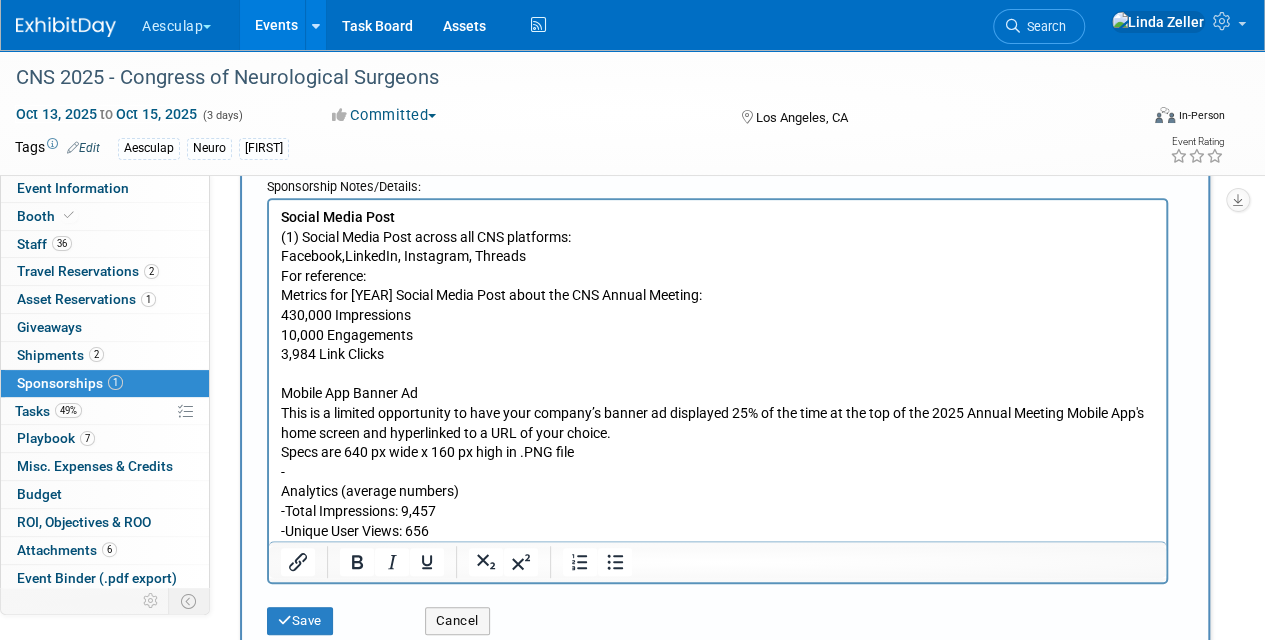 click on "This is a limited opportunity to have your company’s banner ad displayed 25% of the time at the top of the 2025 Annual Meeting Mobile App's home screen and hyperlinked to a URL of your choice. Specs are 640 px wide x 160 px high in .PNG file - Analytics (average numbers) -Total Impressions: 9,457 -Unique User Views: 656" at bounding box center (718, 471) 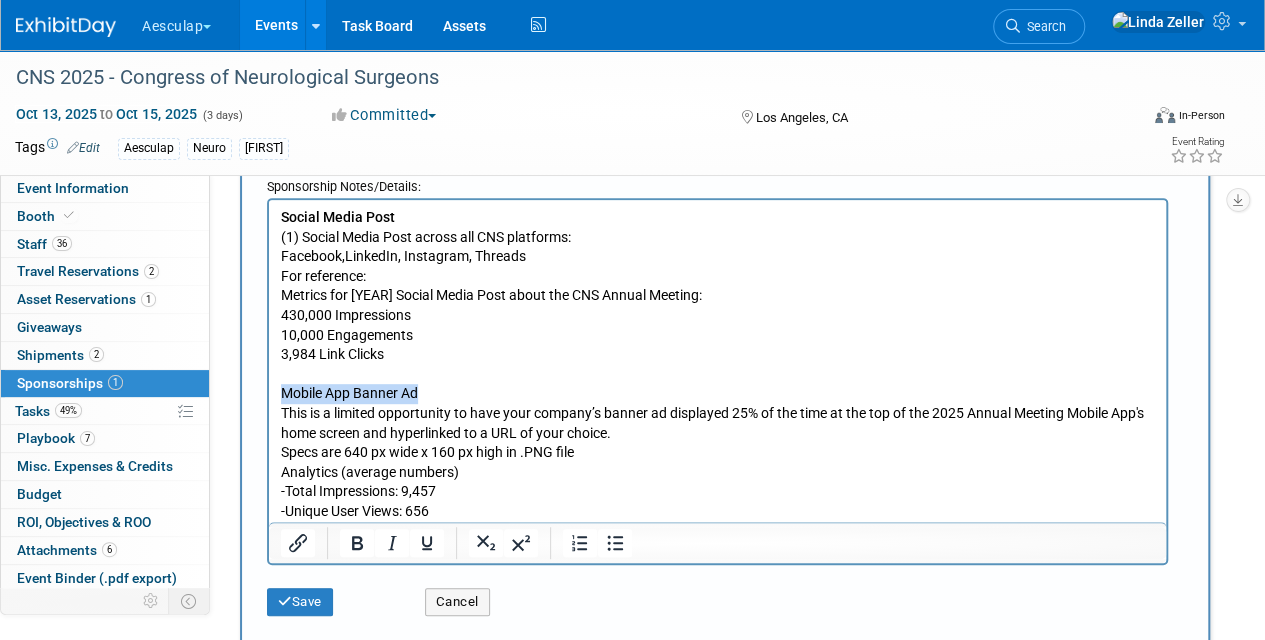 drag, startPoint x: 424, startPoint y: 396, endPoint x: 273, endPoint y: 394, distance: 151.01324 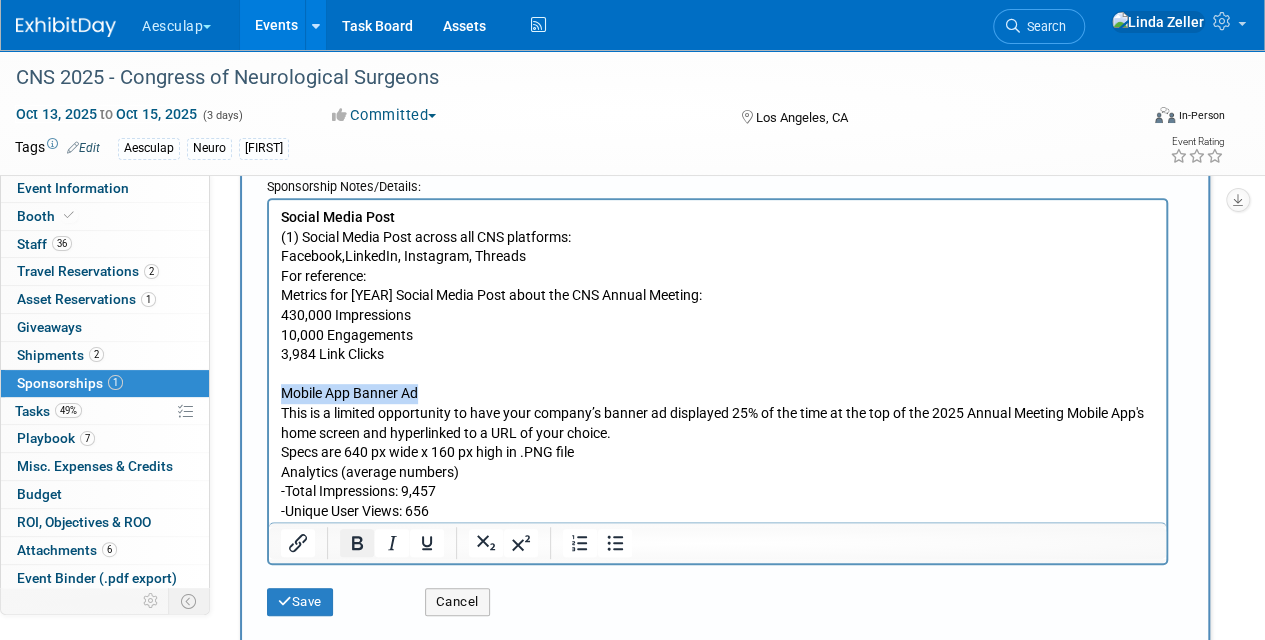 click 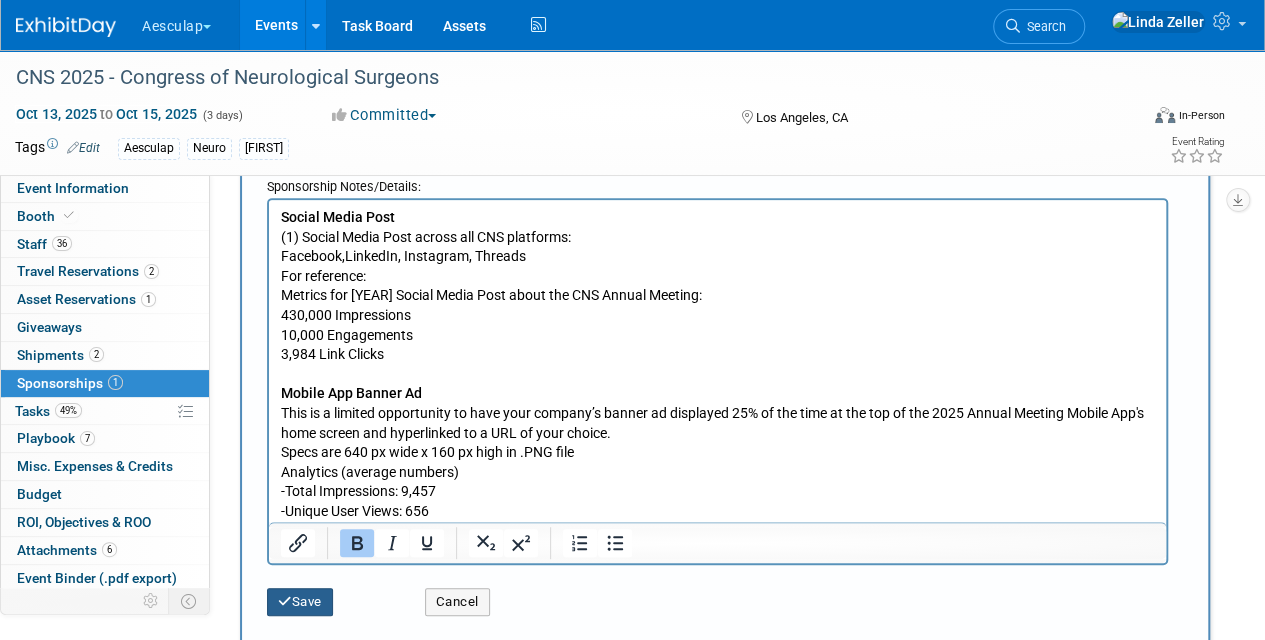click at bounding box center [285, 601] 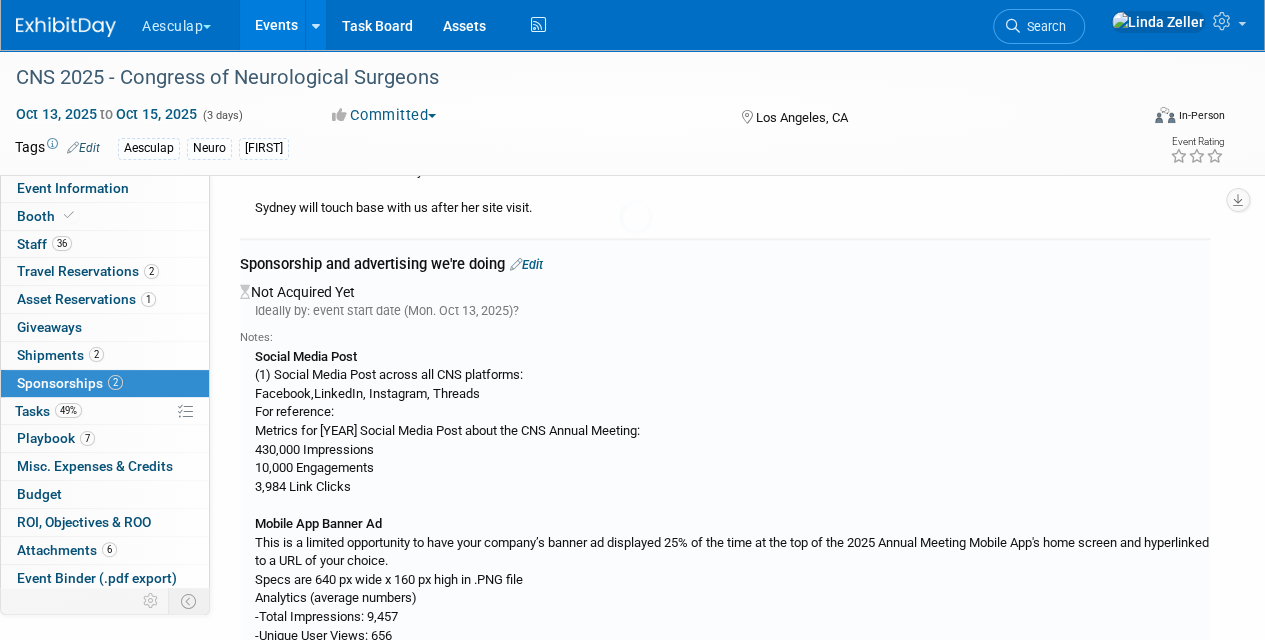 scroll, scrollTop: 1112, scrollLeft: 0, axis: vertical 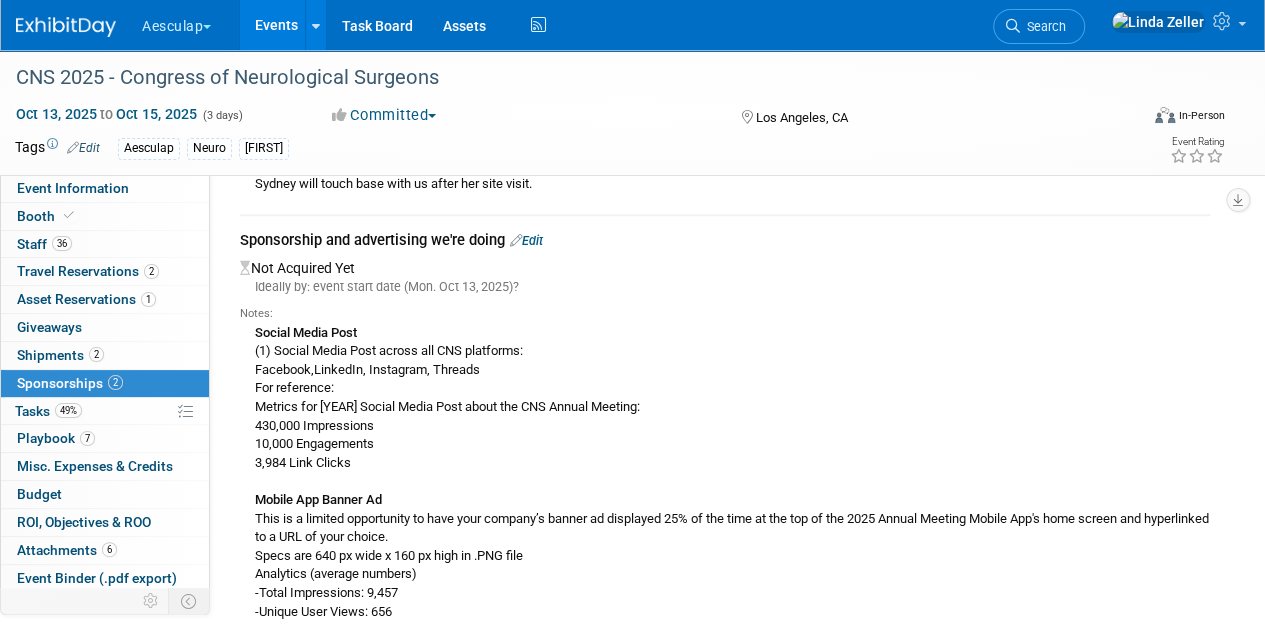 click on "Edit" at bounding box center (526, 240) 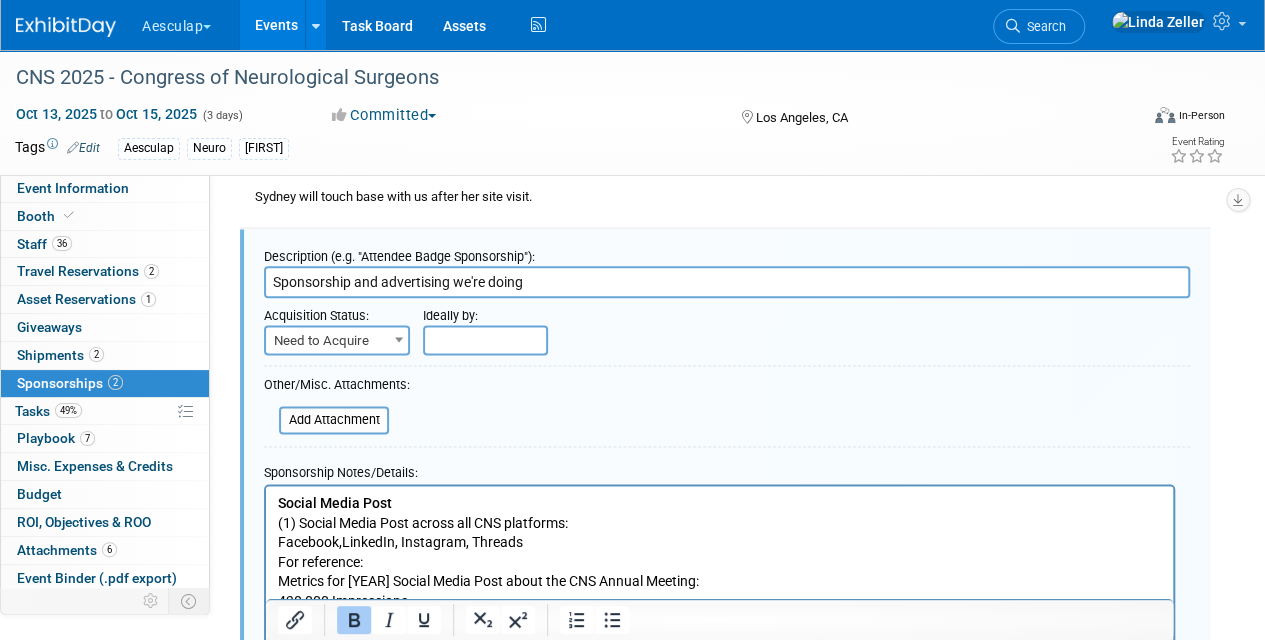 scroll, scrollTop: 0, scrollLeft: 0, axis: both 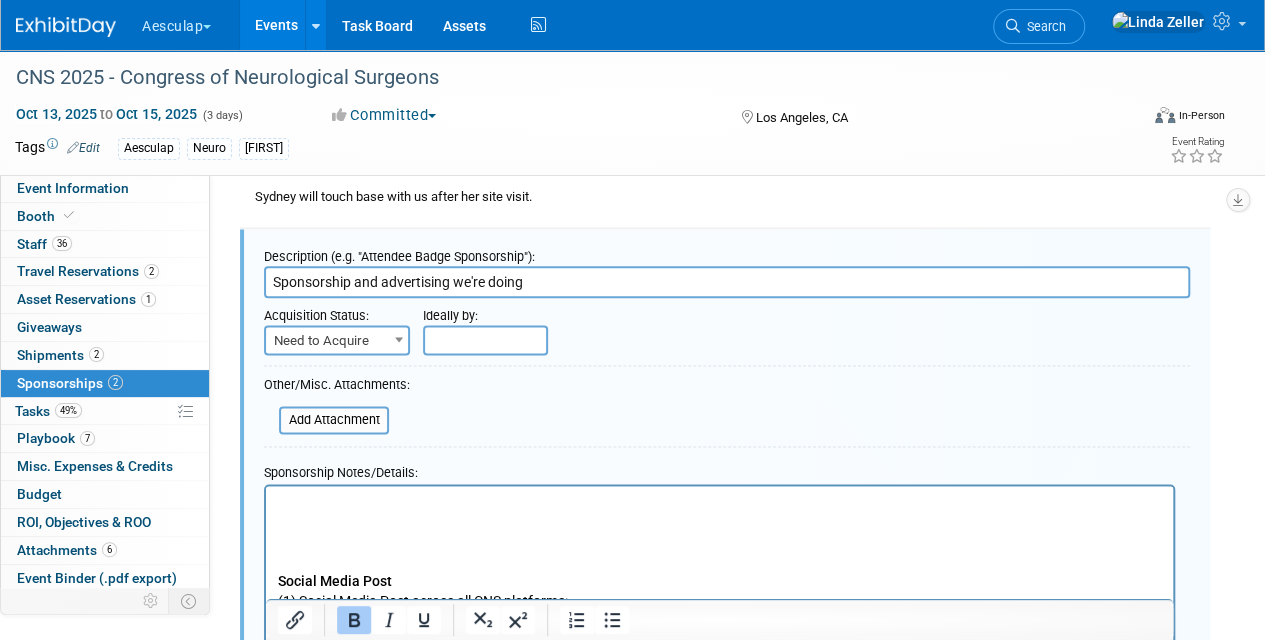 click at bounding box center [720, 503] 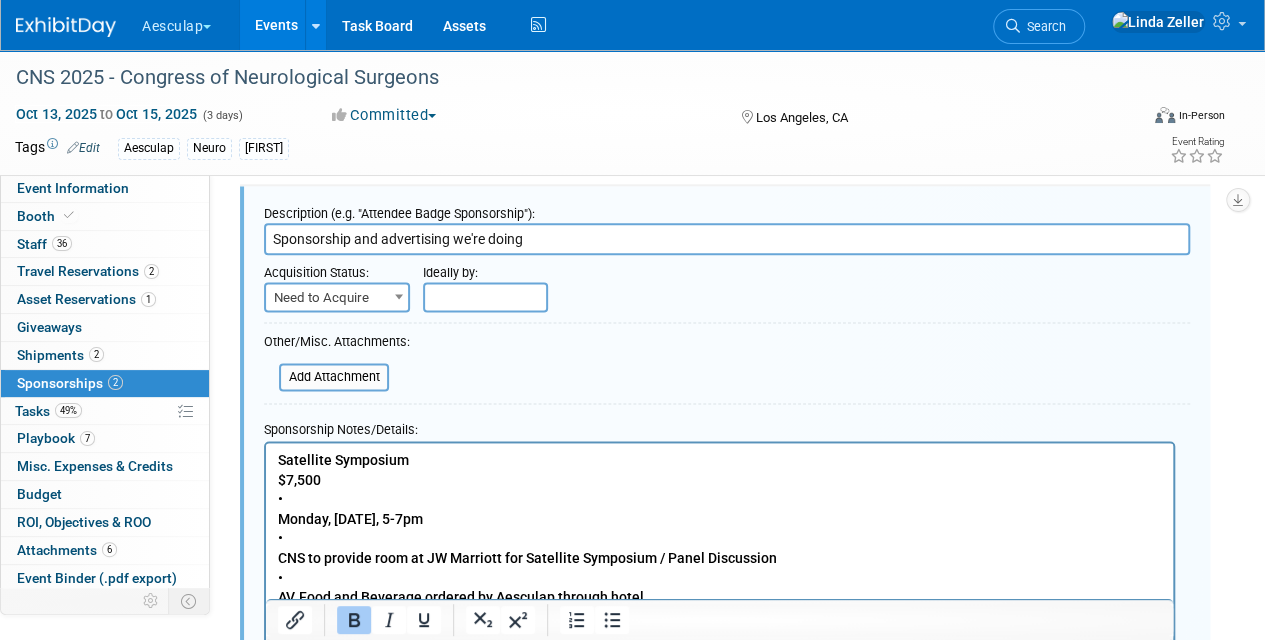 scroll, scrollTop: 1388, scrollLeft: 0, axis: vertical 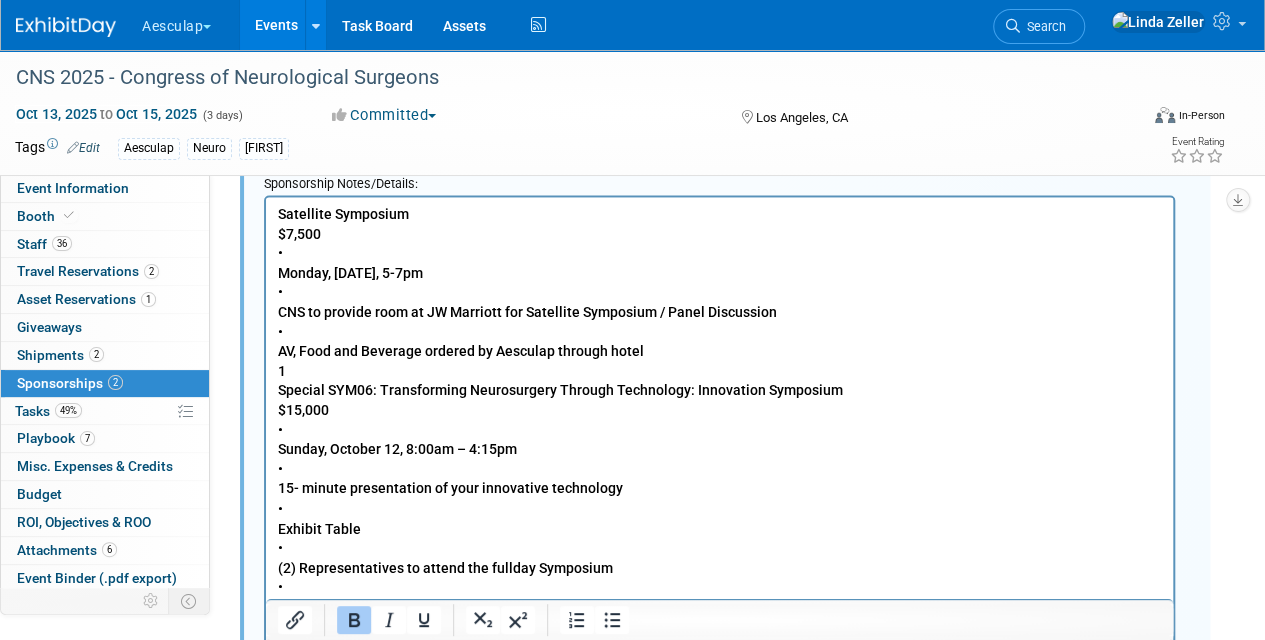 click on "Satellite Symposium $[PRICE] • [DATE], [TIME] • CNS to provide room at [HOTEL] for Satellite Symposium / Panel Discussion • AV, Food and Beverage ordered by [COMPANY] through hotel 1 Special SYM06: Transforming Neurosurgery Through Technology: Innovation Symposium $[PRICE] • [DATE], [TIME] • 15- minute presentation of your innovative technology • Exhibit Table • (2) Representatives to attend the fullday Symposium • Breaks and Lunch with attendees • Reception with attendees immediately after the symposium 1 Skills Challenge $[PRICE] • [DATE] – [DATE], during exhibit hall hours • Provide hands – on skills challenge in the booth for attendee engagement • Lead generation source • CNS to promote via email to attendees, social media post, onsite signage • No [COMPANY] sponsorship funds to be used toward attendee prizes 1 Hands – On Cadaveric Lab Session $[PRICE] • 2- hour lab session within the exhibit hall at designated lab time • • • 2 1 • 1" at bounding box center [720, 801] 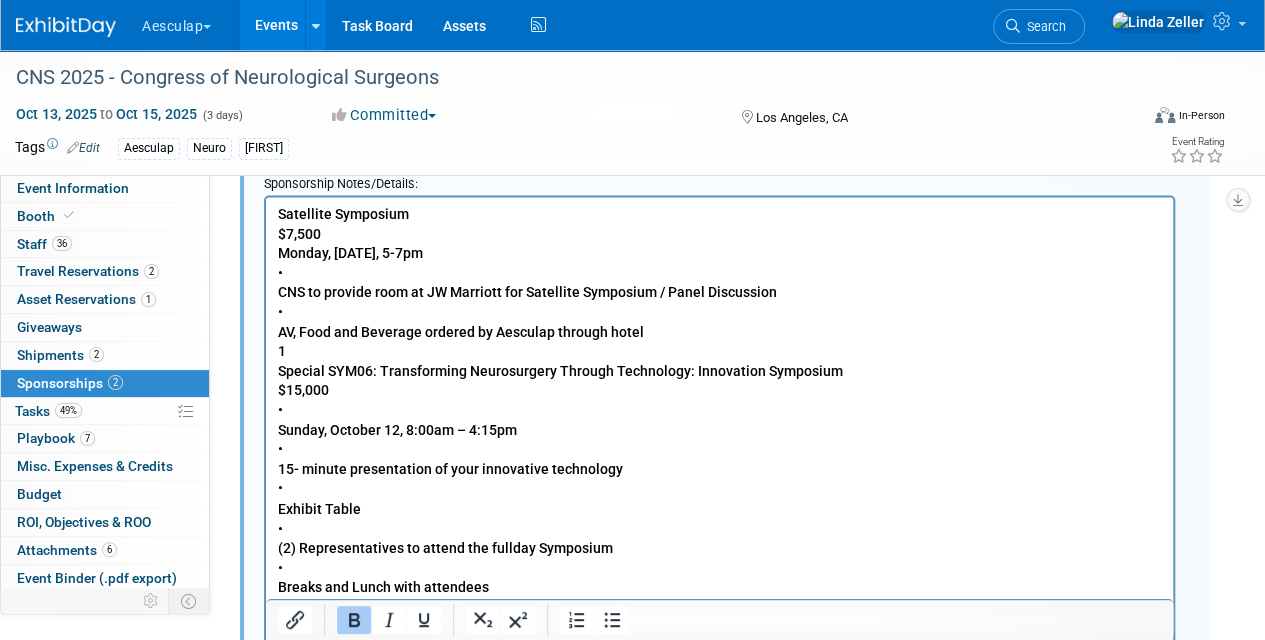 click on "Satellite Symposium $7,500 Monday, October 13, 5-7pm • CNS to provide room at JW Marriott for Satellite Symposium / Panel Discussion • AV, Food and Beverage ordered by Aesculap through hotel 1 Special SYM06: Transforming Neurosurgery Through Technology: Innovation Symposium $15,000 • Sunday, October 12, 8:00am – 4:15pm • 15- minute presentation of your innovative technology • Exhibit Table • (2) Representatives to attend the fullday Symposium • Breaks and Lunch with attendees • Reception with attendees immediately after the symposium 1 Skills Challenge $7,500 • October 13 – 15, during exhibit hall hours • Provide hands – on skills challenge in the booth for attendee engagement • Lead generation source • CNS to promote via email to attendees, social media post, onsite signage • No Aesculap sponsorship funds to be used toward attendee prizes 1 Hands – On Cadaveric Lab Session $6,250 • 2- hour lab session within the exhibit hall at designated lab time • • • 2 1 $2,500 1" at bounding box center [720, 792] 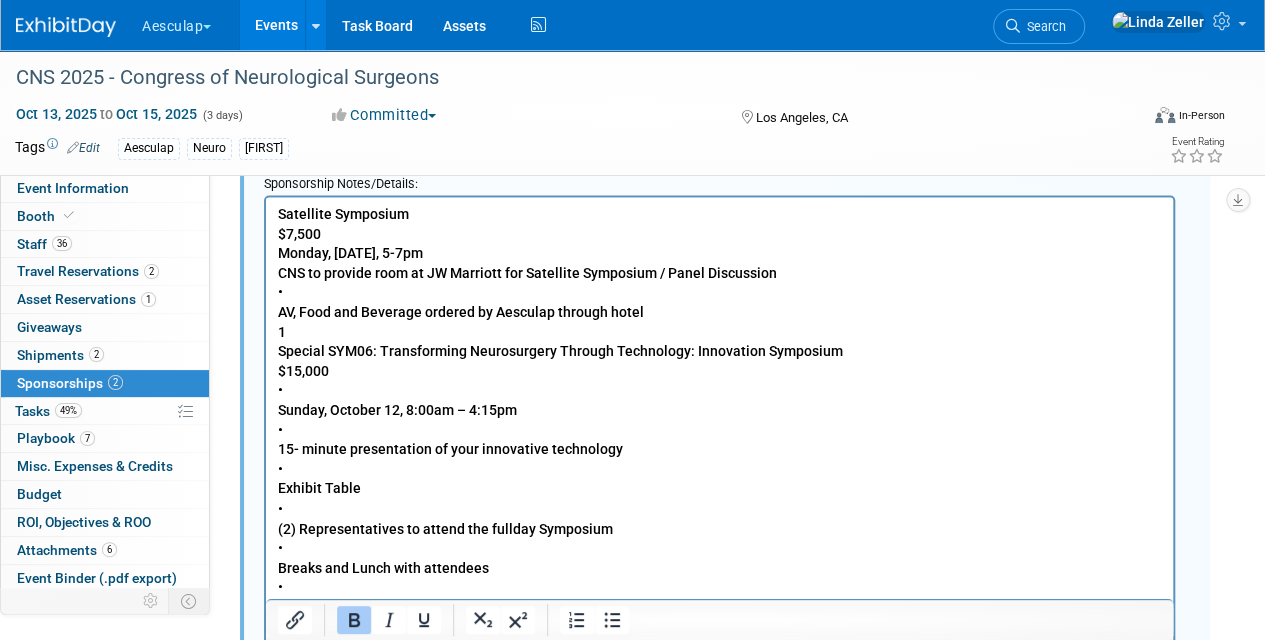 click on "Satellite Symposium $7,500 Monday, October 13, 5-7pm CNS to provide room at JW Marriott for Satellite Symposium / Panel Discussion • AV, Food and Beverage ordered by Aesculap through hotel 1 Special SYM06: Transforming Neurosurgery Through Technology: Innovation Symposium $15,000 • Sunday, October 12, 8:00am – 4:15pm • 15- minute presentation of your innovative technology • Exhibit Table • (2) Representatives to attend the fullday Symposium • Breaks and Lunch with attendees • Reception with attendees immediately after the symposium 1 Skills Challenge $7,500 • October 13 – 15, during exhibit hall hours • Provide hands – on skills challenge in the booth for attendee engagement • Lead generation source • CNS to promote via email to attendees, social media post, onsite signage • No Aesculap sponsorship funds to be used toward attendee prizes 1 Hands – On Cadaveric Lab Session $6,250 • 2- hour lab session within the exhibit hall at designated lab time • • • 2 1 $2,500 • 1" at bounding box center [720, 782] 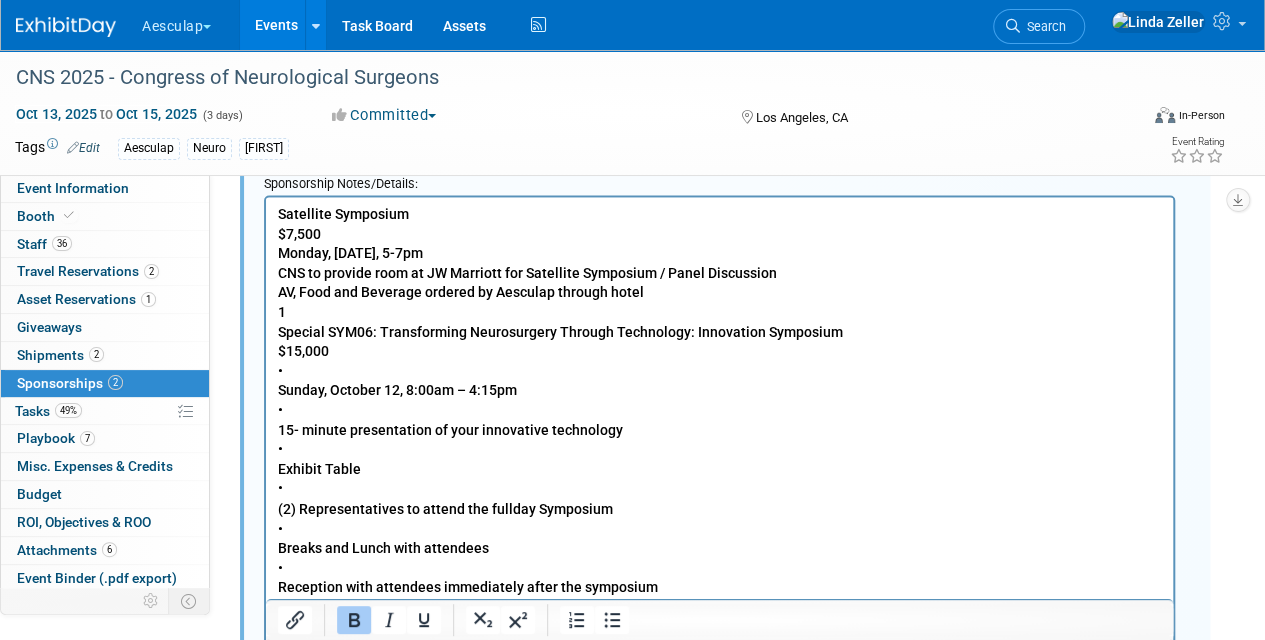 click on "Satellite Symposium $7,500 [DAY], [MONTH] [DATE], [TIME] – [TIME] CNS to provide room at JW Marriott for Satellite Symposium / Panel Discussion AV, Food and Beverage ordered by Aesculap through hotel 1 Special SYM06: Transforming Neurosurgery Through Technology: Innovation Symposium $15,000 • [DAY], [MONTH] [DATE], [TIME] AM – [TIME] PM • 15- minute presentation of your innovative technology • Exhibit Table • (2) Representatives to attend the fullday Symposium • Breaks and Lunch with attendees • Reception with attendees immediately after the symposium 1 Skills Challenge $7,500 • [MONTH] [DATE] – [DATE], during exhibit hall hours • Provide hands – on skills challenge in the booth for attendee engagement • Lead generation source • CNS to promote via email to attendees, social media post, onsite signage • No Aesculap sponsorship funds to be used toward attendee prizes 1 Hands – On Cadaveric Lab Session $6,250 • 2- hour lab session within the exhibit hall at designated lab time • CNS to approve lab date/time" at bounding box center [720, 772] 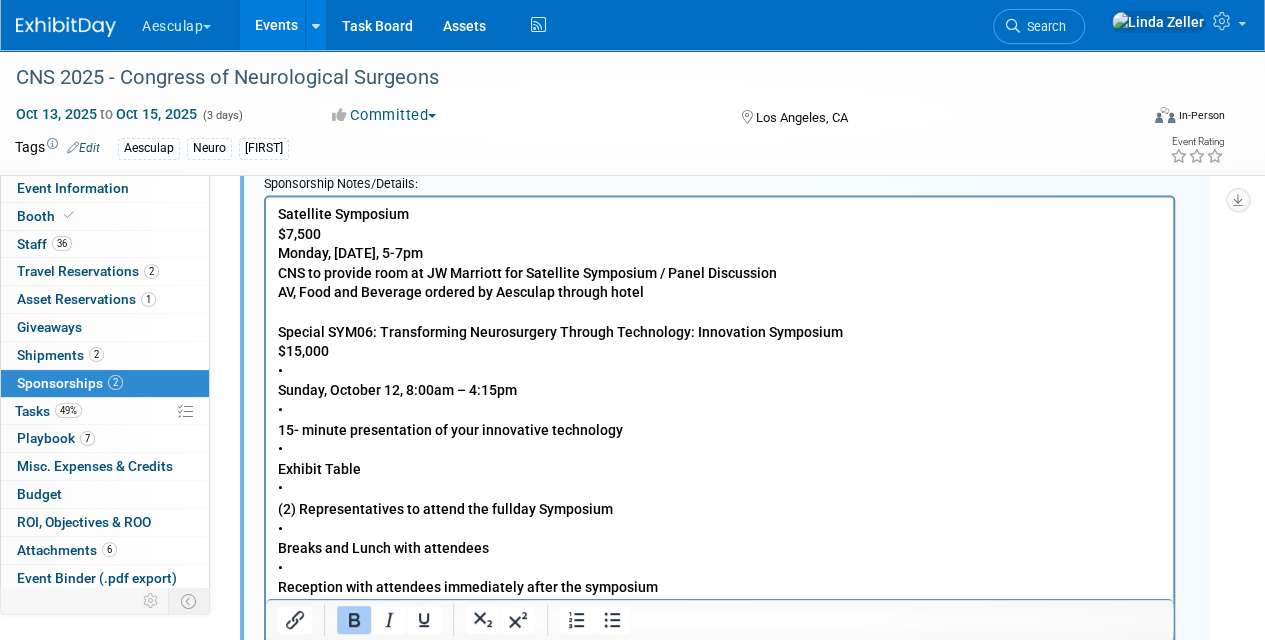 click on "Satellite Symposium $7,500 Monday, [DATE], 5-7pm CNS to provide room at JW Marriott for Satellite Symposium / Panel Discussion AV, Food and Beverage ordered by Aesculap through hotel Special SYM06: Transforming Neurosurgery Through Technology: Innovation Symposium $15,000 • Sunday, [DATE], 8:00am – 4:15pm • 15- minute presentation of your innovative technology • Exhibit Table • (2) Representatives to attend the fullday Symposium • Breaks and Lunch with attendees • Reception with attendees immediately after the symposium 1 Skills Challenge $7,500 • [DATE] – [DATE], during exhibit hall hours • Provide hands – on skills challenge in the booth for attendee engagement • Lead generation source • CNS to promote via email to attendees, social media post, onsite signage • No Aesculap sponsorship funds to be used toward attendee prizes 1 Hands – On Cadaveric Lab Session $6,250 • 2- hour lab session within the exhibit hall at designated lab time • CNS to approve lab date/time • • 2" at bounding box center (720, 772) 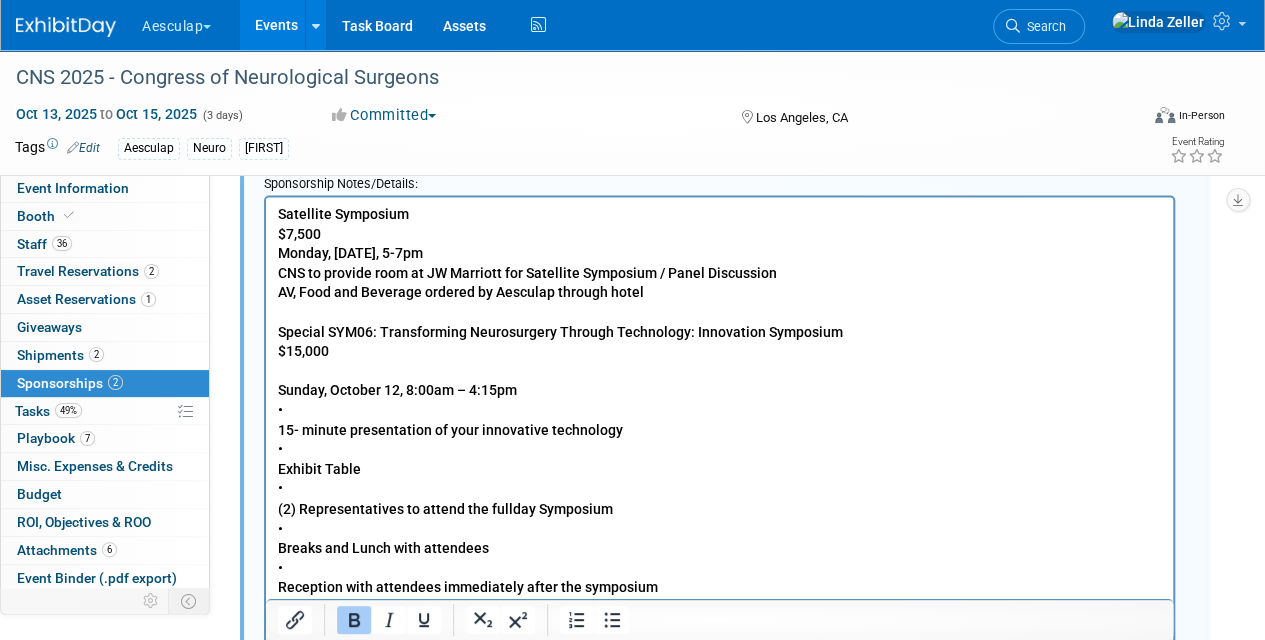 click on "Satellite Symposium $7,500 Monday, October 13, 5-7pm CNS to provide room at JW Marriott for Satellite Symposium / Panel Discussion AV, Food and Beverage ordered by Aesculap through hotel Special SYM06: Transforming Neurosurgery Through Technology: Innovation Symposium $15,000 Sunday, October 12, 8:00am – 4:15pm • 15- minute presentation of your innovative technology • Exhibit Table • (2) Representatives to attend the fullday Symposium • Breaks and Lunch with attendees • Reception with attendees immediately after the symposium 1 Skills Challenge $7,500 • October 13 – 15, during exhibit hall hours • Provide hands – on skills challenge in the booth for attendee engagement • Lead generation source • CNS to promote via email to attendees, social media post, onsite signage • No Aesculap sponsorship funds to be used toward attendee prizes 1 Hands – On Cadaveric Lab Session $6,250 • 2- hour lab session within the exhibit hall at designated lab time • CNS to approve lab date/time • 2" at bounding box center [720, 772] 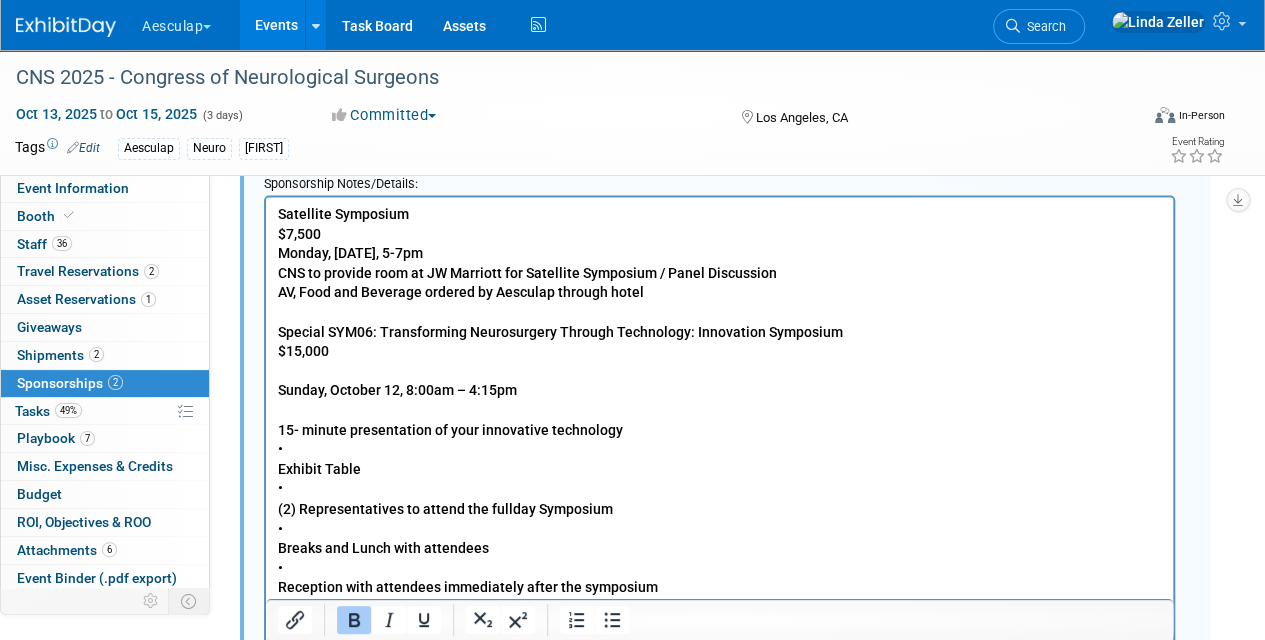 click on "Satellite Symposium $7,500 Monday, [DATE], 5-7pm CNS to provide room at JW Marriott for Satellite Symposium / Panel Discussion AV, Food and Beverage ordered by Aesculap through hotel Special SYM06: Transforming Neurosurgery Through Technology: Innovation Symposium $15,000 Sunday, [DATE], 8:00am – 4:15pm 15- minute presentation of your innovative technology • Exhibit Table • (2) Representatives to attend the fullday Symposium • Breaks and Lunch with attendees • Reception with attendees immediately after the symposium 1 Skills Challenge $7,500 • [DATE] – [DATE], during exhibit hall hours • Provide hands – on skills challenge in the booth for attendee engagement • Lead generation source • CNS to promote via email to attendees, social media post, onsite signage • No Aesculap sponsorship funds to be used toward attendee prizes 1 Hands – On Cadaveric Lab Session $6,250 • 2- hour lab session within the exhibit hall at designated lab time • CNS to approve lab date/time • • 2" at bounding box center (720, 772) 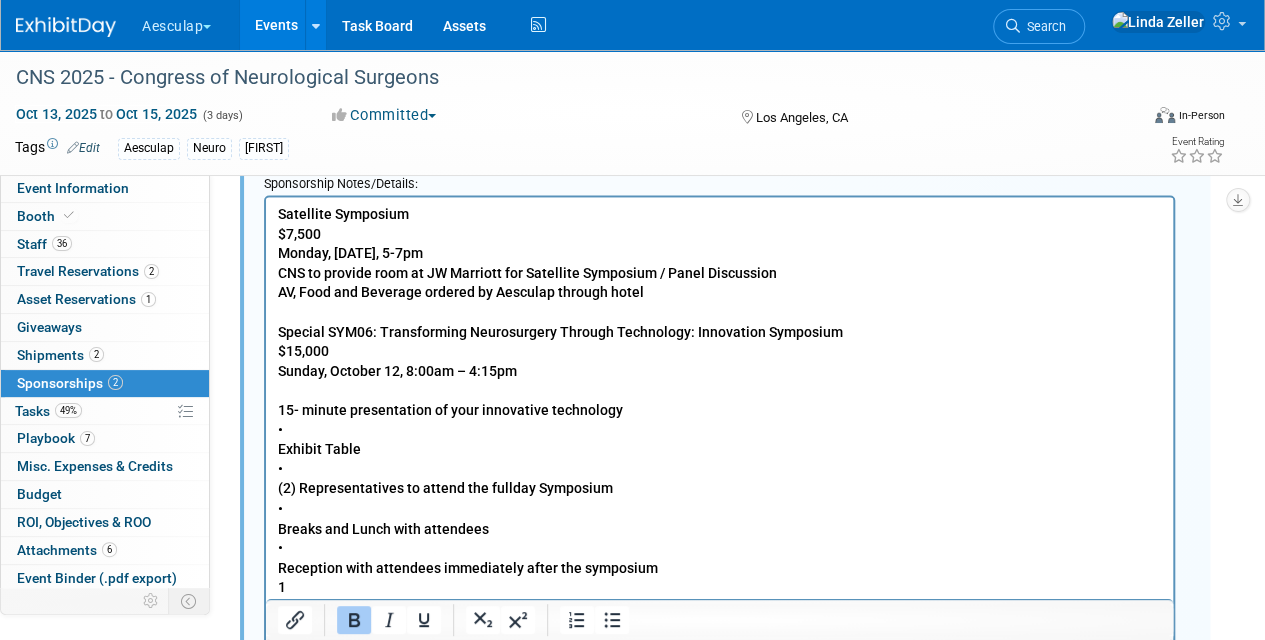 click on "Satellite Symposium $7,500 Monday, [DATE], 5-7pm CNS to provide room at JW Marriott for Satellite Symposium / Panel Discussion AV, Food and Beverage ordered by Aesculap through hotel Special SYM06: Transforming Neurosurgery Through Technology: Innovation Symposium $15,000 Sunday, [DATE], 8:00am – 4:15pm 15- minute presentation of your innovative technology • Exhibit Table • (2) Representatives to attend the fullday Symposium • Breaks and Lunch with attendees • Reception with attendees immediately after the symposium 1 Skills Challenge $7,500 • [DATE] – [DATE], during exhibit hall hours • Provide hands – on skills challenge in the booth for attendee engagement • Lead generation source • CNS to promote via email to attendees, social media post, onsite signage • No Aesculap sponsorship funds to be used toward attendee prizes 1 Hands – On Cadaveric Lab Session $6,250 • 2- hour lab session within the exhibit hall at designated lab time • CNS to approve lab date/time • • 2" at bounding box center [720, 762] 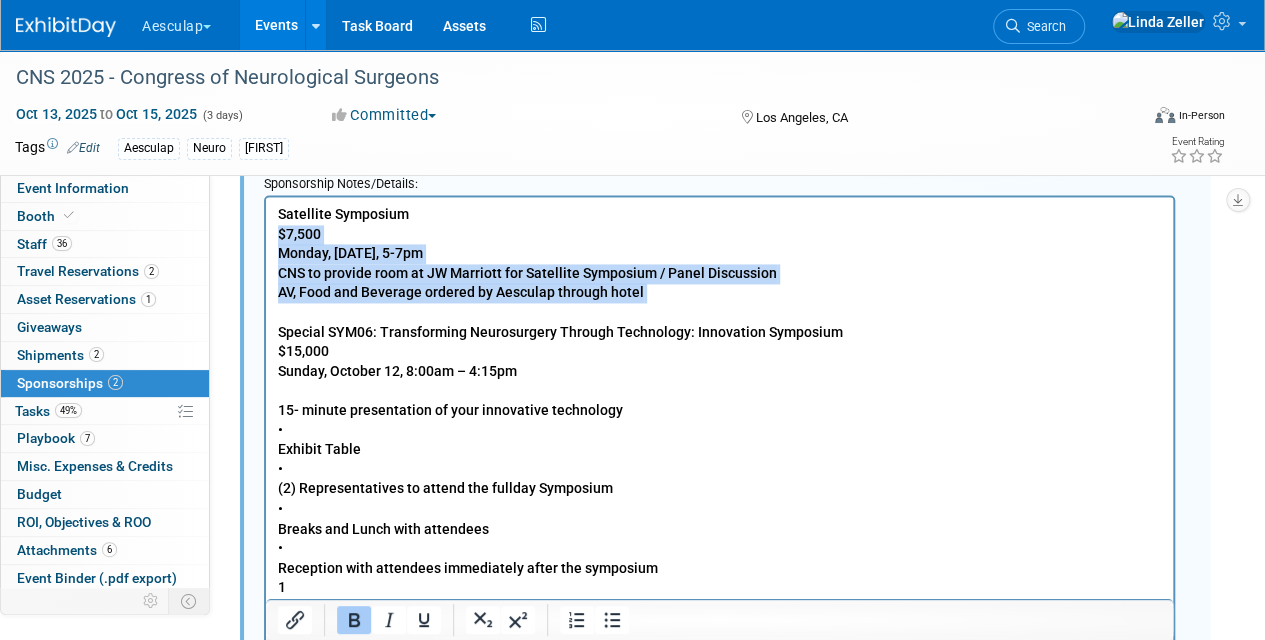 drag, startPoint x: 277, startPoint y: 226, endPoint x: 732, endPoint y: 310, distance: 462.68887 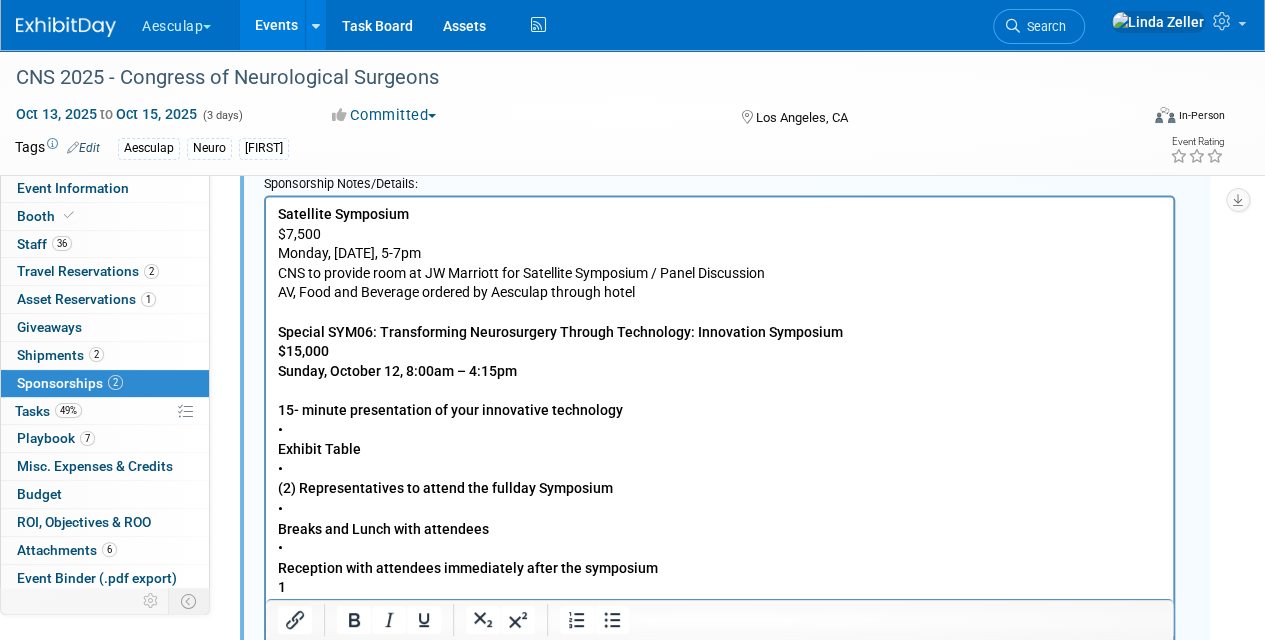 click on "Satellite Symposium $7,500 Monday, [DATE], 5-7pm CNS to provide room at JW Marriott for Satellite Symposium / Panel Discussion AV, Food and Beverage ordered by Aesculap through hotel Special SYM06: Transforming Neurosurgery Through Technology: Innovation Symposium $15,000 Sunday, [DATE], 8:00am – 4:15pm 15- minute presentation of your innovative technology • Exhibit Table • (2) Representatives to attend the fullday Symposium • Breaks and Lunch with attendees • Reception with attendees immediately after the symposium 1 Skills Challenge $7,500 • [DATE] – [DATE], during exhibit hall hours • Provide hands – on skills challenge in the booth for attendee engagement • Lead generation source • CNS to promote via email to attendees, social media post, onsite signage • No Aesculap sponsorship funds to be used toward attendee prizes 1 Hands – On Cadaveric Lab Session $6,250 • 2- hour lab session within the exhibit hall at designated lab time • CNS to approve lab date/time • • 2" at bounding box center [720, 762] 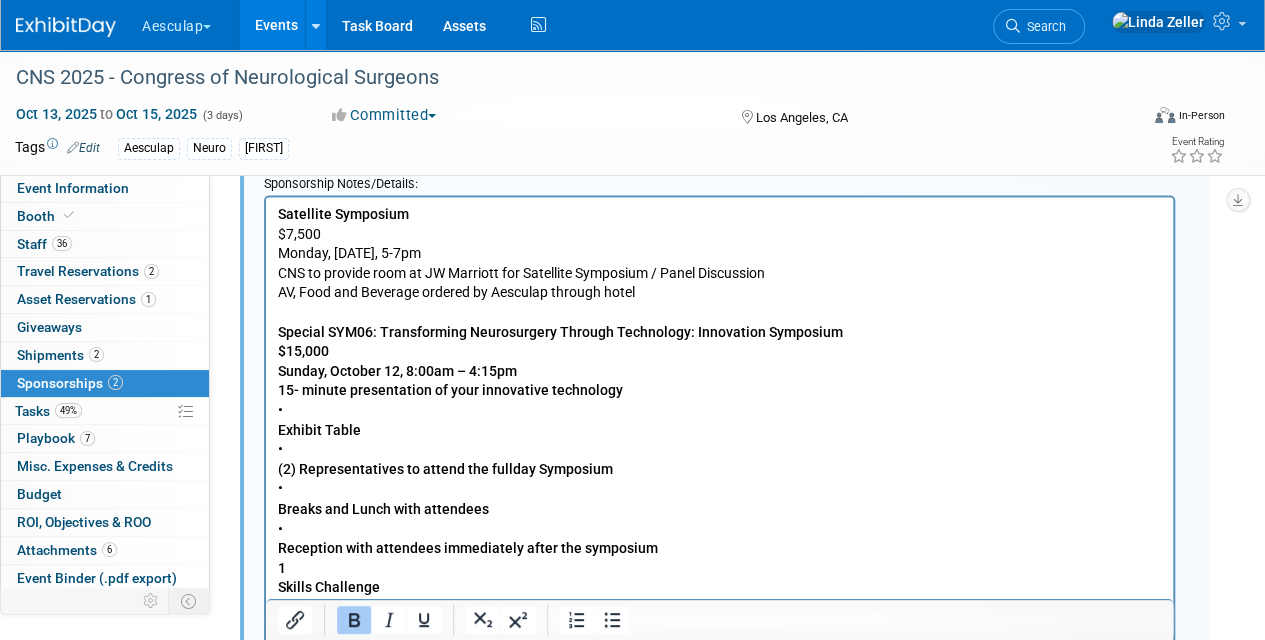 click on "Satellite Symposium $7,500 Monday, [DATE], 5-7pm CNS to provide room at JW Marriott for Satellite Symposium / Panel Discussion AV, Food and Beverage ordered by Aesculap through hotel Special SYM06: Transforming Neurosurgery Through Technology: Innovation Symposium $15,000 Sunday, [DATE], 8:00am – 4:15pm 15- minute presentation of your innovative technology • Exhibit Table • (2) Representatives to attend the fullday Symposium • Breaks and Lunch with attendees • Reception with attendees immediately after the symposium 1 Skills Challenge $7,500 • [DATE] – [DATE], during exhibit hall hours • Provide hands – on skills challenge in the booth for attendee engagement • Lead generation source • CNS to promote via email to attendees, social media post, onsite signage • No Aesculap sponsorship funds to be used toward attendee prizes 1 Hands – On Cadaveric Lab Session $6,250 • 2- hour lab session within the exhibit hall at designated lab time • CNS to approve lab date/time • • 2" at bounding box center (720, 752) 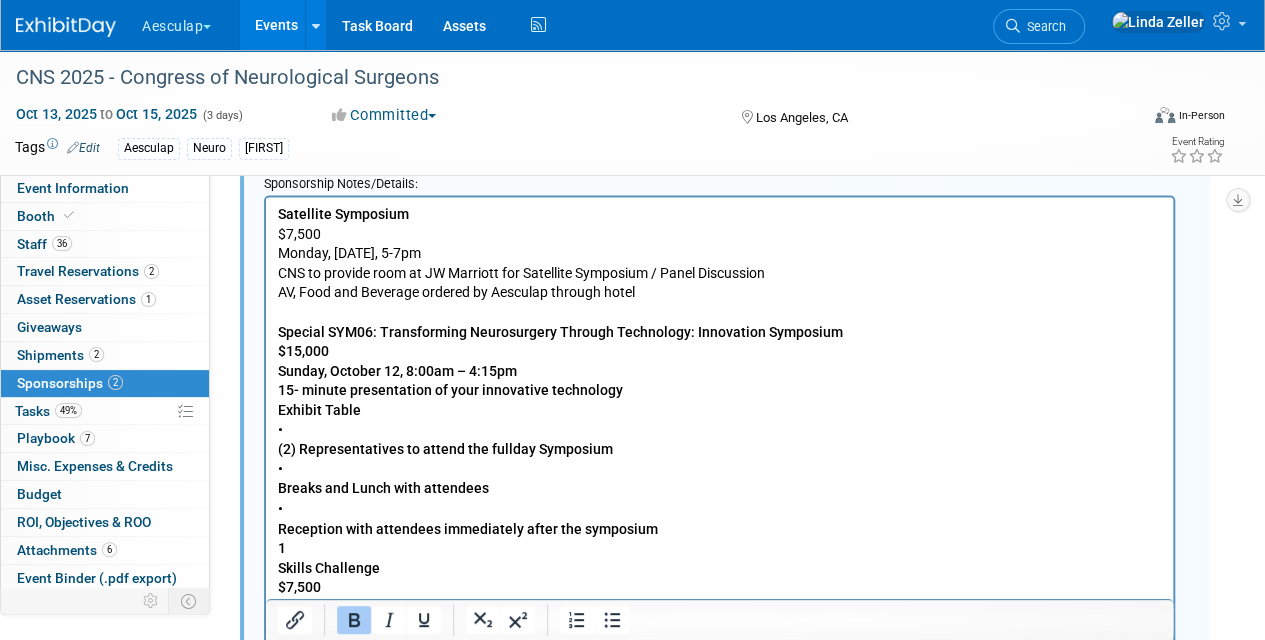 click on "Satellite Symposium $[PRICE] [DATE], [TIME] • CNS to provide room at [HOTEL] for Satellite Symposium / Panel Discussion • AV, Food and Beverage ordered by [COMPANY] through hotel Special SYM06: Transforming Neurosurgery Through Technology: Innovation Symposium $[PRICE] • [DATE], [TIME] • 15- minute presentation of your innovative technology Exhibit Table • (2) Representatives to attend the fullday Symposium • Breaks and Lunch with attendees • Reception with attendees immediately after the symposium 1 Skills Challenge $[PRICE] • [DATE] – [DATE], during exhibit hall hours • Provide hands – on skills challenge in the booth for attendee engagement • Lead generation source • CNS to promote via email to attendees, social media post, onsite signage • No [COMPANY] sponsorship funds to be used toward attendee prizes 1 Hands – On Cadaveric Lab Session $[PRICE] • 2- hour lab session within the exhibit hall at designated lab time • CNS to approve lab date/time • • 2 1 1" at bounding box center [720, 743] 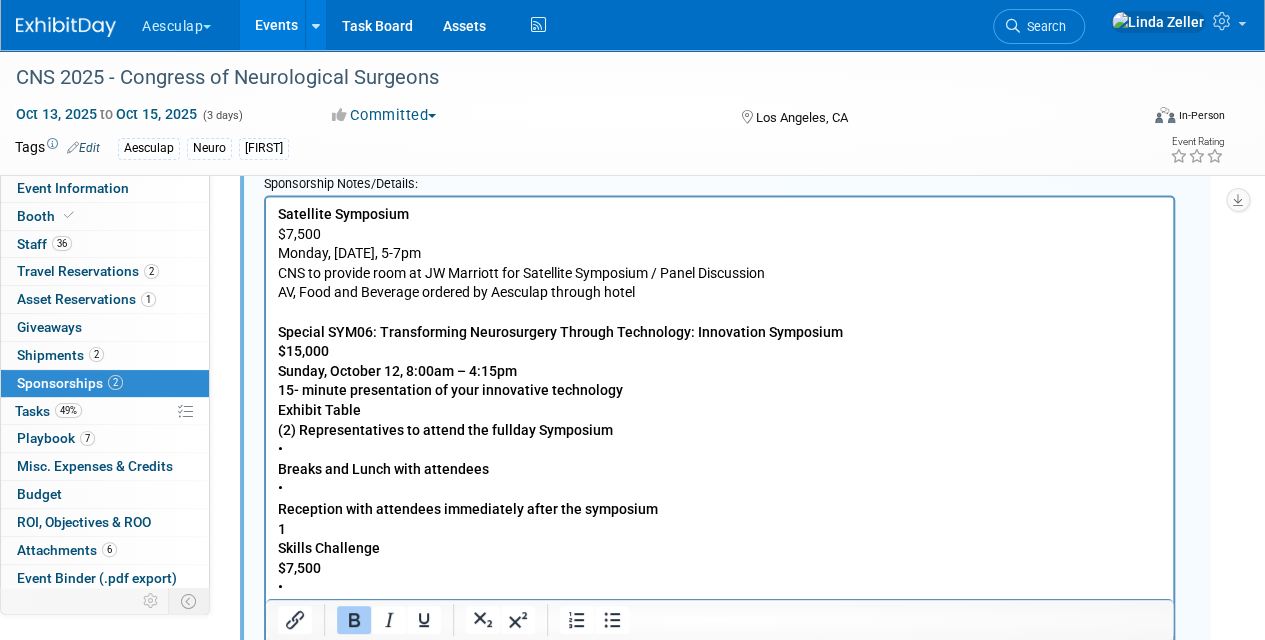 click on "Special SYM06: Transforming Neurosurgery Through Technology: Innovation Symposium $15,000 Sunday, October 12, 8:00am – 4:15pm 15- minute presentation of your innovative technology Exhibit Table (2) Representatives to attend the fullday Symposium • Breaks and Lunch with attendees • Reception with attendees immediately after the symposium 1 Skills Challenge $7,500 • October 13 – 15, during exhibit hall hours • Provide hands – on skills challenge in the booth for attendee engagement • Lead generation source • CNS to promote via email to attendees, social media post, onsite signage • No Aesculap sponsorship funds to be used toward attendee prizes 1 Hands – On Cadaveric Lab Session $6,250 • 2- hour lab session within the exhibit hall at designated lab time • CNS to approve lab date/time • Held within the MERI mobile lab in the Exhibit Hall • Aesculap to work with MERI directly to order specimen and all lab needs 2 1 M08: Advances in Diagnosis, Management, and Treatment of NPH Session" at bounding box center [560, 791] 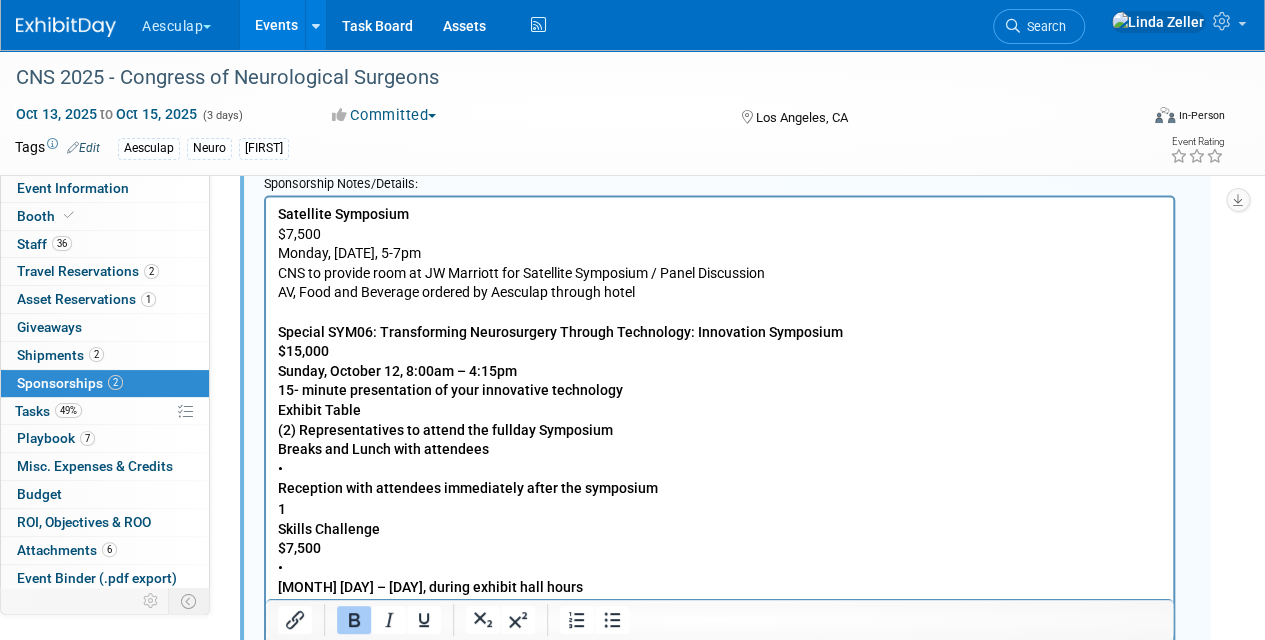 click on "Satellite Symposium $7,500 Monday, October 13, 5-7pm CNS to provide room at JW Marriott for Satellite Symposium / Panel Discussion AV, Food and Beverage ordered by Aesculap through hotel Special SYM06: Transforming Neurosurgery Through Technology: Innovation Symposium $15,000 Sunday, October 12, 8:00am – 4:15pm 15- minute presentation of your innovative technology Exhibit Table (2) Representatives to attend the fullday Symposium Breaks and Lunch with attendees • Reception with attendees immediately after the symposium 1 Skills Challenge $7,500 • October 13 – 15, during exhibit hall hours • Provide hands – on skills challenge in the booth for attendee engagement • Lead generation source • CNS to promote via email to attendees, social media post, onsite signage • No Aesculap sponsorship funds to be used toward attendee prizes 1 Hands – On Cadaveric Lab Session $6,250 • 2- hour lab session within the exhibit hall at designated lab time • CNS to approve lab date/time • • 2 1 $2,500 •" at bounding box center [720, 723] 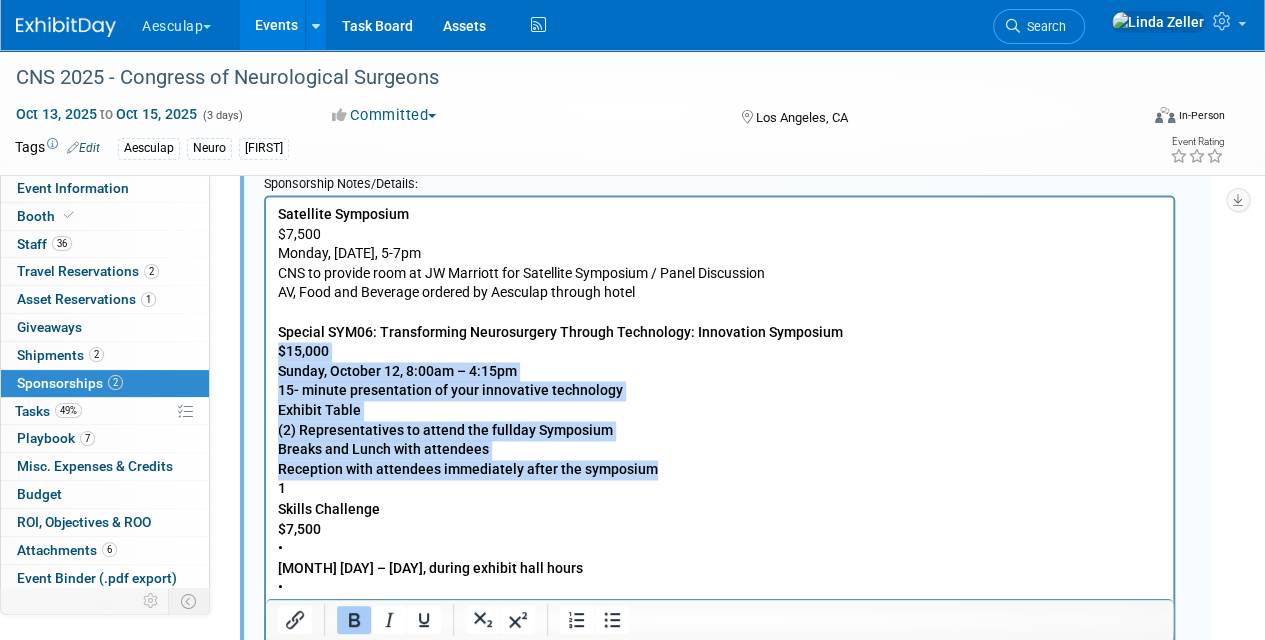 drag, startPoint x: 280, startPoint y: 348, endPoint x: 679, endPoint y: 469, distance: 416.94363 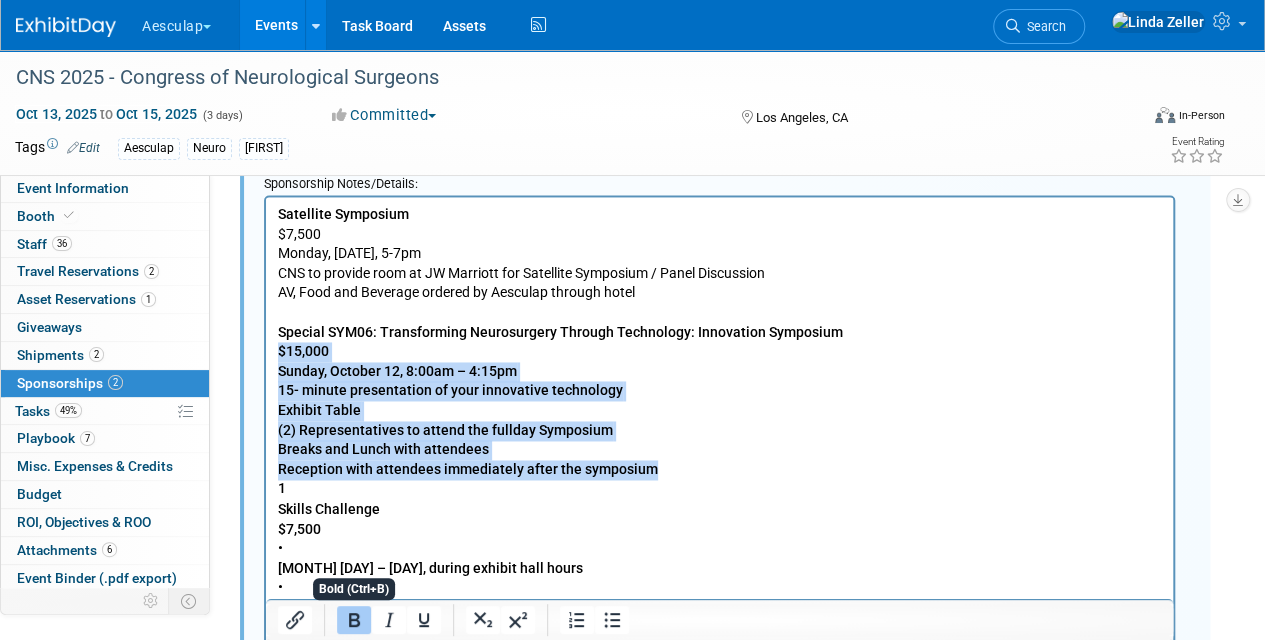 click 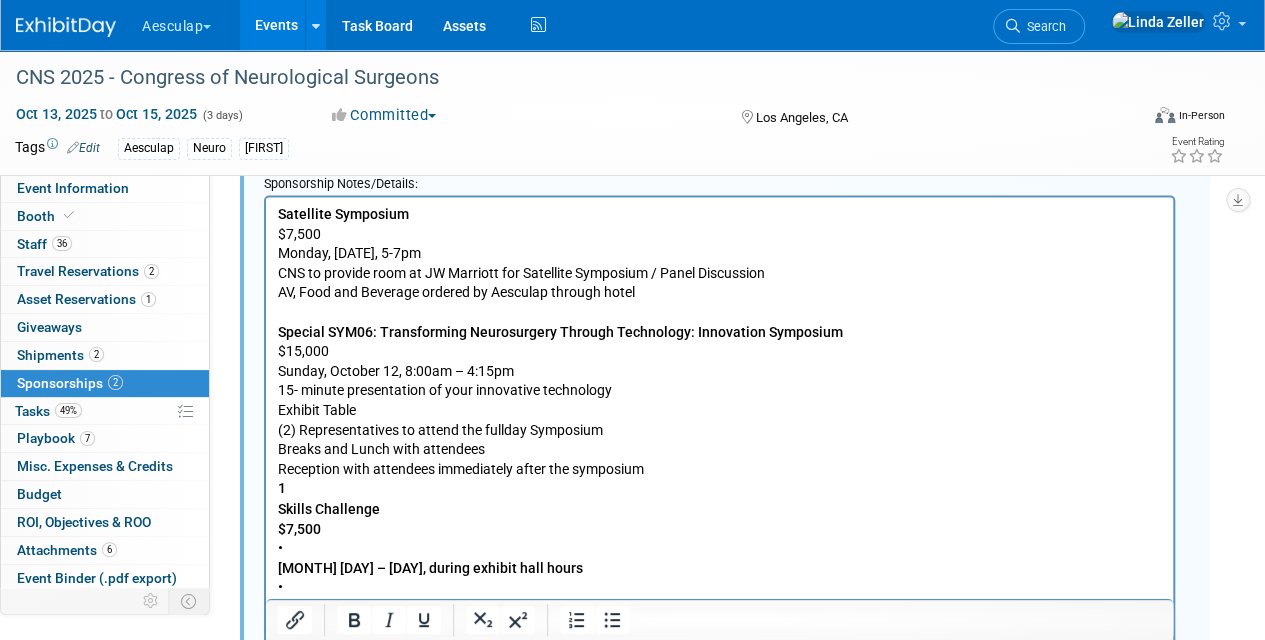 click on "Satellite Symposium $7,500 Monday, October 13, 5-7pm CNS to provide room at JW Marriott for Satellite Symposium / Panel Discussion AV, Food and Beverage ordered by Aesculap through hotel Special SYM06: Transforming Neurosurgery Through Technology: Innovation Symposium $15,000 Sunday, October 12, 8:00am – 4:15pm 15- minute presentation of your innovative technology Exhibit Table (2) Representatives to attend the fullday Symposium Breaks and Lunch with attendees Reception with attendees immediately after the symposium 1 Skills Challenge $7,500 • October 13 – 15, during exhibit hall hours • Provide hands – on skills challenge in the booth for attendee engagement • Lead generation source • CNS to promote via email to attendees, social media post, onsite signage • No Aesculap sponsorship funds to be used toward attendee prizes 1 Hands – On Cadaveric Lab Session $6,250 • 2- hour lab session within the exhibit hall at designated lab time • CNS to approve lab date/time • • 2 1 $2,500 • •" at bounding box center (720, 713) 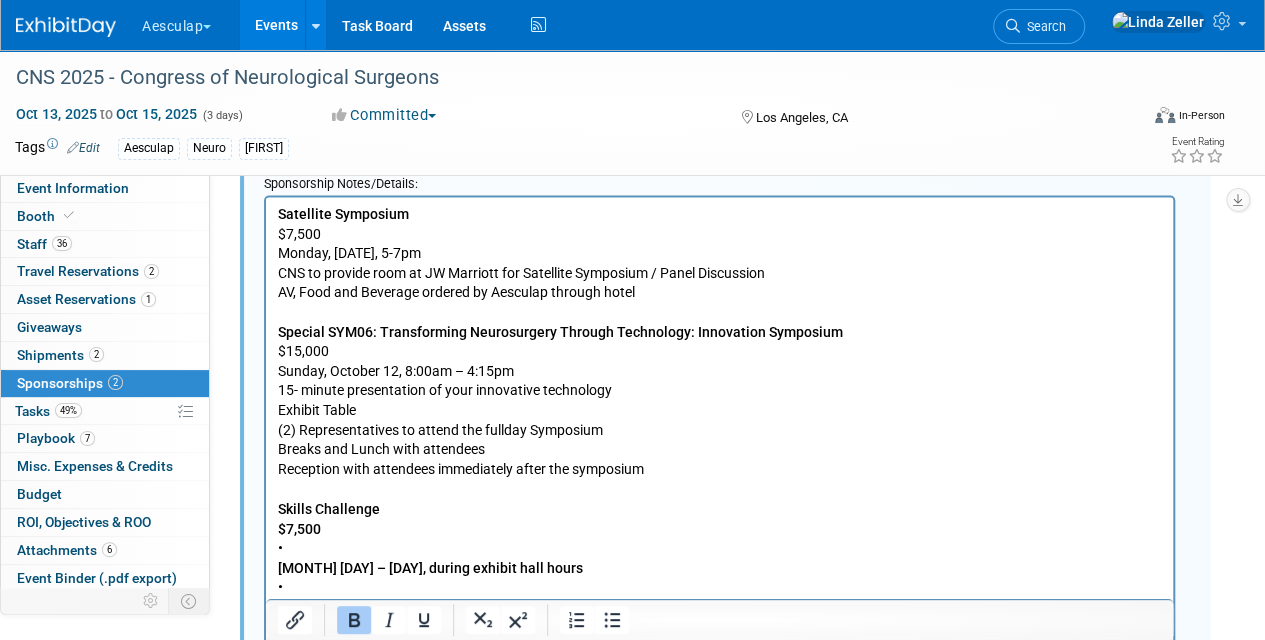 click on "Skills Challenge $7,500 • October 13 – 15, during exhibit hall hours • Provide hands – on skills challenge in the booth for attendee engagement • Lead generation source • CNS to promote via email to attendees, social media post, onsite signage • No Aesculap sponsorship funds to be used toward attendee prizes 1 Hands – On Cadaveric Lab Session $6,250 • 2- hour lab session within the exhibit hall at designated lab time • CNS to approve lab date/time • Held within the MERI mobile lab in the Exhibit Hall • Aesculap to work with MERI directly to order specimen and all lab needs 2 1 M08: Advances in Diagnosis, Management, and Treatment of NPH Session $2,500 • Monday, October 13, 12:20 – 1:50 • Sponsorship to include recognition via onsite signage and meeting mobile app 1 Social Media Post $15,000 $13,500 • (1) Social Media" at bounding box center (526, 859) 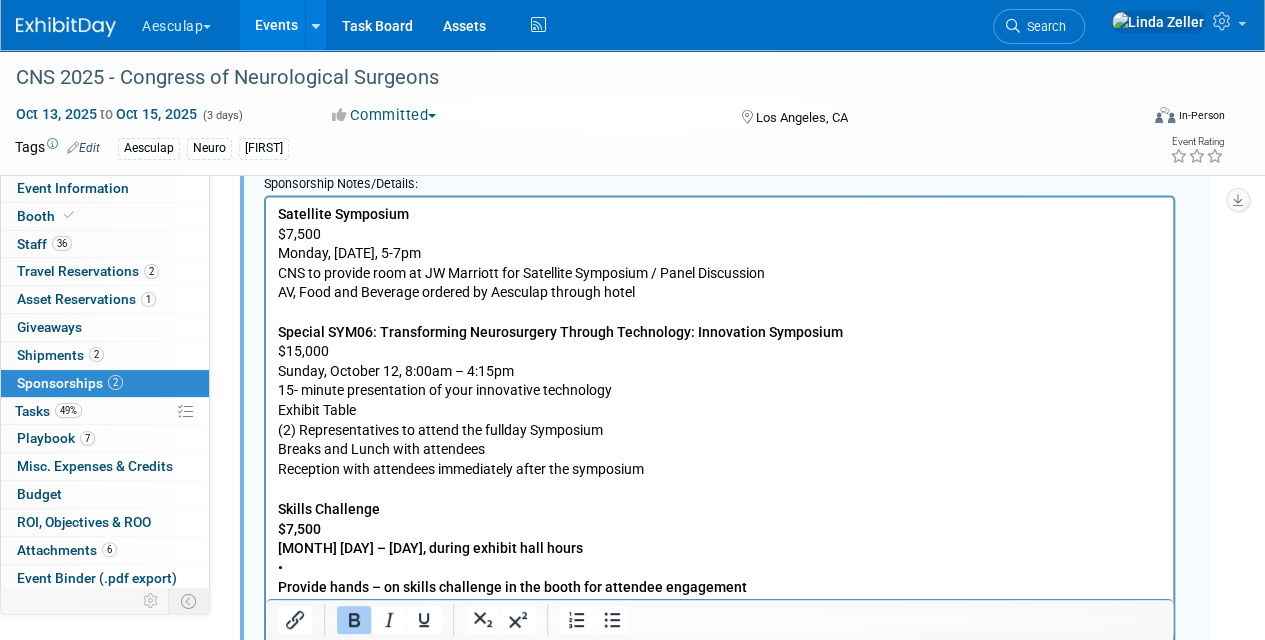 click on "Satellite Symposium $7,500 Monday, October 13, 5-7pm CNS to provide room at JW Marriott for Satellite Symposium / Panel Discussion AV, Food and Beverage ordered by Aesculap through hotel Special SYM06: Transforming Neurosurgery Through Technology: Innovation Symposium $15,000 Sunday, October 12, 8:00am – 4:15pm 15- minute presentation of your innovative technology Exhibit Table (2) Representatives to attend the fullday Symposium Breaks and Lunch with attendees Reception with attendees immediately after the symposium Skills Challenge $7,500 October 13 – 15, during exhibit hall hours • Provide hands – on skills challenge in the booth for attendee engagement • Lead generation source • CNS to promote via email to attendees, social media post, onsite signage • No Aesculap sponsorship funds to be used toward attendee prizes 1 Hands – On Cadaveric Lab Session $6,250 • 2- hour lab session within the exhibit hall at designated lab time • CNS to approve lab date/time • • 2 1 $2,500 • • 1 •" at bounding box center (720, 703) 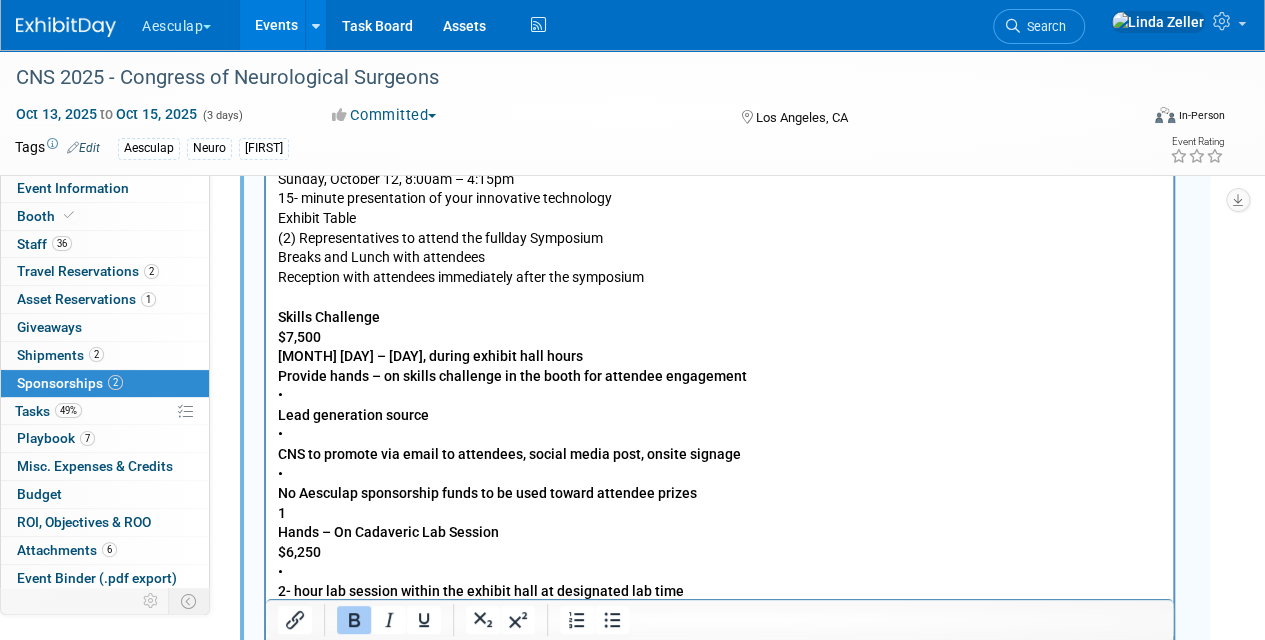 scroll, scrollTop: 1588, scrollLeft: 0, axis: vertical 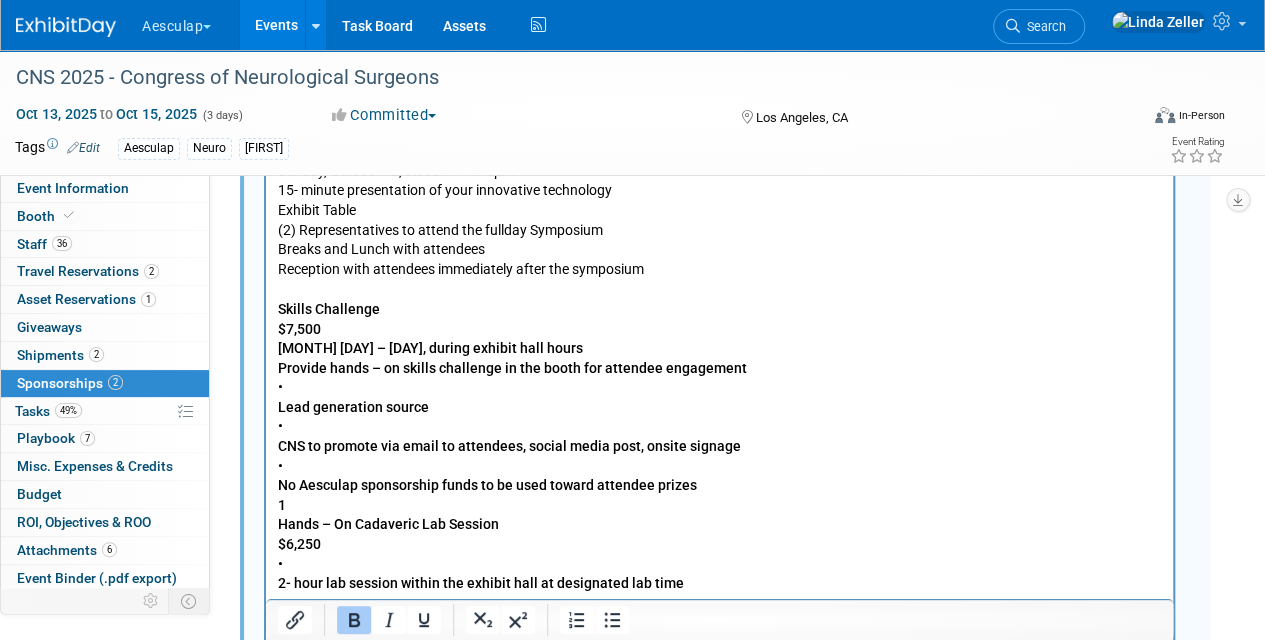 click on "Satellite Symposium $[PRICE] [MONTH], [DAY], [YEAR], [TIME]-[TIME] CNS to provide room at JW Marriott for Satellite Symposium / Panel Discussion AV, Food and Beverage ordered by Aesculap through hotel Special SYM06: Transforming Neurosurgery Through Technology: Innovation Symposium $[PRICE] [MONTH], [DAY], [YEAR], [TIME] – [TIME] [TIME] presentation of your innovative technology Exhibit Table (2) Representatives to attend the fullday Symposium Breaks and Lunch with attendees Reception with attendees immediately after the symposium Skills Challenge $[PRICE] [MONTH] [DAY] – [DAY], during exhibit hall hours Provide hands – on skills challenge in the booth for attendee engagement • Lead generation source • CNS to promote via email to attendees, social media post, onsite signage • No Aesculap sponsorship funds to be used toward attendee prizes 1 Hands – On Cadaveric Lab Session $[PRICE] • [TIME] lab session within the exhibit hall at designated lab time • CNS to approve lab date/time • • 2 1 $[PRICE] • • 1 $[PRICE]" at bounding box center (720, 495) 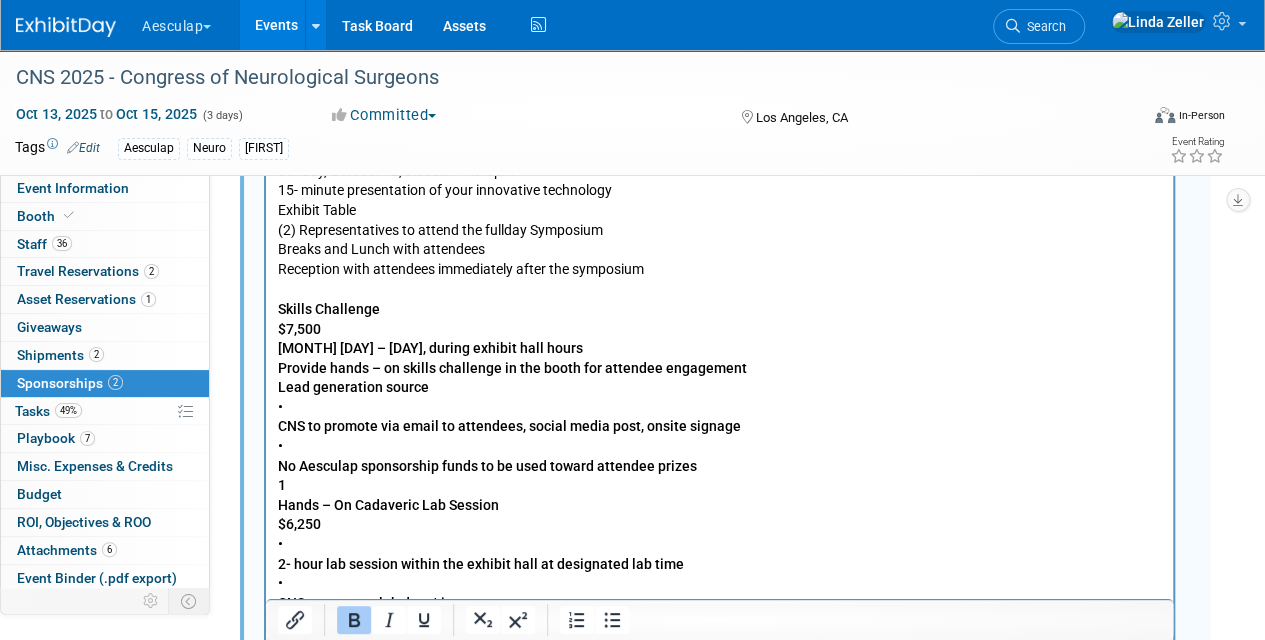 click on "Satellite Symposium $[PRICE] [DAY], [DATE], [TIME]-[TIME] [FIRST] to provide room at JW Marriott for Satellite Symposium / Panel Discussion AV, Food and Beverage ordered by Aesculap through hotel Special SYM06: Transforming Neurosurgery Through Technology: Innovation Symposium $[PRICE] [DAY], [DATE], [TIME]–[TIME] [DURATION] presentation of your innovative technology Exhibit Table ([NUMBER]) Representatives to attend the fullday Symposium Breaks and Lunch with attendees Reception with attendees immediately after the symposium Skills Challenge $[PRICE] [DATE] – [DATE], during exhibit hall hours Provide hands – on skills challenge in the booth for attendee engagement Lead generation source • [FIRST] to promote via email to attendees, social media post, onsite signage • No Aesculap sponsorship funds to be used toward attendee prizes 1 Hands – On Cadaveric Lab Session $[PRICE] • [DURATION] lab session within the exhibit hall at designated lab time • [FIRST] to approve lab date/time • • 2 1 $[PRICE] • • 1 $[PRICE] •" at bounding box center (720, 485) 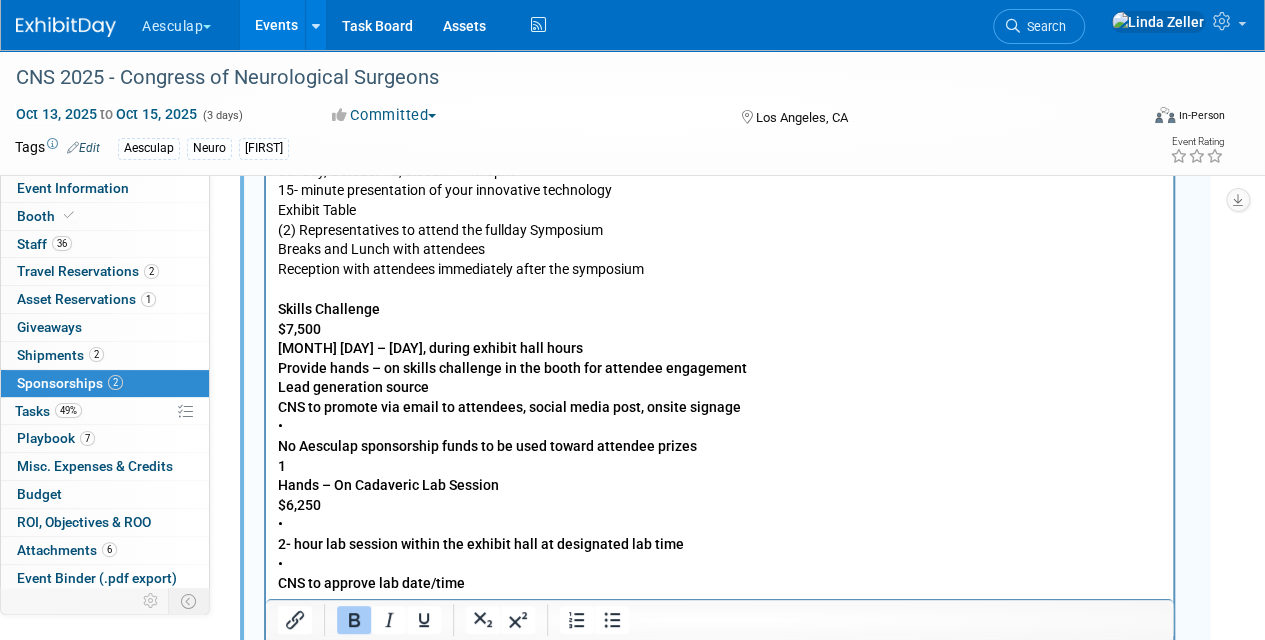 click on "Satellite Symposium $7,500 Monday, [DATE], 5-7pm CNS to provide room at JW Marriott for Satellite Symposium / Panel Discussion AV, Food and Beverage ordered by Aesculap through hotel Special SYM06: Transforming Neurosurgery Through Technology: Innovation Symposium $15,000 Sunday, [DATE], 8:00am – 4:15pm 15- minute presentation of your innovative technology Exhibit Table (2) Representatives to attend the fullday Symposium Breaks and Lunch with attendees Reception with attendees immediately after the symposium Skills Challenge $7,500 [DATE] – [DATE], during exhibit hall hours Provide hands – on skills challenge in the booth for attendee engagement Lead generation source CNS to promote via email to attendees, social media post, onsite signage • No Aesculap sponsorship funds to be used toward attendee prizes 1 Hands – On Cadaveric Lab Session $6,250 • 2- hour lab session within the exhibit hall at designated lab time • CNS to approve lab date/time • • 2 1 $2,500 • • 1 $15,000 $13,500" at bounding box center (720, 475) 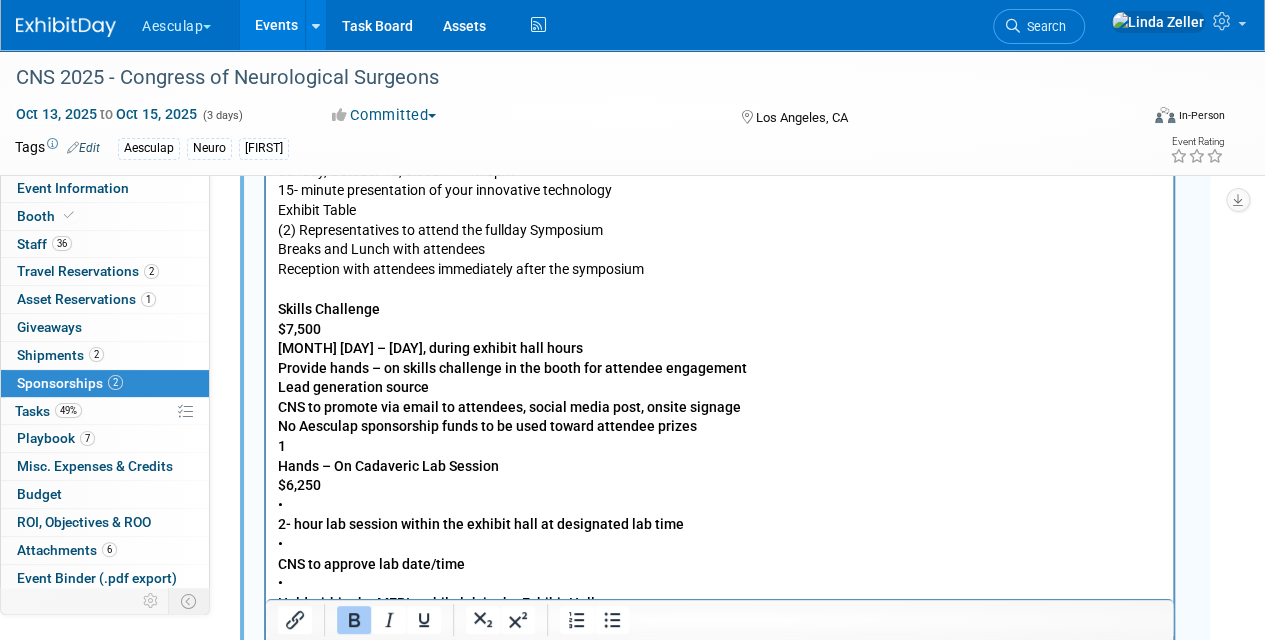 click on "Satellite Symposium $[PRICE] [MONTH], [DAY], [YEAR], [TIME]-[TIME] CNS to provide room at JW Marriott for Satellite Symposium / Panel Discussion AV, Food and Beverage ordered by Aesculap through hotel Special SYM06: Transforming Neurosurgery Through Technology: Innovation Symposium $[PRICE] [DAY], [YEAR], [TIME] – [TIME] 15- minute presentation of your innovative technology Exhibit Table (2) Representatives to attend the fullday Symposium Breaks and Lunch with attendees Reception with attendees immediately after the symposium Skills Challenge $[PRICE] [MONTH] [DAY] – [DAY], during exhibit hall hours Provide hands – on skills challenge in the booth for attendee engagement Lead generation source CNS to promote via email to attendees, social media post, onsite signage No Aesculap sponsorship funds to be used toward attendee prizes 1 Hands – On Cadaveric Lab Session $[PRICE] • 2- hour lab session within the exhibit hall at designated lab time • CNS to approve lab date/time • • 2 1 $[PRICE] • • 1 Social Media Post" at bounding box center (720, 465) 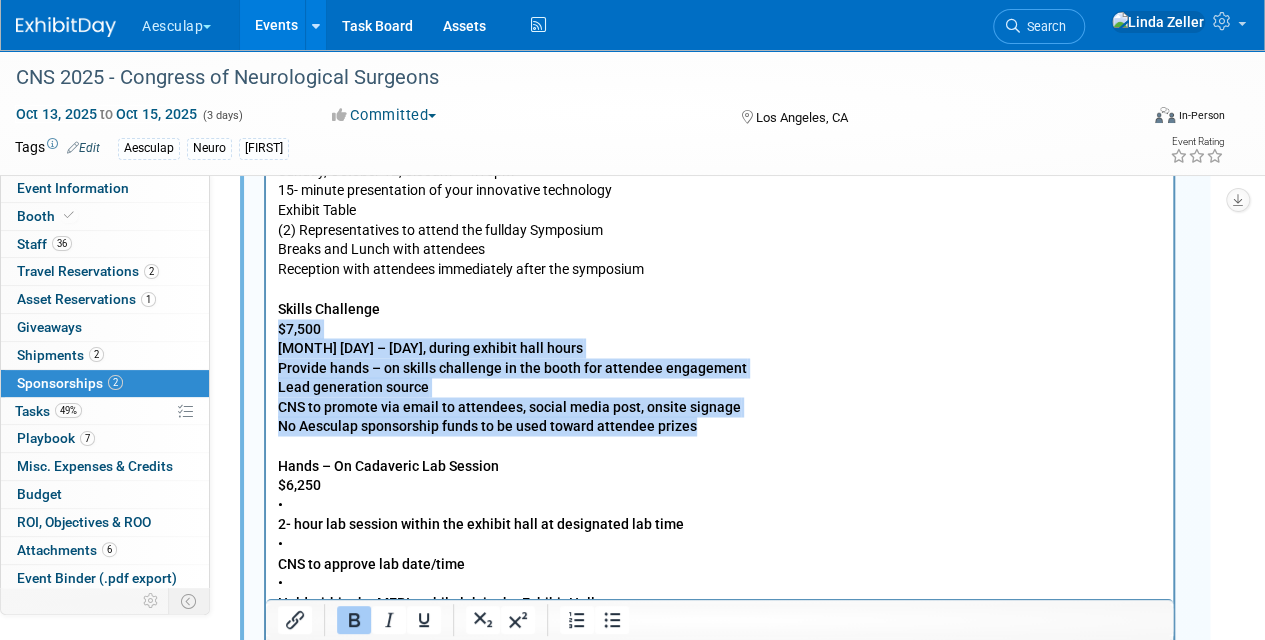 drag, startPoint x: 278, startPoint y: 324, endPoint x: 706, endPoint y: 431, distance: 441.1723 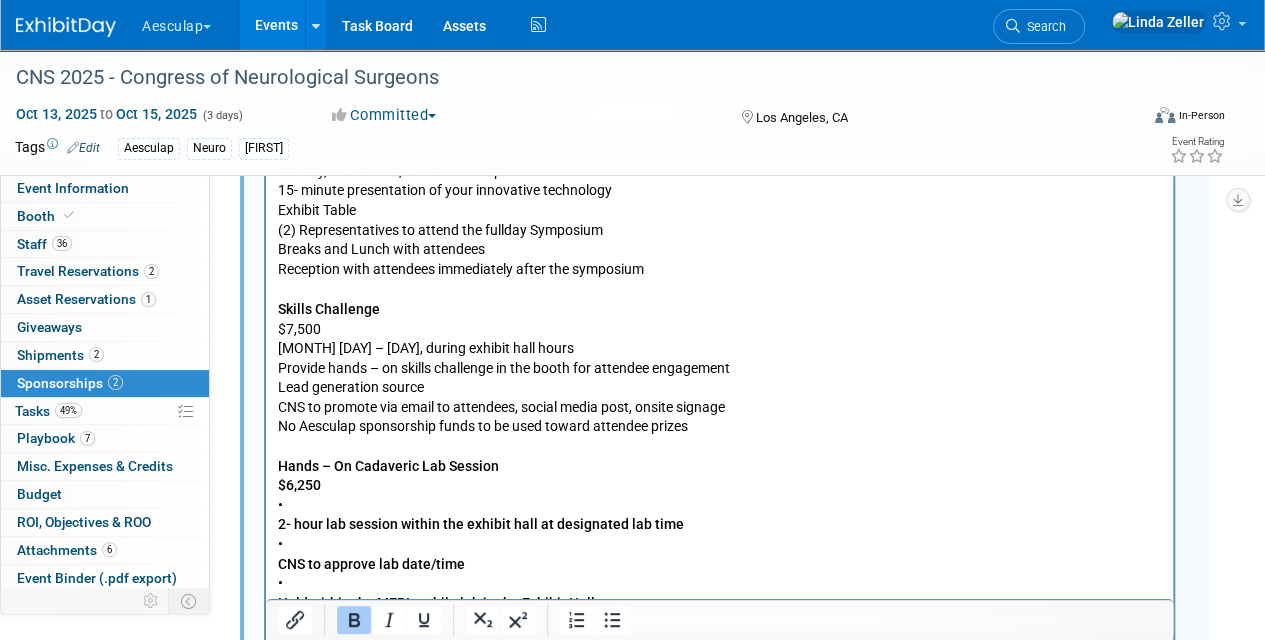 click on "Satellite Symposium $7,500 Monday, October 13, 5-7pm CNS to provide room at JW Marriott for Satellite Symposium / Panel Discussion AV, Food and Beverage ordered by Aesculap through hotel Special SYM06: Transforming Neurosurgery Through Technology: Innovation Symposium $15,000 Sunday, October 12, 8:00am – 4:15pm 15- minute presentation of your innovative technology Exhibit Table (2) Representatives to attend the fullday Symposium Breaks and Lunch with attendees Reception with attendees immediately after the symposium Skills Challenge $7,500 October 13 – 15, during exhibit hall hours Provide hands – on skills challenge in the booth for attendee engagement Lead generation source CNS to promote via email to attendees, social media post, onsite signage No Aesculap sponsorship funds to be used toward attendee prizes Hands – On Cadaveric Lab Session $6,250 • 2- hour lab session within the exhibit hall at designated lab time • CNS to approve lab date/time • • 2 1 $2,500 • • 1 Social Media Post •" at bounding box center [720, 465] 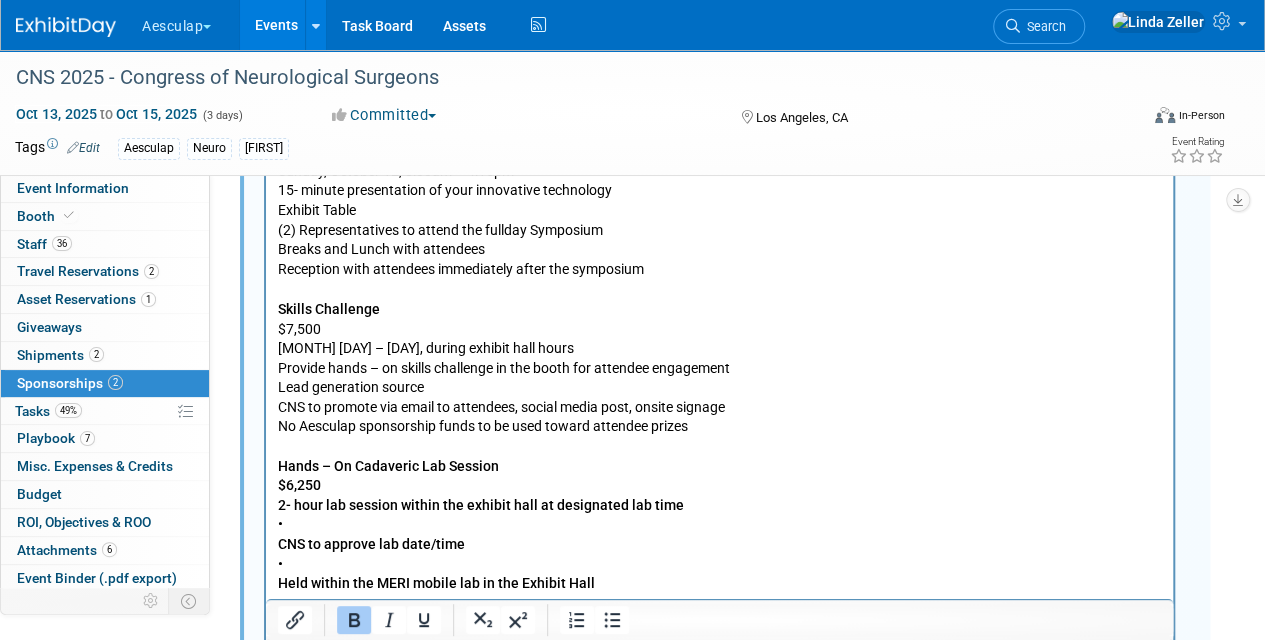 click on "Satellite Symposium $7,500 Monday, [MONTH] [DAY], [YEAR], [TIME] CNS to provide room at JW Marriott for Satellite Symposium / Panel Discussion AV, Food and Beverage ordered by Aesculap through hotel Special SYM06: Transforming Neurosurgery Through Technology: Innovation Symposium $15,000 Sunday, [MONTH] [DAY], [YEAR], [TIME]–[TIME] 15- minute presentation of your innovative technology Exhibit Table (2) Representatives to attend the fullday Symposium Breaks and Lunch with attendees Reception with attendees immediately after the symposium Skills Challenge $7,500 [MONTH] [DAY] – [DAY], during exhibit hall hours Provide hands – on skills challenge in the booth for attendee engagement Lead generation source CNS to promote via email to attendees, social media post, onsite signage No Aesculap sponsorship funds to be used toward attendee prizes Hands – On Cadaveric Lab Session $6,250 2- hour lab session within the exhibit hall at designated lab time • CNS to approve lab date/time • • 2 1 $2,500 • • 1 Social Media Post $15,000" at bounding box center [720, 455] 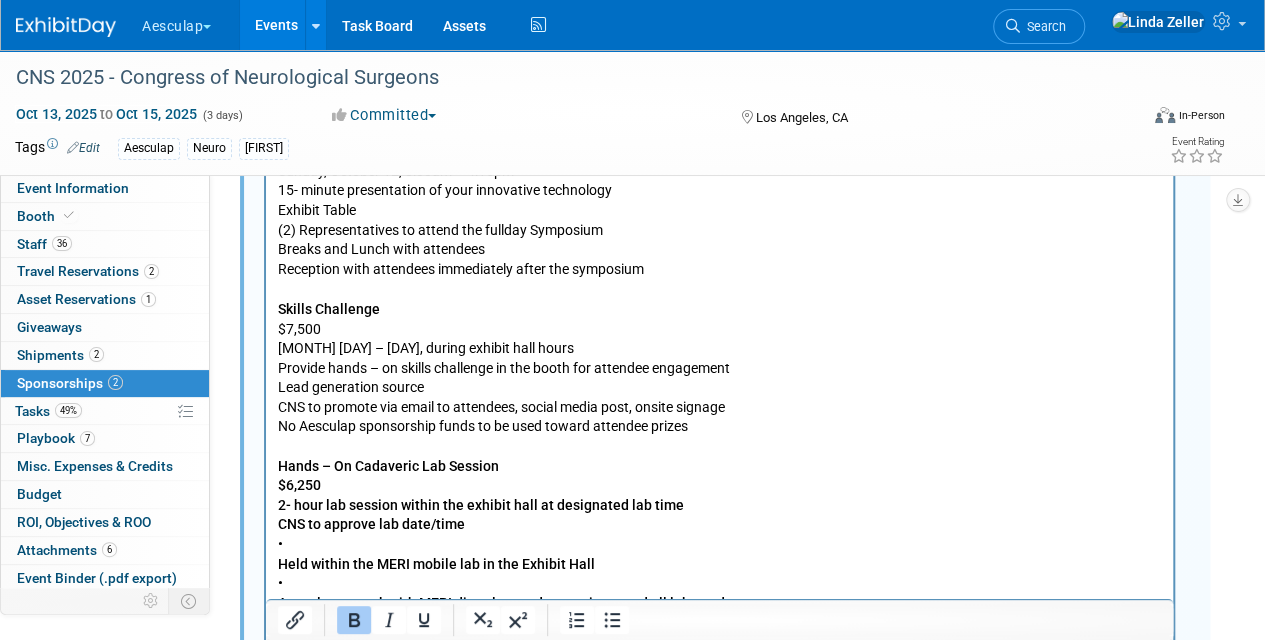 click on "Satellite Symposium $7,500 Monday, [DATE], 5-7pm CNS to provide room at JW Marriott for Satellite Symposium / Panel Discussion AV, Food and Beverage ordered by Aesculap through hotel Special SYM06: Transforming Neurosurgery Through Technology: Innovation Symposium $15,000 Sunday, [DATE], 8:00am – 4:15pm 15- minute presentation of your innovative technology Exhibit Table (2) Representatives to attend the fullday Symposium Breaks and Lunch with attendees Reception with attendees immediately after the symposium Skills Challenge $7,500 [DATE] – [DATE], during exhibit hall hours Provide hands – on skills challenge in the booth for attendee engagement Lead generation source CNS to promote via email to attendees, social media post, onsite signage No Aesculap sponsorship funds to be used toward attendee prizes Hands – On Cadaveric Lab Session $6,250 2- hour lab session within the exhibit hall at designated lab time CNS to approve lab date/time • Held within the MERI mobile lab in the Exhibit Hall 2" at bounding box center [720, 446] 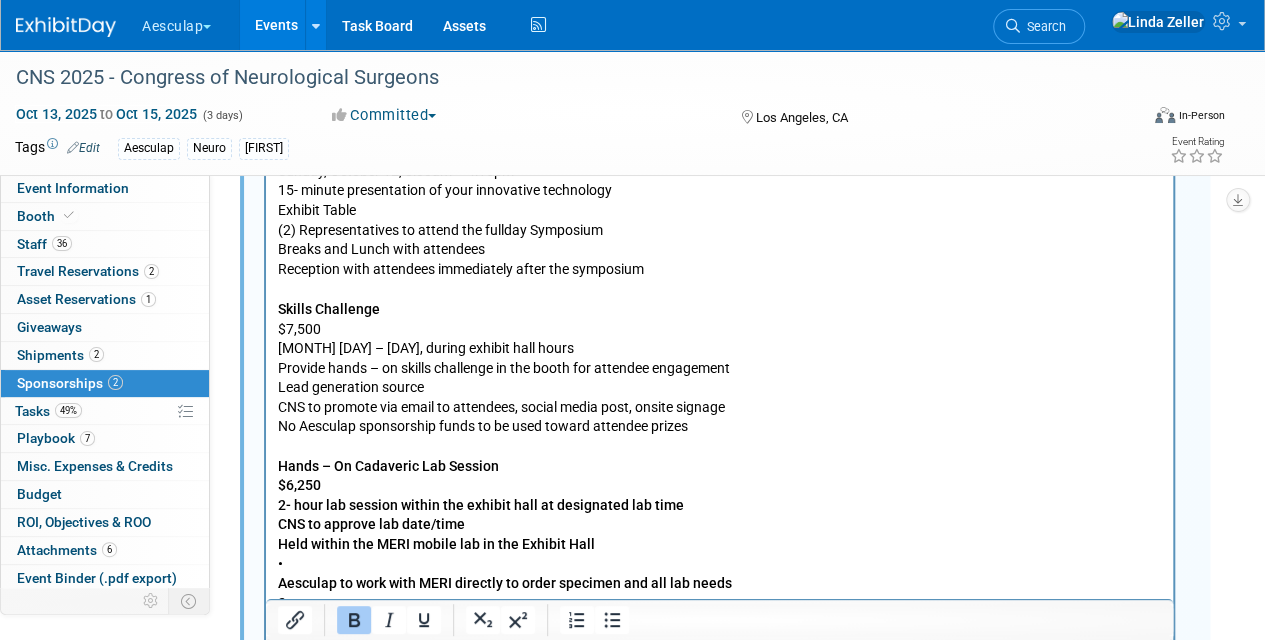 scroll, scrollTop: 1788, scrollLeft: 0, axis: vertical 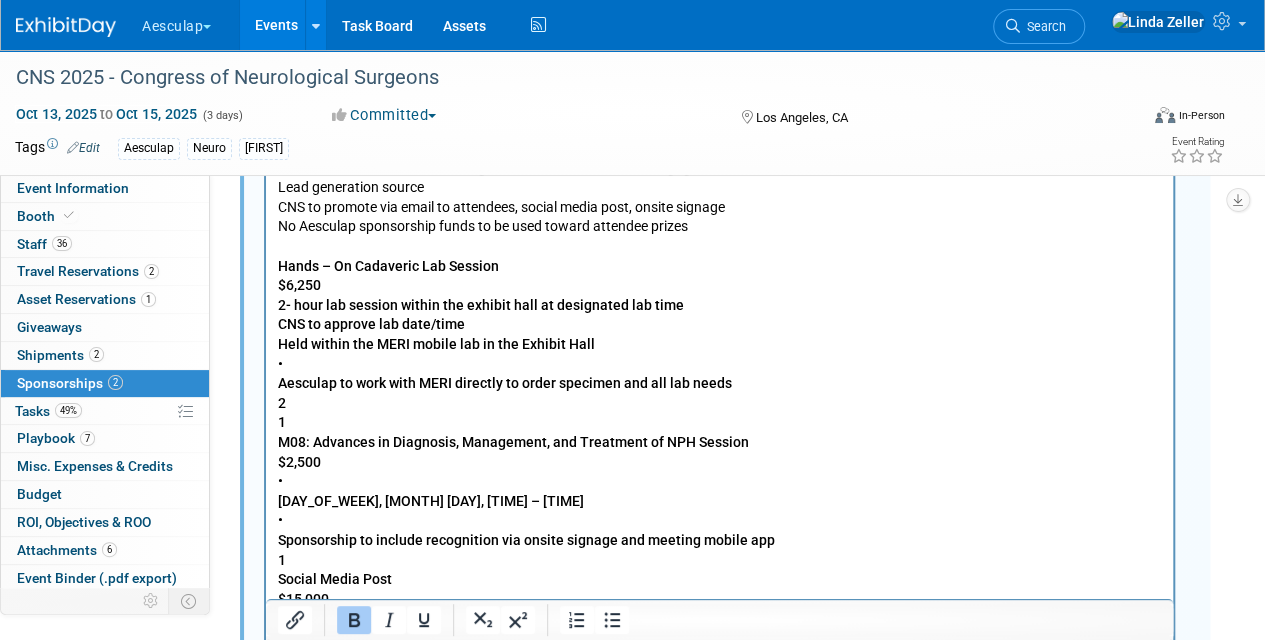 click on "Hands – On Cadaveric Lab Session $[PRICE] 2- hour lab session within the exhibit hall at designated lab time CNS to approve lab date/time Held within the MERI mobile lab in the Exhibit Hall • Aesculap to work with MERI directly to order specimen and all lab needs 2 1 M08: Advances in Diagnosis, Management, and Treatment of NPH Session $[PRICE] • [DAY], [MONTH] [DAY], [TIME] – [TIME] • Sponsorship to include recognition via onsite signage and meeting mobile app 1 Social Media Post $[PRICE] $[PRICE] • (1) Social Media" at bounding box center (526, 461) 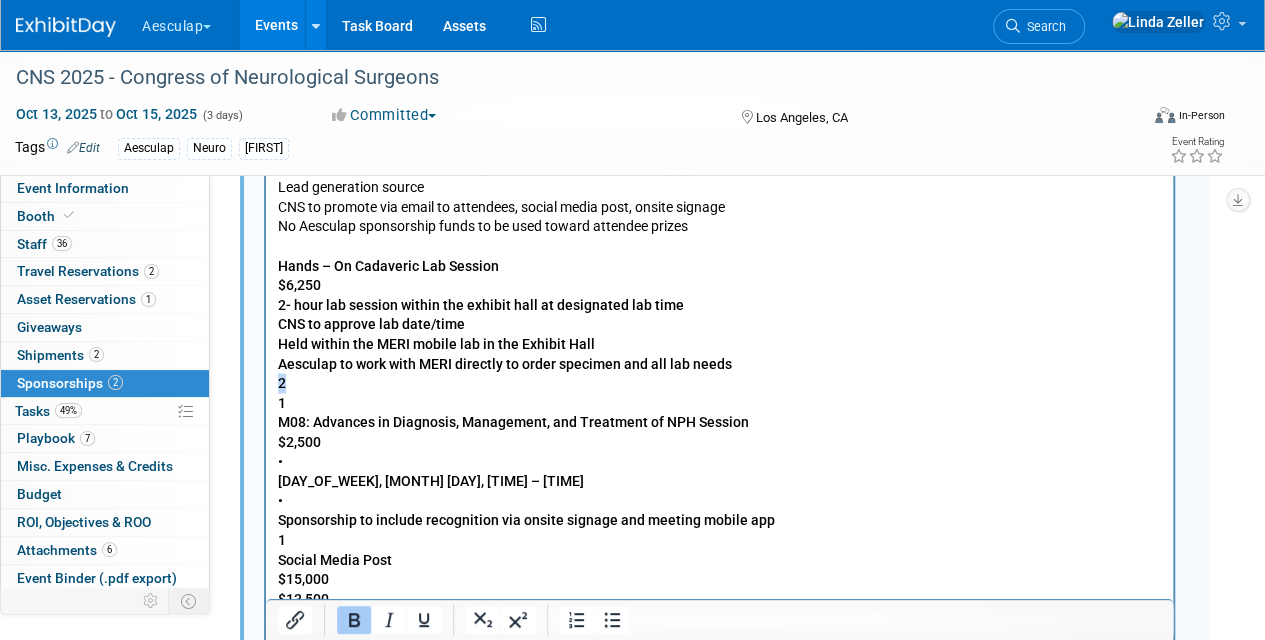 click on "Satellite Symposium $7,500 Monday, October 13, 5-7pm CNS to provide room at JW Marriott for Satellite Symposium / Panel Discussion AV, Food and Beverage ordered by Aesculap through hotel Special SYM06: Transforming Neurosurgery Through Technology: Innovation Symposium $15,000 Sunday, October 12, 8:00am – 4:15pm 15- minute presentation of your innovative technology Exhibit Table (2) Representatives to attend the fullday Symposium Breaks and Lunch with attendees Reception with attendees immediately after the symposium Skills Challenge $7,500 October 13 – 15, during exhibit hall hours Provide hands – on skills challenge in the booth for attendee engagement Lead generation source CNS to promote via email to attendees, social media post, onsite signage No Aesculap sponsorship funds to be used toward attendee prizes Hands – On Cadaveric Lab Session $6,250 2- hour lab session within the exhibit hall at designated lab time CNS to approve lab date/time Held within the MERI mobile lab in the Exhibit Hall 2 1 1" at bounding box center [720, 412] 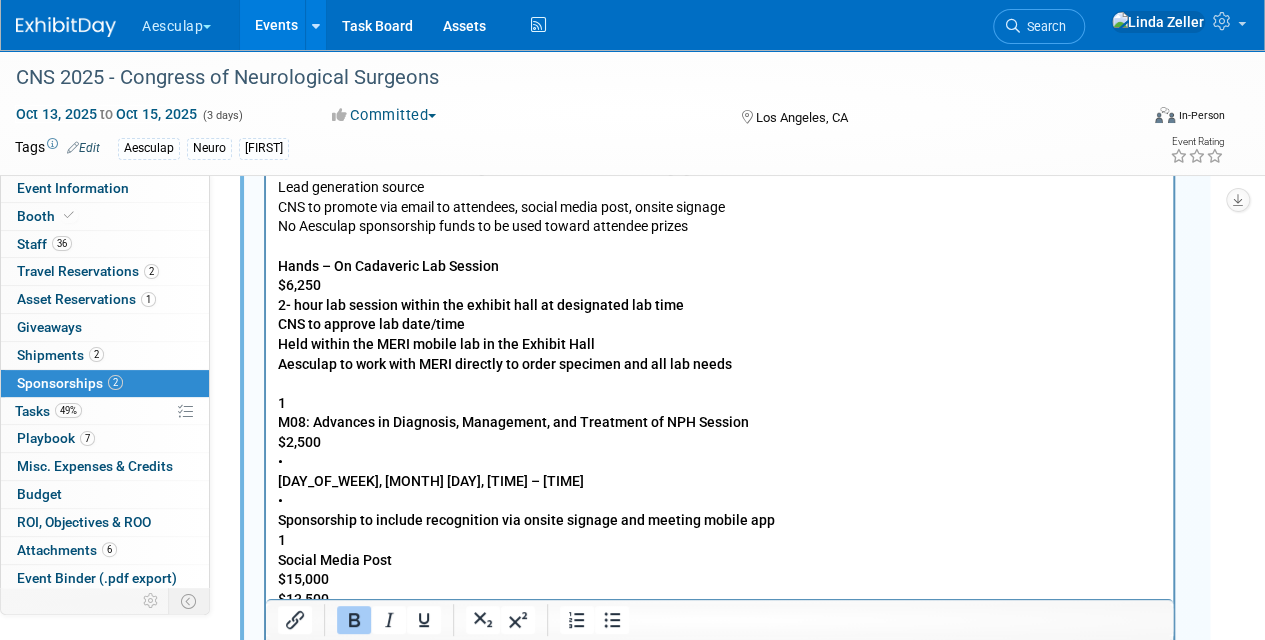 click on "Satellite Symposium $[PRICE] [MONTH], [DAY], [YEAR], [TIME]-[TIME] CNS to provide room at JW Marriott for Satellite Symposium / Panel Discussion AV, Food and Beverage ordered by Aesculap through hotel Special SYM06: Transforming Neurosurgery Through Technology: Innovation Symposium $[PRICE] [DAY], [YEAR], [TIME] – [TIME] 15- minute presentation of your innovative technology Exhibit Table (2) Representatives to attend the fullday Symposium Breaks and Lunch with attendees Reception with attendees immediately after the symposium Skills Challenge $[PRICE] [MONTH] [DAY] – [DAY], during exhibit hall hours Provide hands – on skills challenge in the booth for attendee engagement Lead generation source CNS to promote via email to attendees, social media post, onsite signage No Aesculap sponsorship funds to be used toward attendee prizes Hands – On Cadaveric Lab Session $[PRICE] 2- hour lab session within the exhibit hall at designated lab time CNS to approve lab date/time Held within the MERI mobile lab in the Exhibit Hall 1 •" at bounding box center [720, 226] 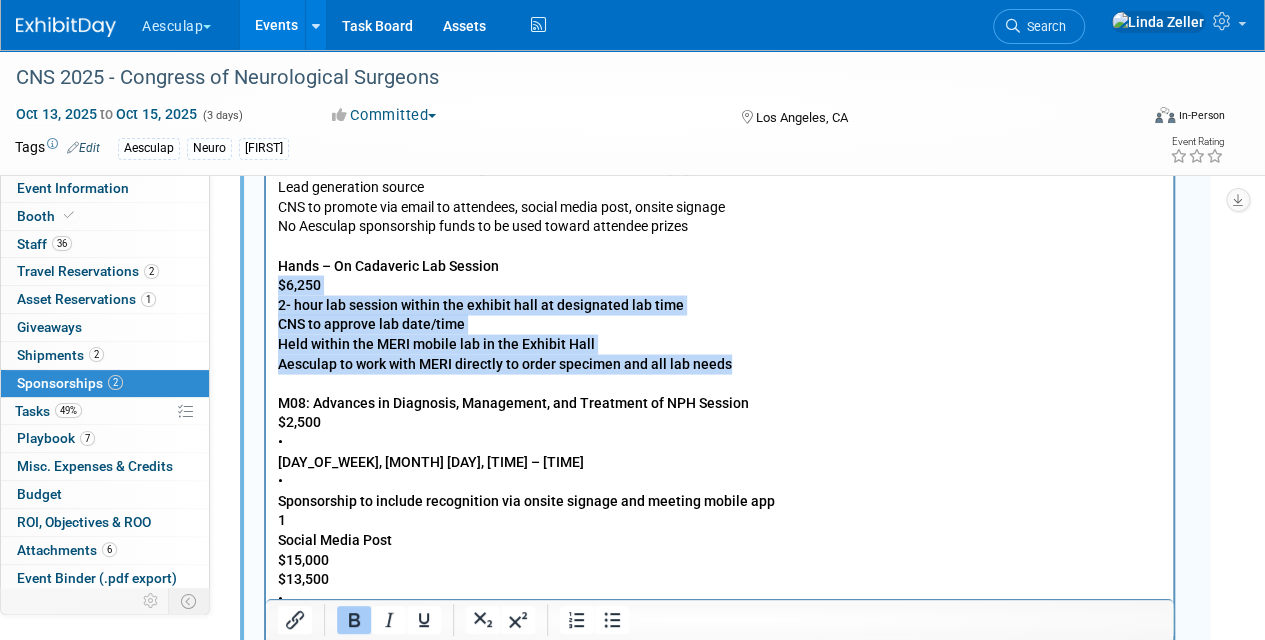 drag, startPoint x: 277, startPoint y: 278, endPoint x: 732, endPoint y: 363, distance: 462.87146 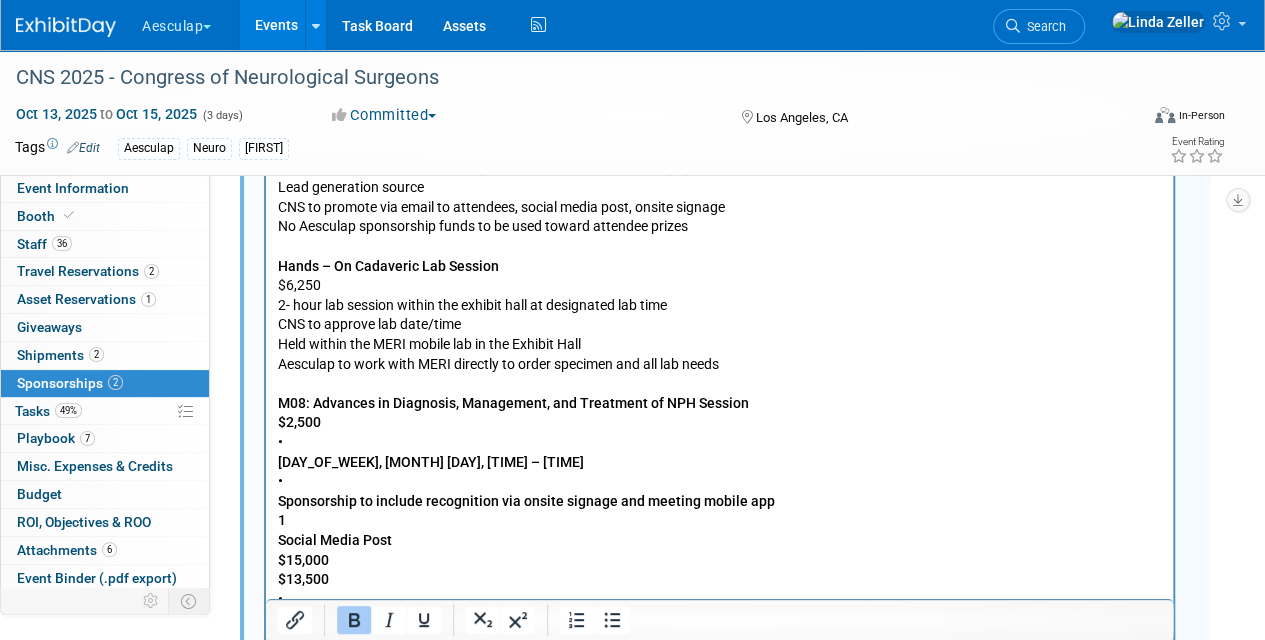 click on "Satellite Symposium $[PRICE] [DAY], [MONTH], [YEAR], [TIME]-[TIME] CNS to provide room at JW Marriott for Satellite Symposium / Panel Discussion AV, Food and Beverage ordered by Aesculap through hotel Special SYM06: Transforming Neurosurgery Through Technology: Innovation Symposium $[PRICE] [DAY], [MONTH], [YEAR], [TIME]–[TIME] [TIME]-minute presentation of your innovative technology Exhibit Table (2) Representatives to attend the fullday Symposium Breaks and Lunch with attendees Reception with attendees immediately after the symposium Skills Challenge $[PRICE] [MONTH] [DAY] – [DAY], during exhibit hall hours Provide hands – on skills challenge in the booth for attendee engagement Lead generation source CNS to promote via email to attendees, social media post, onsite signage No Aesculap sponsorship funds to be used toward attendee prizes Hands – On Cadaveric Lab Session $[PRICE] [TIME]-hour lab session within the exhibit hall at designated lab time CNS to approve lab date/time Held within the MERI mobile lab in the Exhibit Hall $[PRICE]" at bounding box center (720, 216) 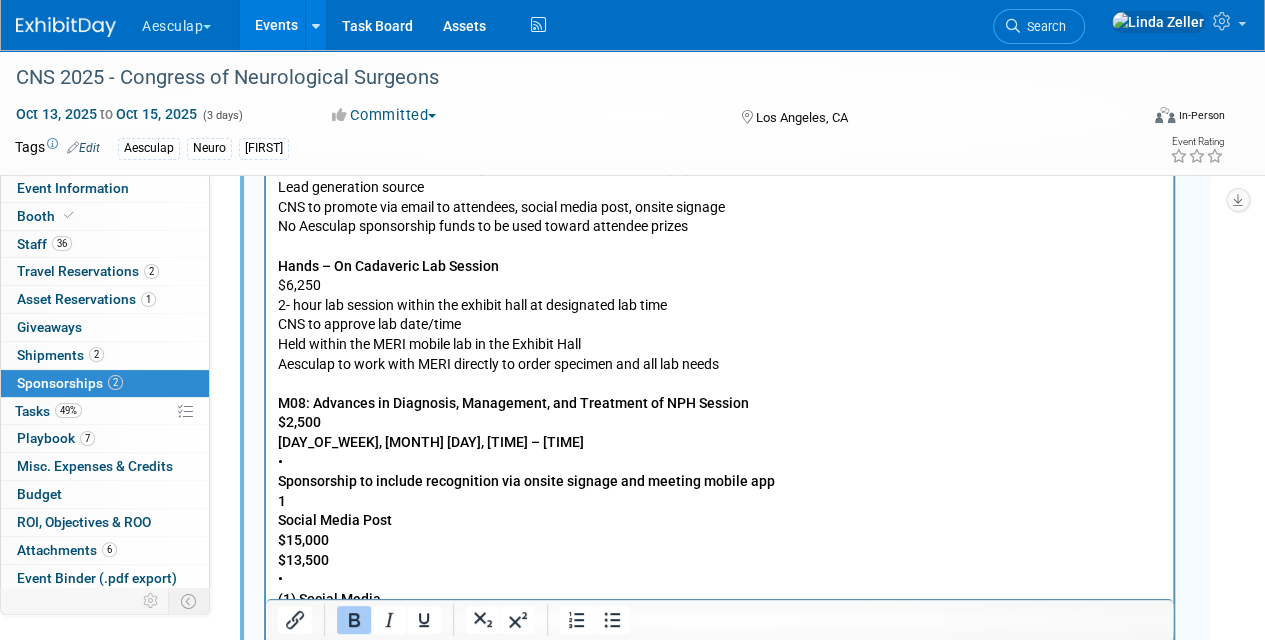 click on "Satellite Symposium $[PRICE] [DAY], [MONTH], [YEAR], [TIME]-[TIME] CNS to provide room at JW Marriott for Satellite Symposium / Panel Discussion AV, Food and Beverage ordered by Aesculap through hotel Special SYM06: Transforming Neurosurgery Through Technology: Innovation Symposium $[PRICE] [DAY], [MONTH], [YEAR], [TIME]–[TIME] [TIME]-minute presentation of your innovative technology Exhibit Table (2) Representatives to attend the fullday Symposium Breaks and Lunch with attendees Reception with attendees immediately after the symposium Skills Challenge $[PRICE] [MONTH] [DAY] – [DAY], during exhibit hall hours Provide hands – on skills challenge in the booth for attendee engagement Lead generation source CNS to promote via email to attendees, social media post, onsite signage No Aesculap sponsorship funds to be used toward attendee prizes Hands – On Cadaveric Lab Session $[PRICE] [TIME]-hour lab session within the exhibit hall at designated lab time CNS to approve lab date/time Held within the MERI mobile lab in the Exhibit Hall $[PRICE]" at bounding box center [720, 206] 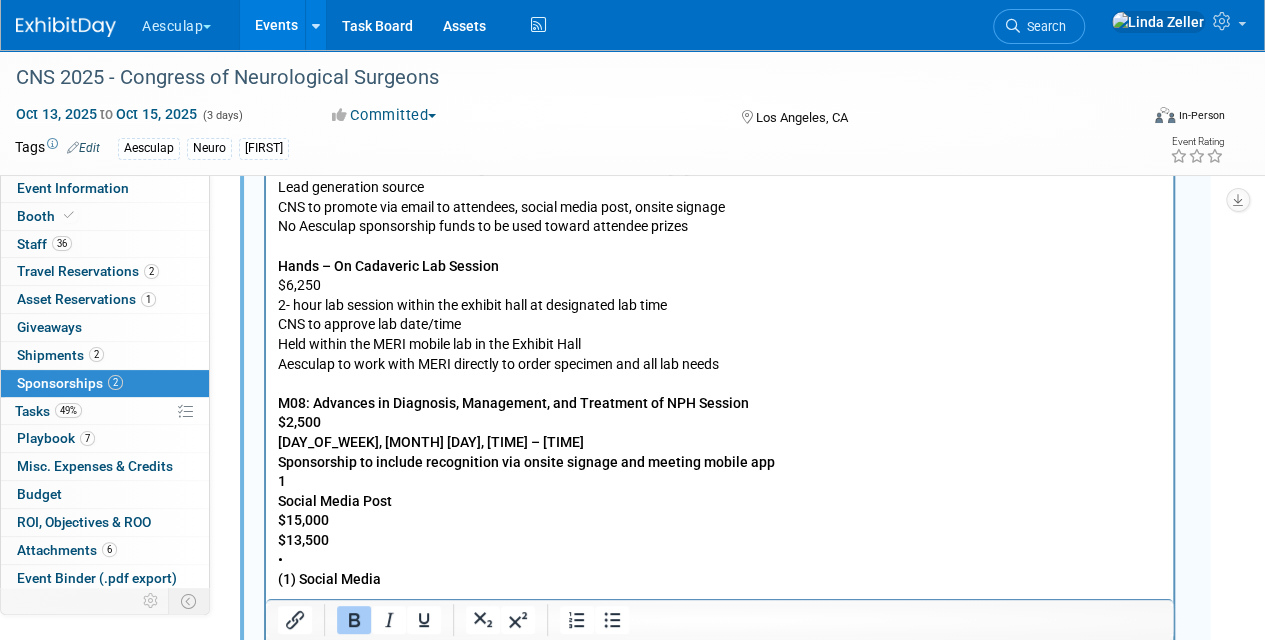 click on "Satellite Symposium $[PRICE] [DAY], [MONTH], [YEAR], [TIME]-[TIME] CNS to provide room at JW Marriott for Satellite Symposium / Panel Discussion AV, Food and Beverage ordered by Aesculap through hotel Special SYM06: Transforming Neurosurgery Through Technology: Innovation Symposium $[PRICE] [DAY], [MONTH], [YEAR], [TIME]–[TIME] [TIME]-minute presentation of your innovative technology Exhibit Table (2) Representatives to attend the fullday Symposium Breaks and Lunch with attendees Reception with attendees immediately after the symposium Skills Challenge $[PRICE] [MONTH] [DAY] – [DAY], during exhibit hall hours Provide hands – on skills challenge in the booth for attendee engagement Lead generation source CNS to promote via email to attendees, social media post, onsite signage No Aesculap sponsorship funds to be used toward attendee prizes Hands – On Cadaveric Lab Session $[PRICE] [TIME]-hour lab session within the exhibit hall at designated lab time CNS to approve lab date/time Held within the MERI mobile lab in the Exhibit Hall $[PRICE]" at bounding box center [720, 197] 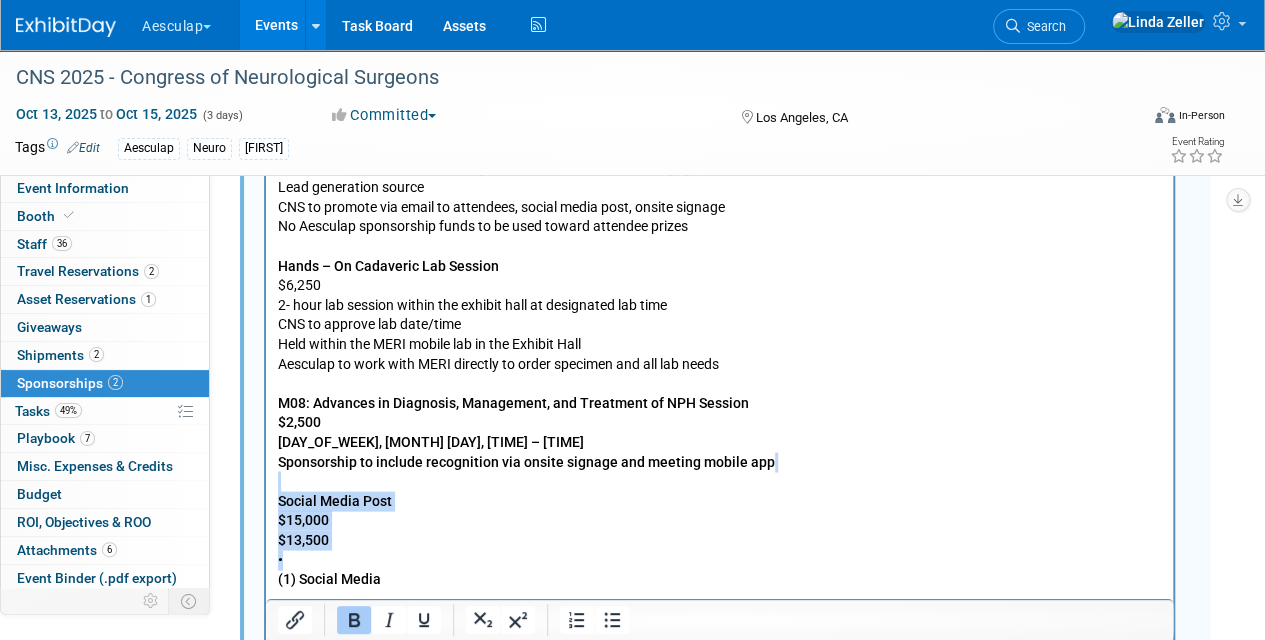 drag, startPoint x: 283, startPoint y: 482, endPoint x: 333, endPoint y: 557, distance: 90.13878 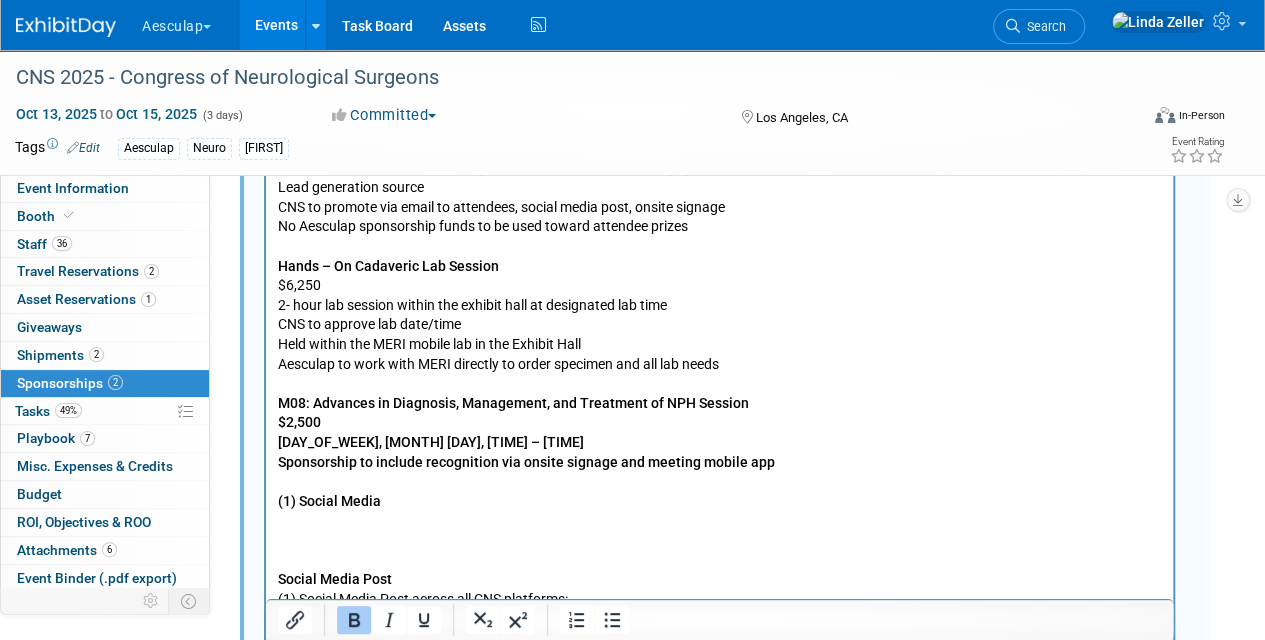 scroll, scrollTop: 1888, scrollLeft: 0, axis: vertical 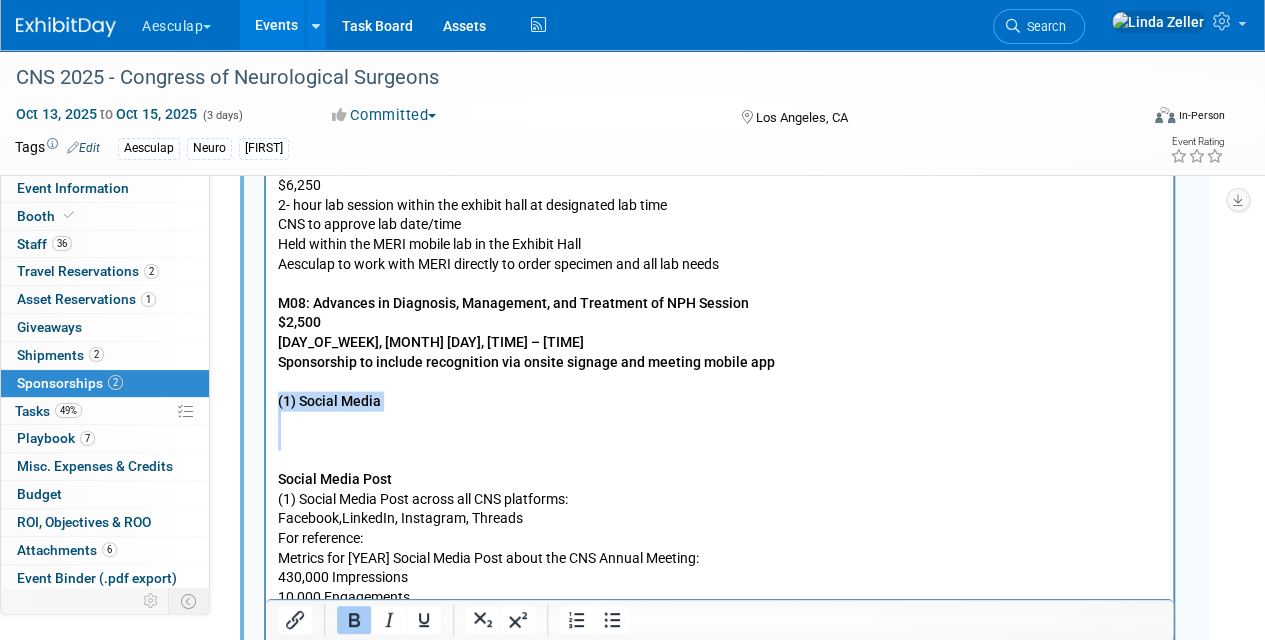 drag, startPoint x: 278, startPoint y: 393, endPoint x: 354, endPoint y: 450, distance: 95 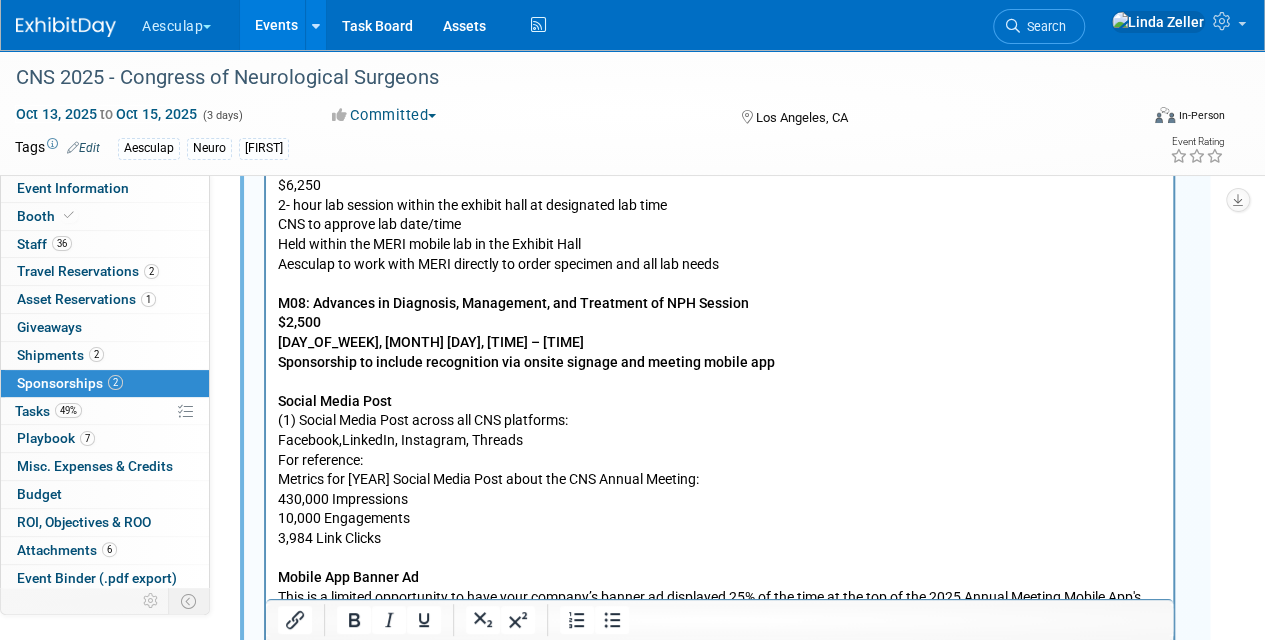 click on "Social Media Post (1) Social Media Post across all CNS platforms:  Facebook,LinkedIn, Instagram, Threads For reference: Metrics for 2024 Social Media Post about the CNS Annual Meeting: 430,000 Impressions 10,000 Engagements 3,984 Link Clicks Mobile App Banner Ad This is a limited opportunity to have your company’s banner ad displayed 25% of the time at the top of the 2025 Annual Meeting Mobile App's home screen and hyperlinked to a URL of your choice. Specs are 640 px wide x 160 px high in .PNG file Analytics (average numbers) -Total Impressions: 9,457 -Unique User Views: 656" at bounding box center [720, 548] 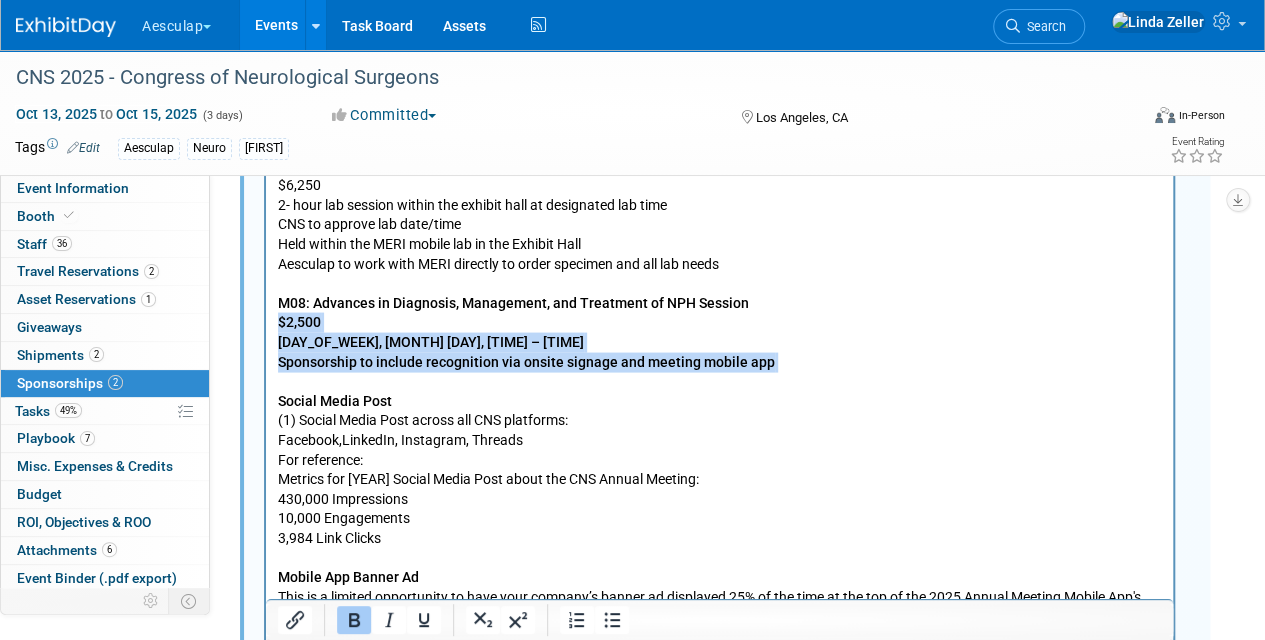 drag, startPoint x: 280, startPoint y: 321, endPoint x: 758, endPoint y: 377, distance: 481.26917 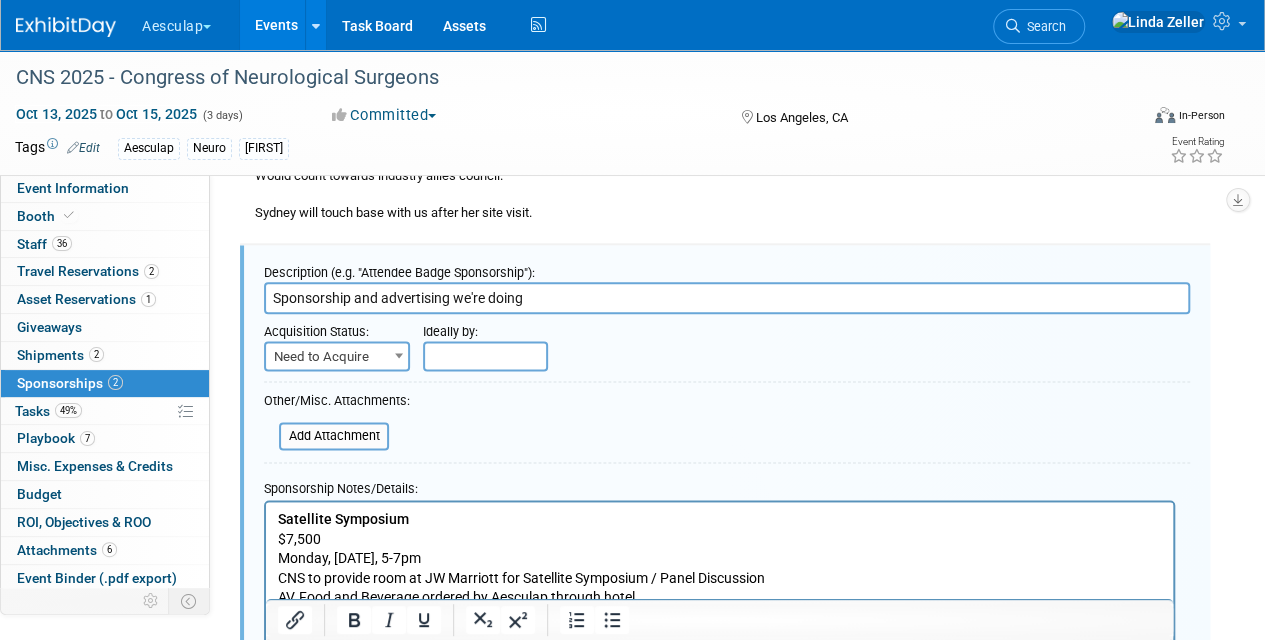 scroll, scrollTop: 1088, scrollLeft: 0, axis: vertical 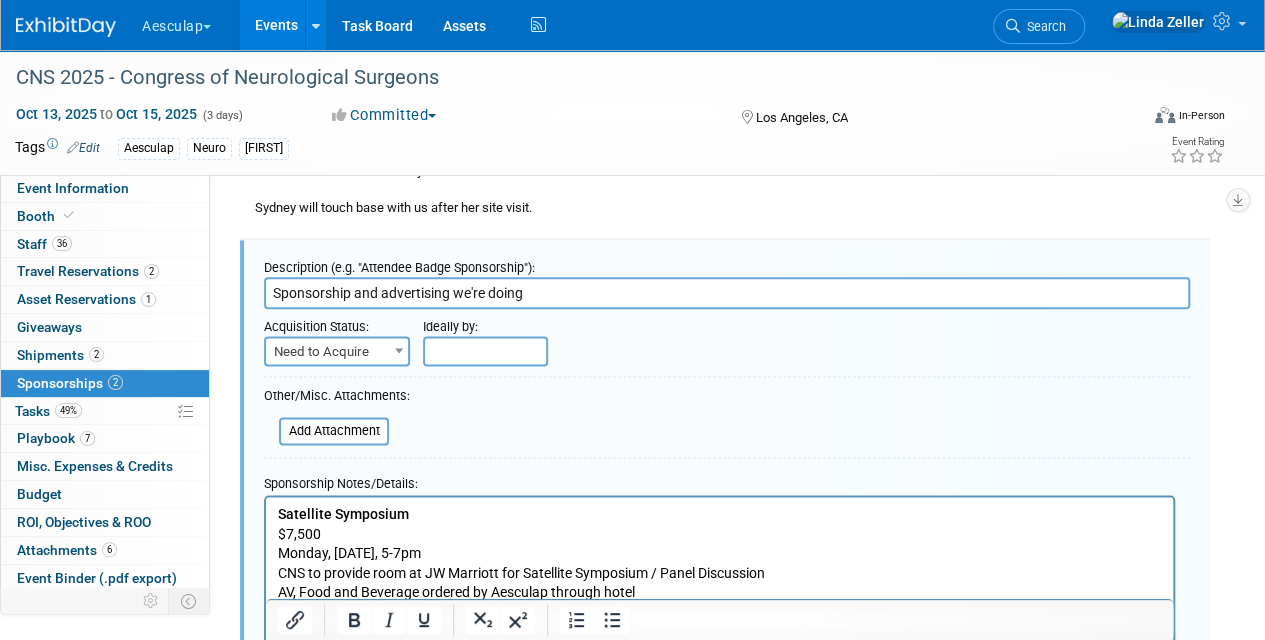 click on "Satellite Symposium" at bounding box center (343, 513) 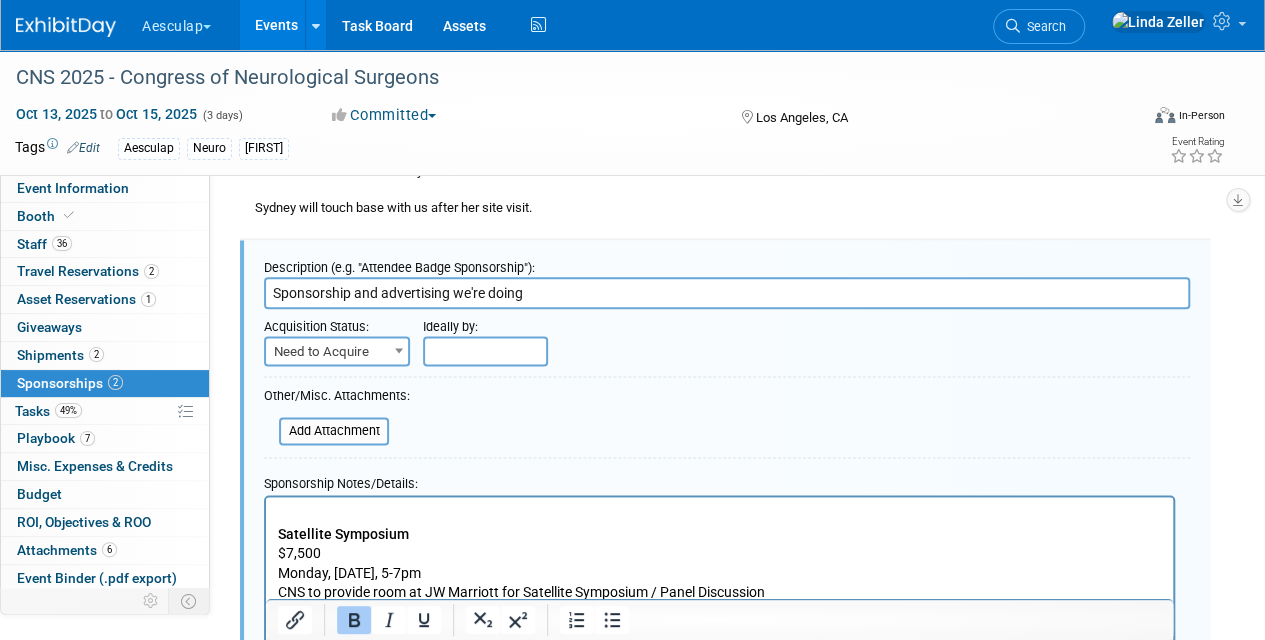 click at bounding box center (720, 514) 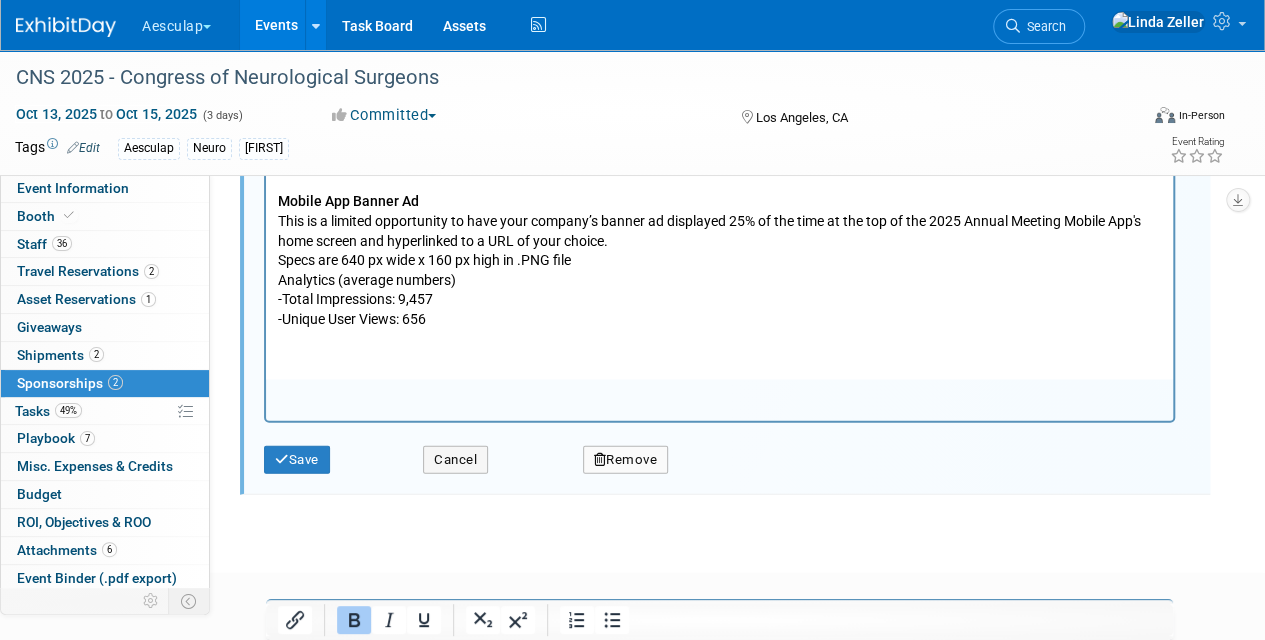 scroll, scrollTop: 2372, scrollLeft: 0, axis: vertical 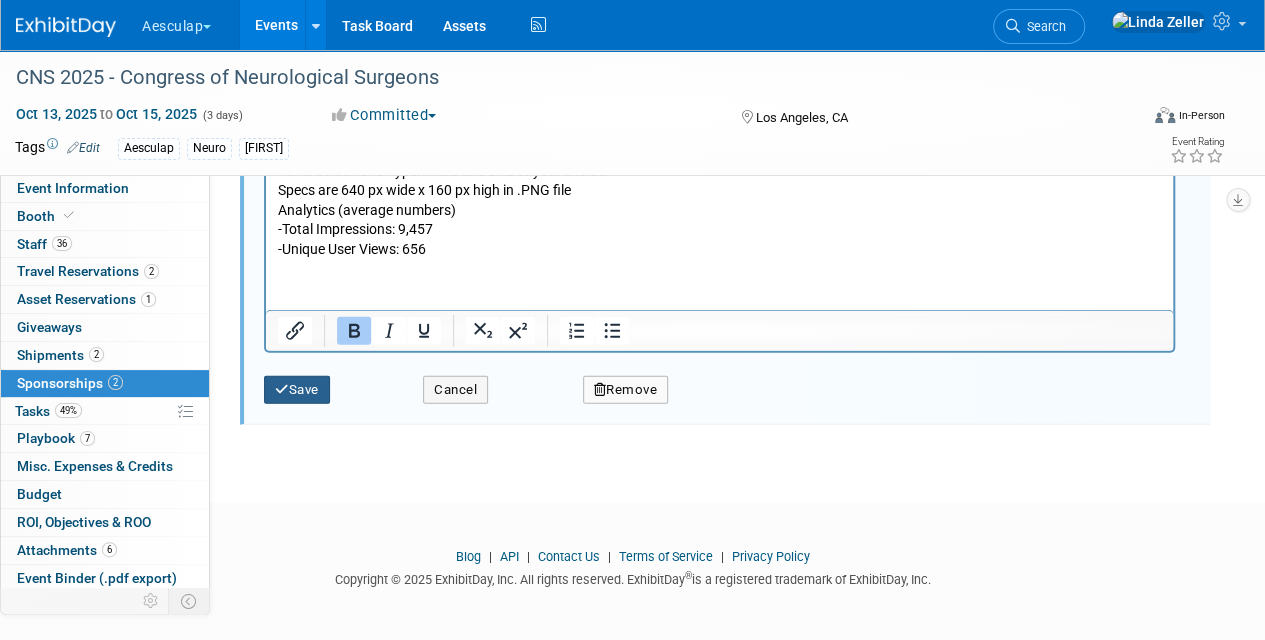 click on "Save" at bounding box center [297, 390] 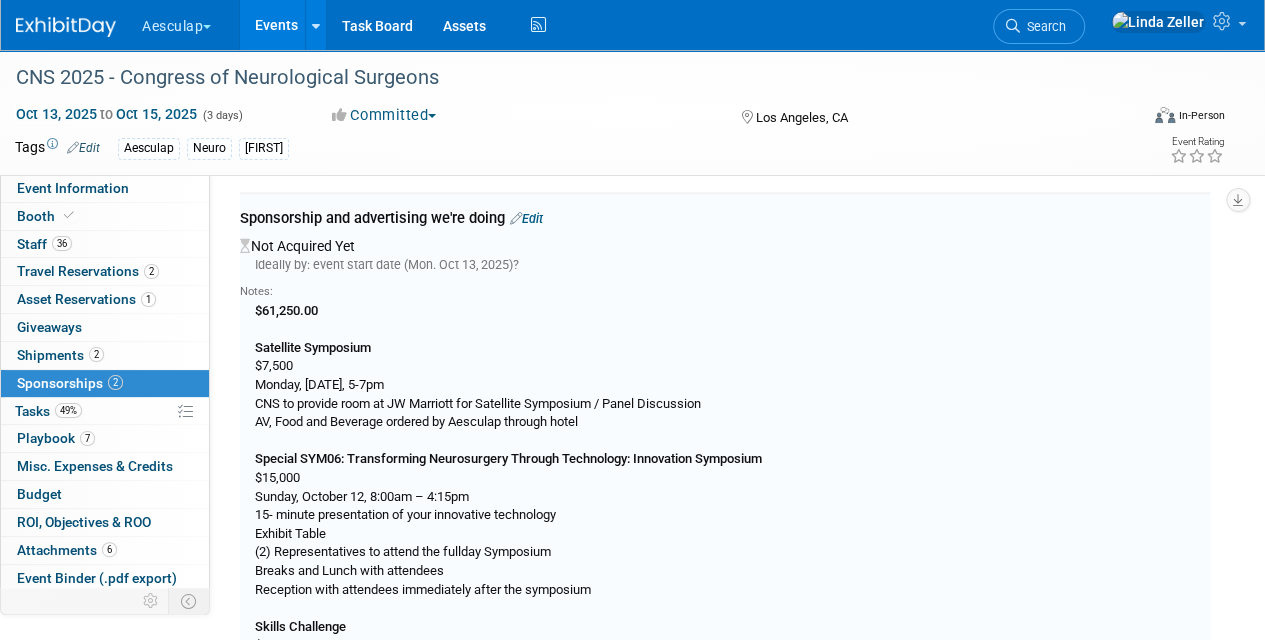 scroll, scrollTop: 1099, scrollLeft: 0, axis: vertical 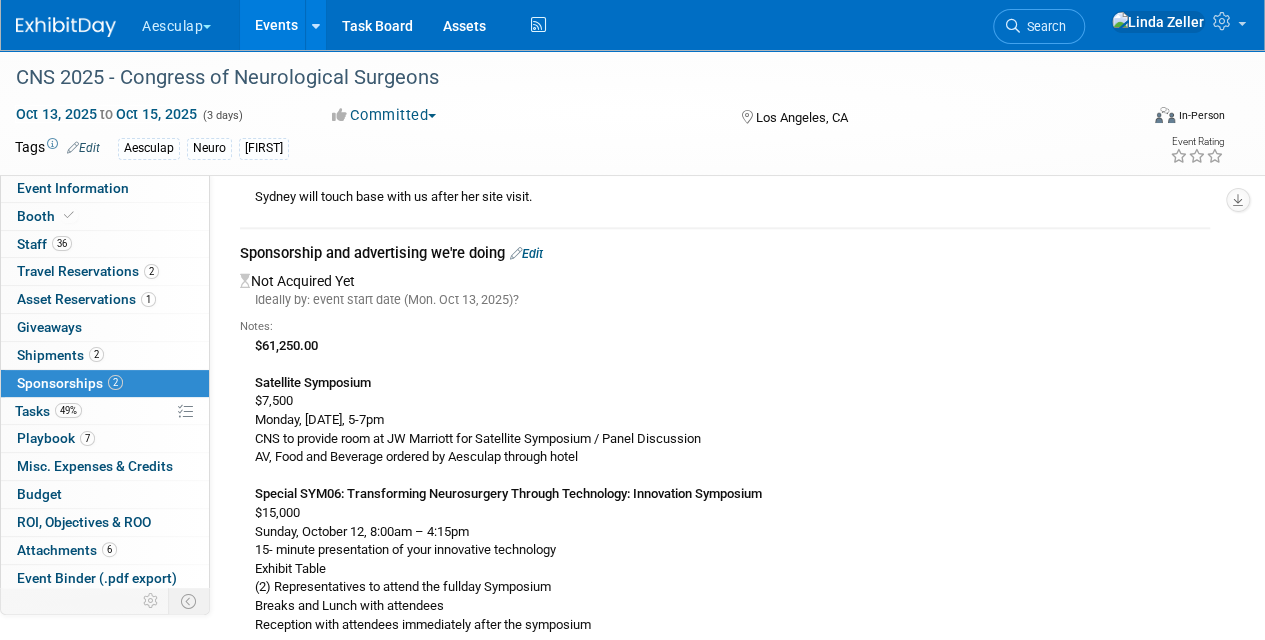 click at bounding box center (1013, 26) 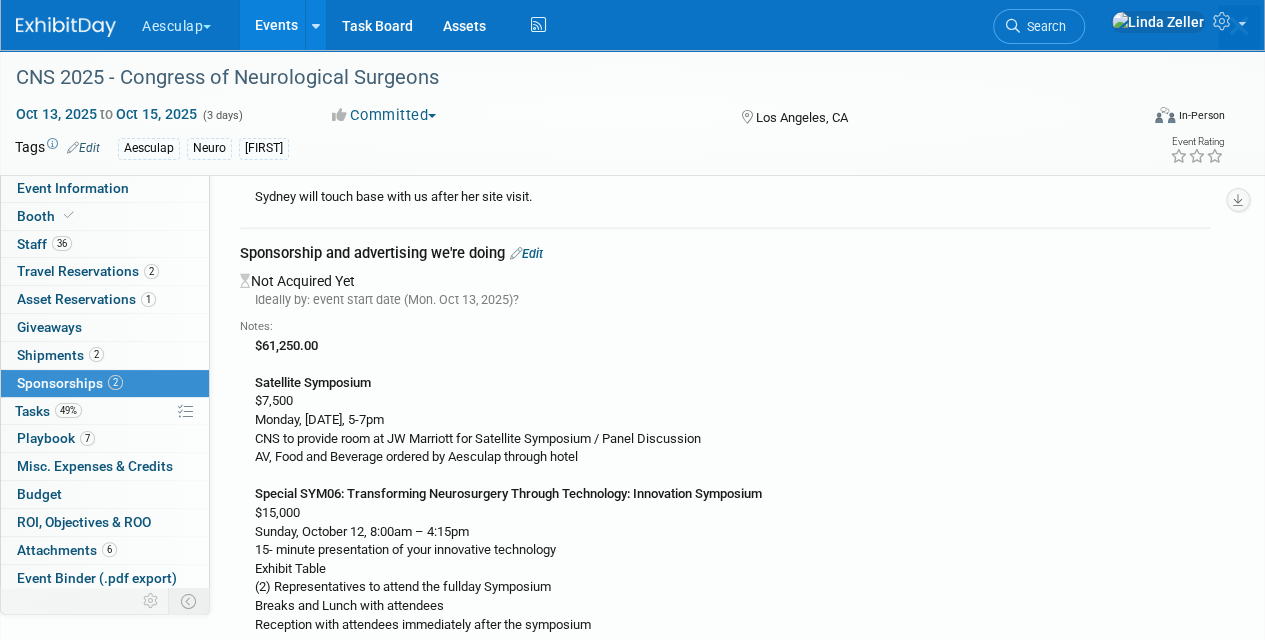 scroll, scrollTop: 0, scrollLeft: 0, axis: both 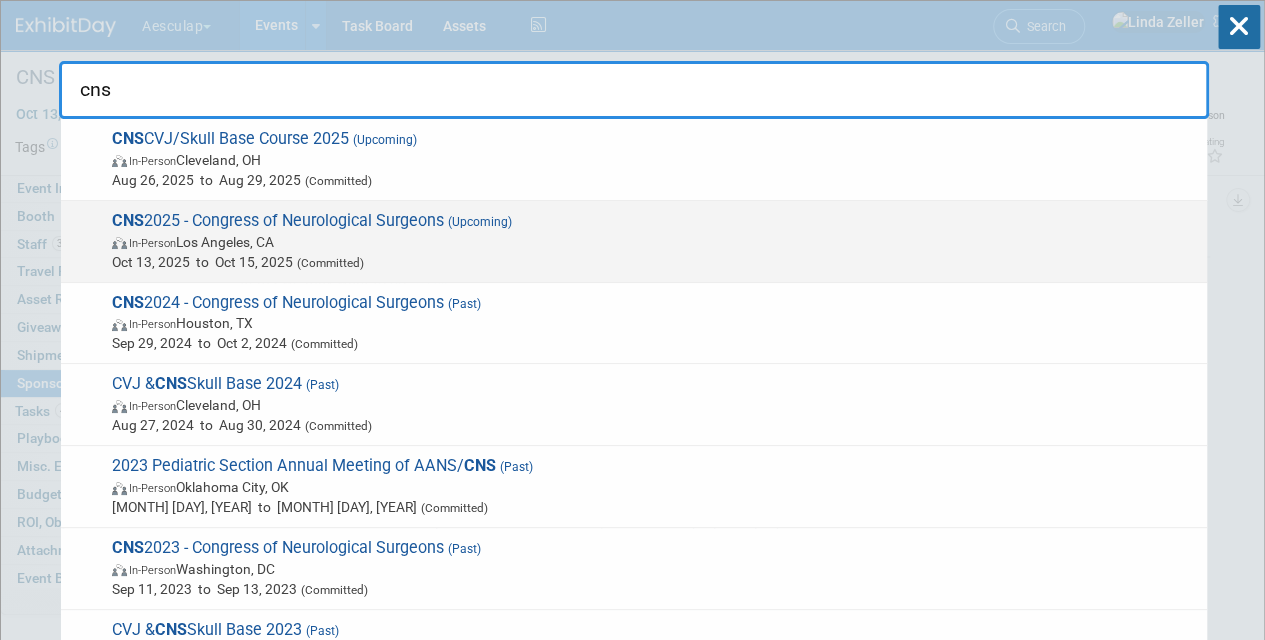 type on "cns" 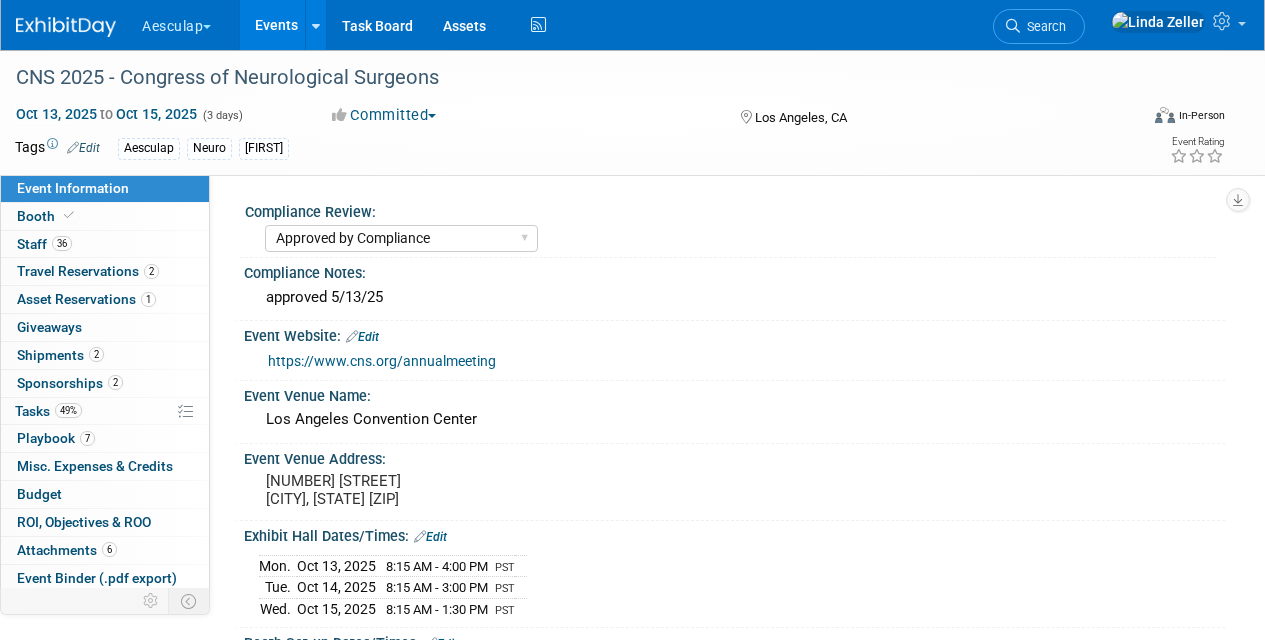 select on "Approved by Compliance" 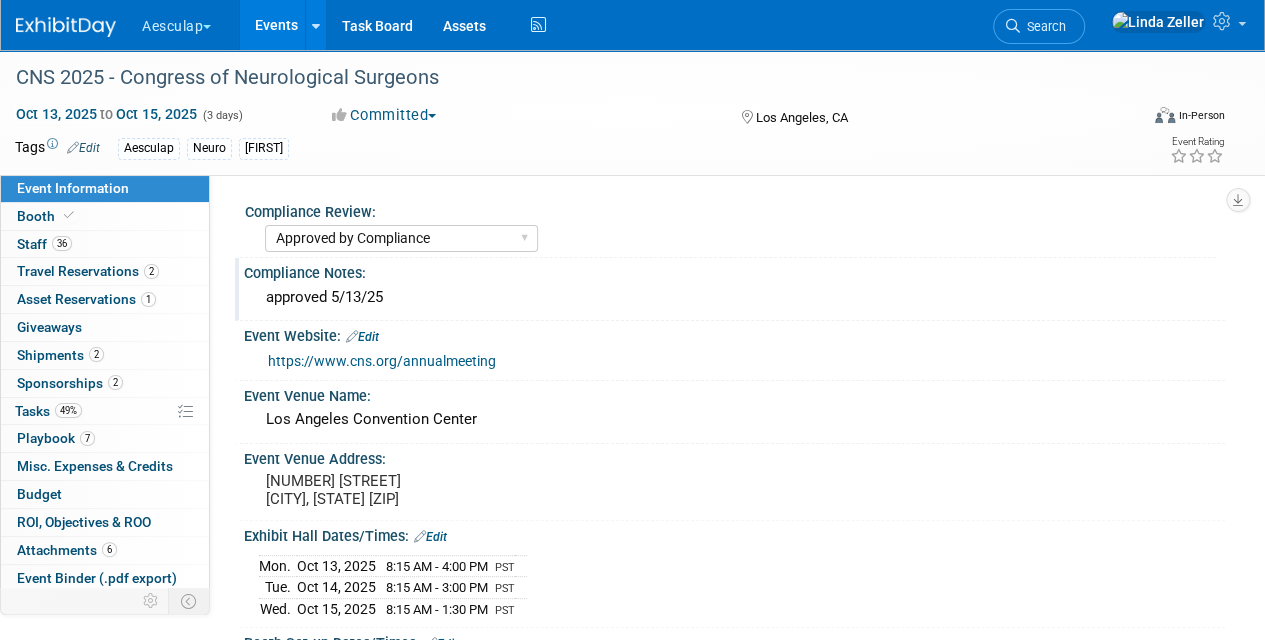 scroll, scrollTop: 0, scrollLeft: 0, axis: both 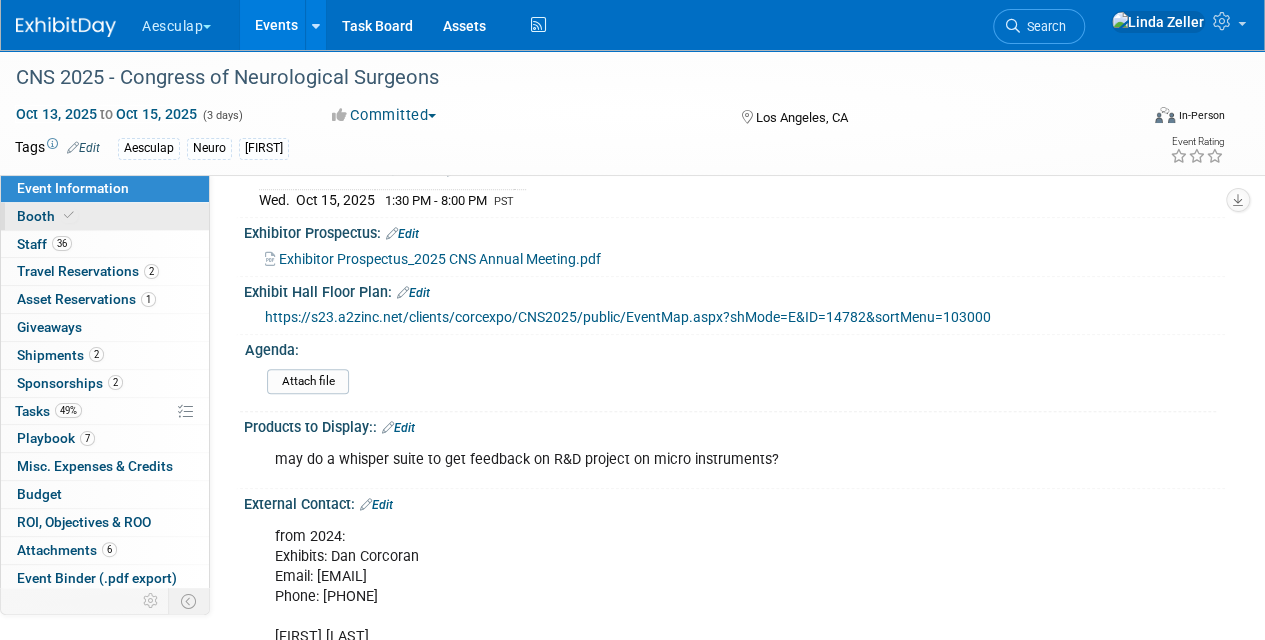 click on "Booth" at bounding box center (105, 216) 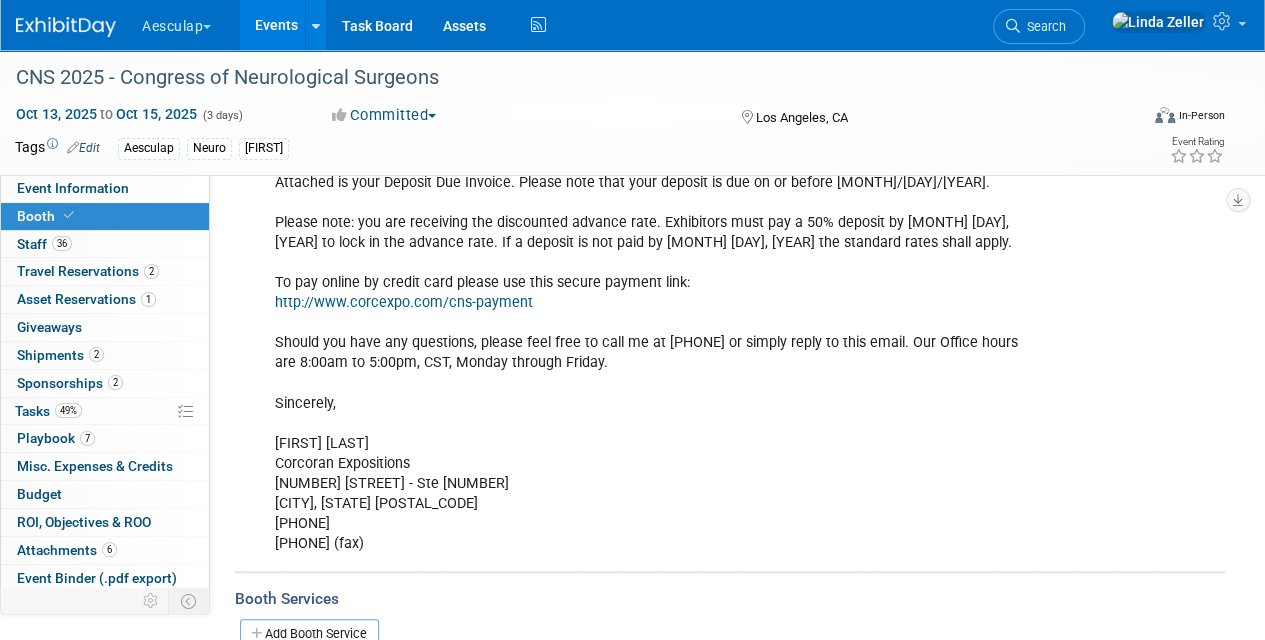 scroll, scrollTop: 700, scrollLeft: 0, axis: vertical 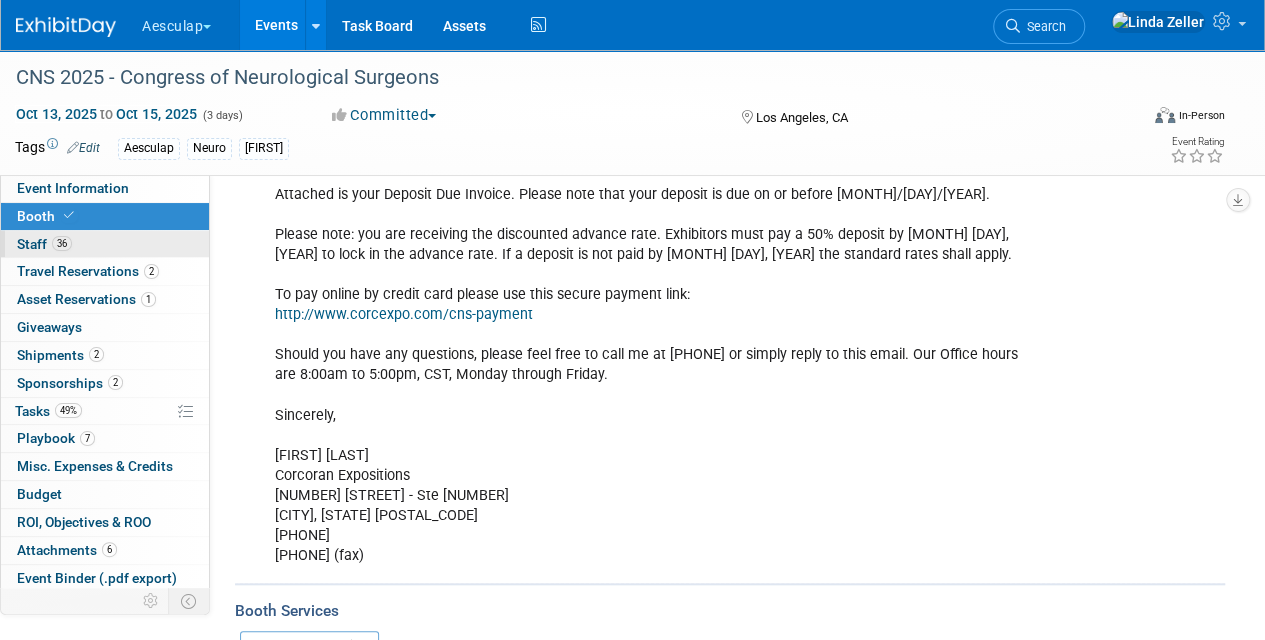 click on "36" at bounding box center (62, 243) 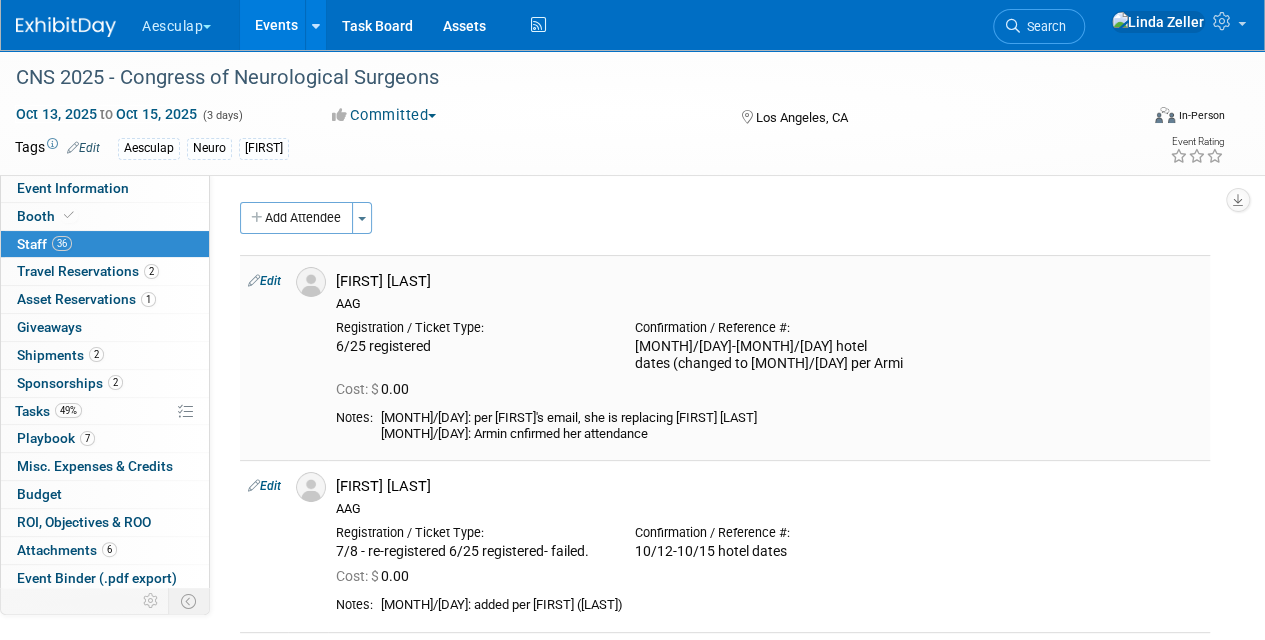 scroll, scrollTop: 0, scrollLeft: 0, axis: both 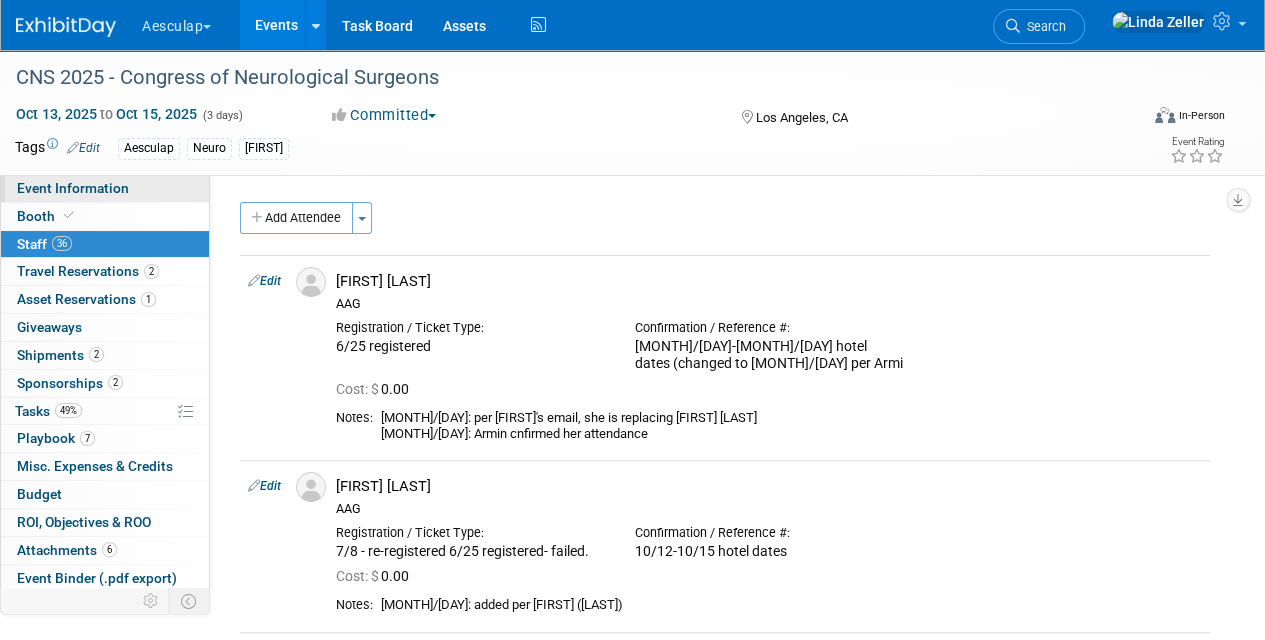 click on "Event Information" at bounding box center (73, 188) 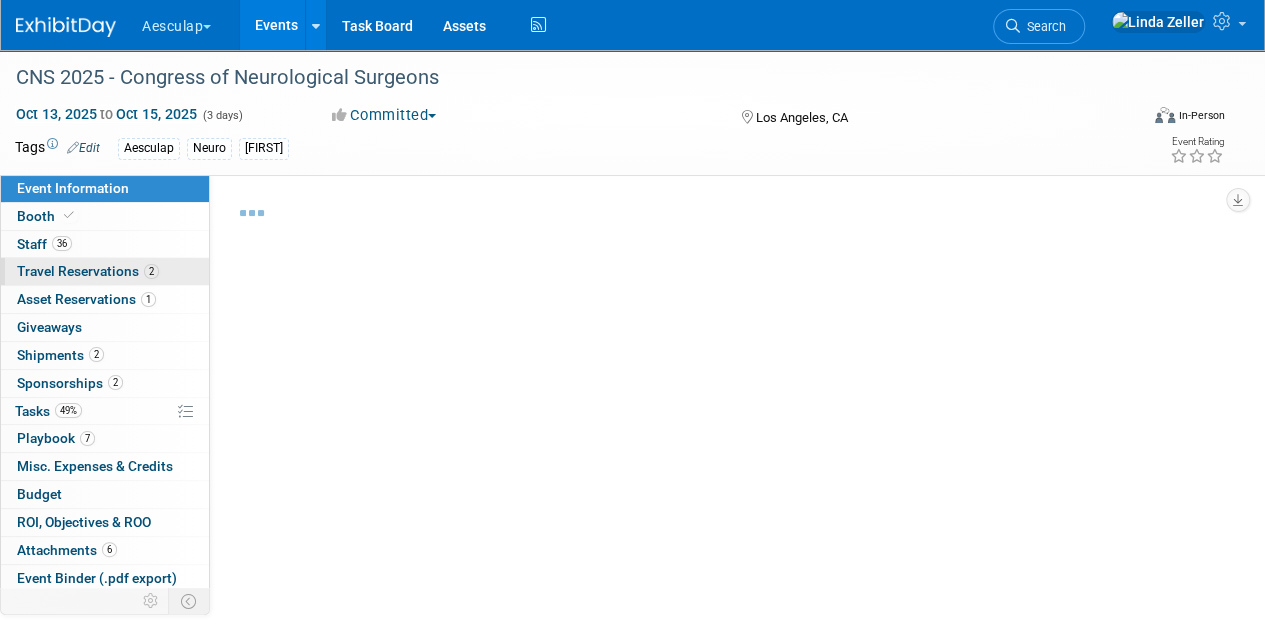 select on "Approved by Compliance" 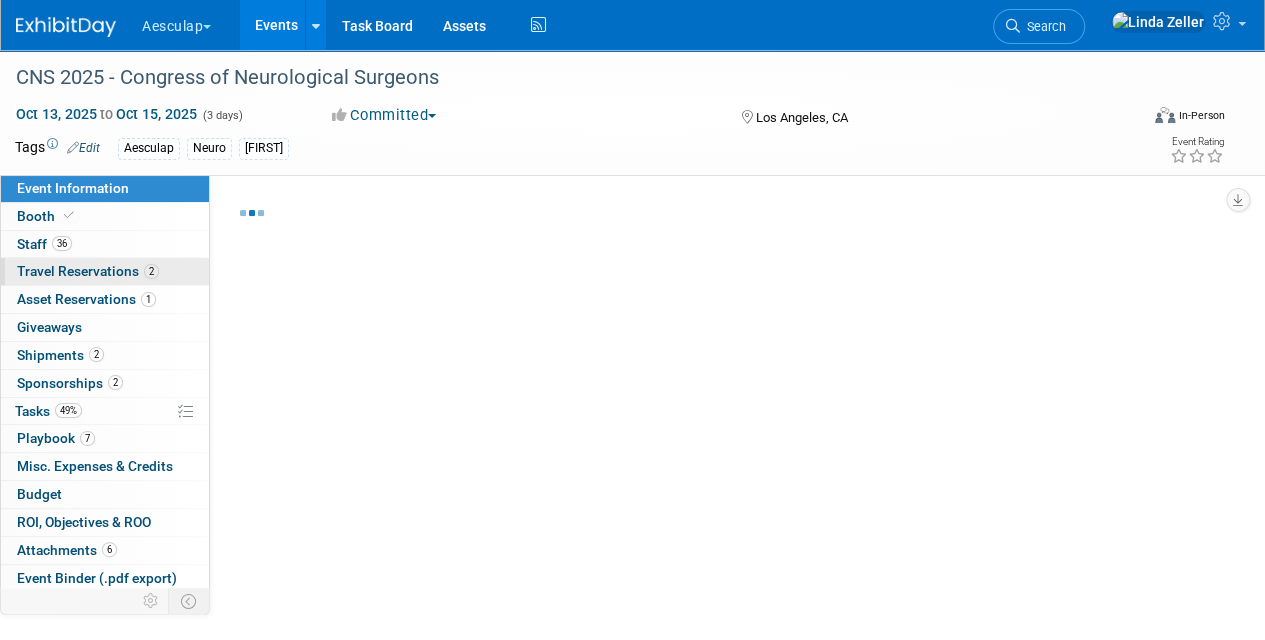 select on "Neuro" 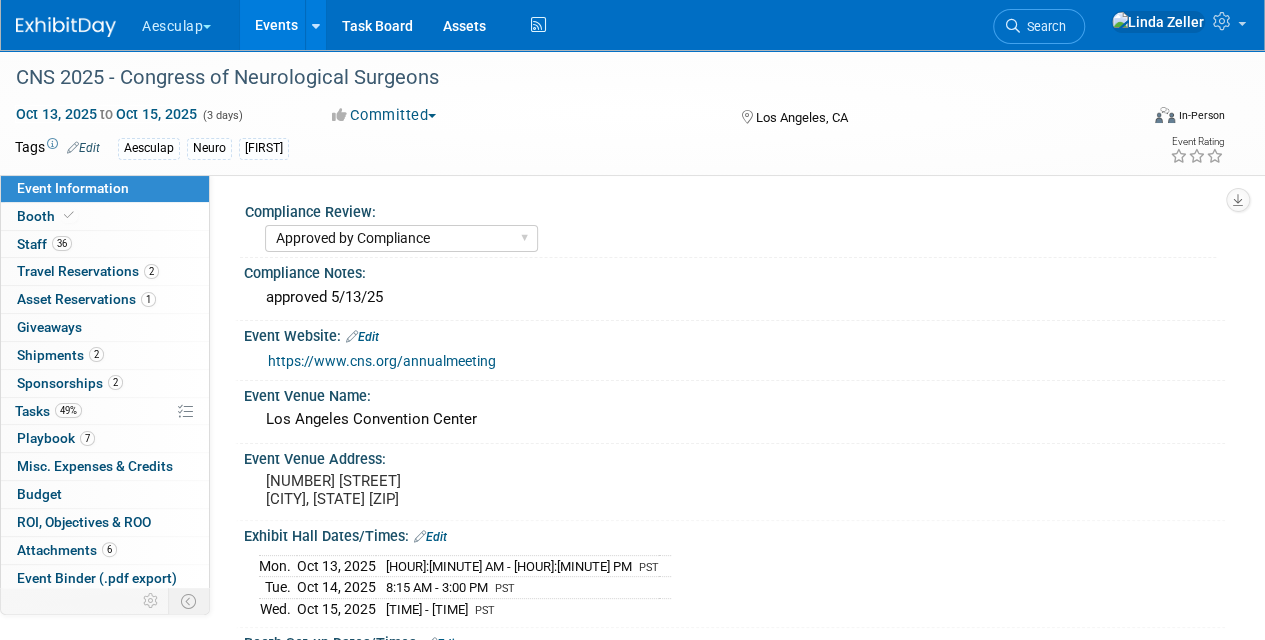 click on "https://www.cns.org/annualmeeting" at bounding box center [382, 361] 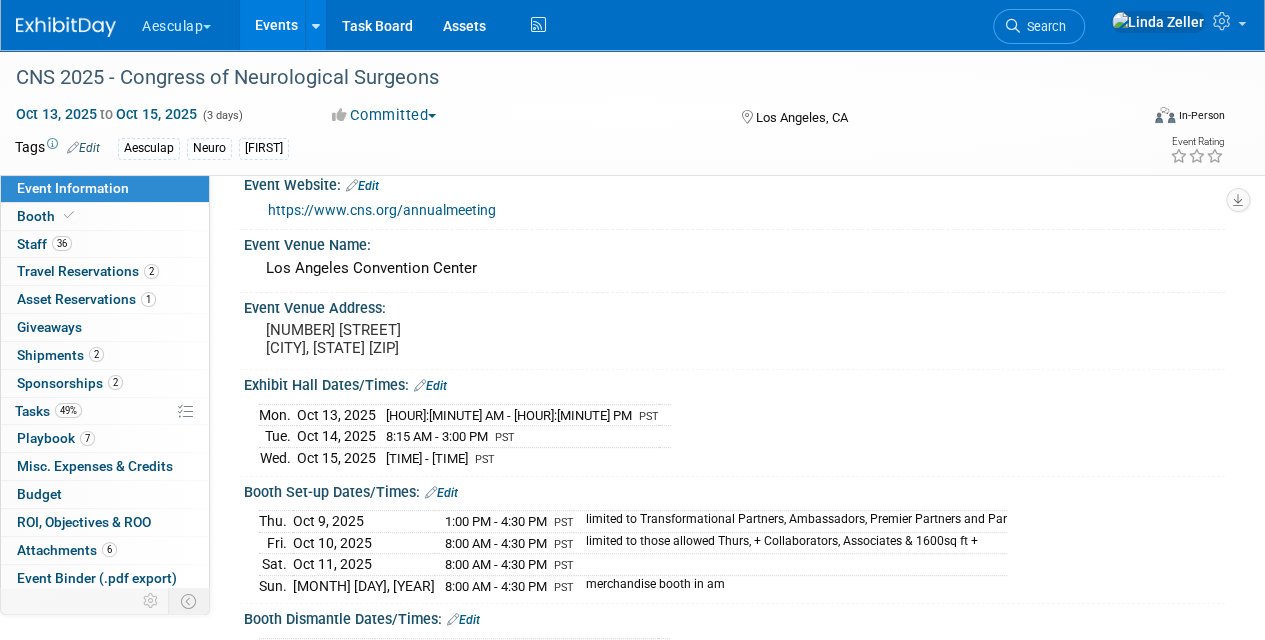 scroll, scrollTop: 400, scrollLeft: 0, axis: vertical 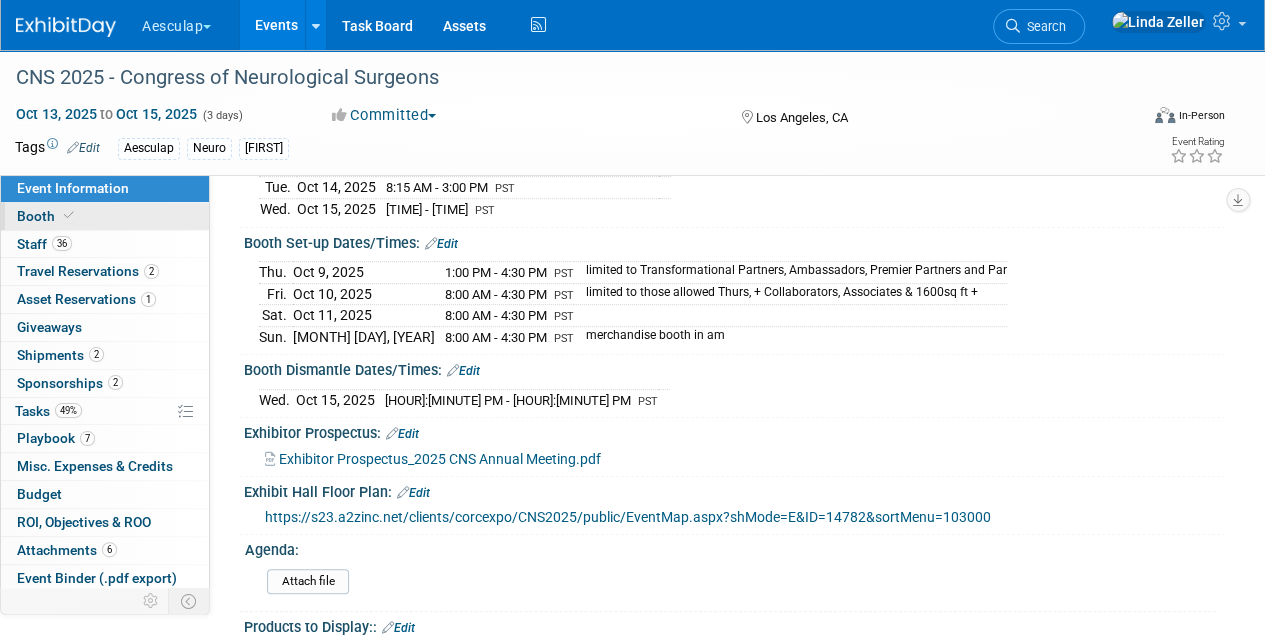 click on "Booth" at bounding box center (47, 216) 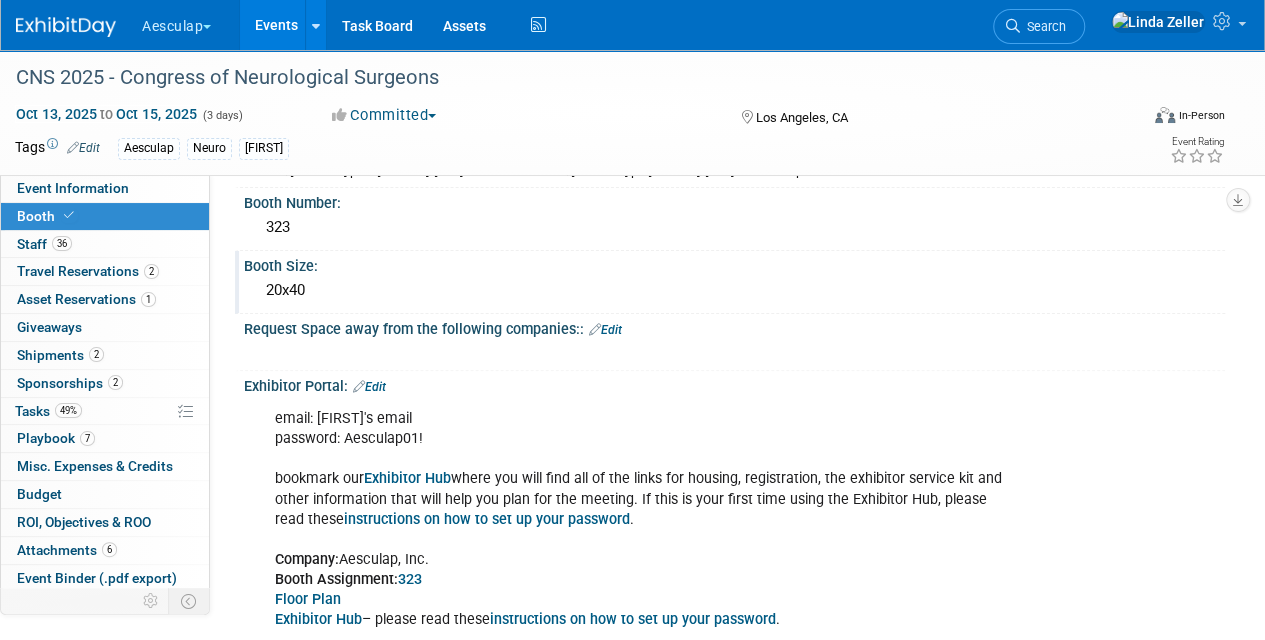 scroll, scrollTop: 200, scrollLeft: 0, axis: vertical 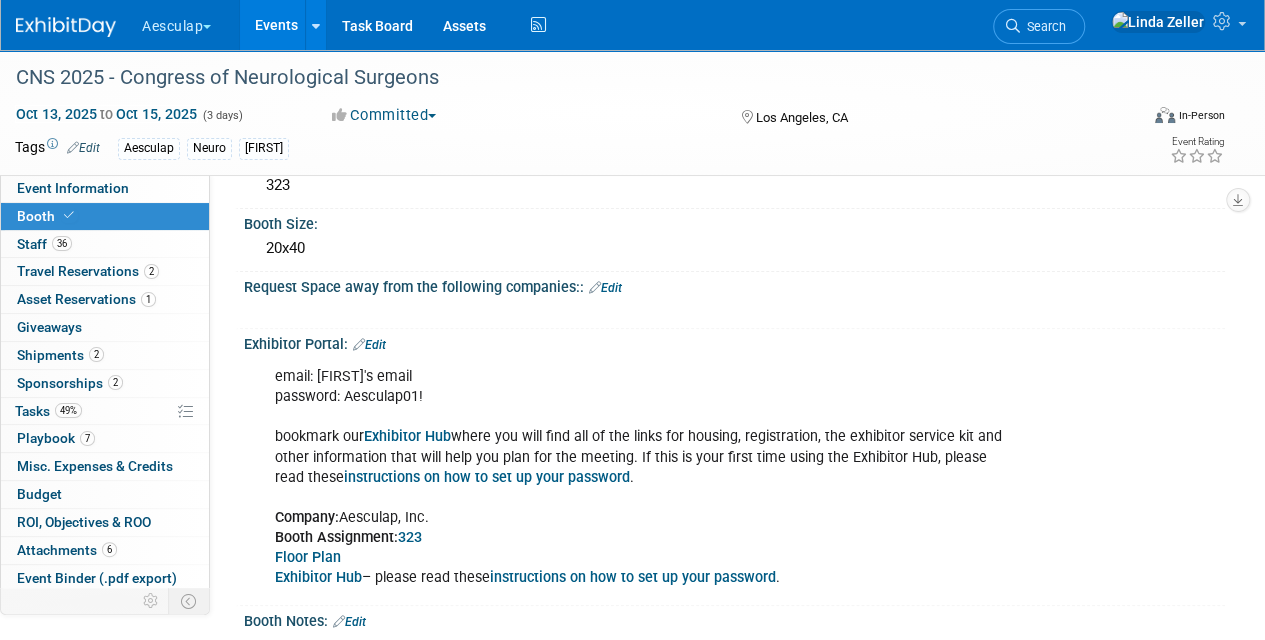 click on "Exhibitor Hub" at bounding box center (407, 436) 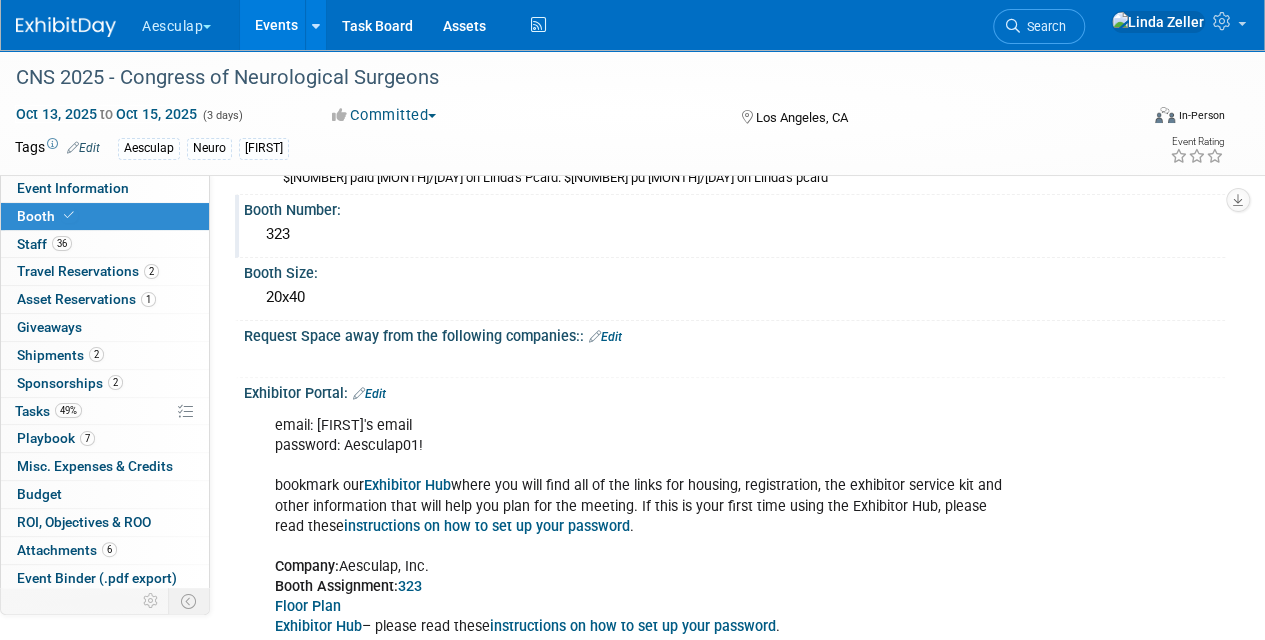 scroll, scrollTop: 0, scrollLeft: 0, axis: both 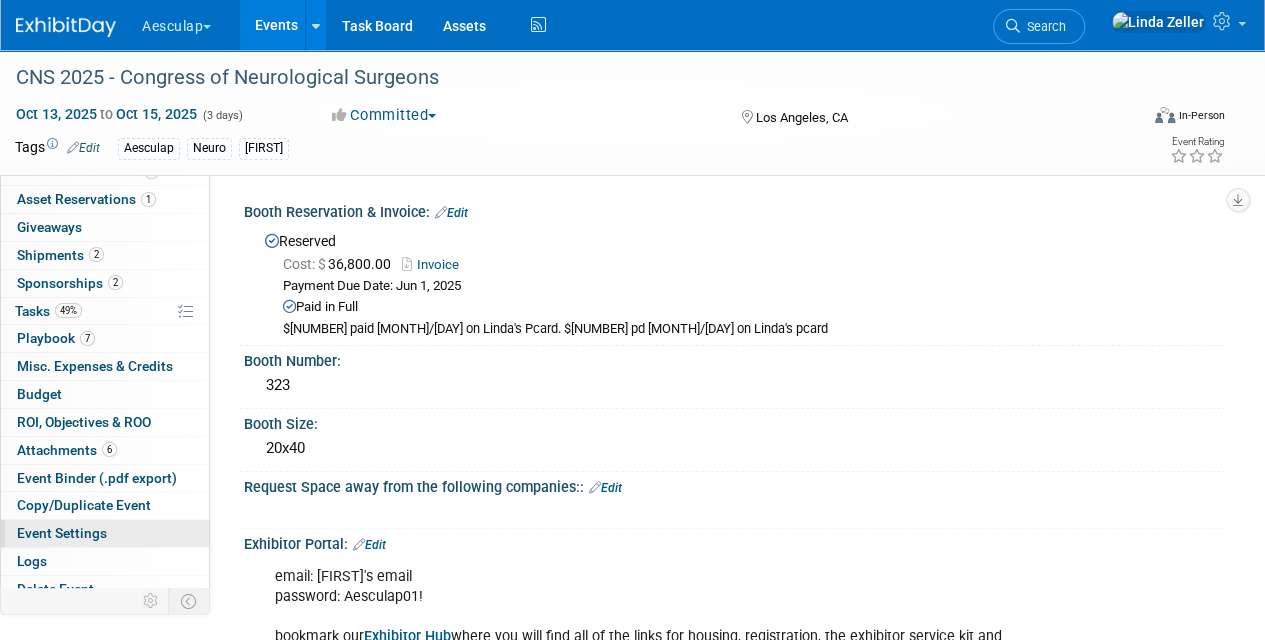 click on "Event Settings" at bounding box center (62, 533) 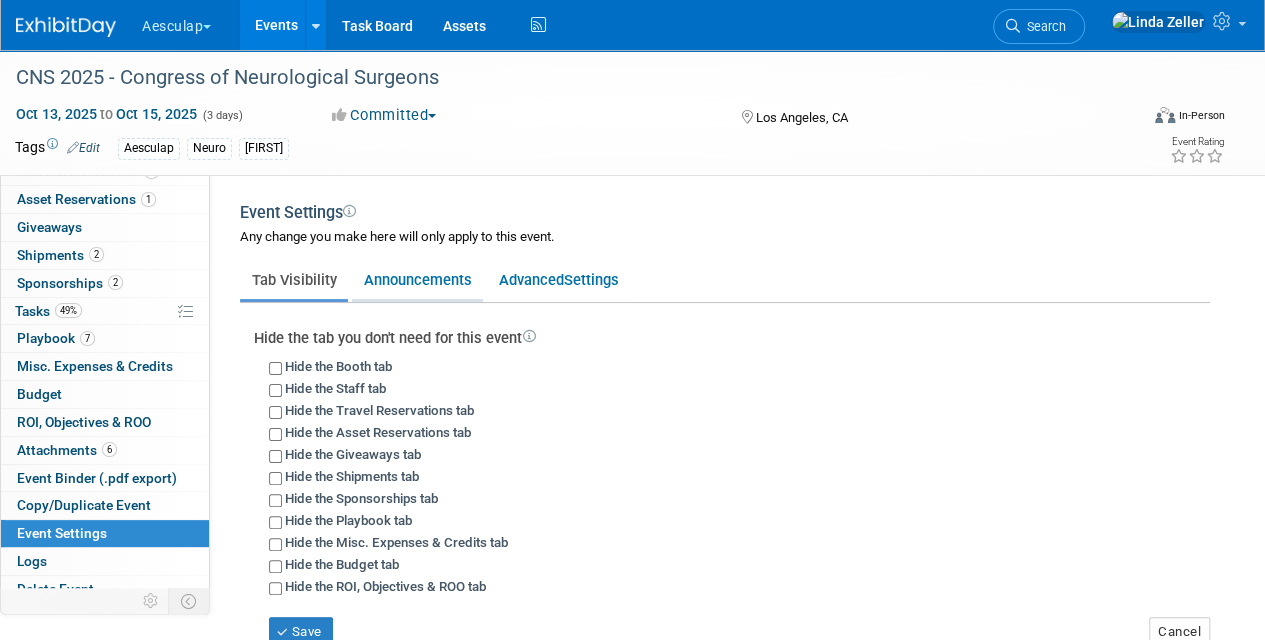 click on "Announcements" at bounding box center (417, 280) 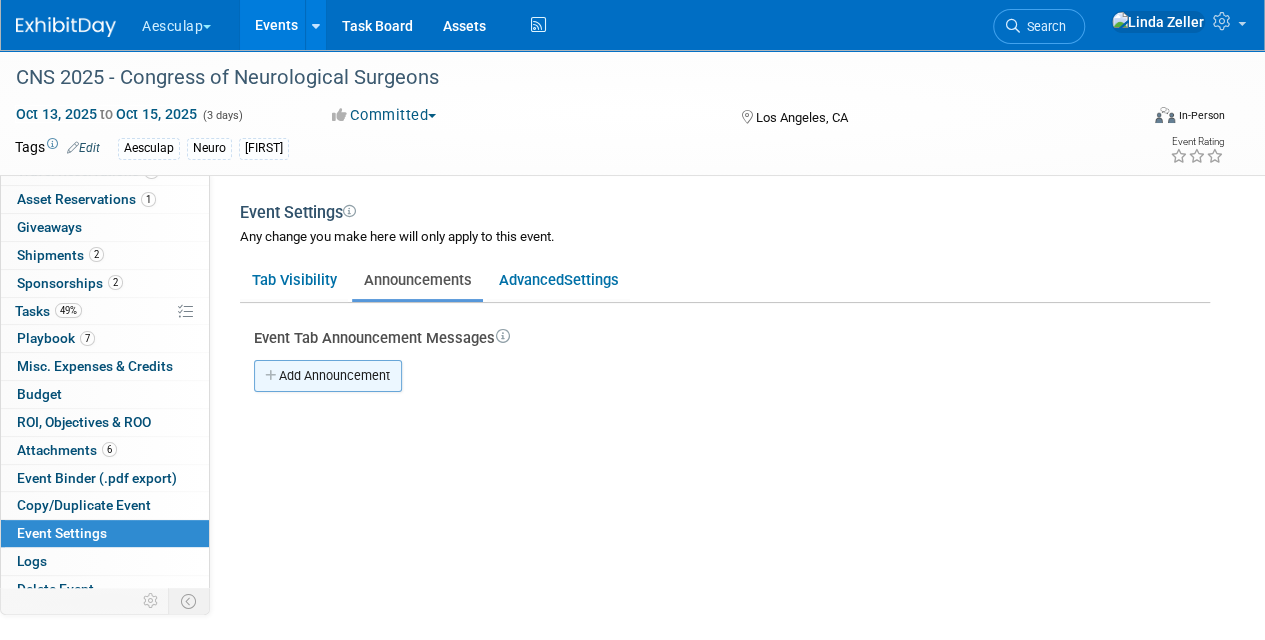 click on "Add Announcement" at bounding box center (328, 376) 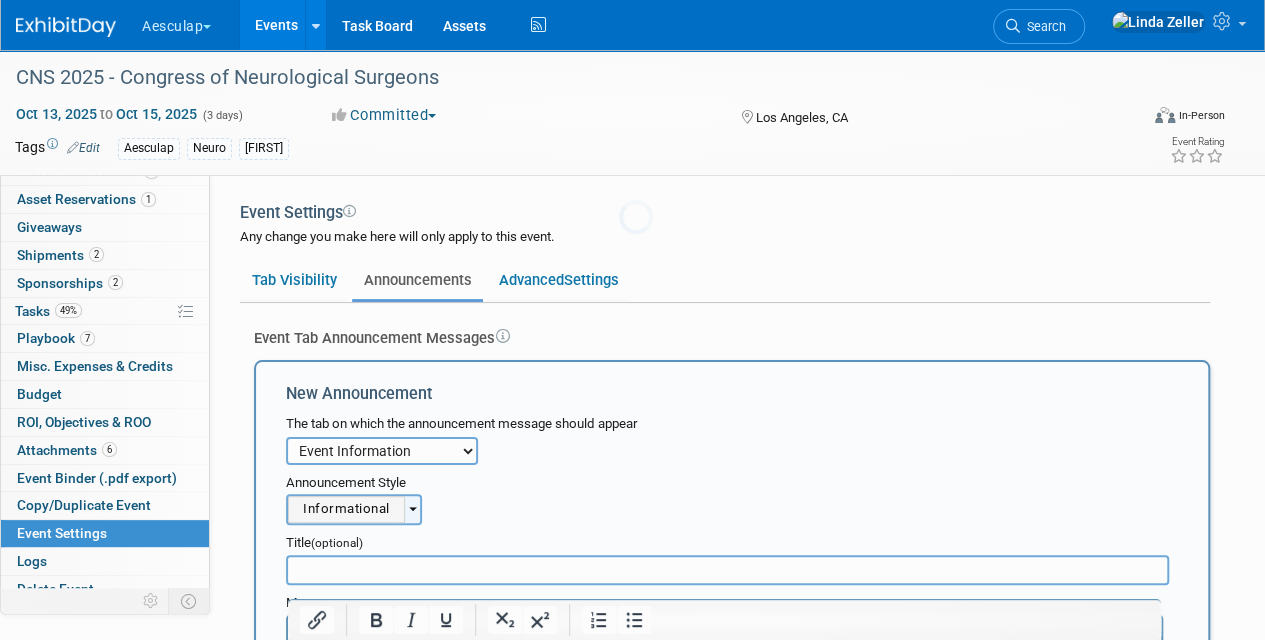 scroll, scrollTop: 0, scrollLeft: 0, axis: both 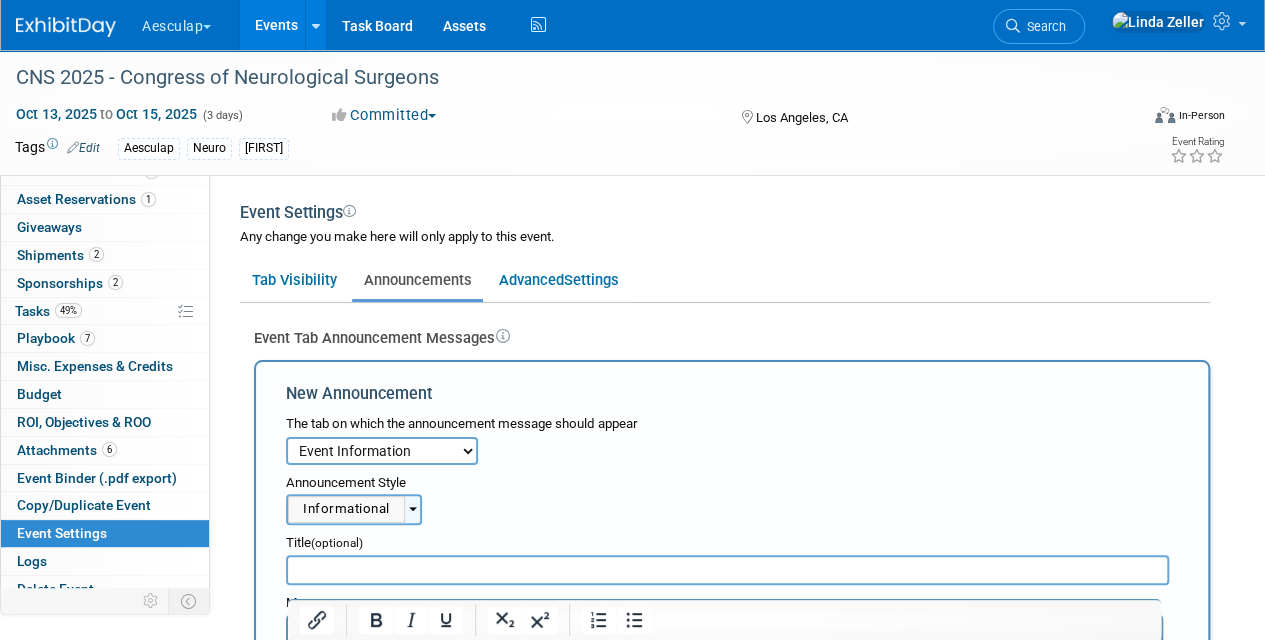 click on "Event Information
Booth
Staff
Travel Reservations
Asset Reservations
Giveaways
Shipments
Sponsorships
Tasks
Playbook
Misc. Expenses & Credits
Budget
ROI, Objectives & ROO
Attachments" at bounding box center [382, 451] 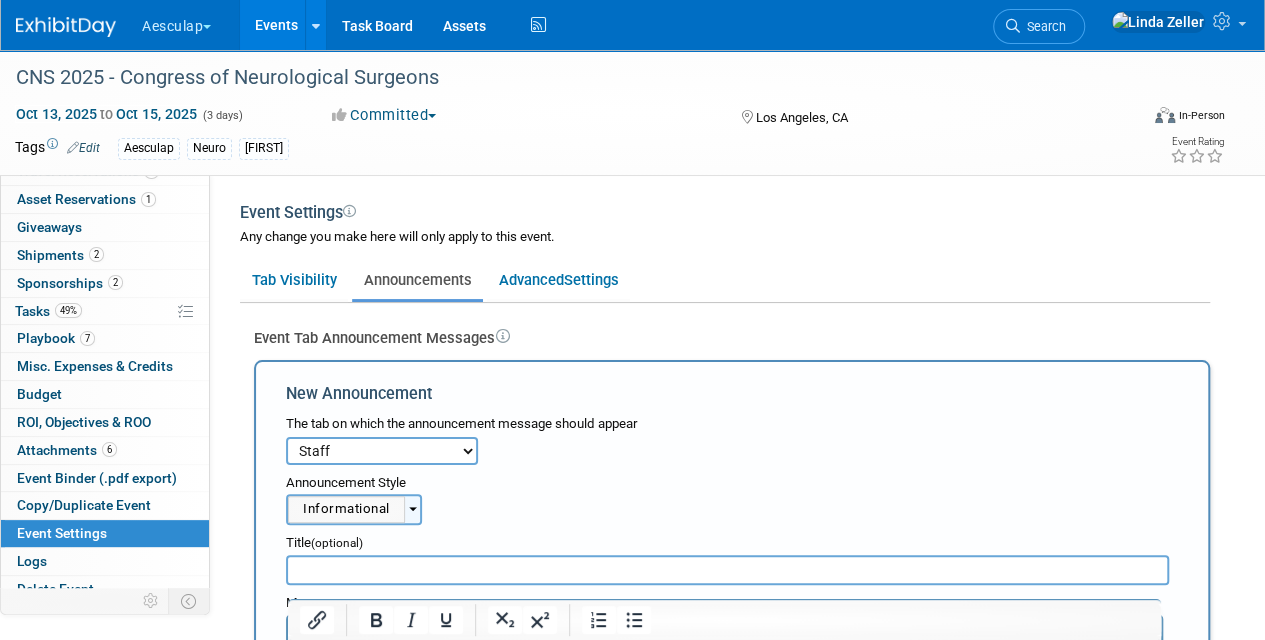 click on "Event Information
Booth
Staff
Travel Reservations
Asset Reservations
Giveaways
Shipments
Sponsorships
Tasks
Playbook
Misc. Expenses & Credits
Budget
ROI, Objectives & ROO
Attachments" at bounding box center [382, 451] 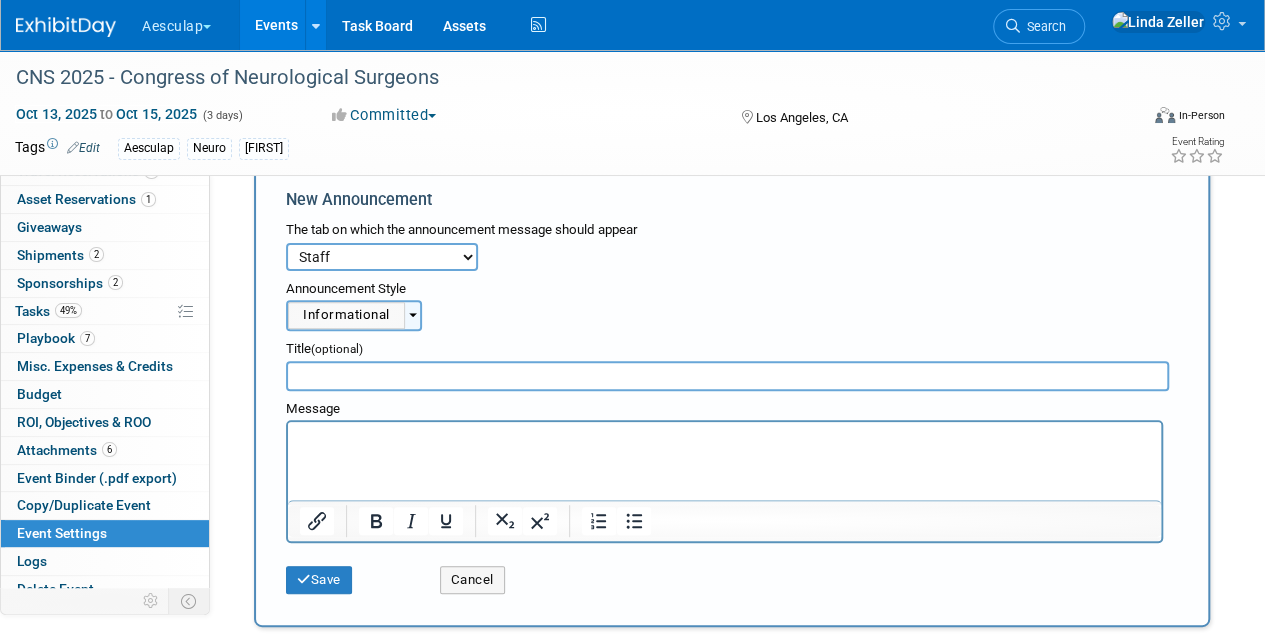 scroll, scrollTop: 200, scrollLeft: 0, axis: vertical 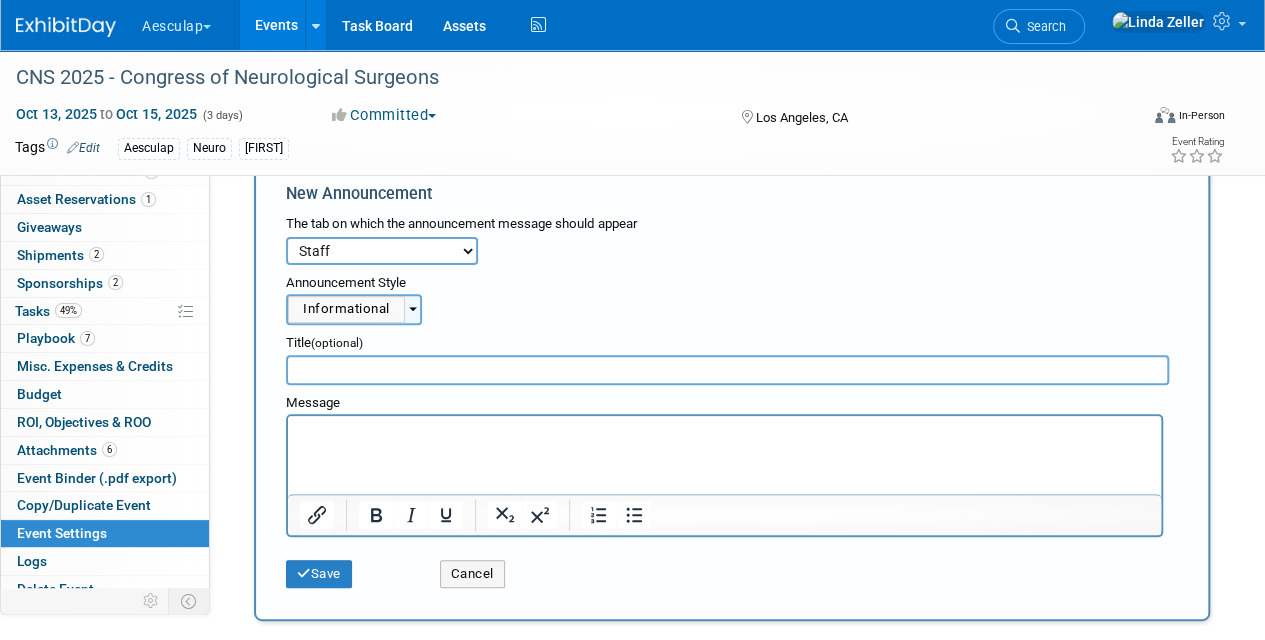 click at bounding box center (725, 433) 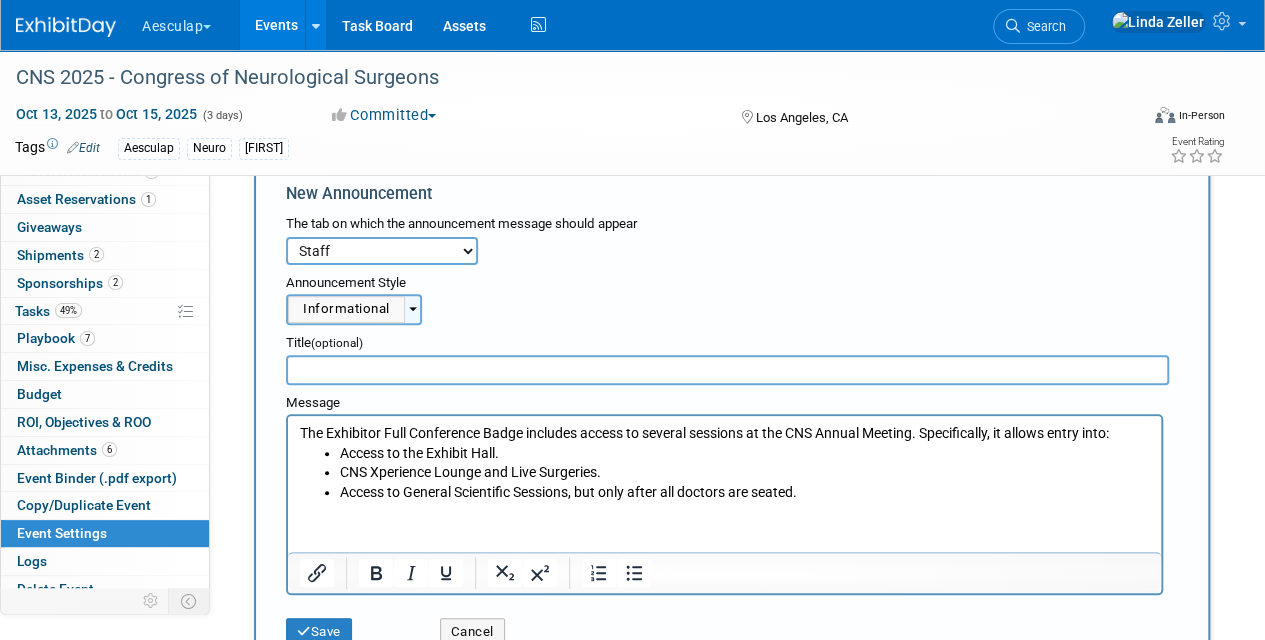 click at bounding box center (727, 370) 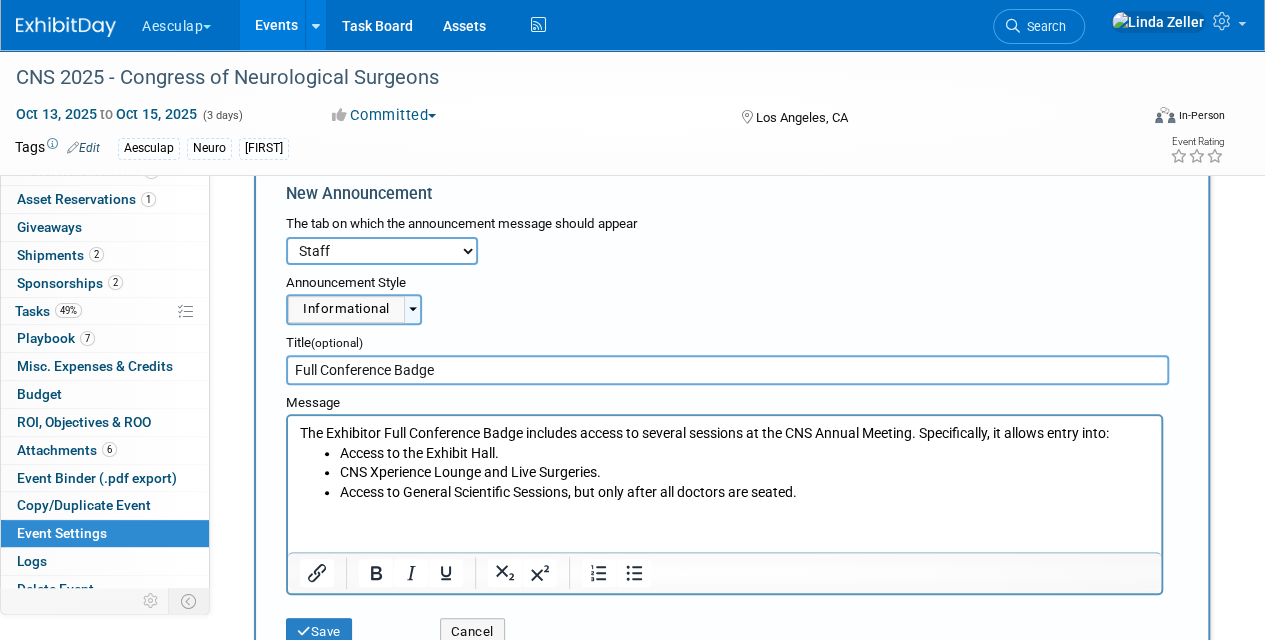 click on "Full Conference Badge" at bounding box center [727, 370] 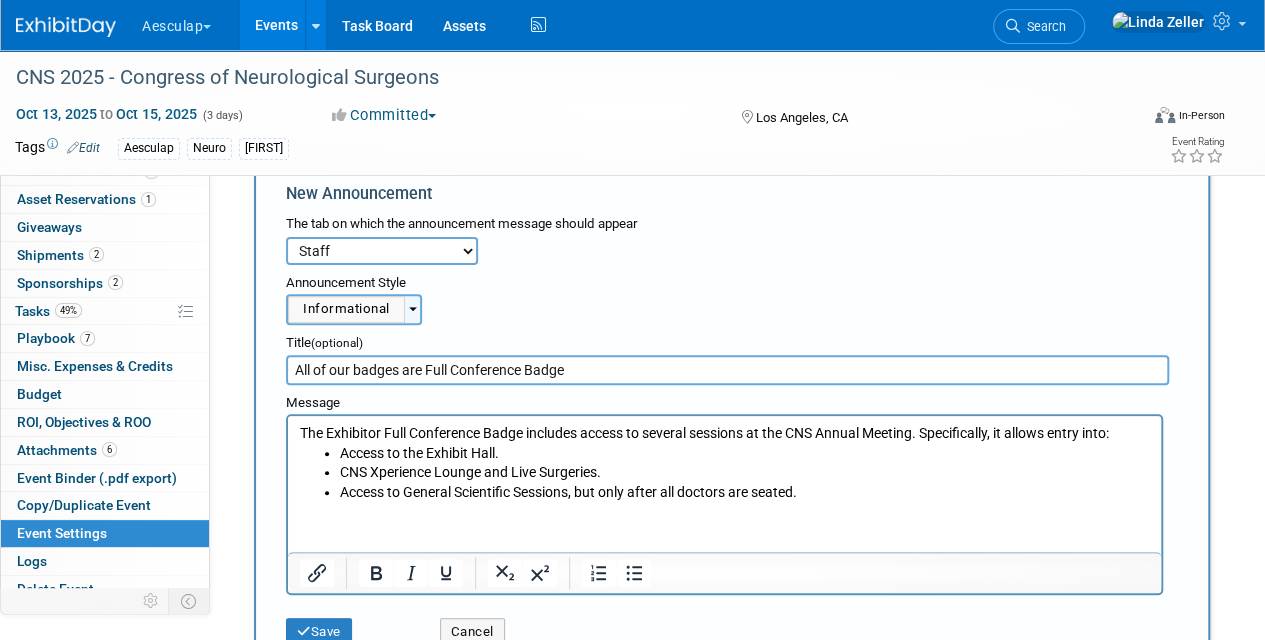 click on "All of our badges are Full Conference Badge" at bounding box center [727, 370] 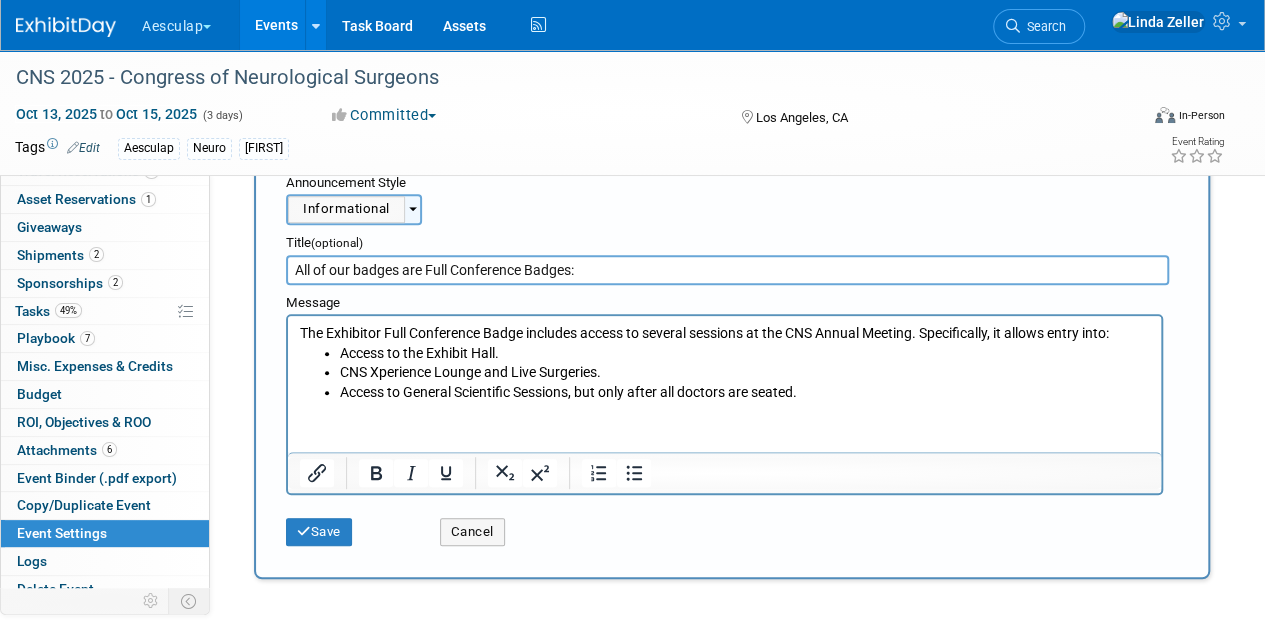 scroll, scrollTop: 200, scrollLeft: 0, axis: vertical 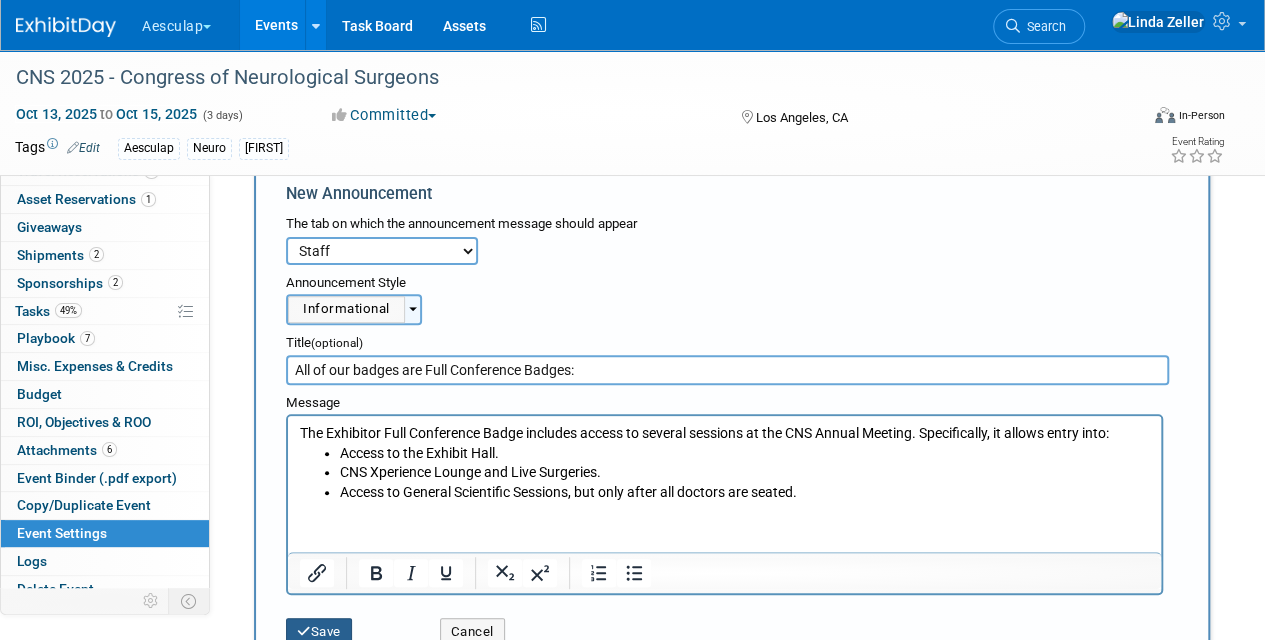 type on "All of our badges are Full Conference Badges:" 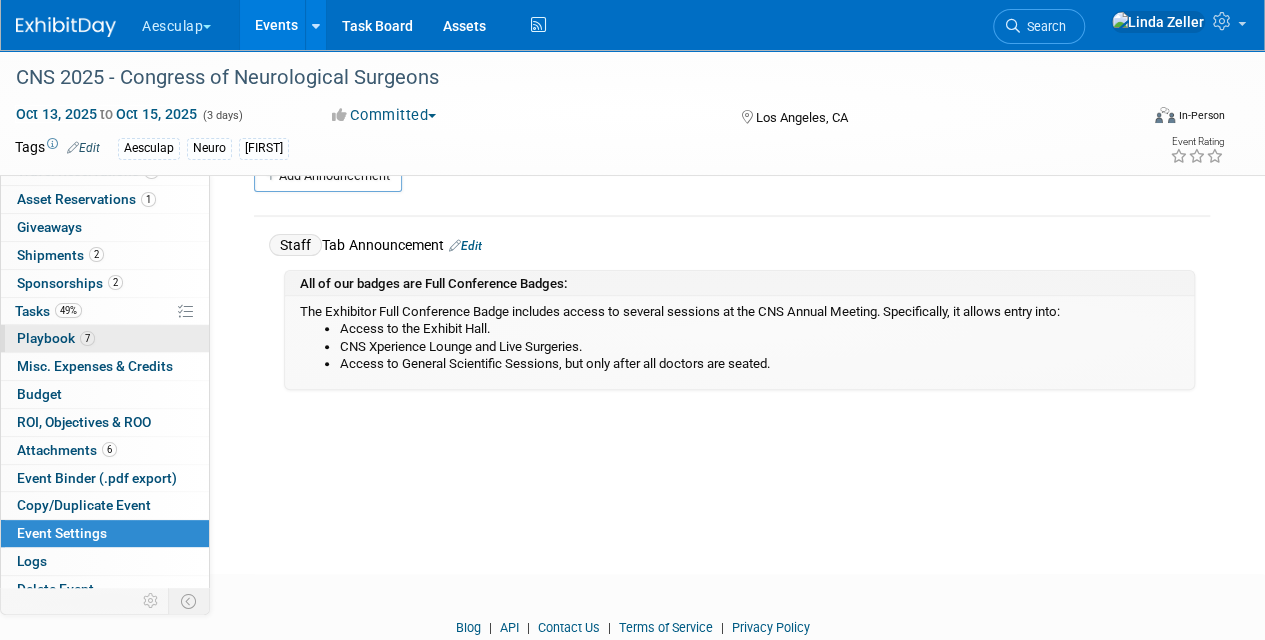 click on "Playbook 7" at bounding box center (56, 338) 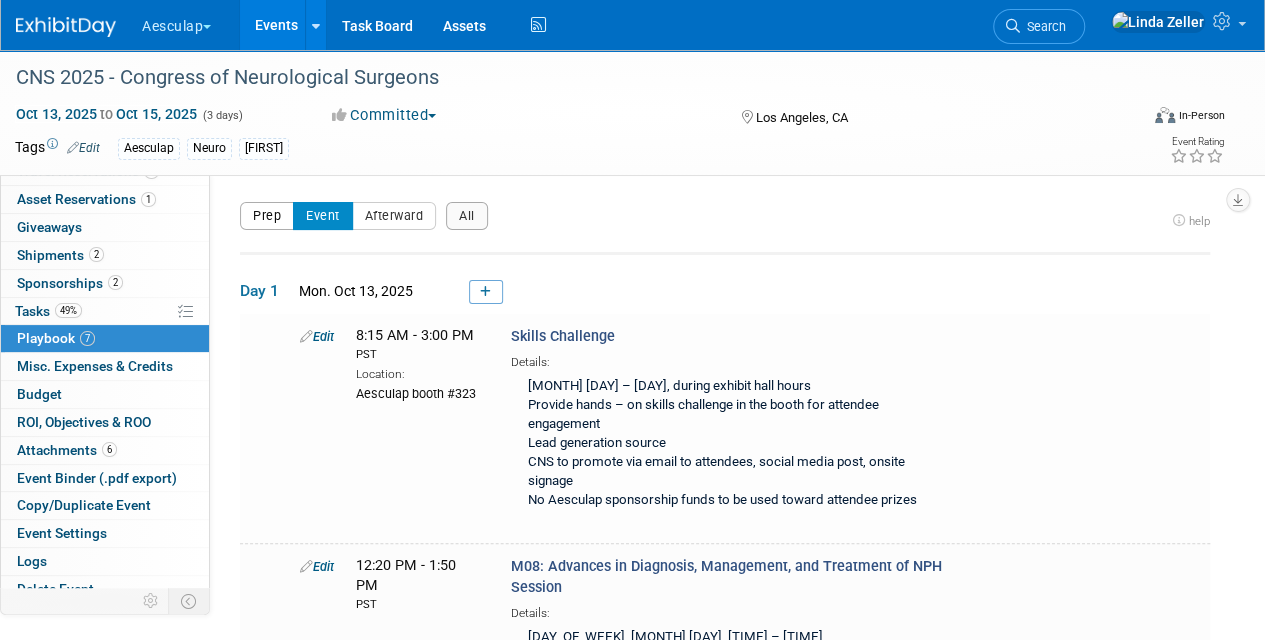 click on "Prep" at bounding box center [267, 216] 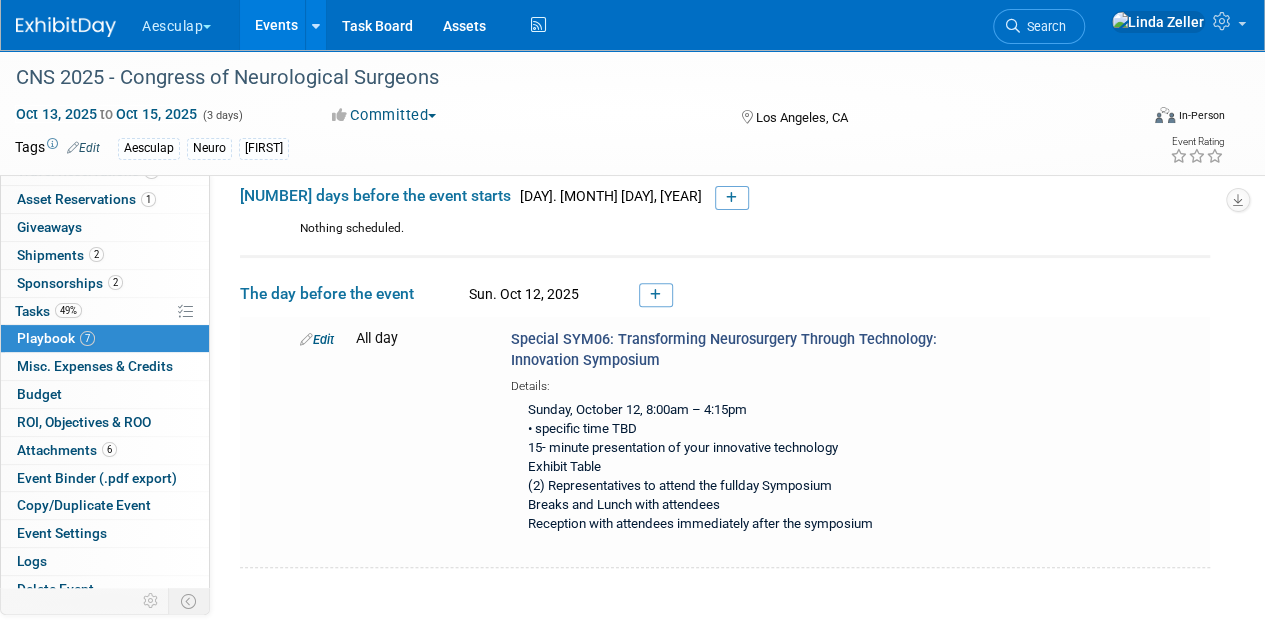 scroll, scrollTop: 200, scrollLeft: 0, axis: vertical 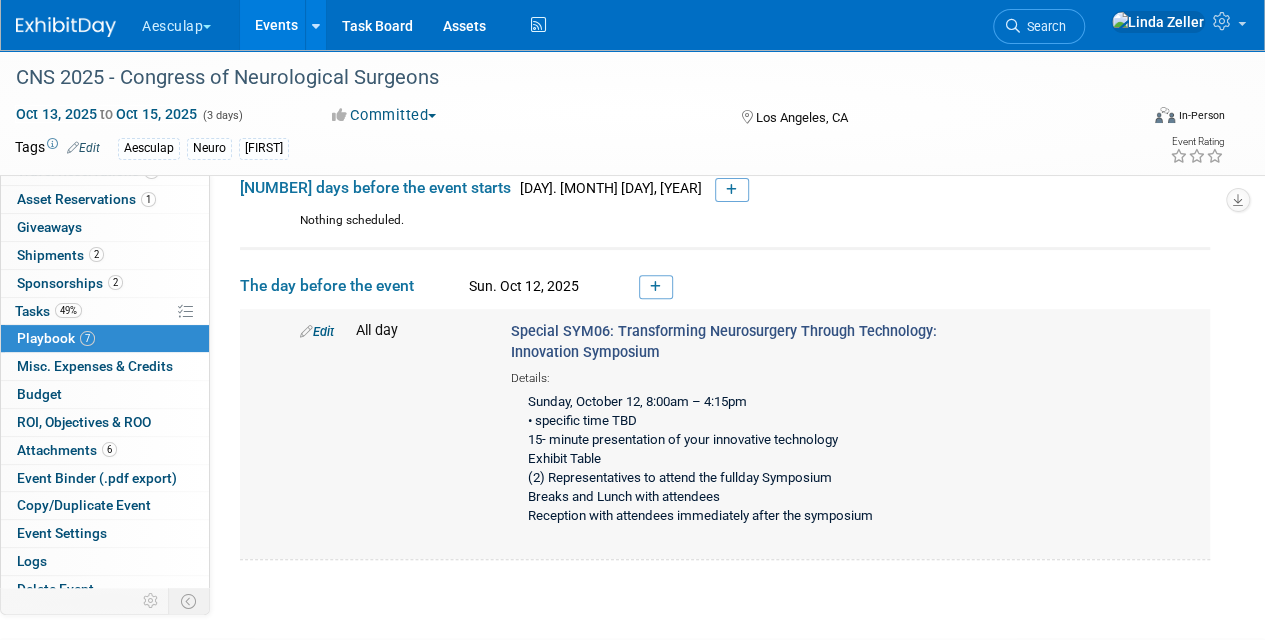 drag, startPoint x: 513, startPoint y: 326, endPoint x: 664, endPoint y: 342, distance: 151.84532 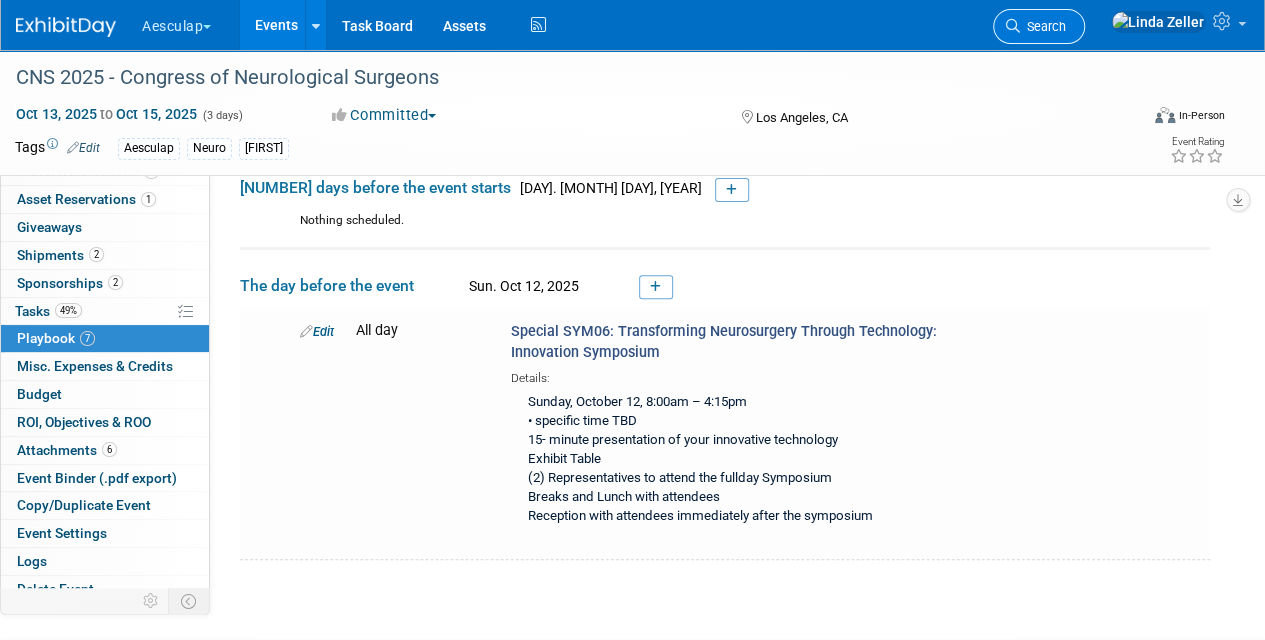 click on "Search" at bounding box center (1043, 26) 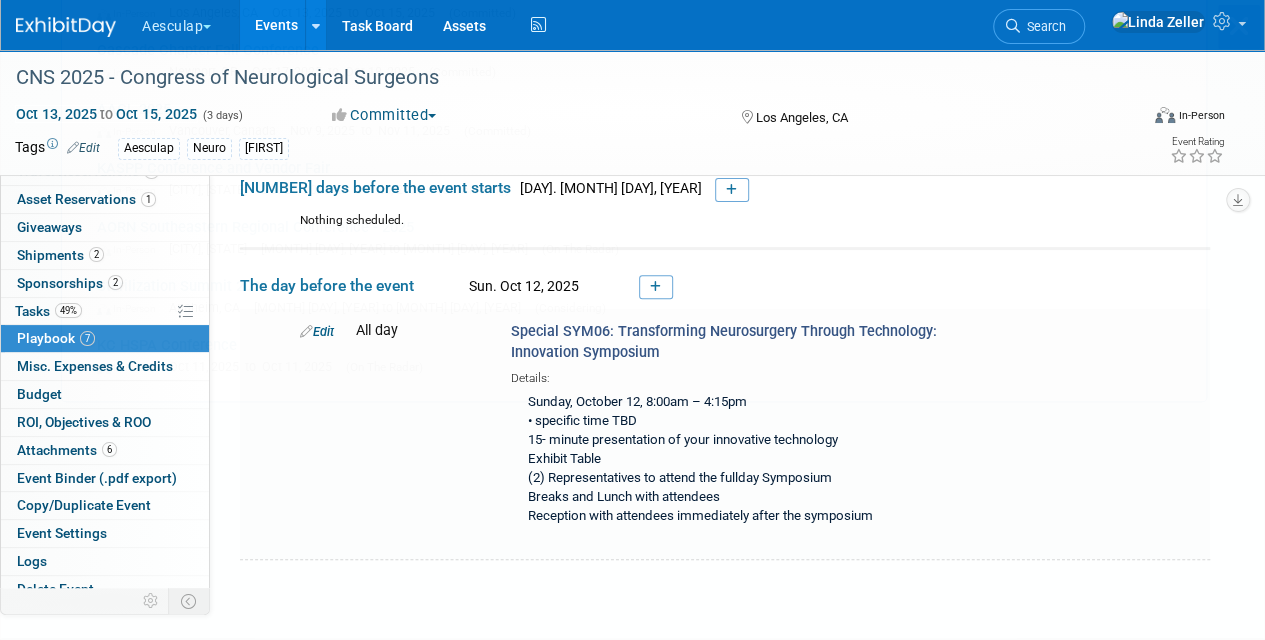 scroll, scrollTop: 0, scrollLeft: 0, axis: both 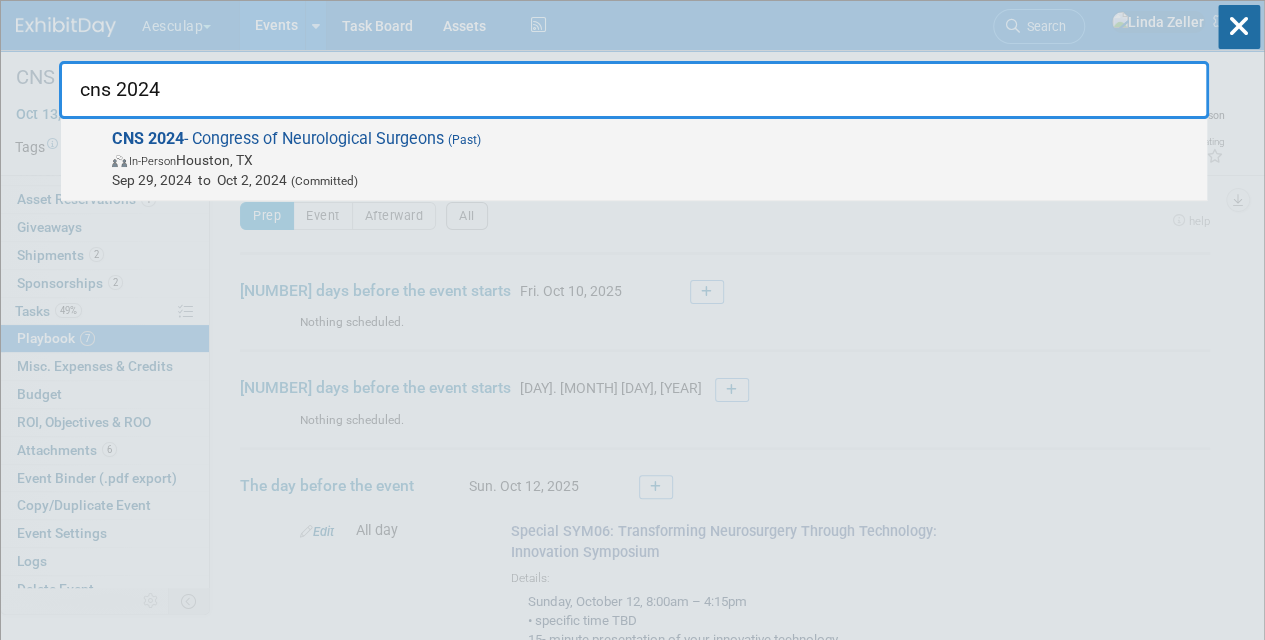 type on "cns 2024" 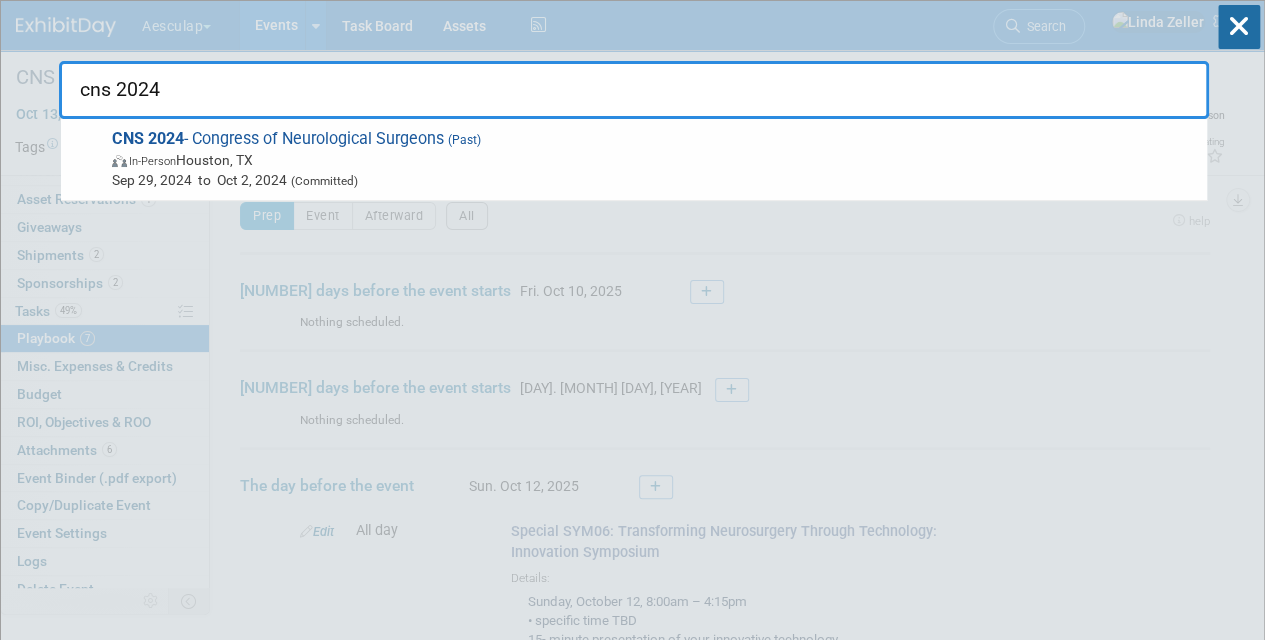 click on "CNS 2024" at bounding box center (148, 138) 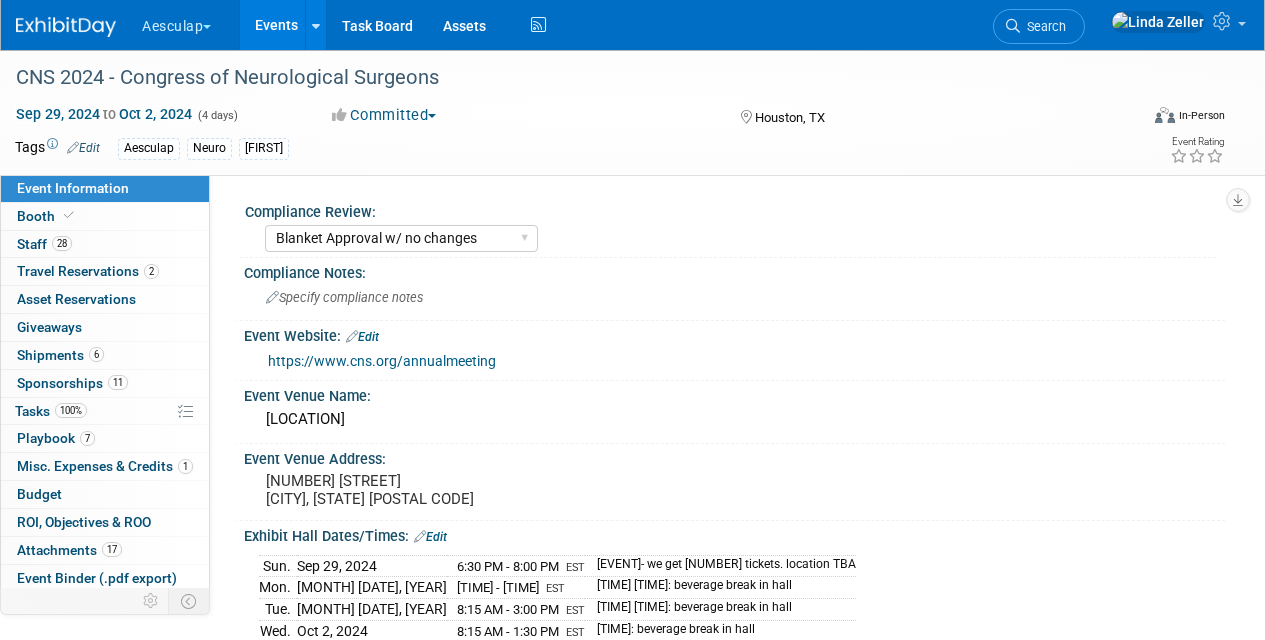 select on "Blanket Approval w/ no changes" 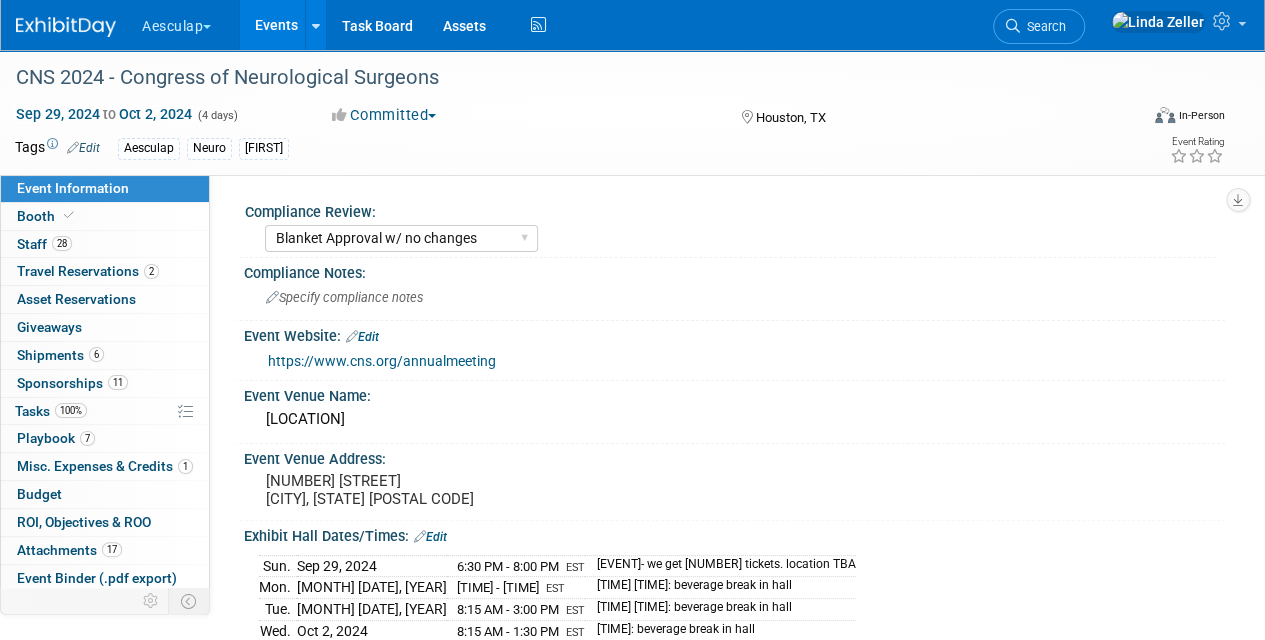 scroll, scrollTop: 0, scrollLeft: 0, axis: both 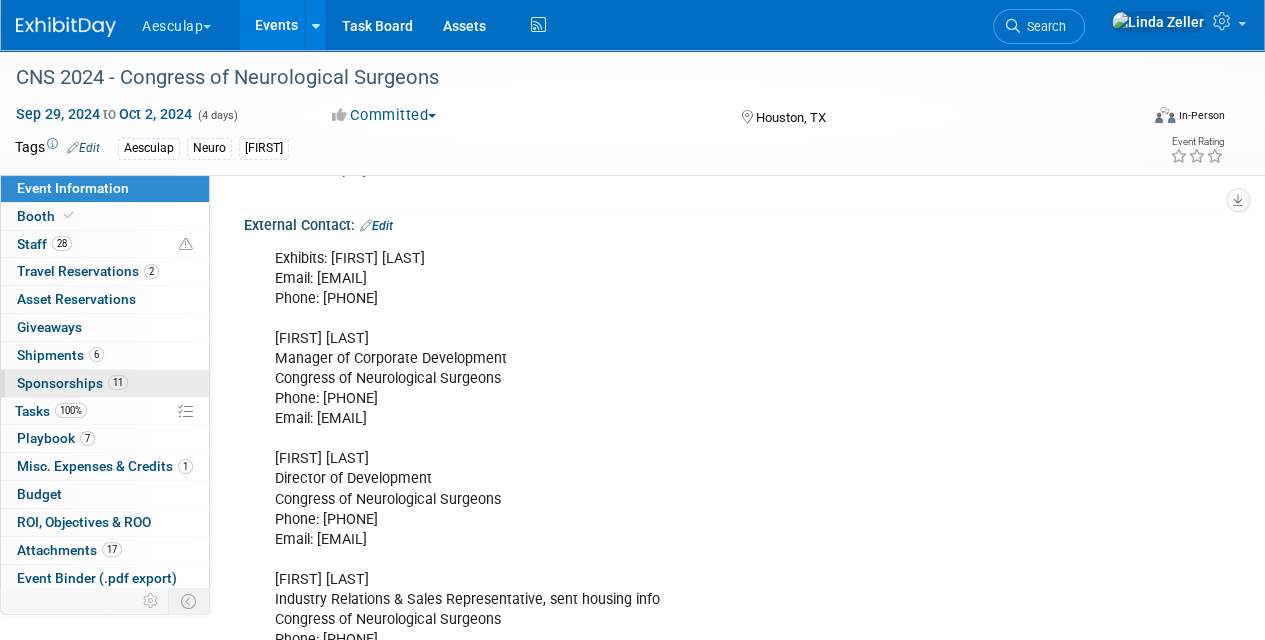 click on "Sponsorships 11" at bounding box center (72, 383) 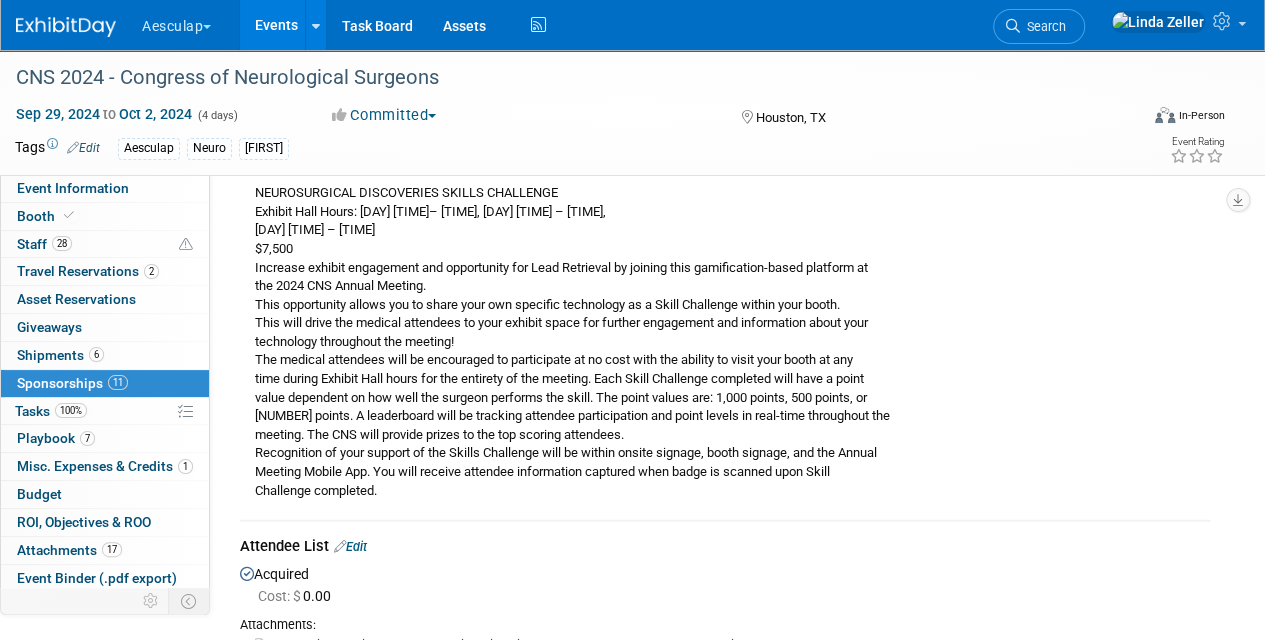 scroll, scrollTop: 2200, scrollLeft: 0, axis: vertical 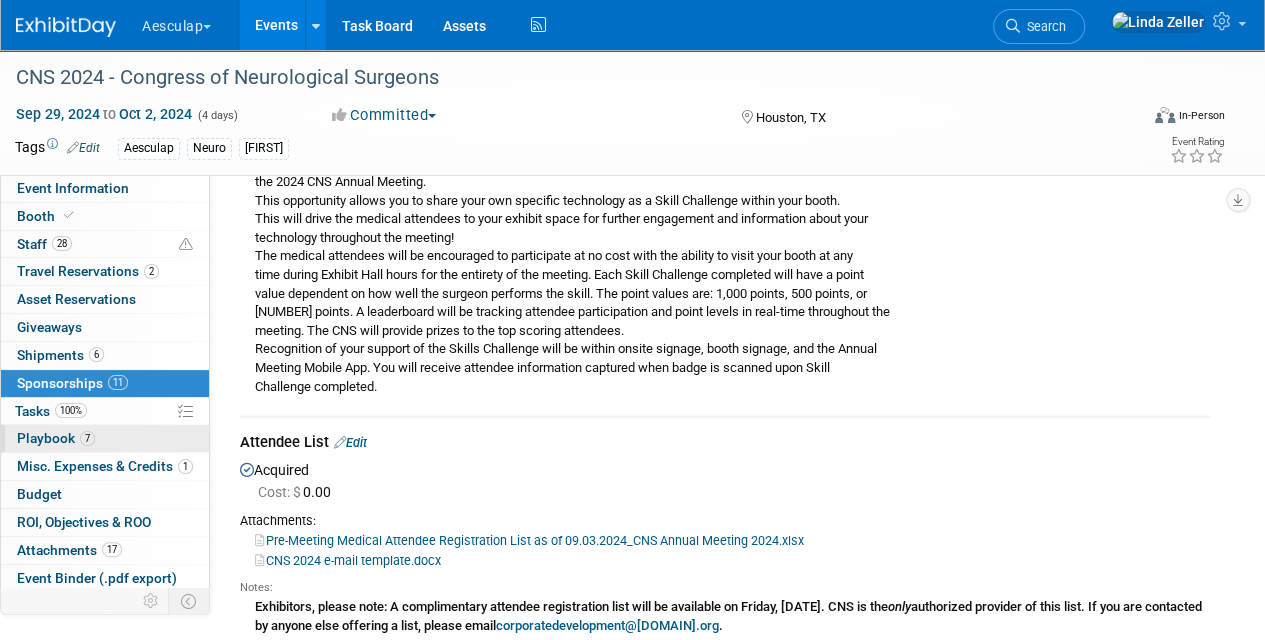 click on "Playbook 7" at bounding box center [56, 438] 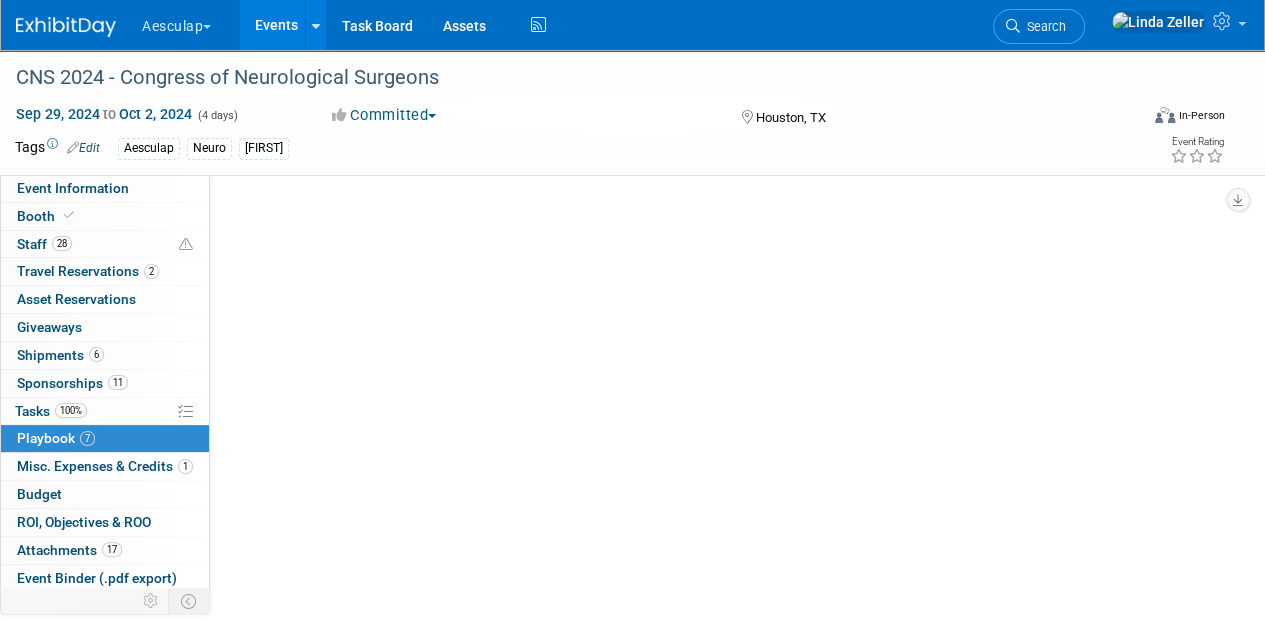 scroll, scrollTop: 0, scrollLeft: 0, axis: both 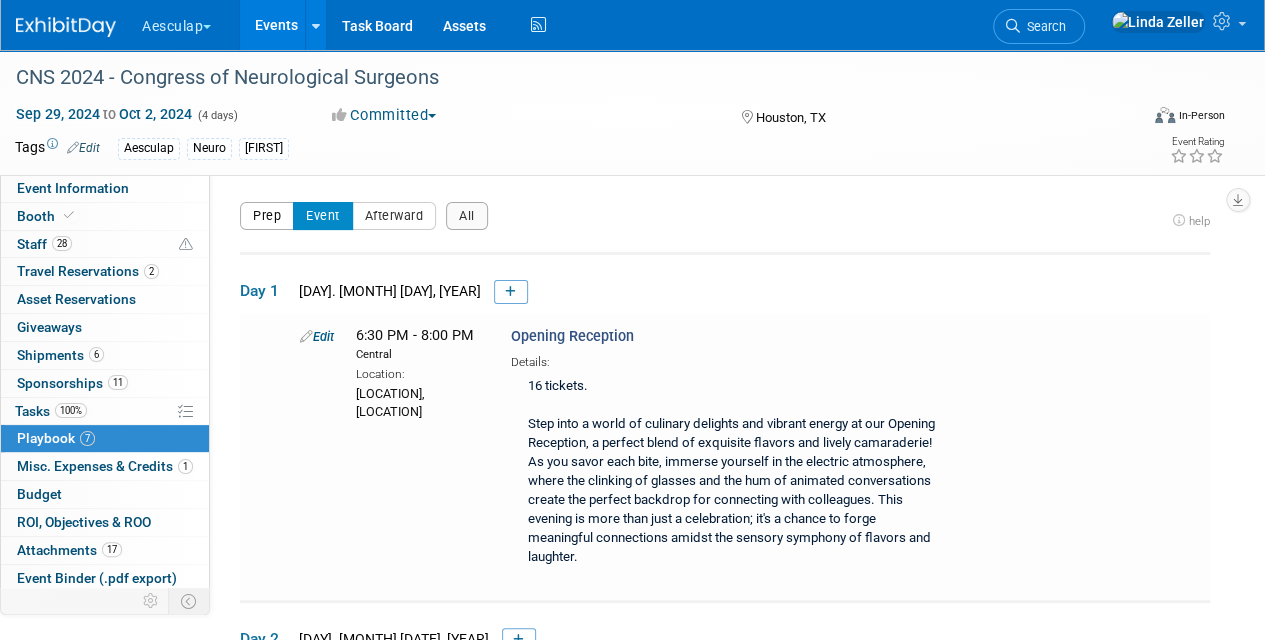 click on "Prep" at bounding box center [267, 216] 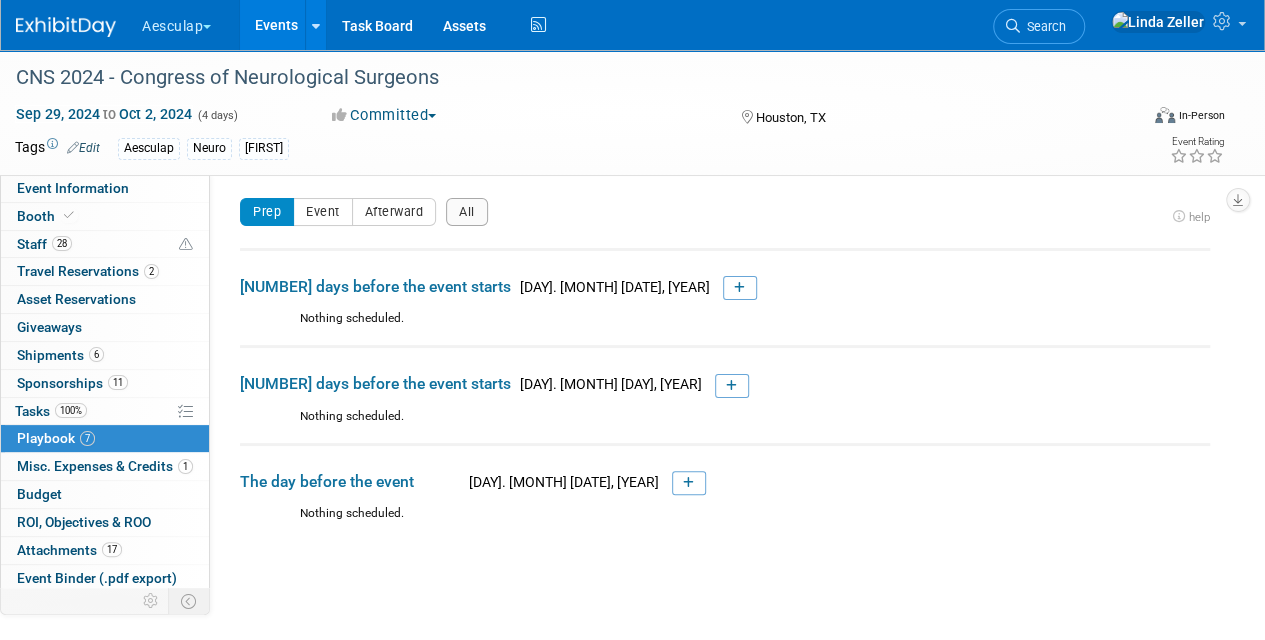 scroll, scrollTop: 0, scrollLeft: 0, axis: both 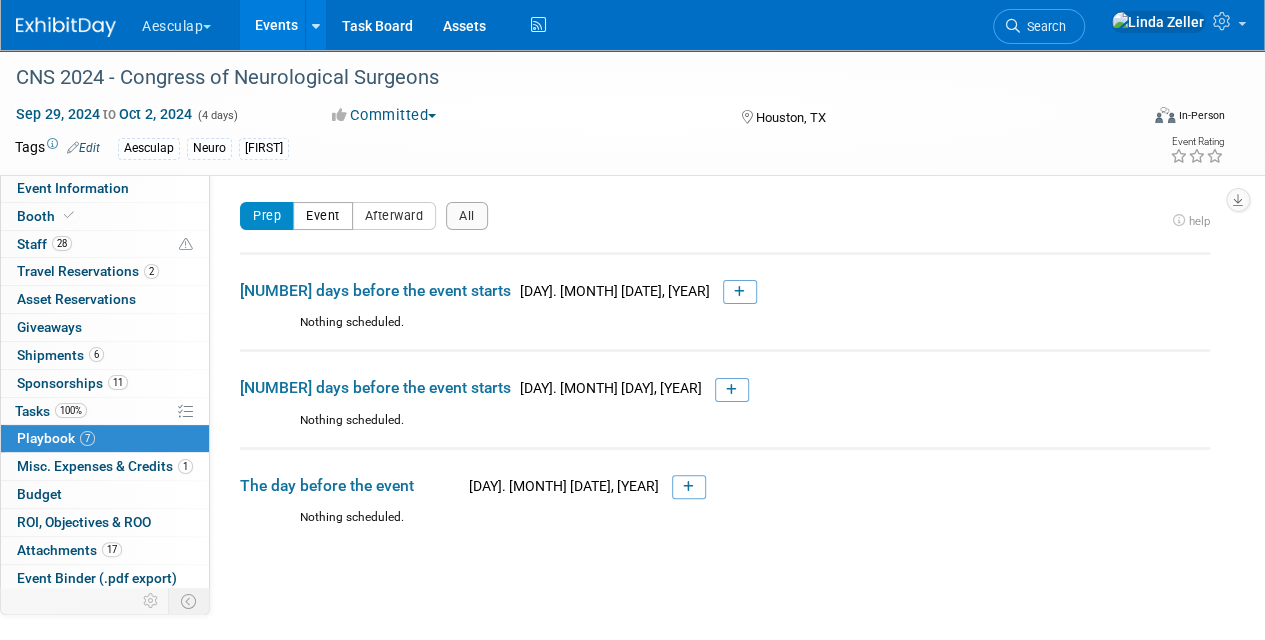 click on "Event" at bounding box center [323, 216] 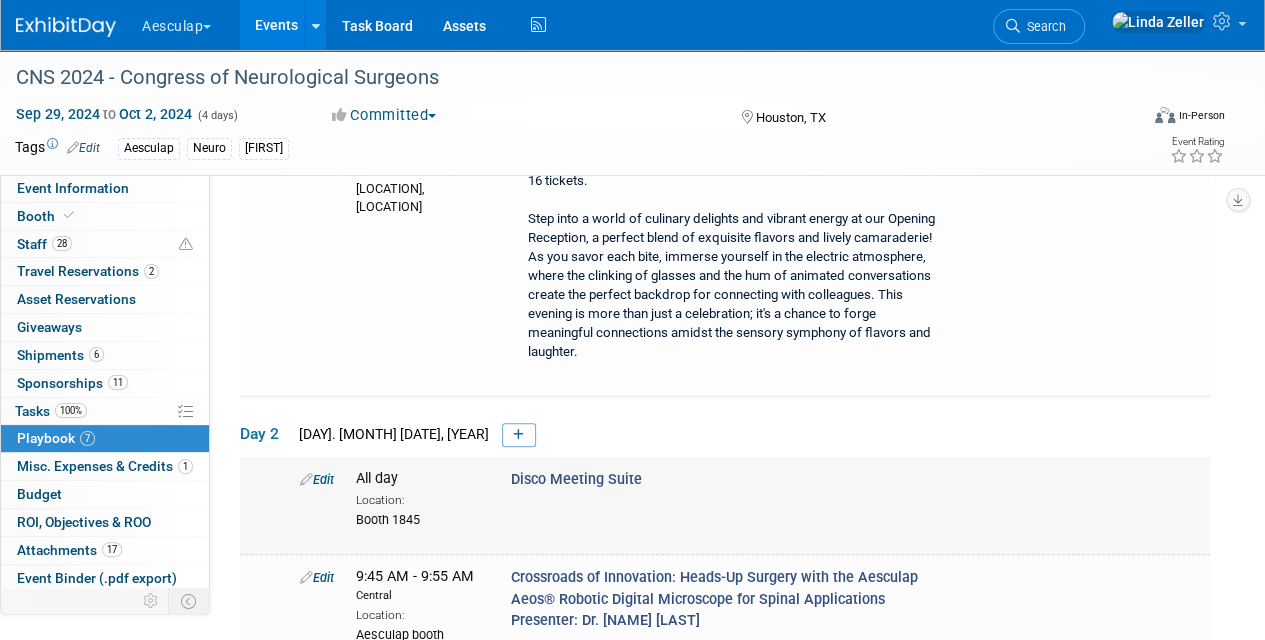 scroll, scrollTop: 0, scrollLeft: 0, axis: both 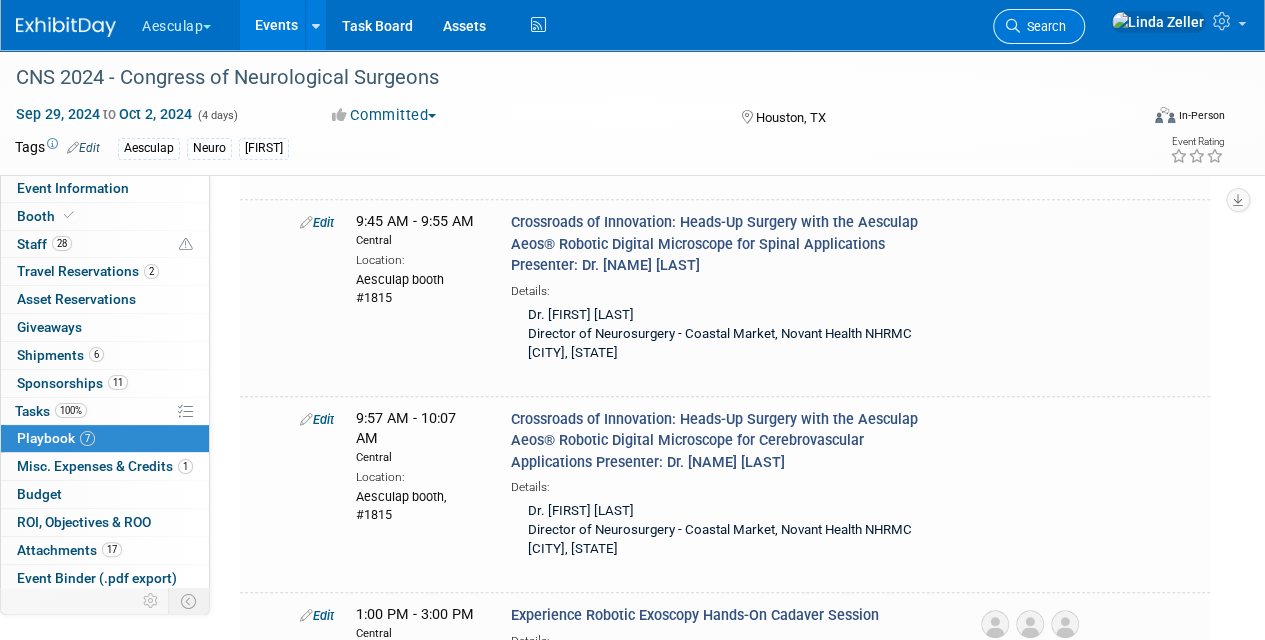 click on "Search" at bounding box center (1043, 26) 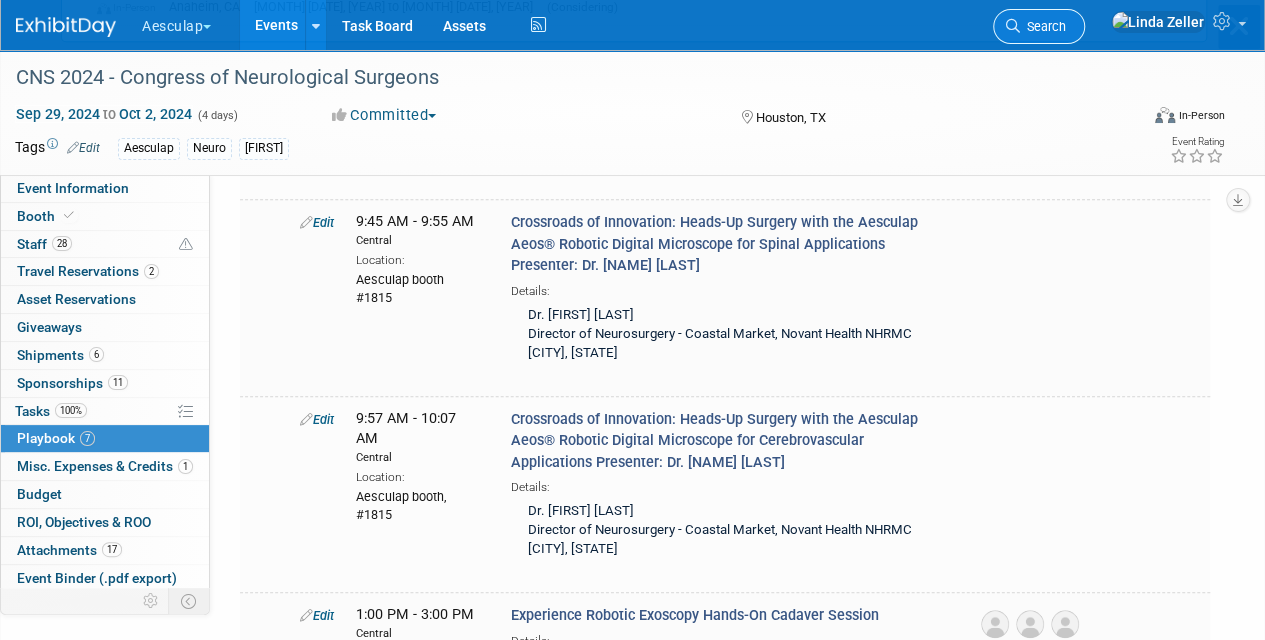 scroll, scrollTop: 0, scrollLeft: 0, axis: both 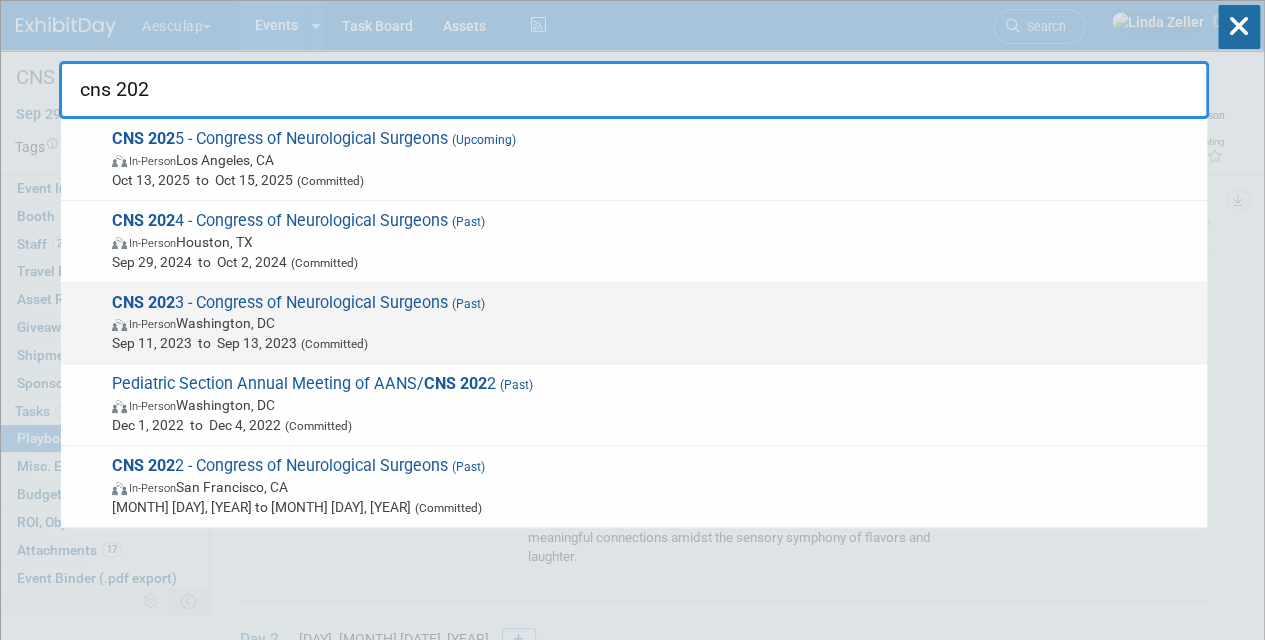 type on "cns 202" 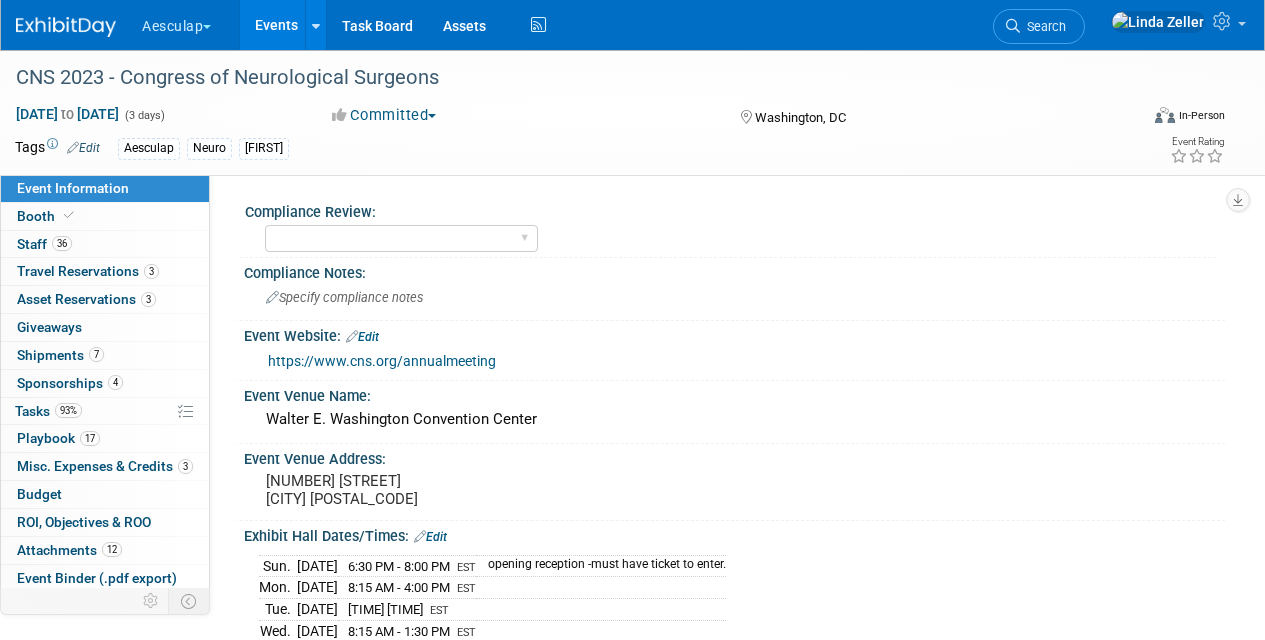 select on "Neuro" 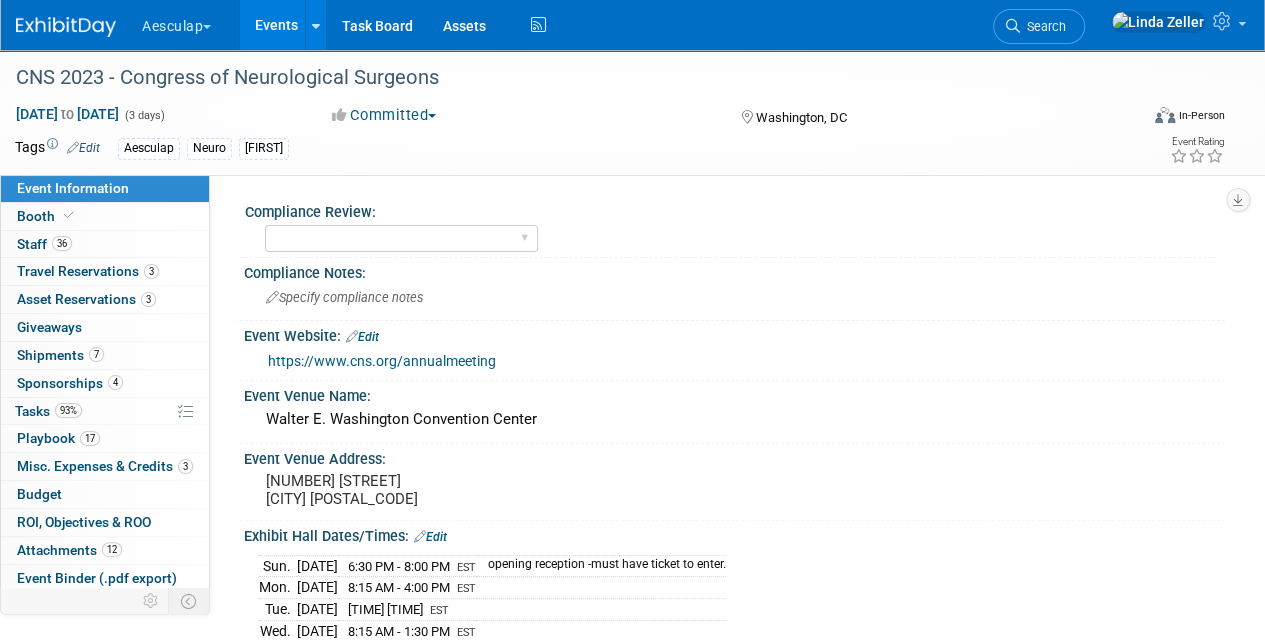 scroll, scrollTop: 0, scrollLeft: 0, axis: both 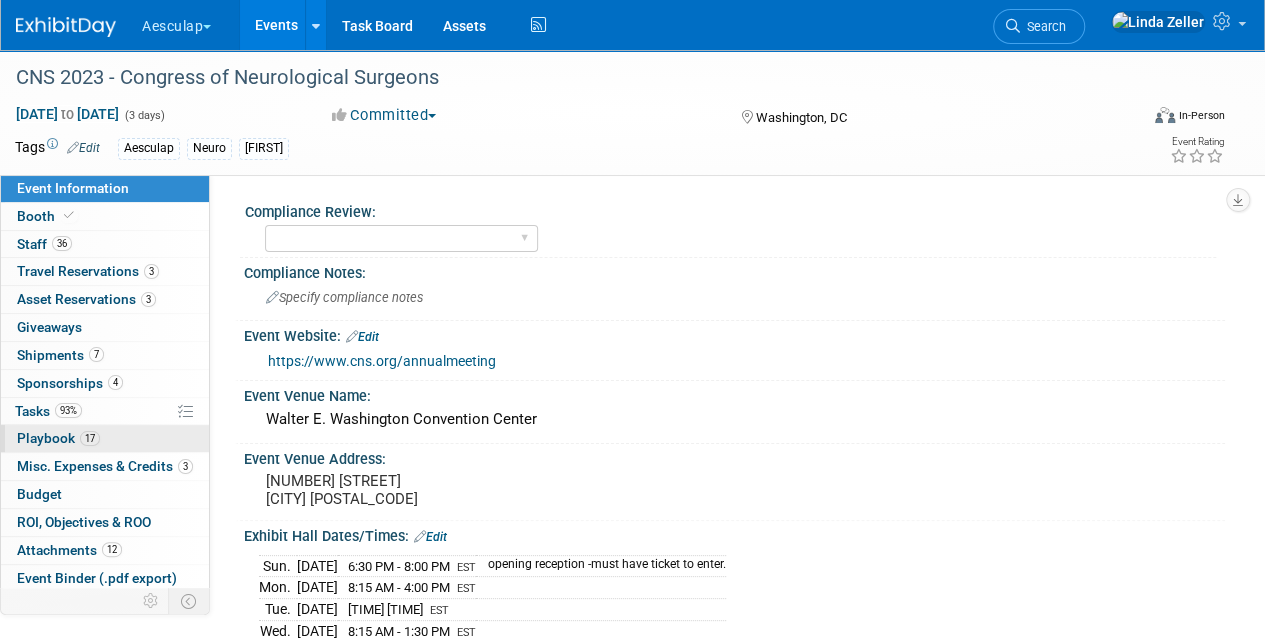 click on "Playbook 17" at bounding box center [58, 438] 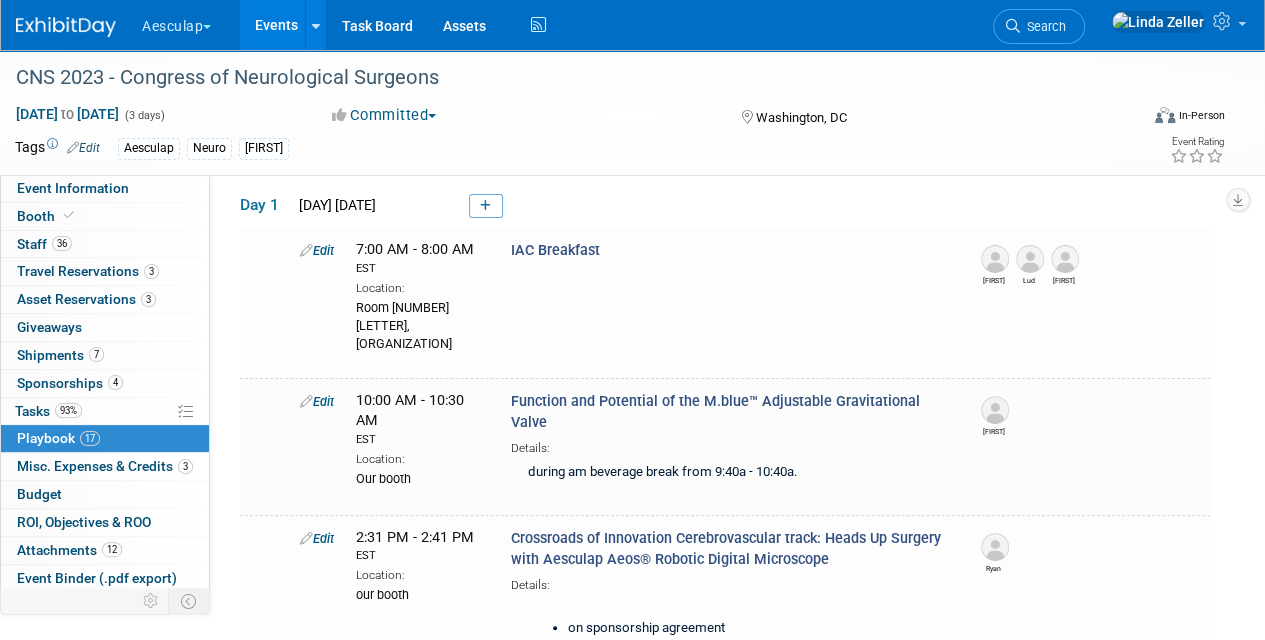 scroll, scrollTop: 0, scrollLeft: 0, axis: both 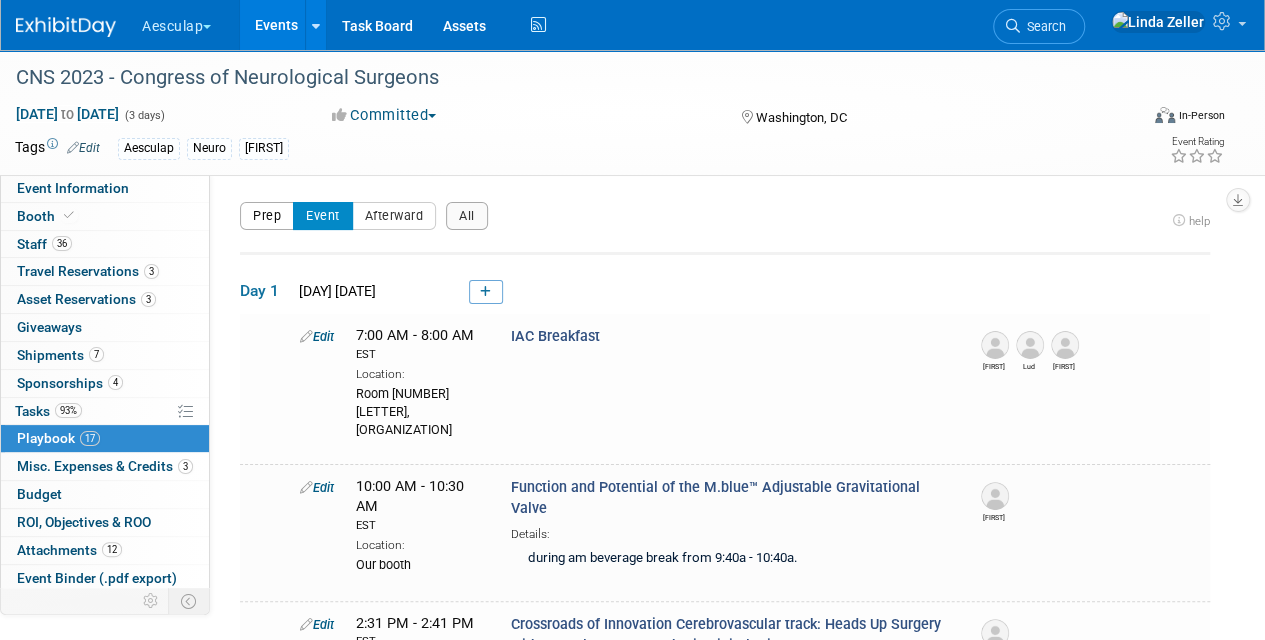 click on "Prep" at bounding box center (267, 216) 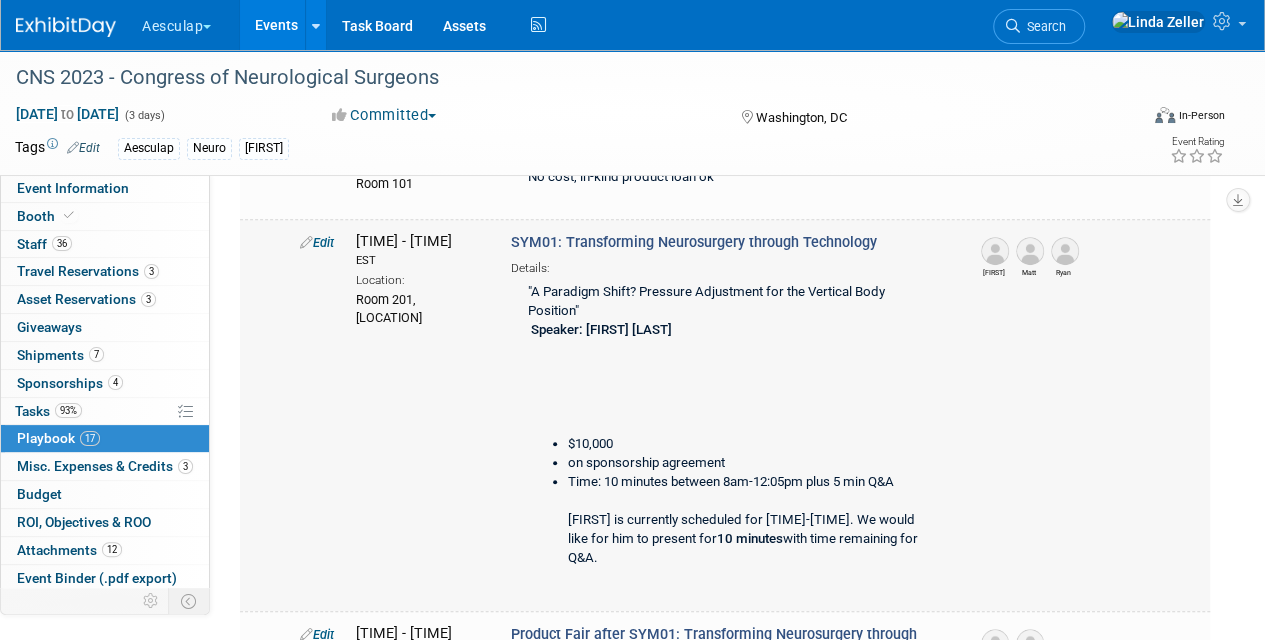 scroll, scrollTop: 400, scrollLeft: 0, axis: vertical 